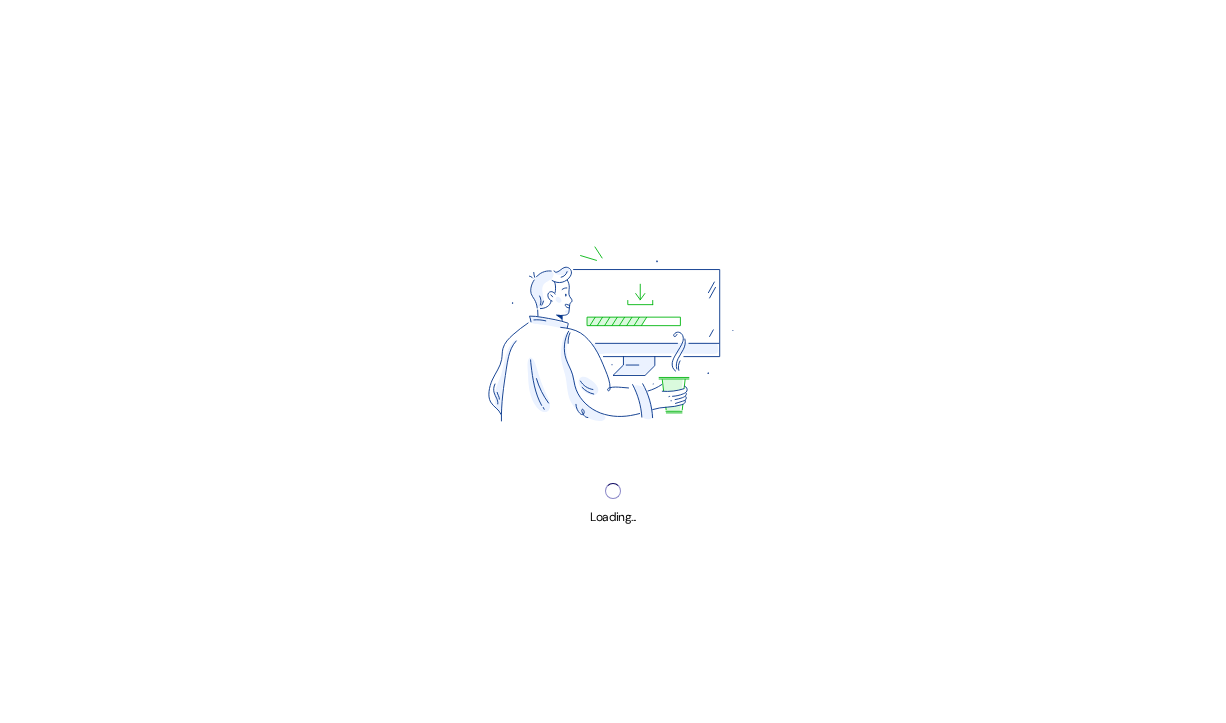 scroll, scrollTop: 0, scrollLeft: 0, axis: both 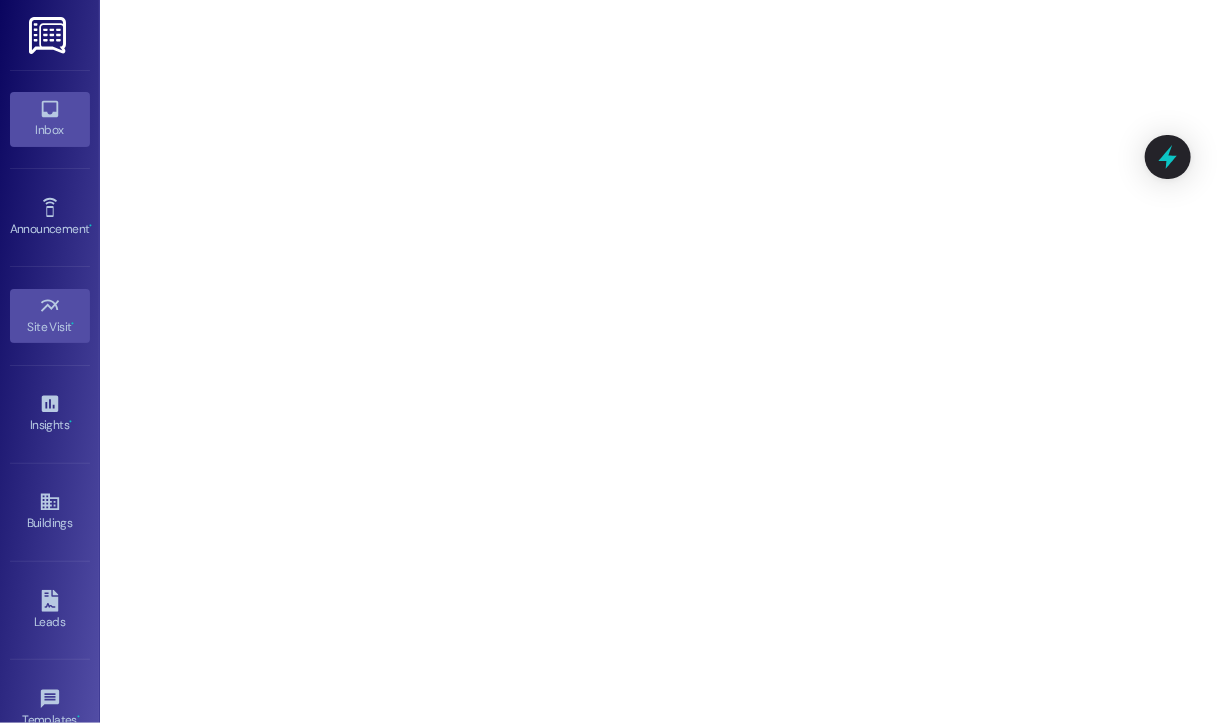 click 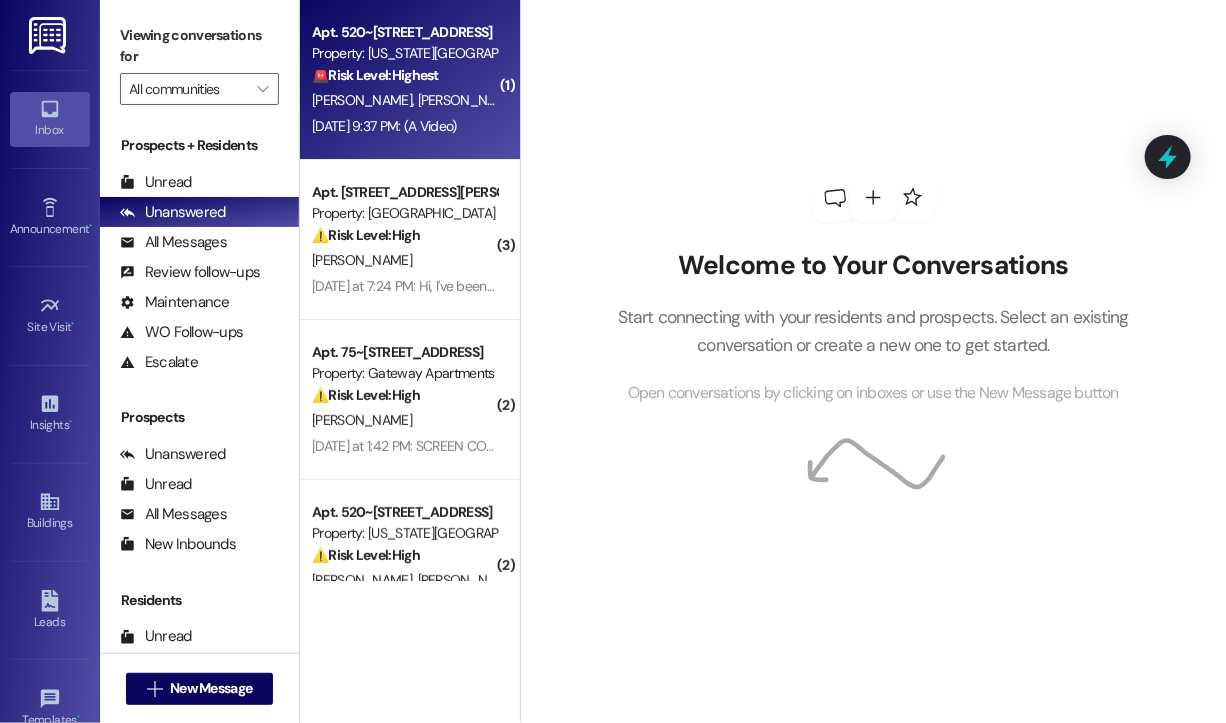 click on "[PERSON_NAME]" at bounding box center [468, 100] 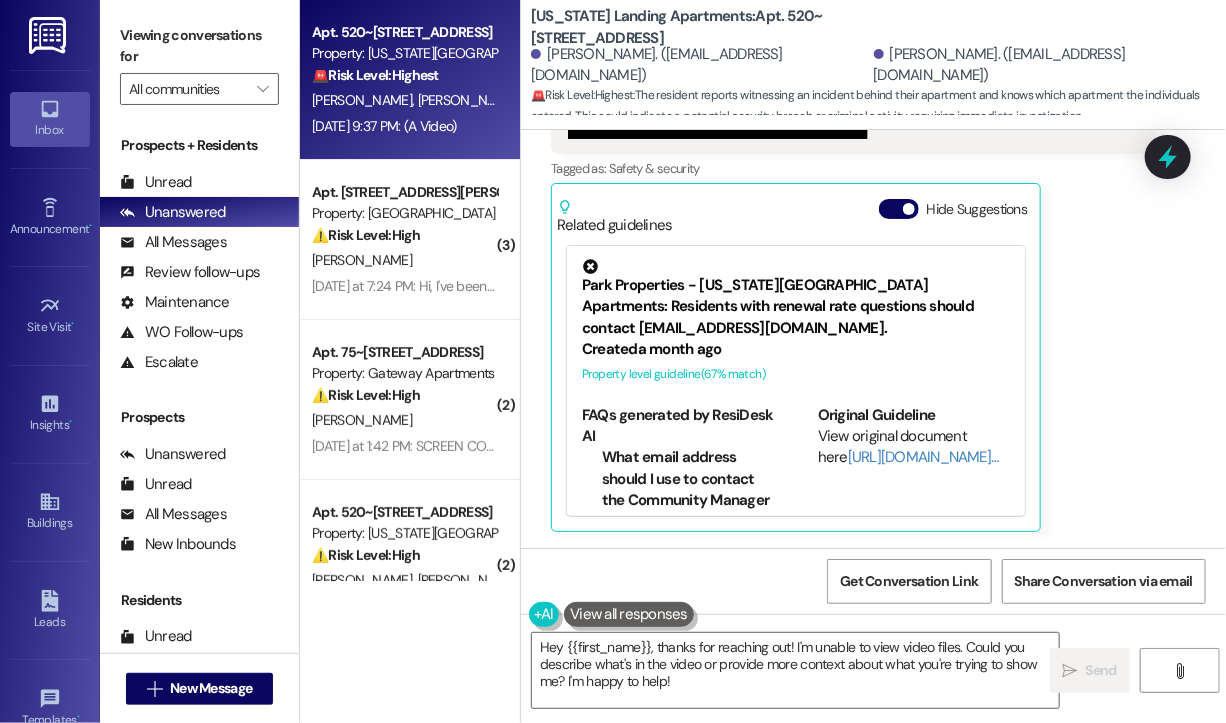scroll, scrollTop: 1002, scrollLeft: 0, axis: vertical 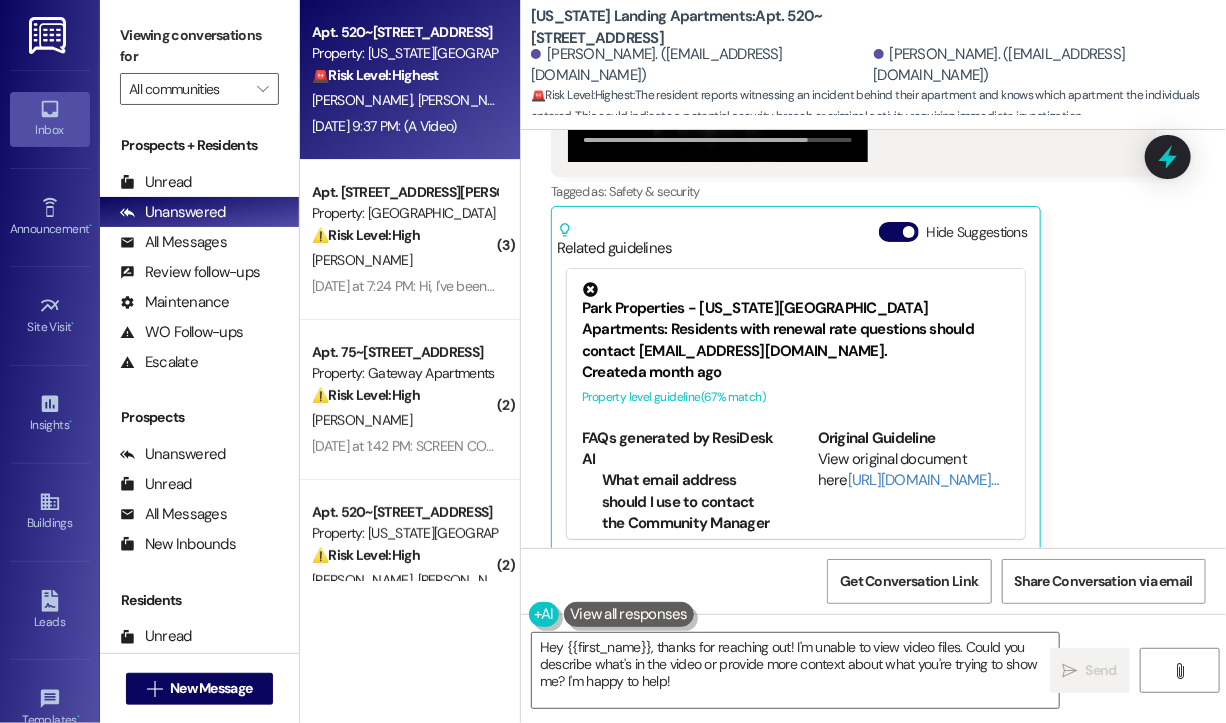 click on "Received via SMS [PERSON_NAME] [DATE] 9:37 PM So this just happened behind our apartment. I saw what apartment they went into but am unsure of which number it is at the moment. Thanks! 3GP  attachment   Download   Tags and notes Tagged as:   Safety & security Click to highlight conversations about Safety & security  Related guidelines Hide Suggestions Park Properties - [US_STATE][GEOGRAPHIC_DATA] Apartments: Residents with renewal rate questions should contact [EMAIL_ADDRESS][DOMAIN_NAME].
Created  a month ago Property level guideline  ( 67 % match) FAQs generated by ResiDesk AI What email address should I use to contact the Community Manager about renewal rates? You should contact the Community Manager at [EMAIL_ADDRESS][DOMAIN_NAME] for any concerns regarding renewal rates. Is there a phone number I can call to discuss my renewal rate? The document doesn't provide a phone number. For renewal rate concerns, please email the Community Manager at [EMAIL_ADDRESS][DOMAIN_NAME]. Original Guideline Created" at bounding box center (873, 156) 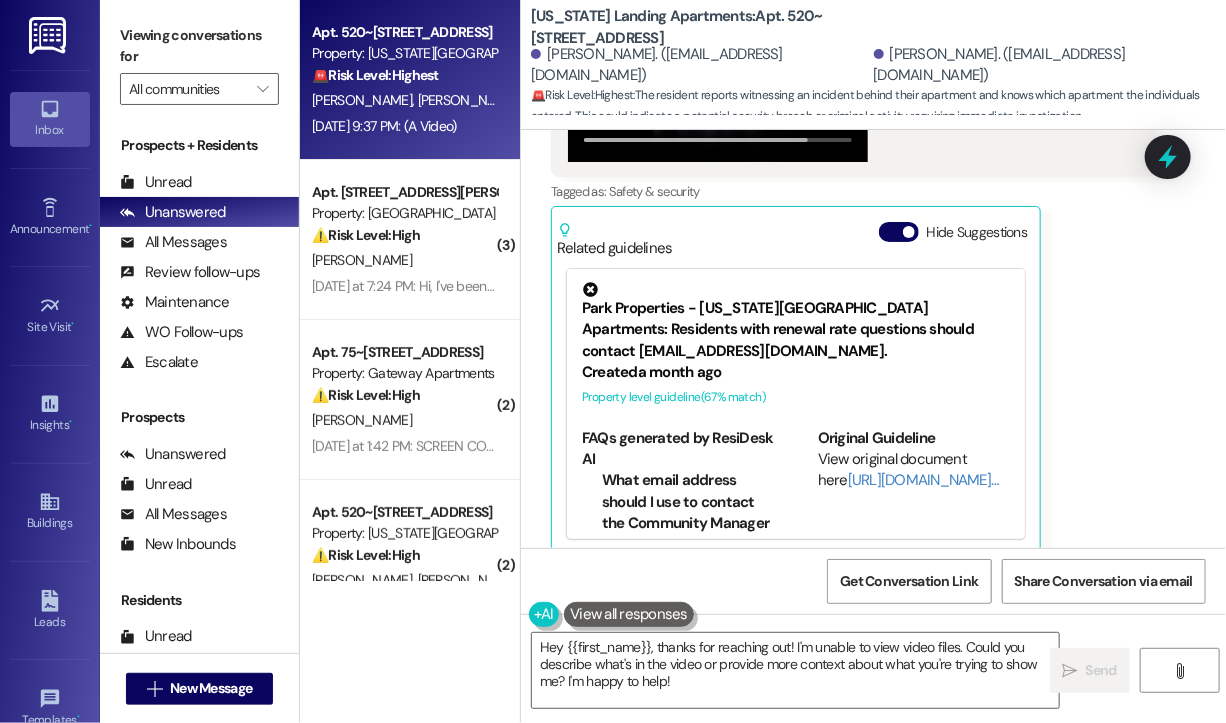 click on "Jul 19, 2025 at 9:37 PM: (A Video) Jul 19, 2025 at 9:37 PM: (A Video)" at bounding box center (384, 126) 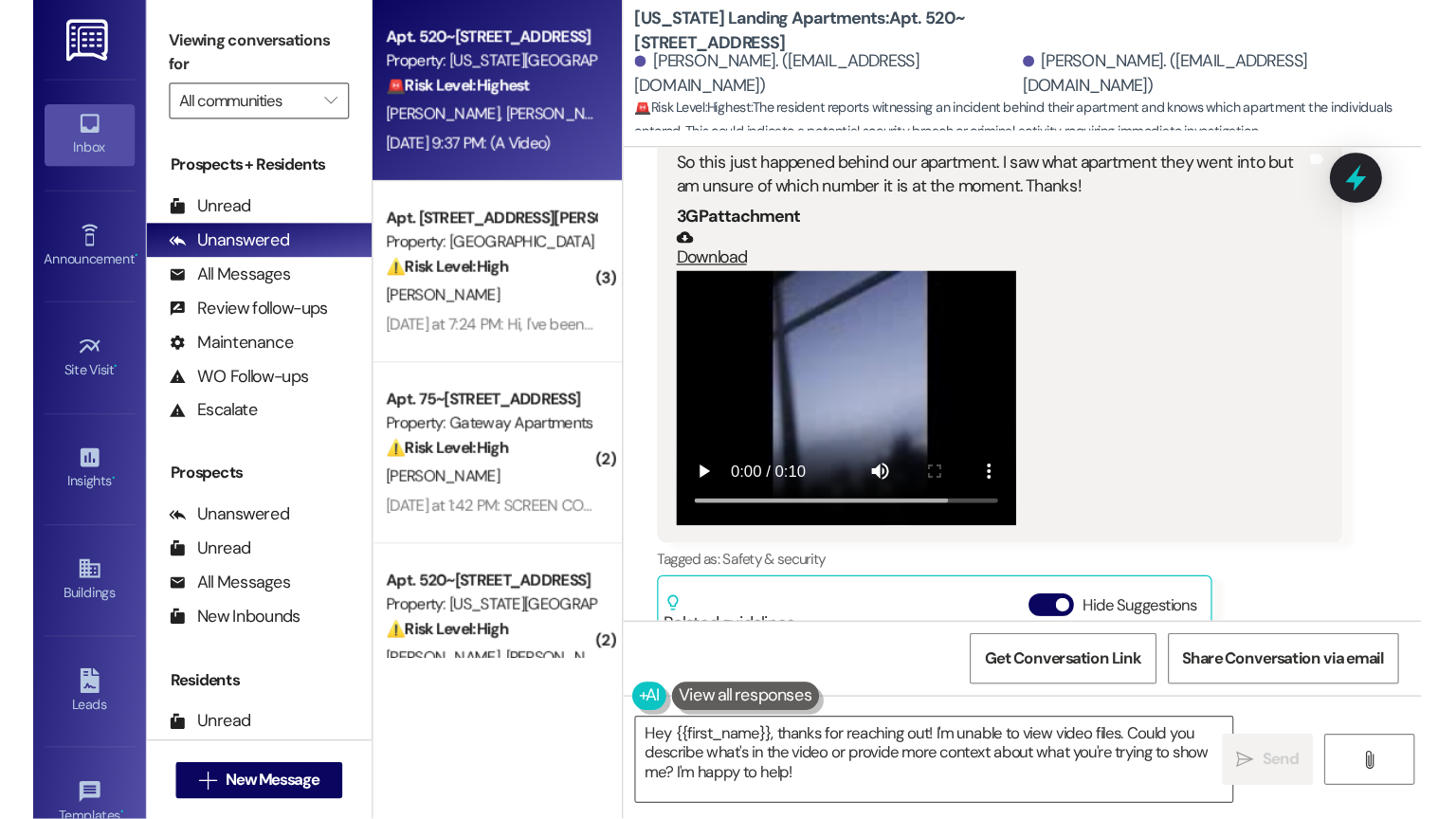 scroll, scrollTop: 569, scrollLeft: 0, axis: vertical 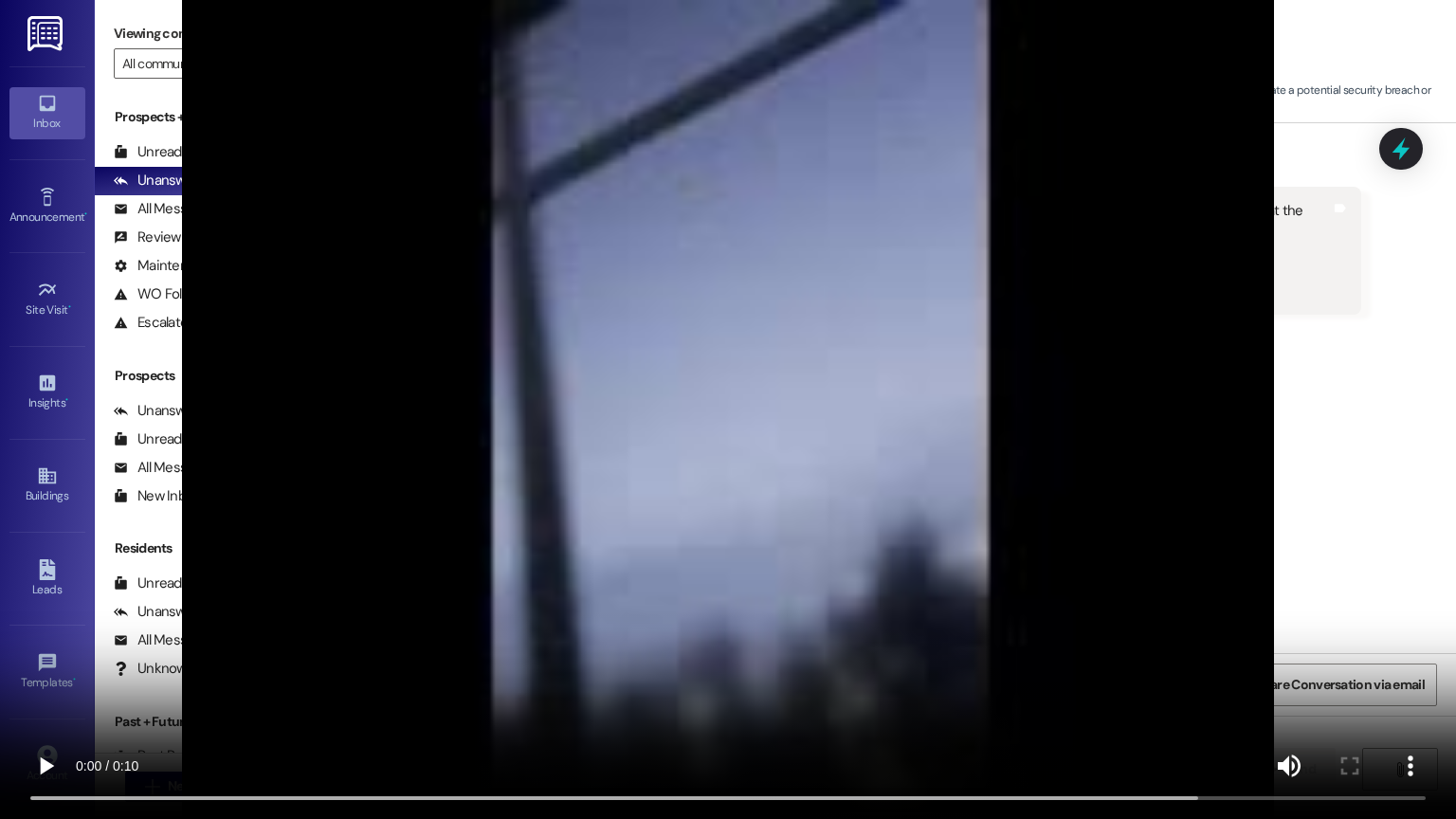 click at bounding box center (728, 410) 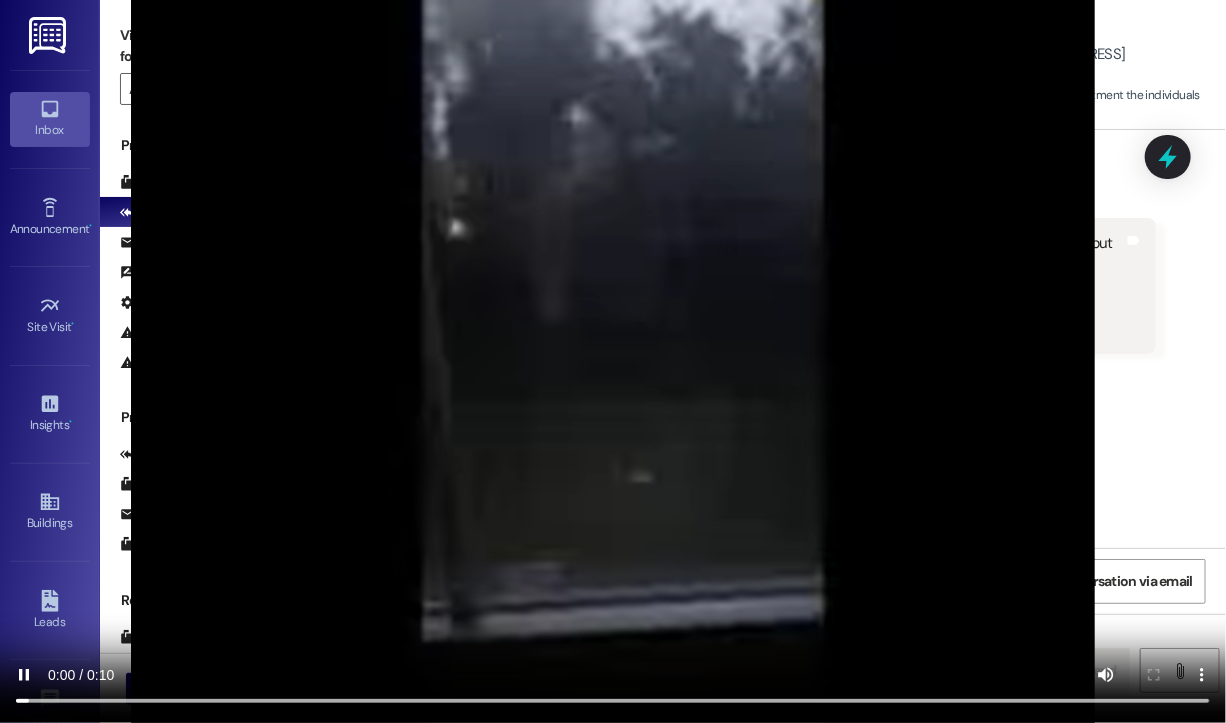 scroll, scrollTop: 700, scrollLeft: 0, axis: vertical 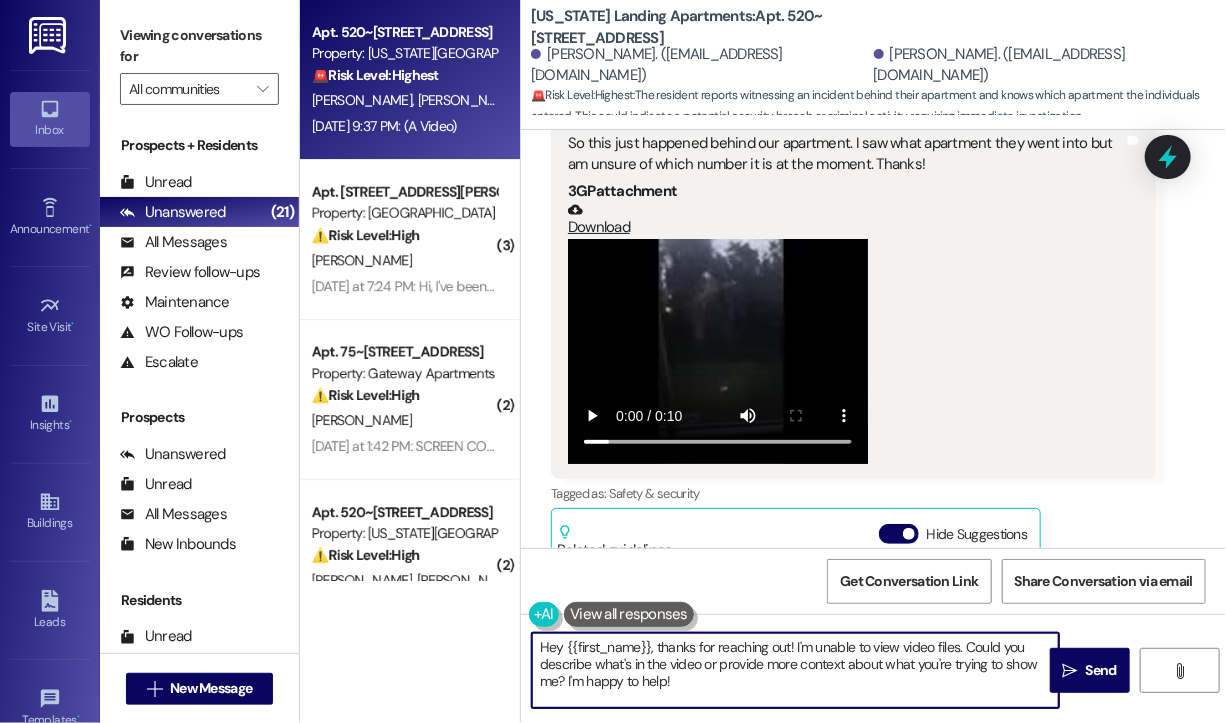 click on "Hey {{first_name}}, thanks for reaching out! I'm unable to view video files. Could you describe what's in the video or provide more context about what you're trying to show me? I'm happy to help!" at bounding box center (795, 670) 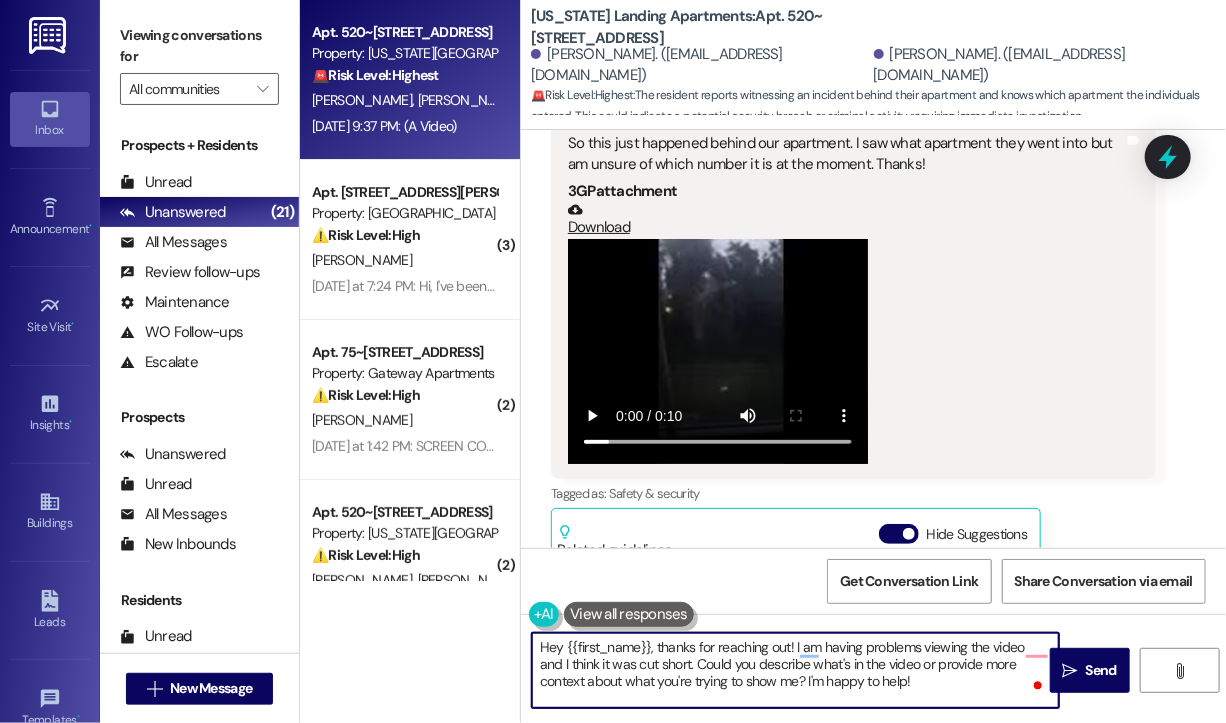click on "Hey {{first_name}}, thanks for reaching out! I am having problems viewing the video and I think it was cut short. Could you describe what's in the video or provide more context about what you're trying to show me? I'm happy to help!" at bounding box center (795, 670) 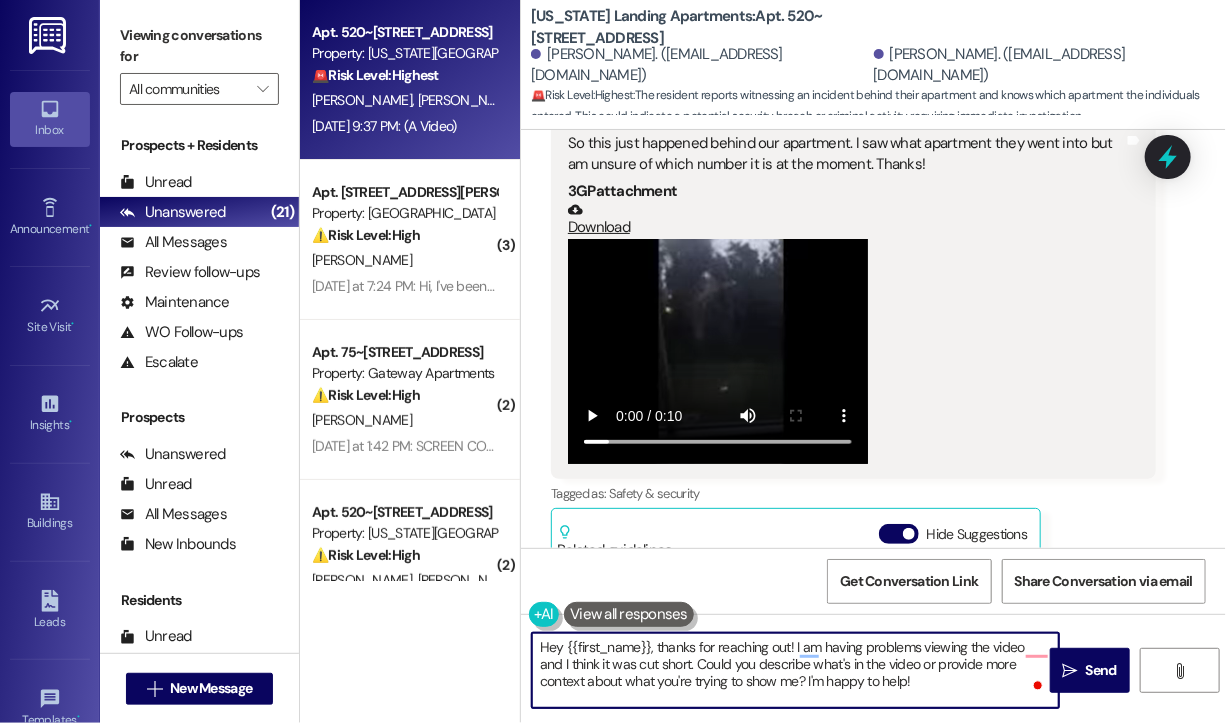 click on "Hey {{first_name}}, thanks for reaching out! I am having problems viewing the video and I think it was cut short. Could you describe what's in the video or provide more context about what you're trying to show me? I'm happy to help!" at bounding box center [795, 670] 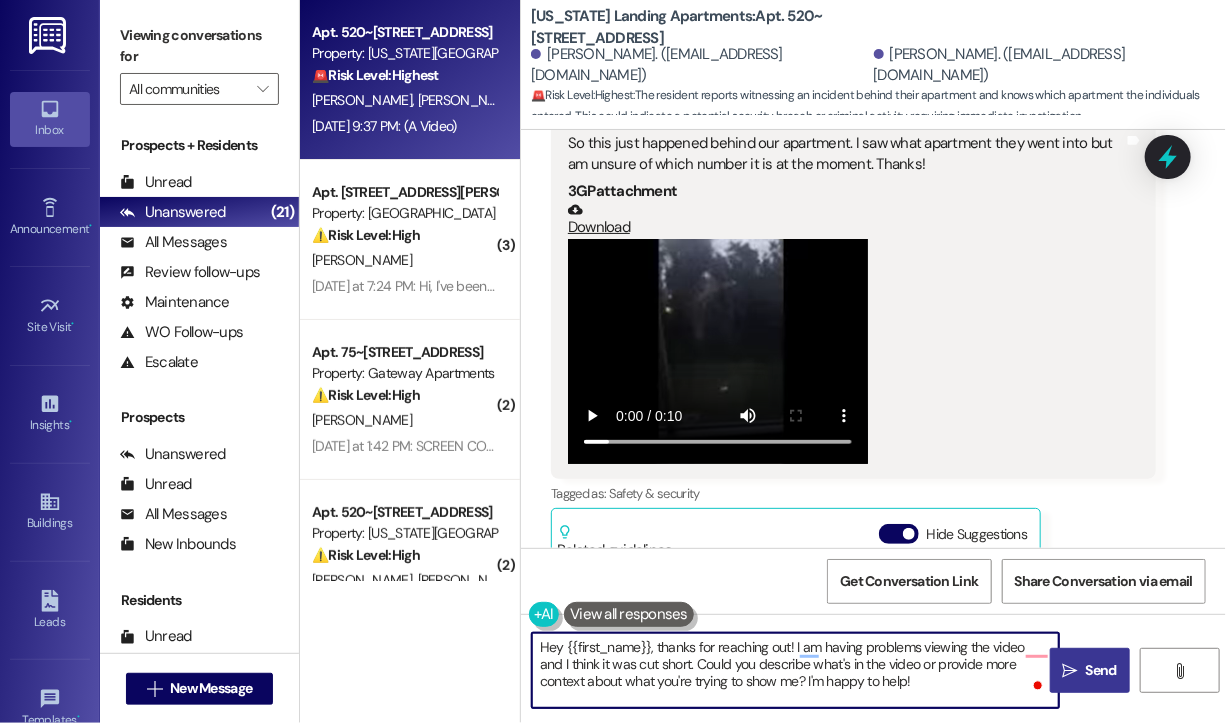 type on "Hey {{first_name}}, thanks for reaching out! I am having problems viewing the video and I think it was cut short. Could you describe what's in the video or provide more context about what you're trying to show me? I'm happy to help!" 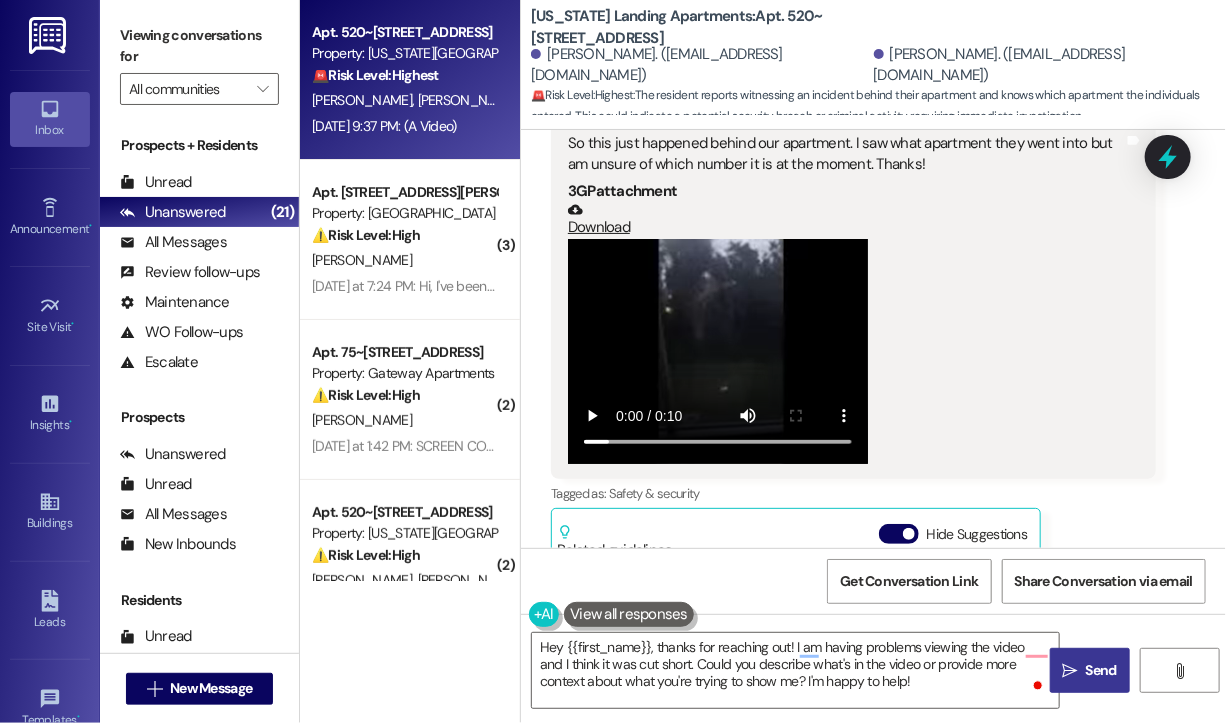 click on "Send" at bounding box center [1101, 670] 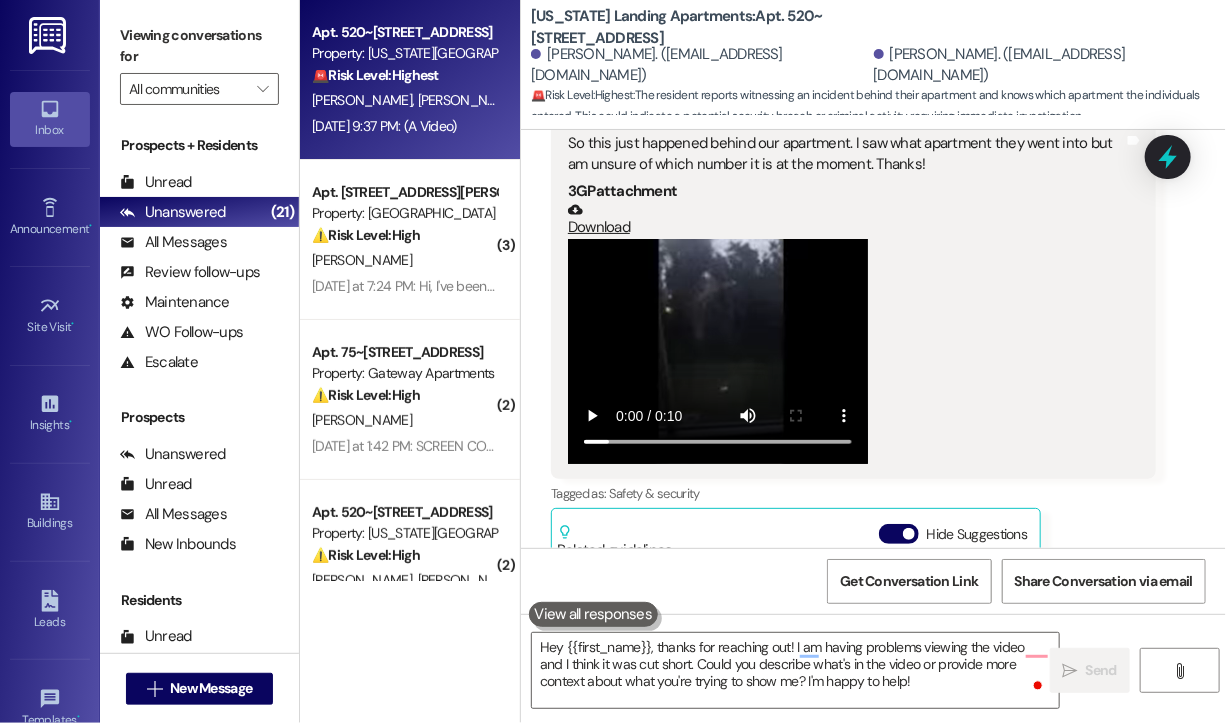 type 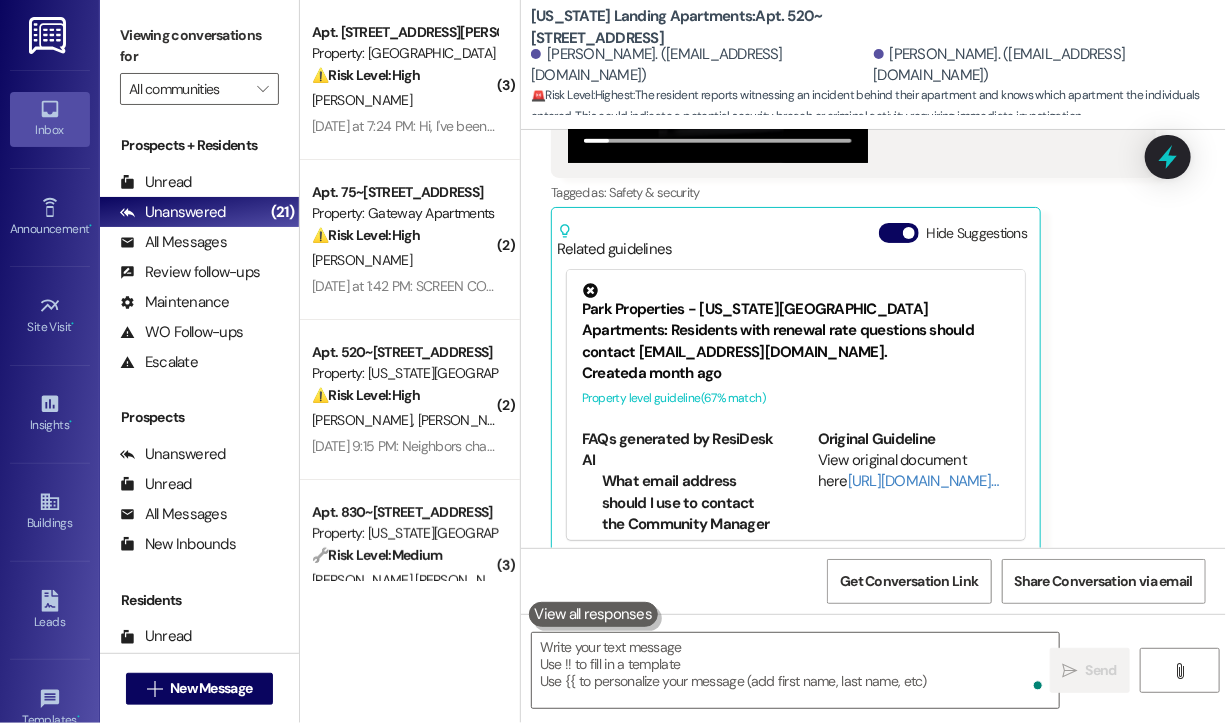 scroll, scrollTop: 1184, scrollLeft: 0, axis: vertical 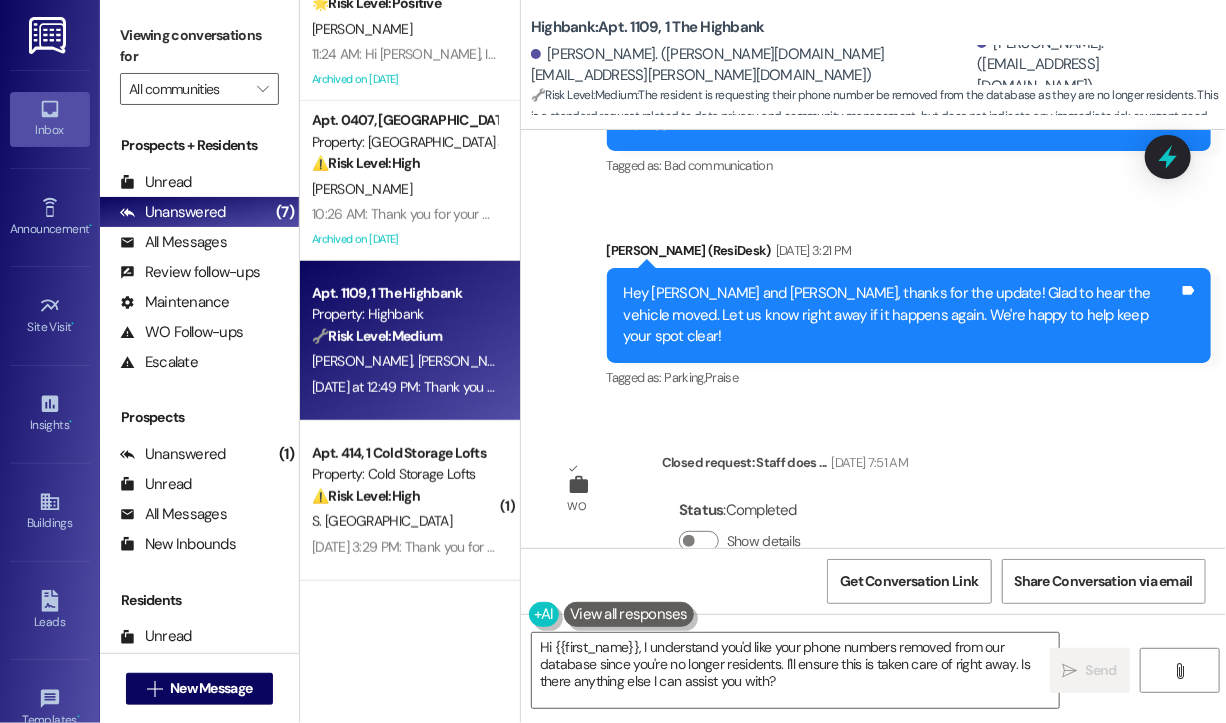 click on "Received via SMS Angela Cheng Question Yesterday at 12:49 PM Can you remove our phone numbers from your database?  We are no longer residents at Highbank Tags and notes Tagged as:   Access Click to highlight conversations about Access" at bounding box center [873, 904] 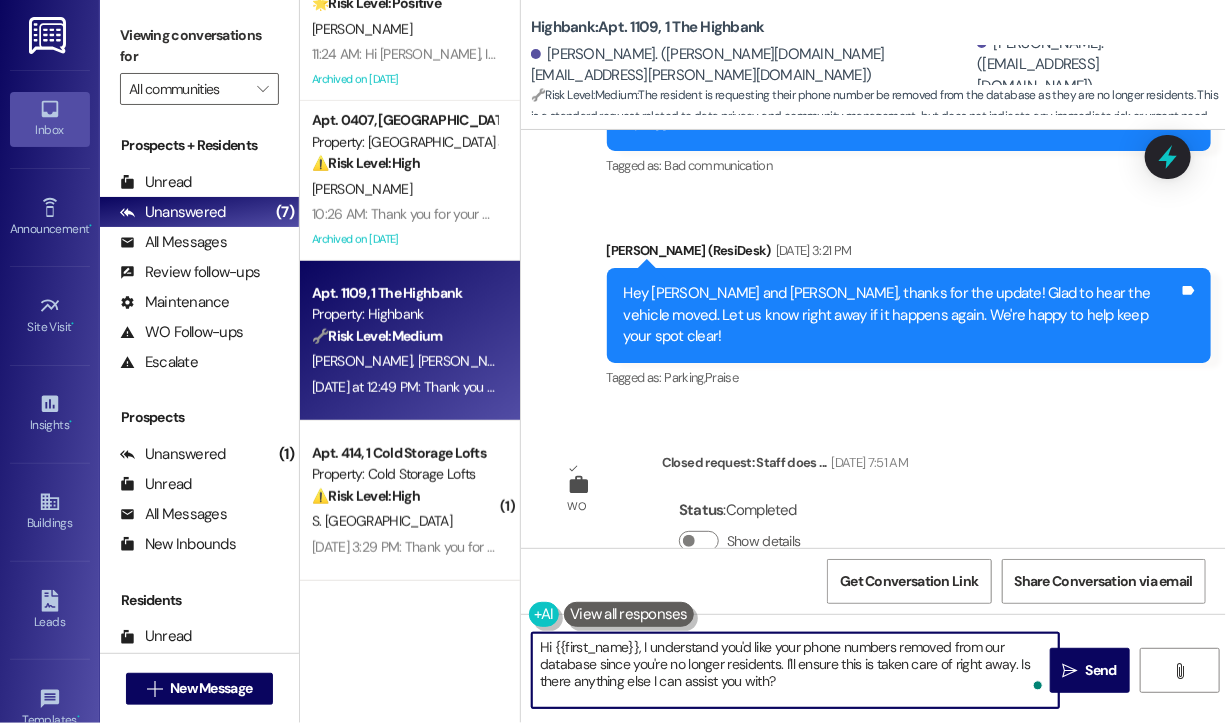 drag, startPoint x: 820, startPoint y: 678, endPoint x: 531, endPoint y: 635, distance: 292.18146 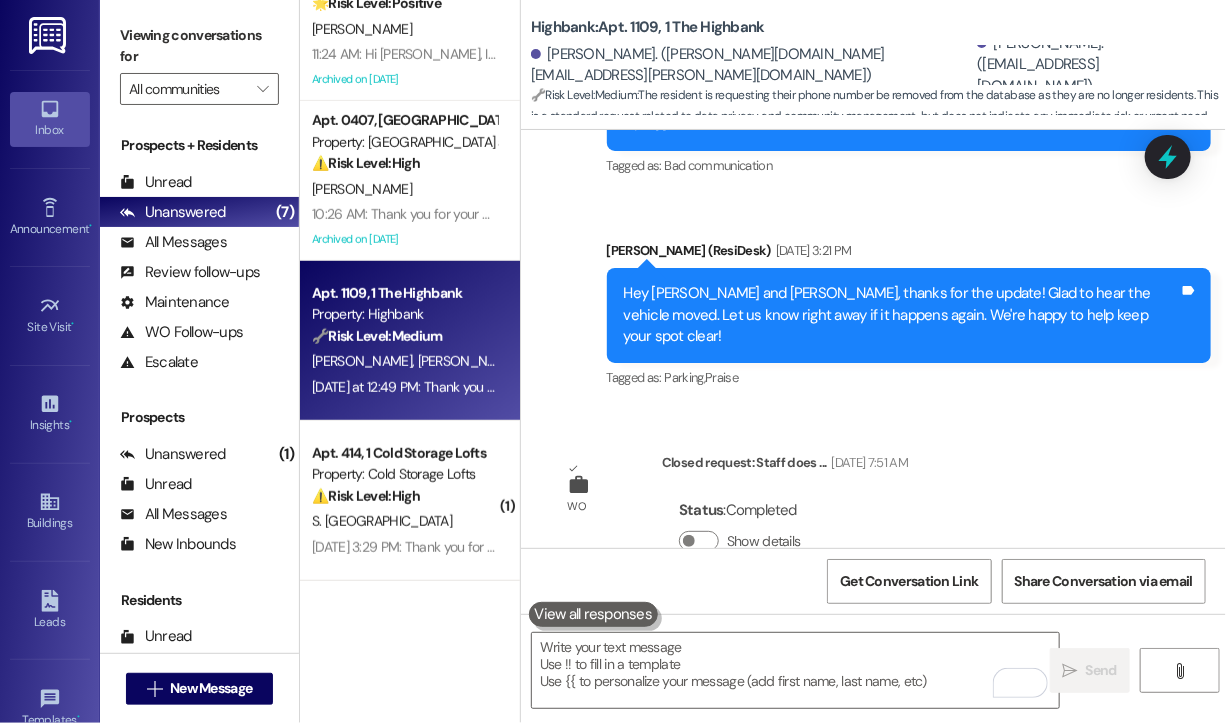 click on "Survey, sent via SMS Residesk Automated Survey Jul 16, 2025 at 12:19 PM Hi Angela and Vincent! I'm checking in on your latest work order (Flooring - includes either ..., ID: 11168875). Was everything completed to your satisfaction? You can answer with a quick (Y/N) Tags and notes Tagged as:   Service request review Click to highlight conversations about Service request review" at bounding box center (909, 717) 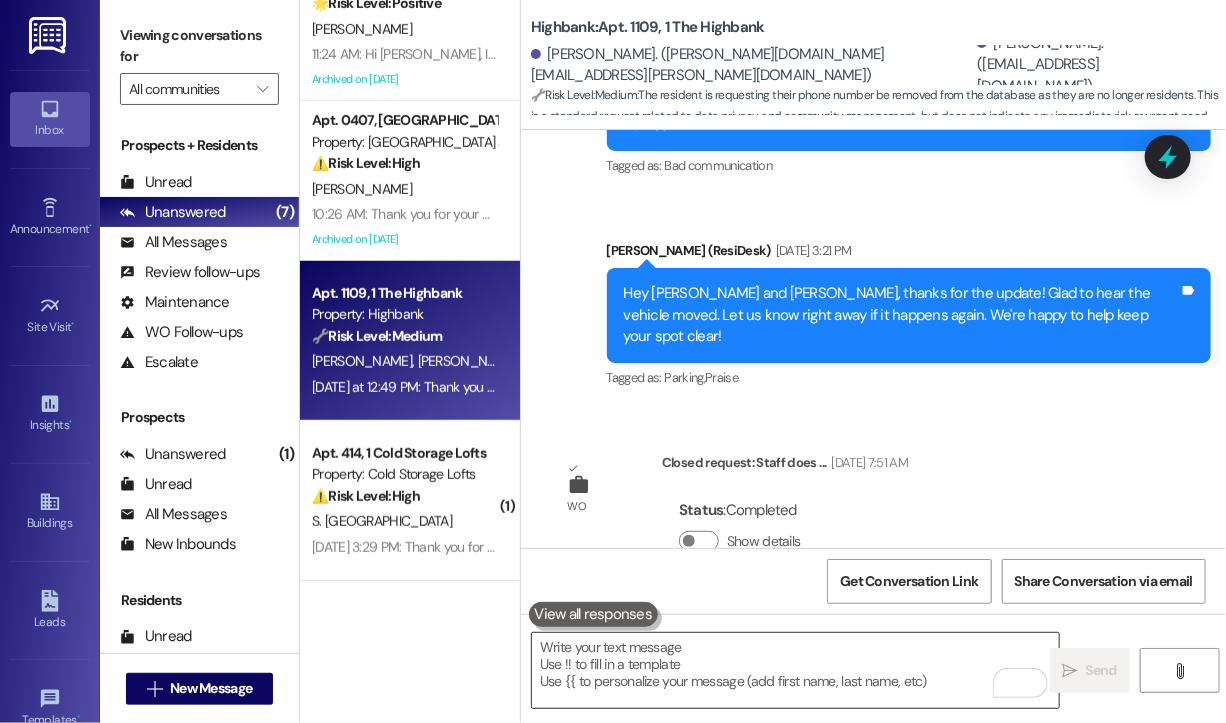 click at bounding box center (795, 670) 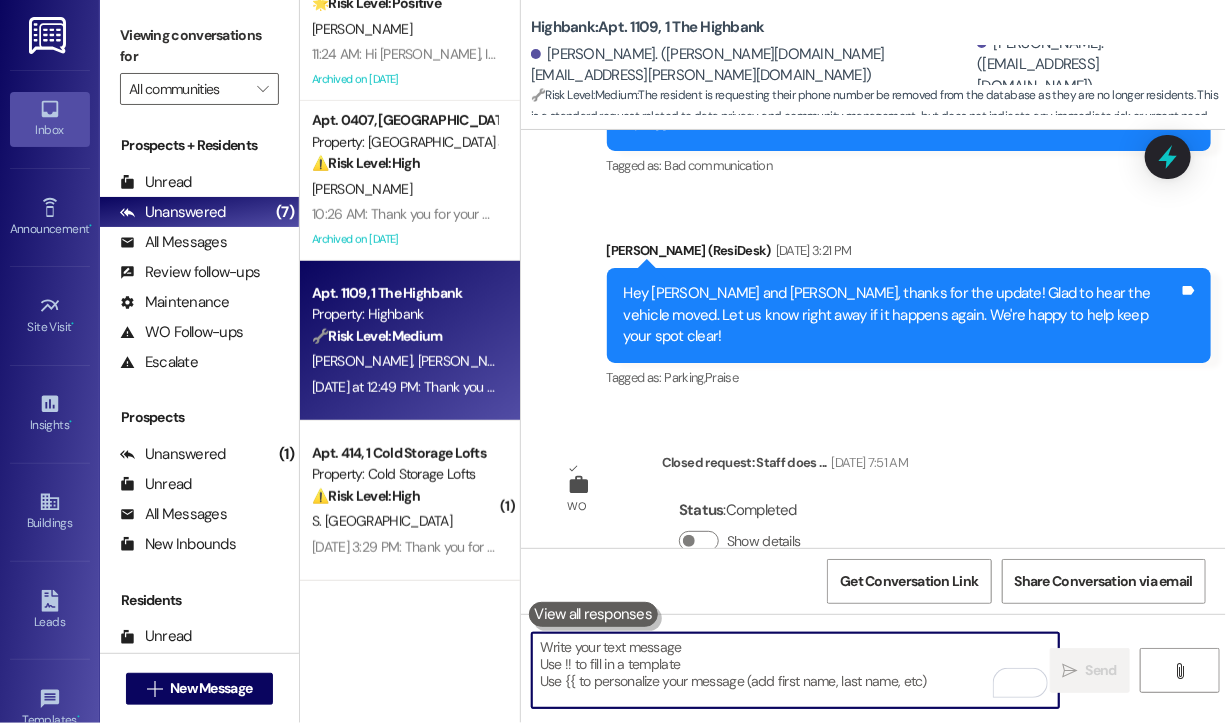 paste on "Sorry to bother you! Please reply STOP (all in capital letters) to opt-out of the messaging service. Thank you." 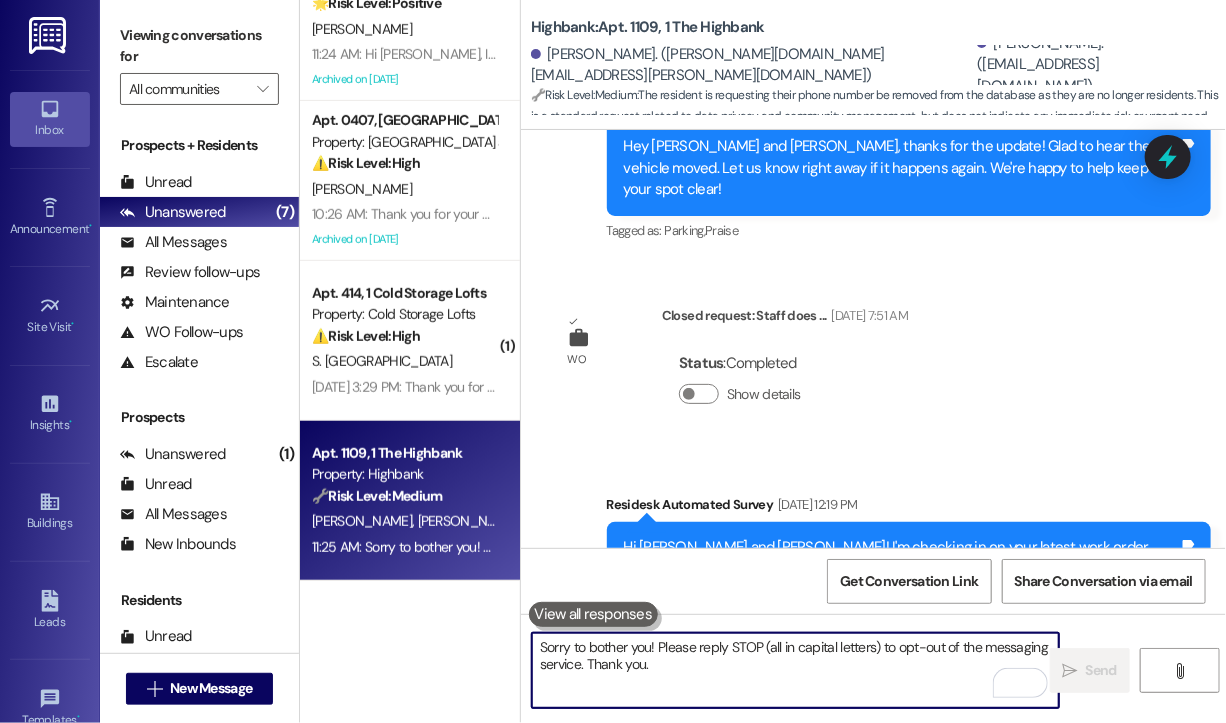 scroll, scrollTop: 32823, scrollLeft: 0, axis: vertical 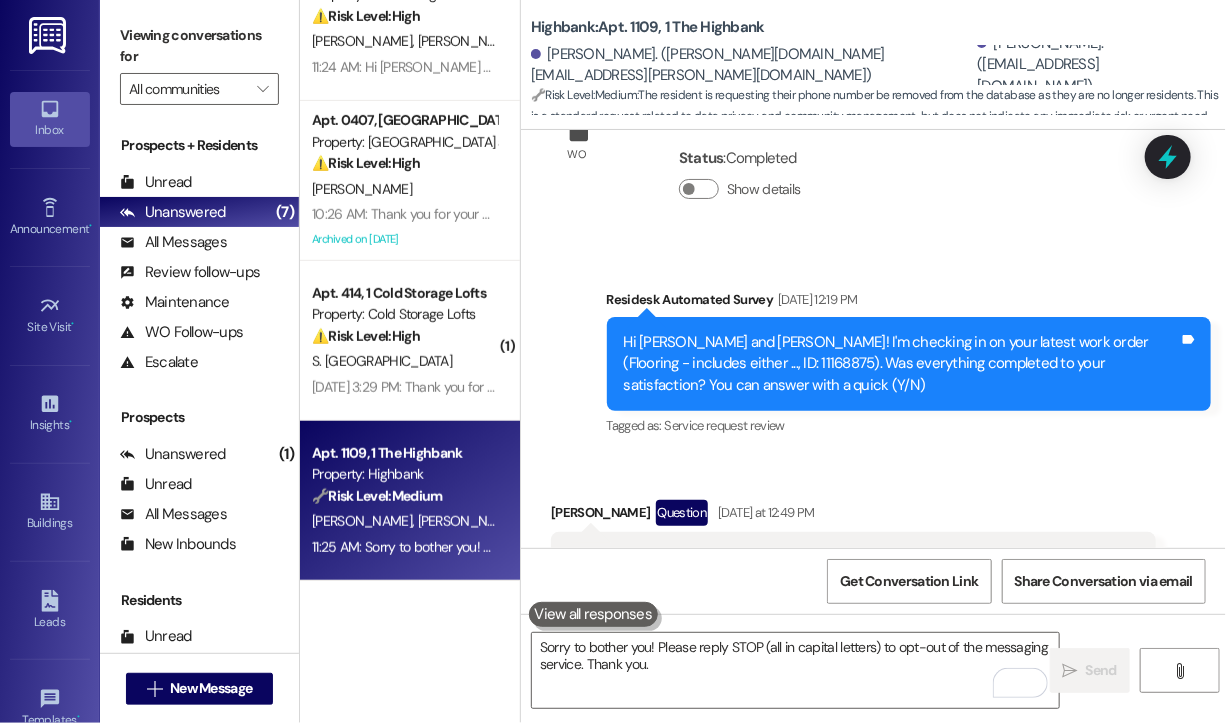 click on "Sent via SMS ResiDesk After Hours Assistant Yesterday at 12:49 PM Thank you for your message. Our offices are currently closed, but we will contact you when we resume operations. For emergencies, please contact your emergency number. Tags and notes Tagged as:   Call request Click to highlight conversations about Call request Sent via SMS Sarah 11:25 AM Sorry to bother you! Please reply STOP (all in capital letters) to opt-out of the messaging service. Thank you. Tags and notes" at bounding box center (873, 836) 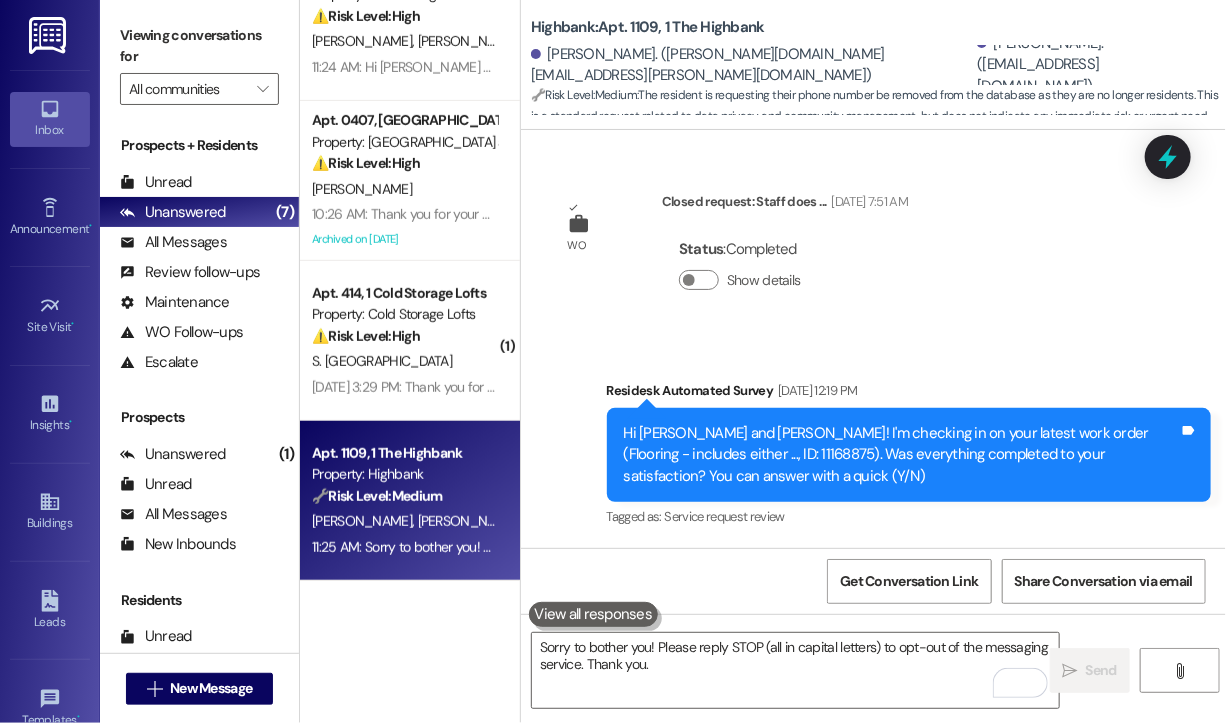 scroll, scrollTop: 32823, scrollLeft: 0, axis: vertical 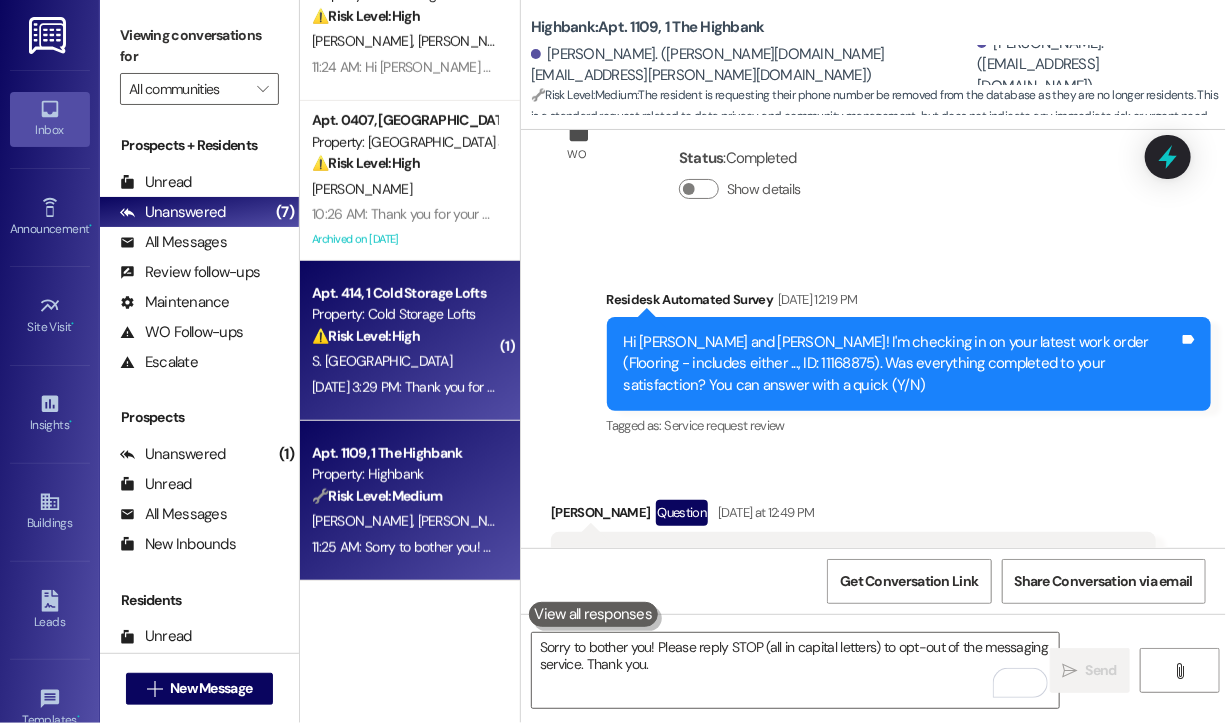 click on "S. Israel" at bounding box center [404, 361] 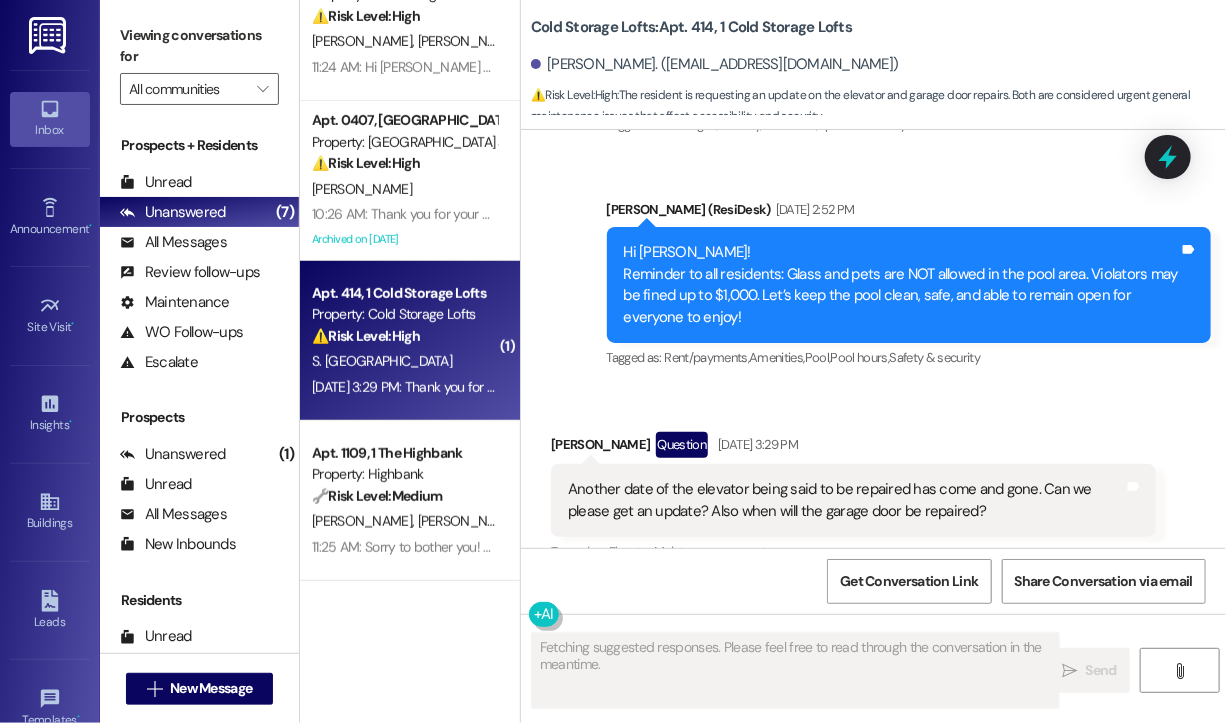 scroll, scrollTop: 21430, scrollLeft: 0, axis: vertical 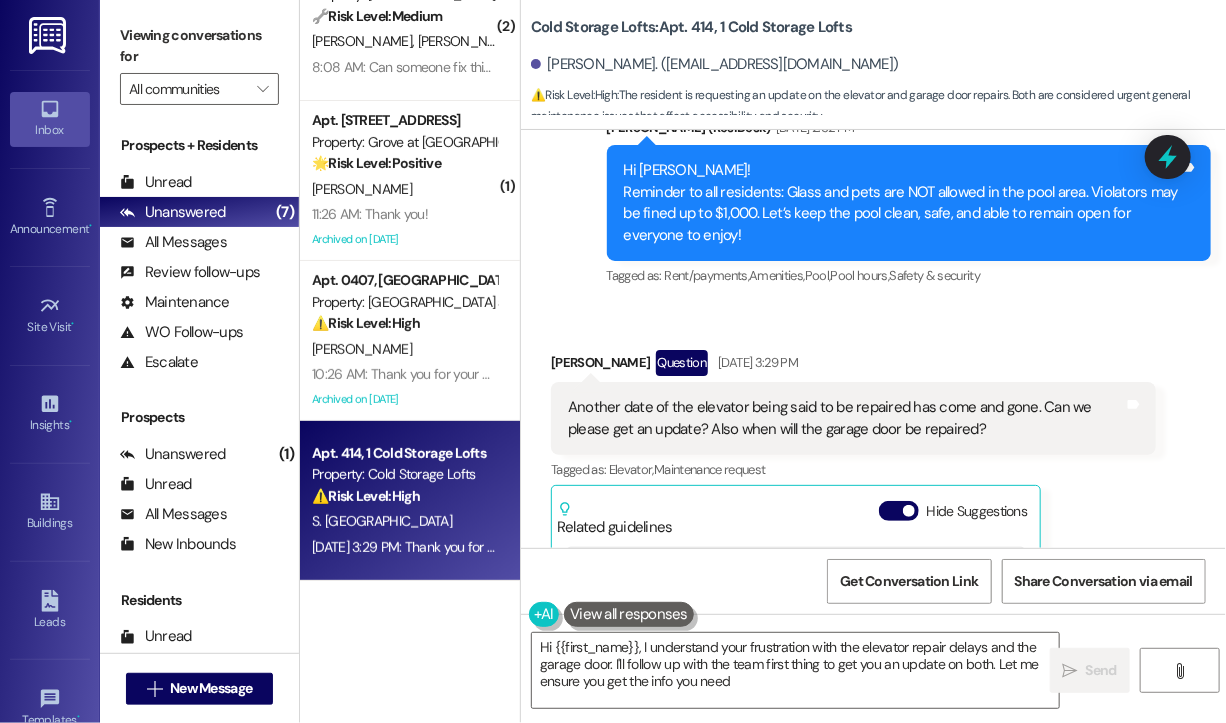type on "Hi {{first_name}}, I understand your frustration with the elevator repair delays and the garage door. I'll follow up with the team first thing to get you an update on both. Let me ensure you get the info you need!" 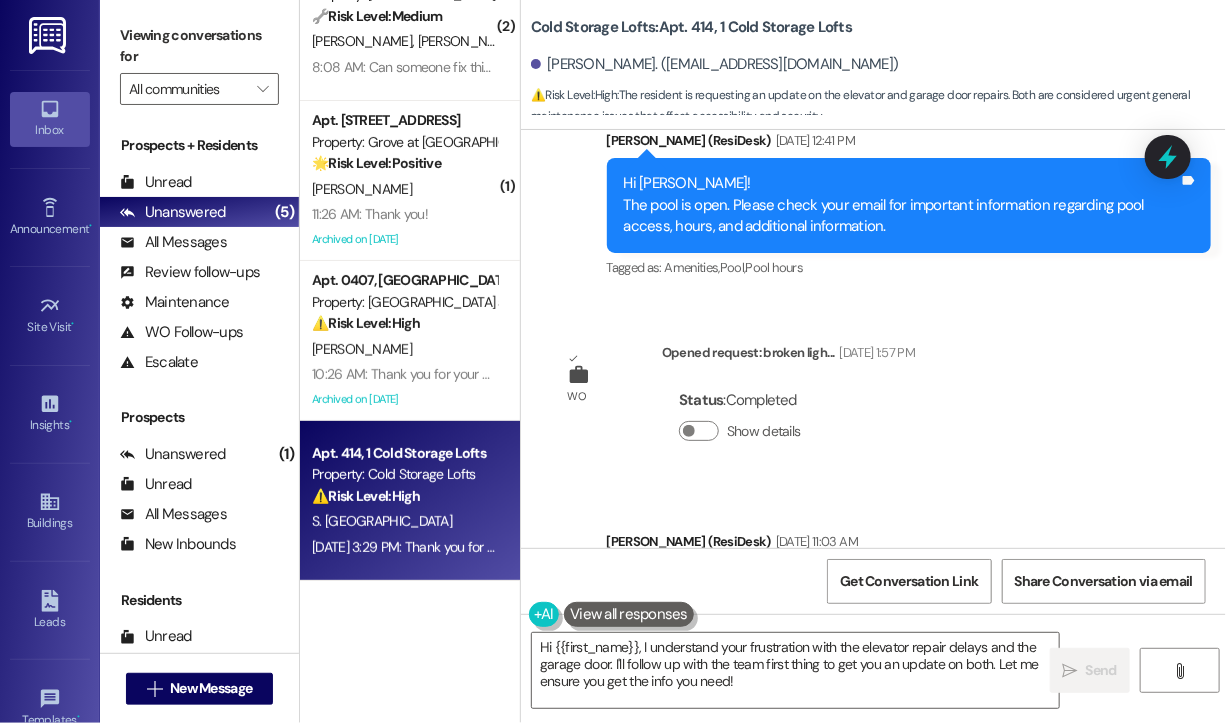 scroll, scrollTop: 19730, scrollLeft: 0, axis: vertical 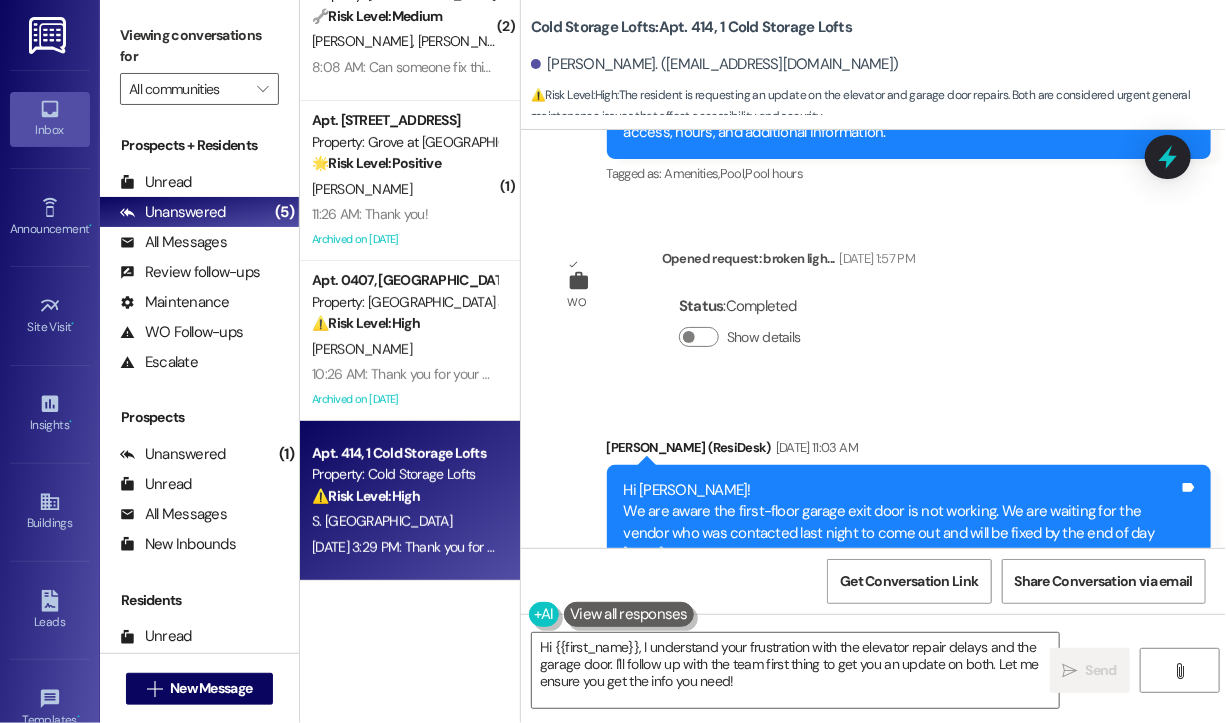 click on "Cold Storage Lofts:  Apt. 414, 1 Cold Storage Lofts       Sarah Israel. (sarahsueforyou@gmail.com)   ⚠️  Risk Level:  High :  The resident is requesting an update on the elevator and garage door repairs. Both are considered urgent general maintenance issues that affect accessibility and security." at bounding box center (878, 60) 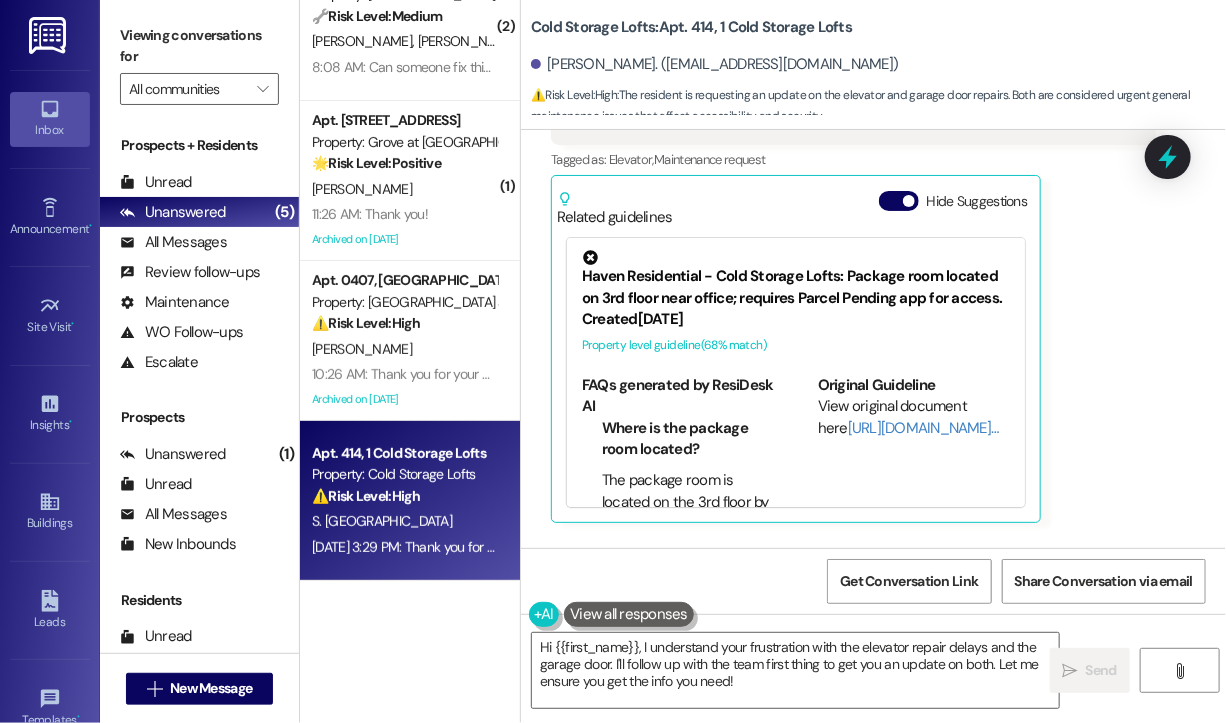 scroll, scrollTop: 21243, scrollLeft: 0, axis: vertical 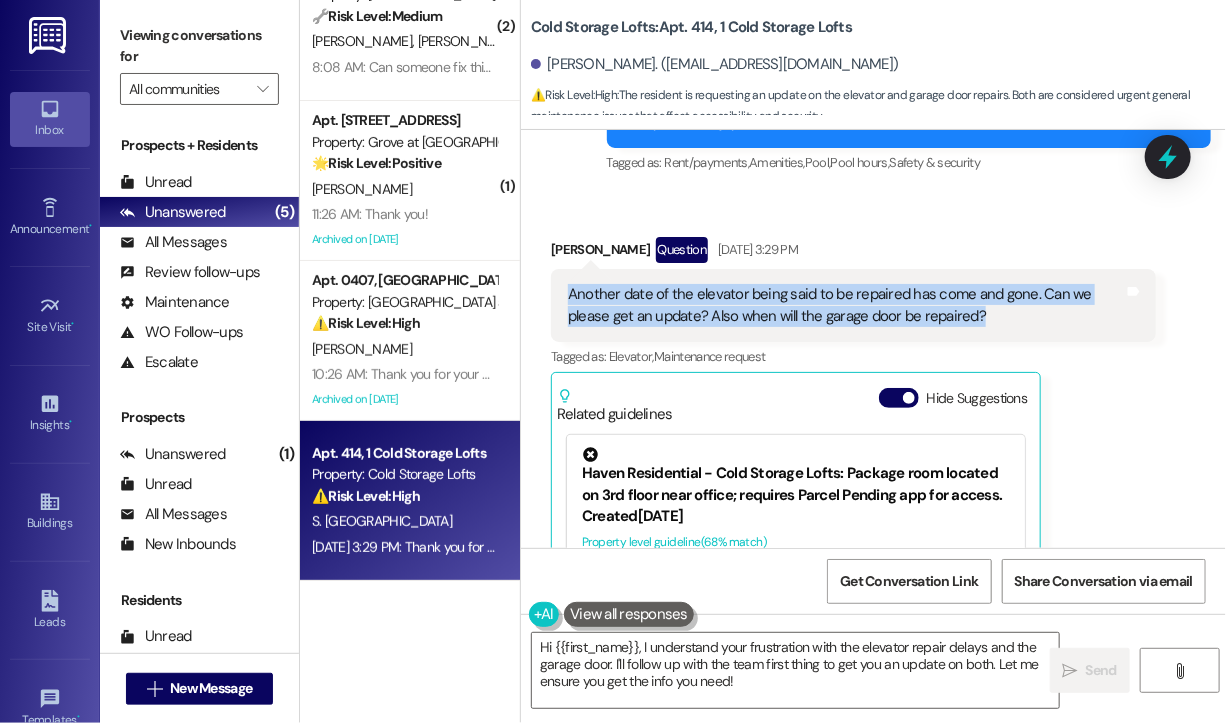 drag, startPoint x: 1009, startPoint y: 309, endPoint x: 570, endPoint y: 295, distance: 439.22318 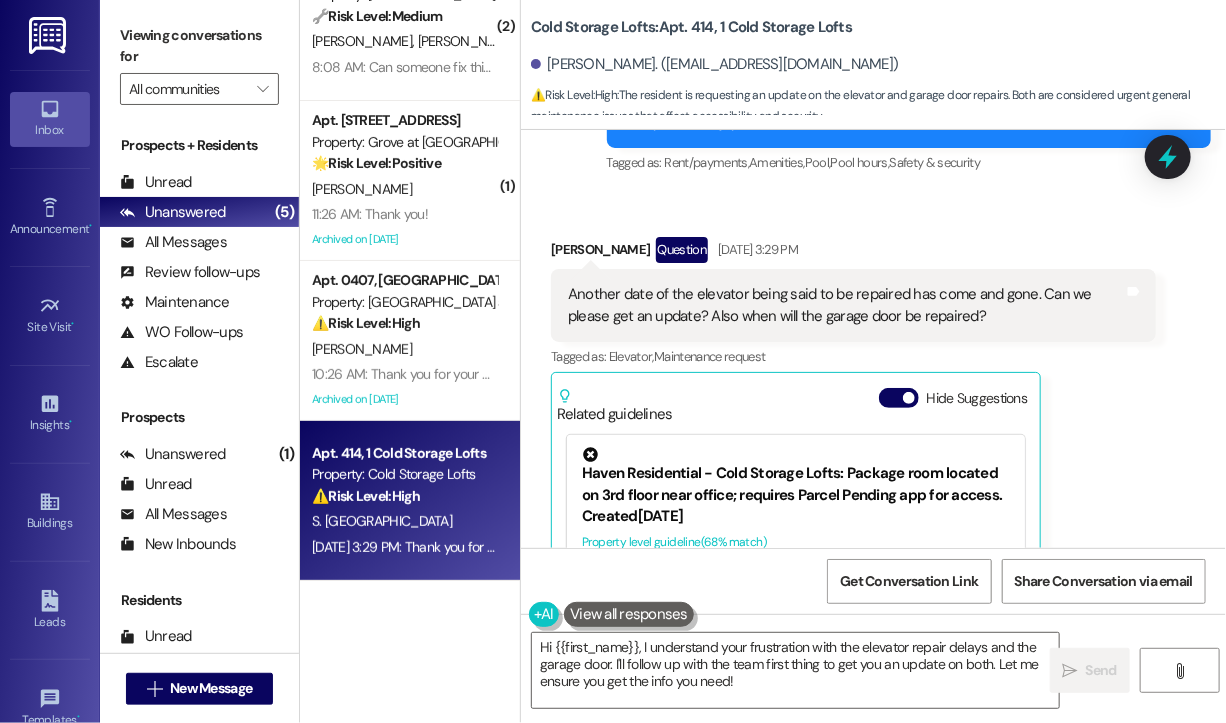 click on "Announcement, sent via SMS Sarah   (ResiDesk) Jul 15, 2025 at 2:52 PM Hi Sarah!
Reminder to all residents: Glass and pets are NOT allowed in the pool area. Violators may be fined up to $1,000. Let’s keep the pool clean, safe, and able to remain open for everyone to enjoy! Tags and notes Tagged as:   Rent/payments ,  Click to highlight conversations about Rent/payments Amenities ,  Click to highlight conversations about Amenities Pool ,  Click to highlight conversations about Pool Pool hours ,  Click to highlight conversations about Pool hours Safety & security Click to highlight conversations about Safety & security" at bounding box center [909, 90] 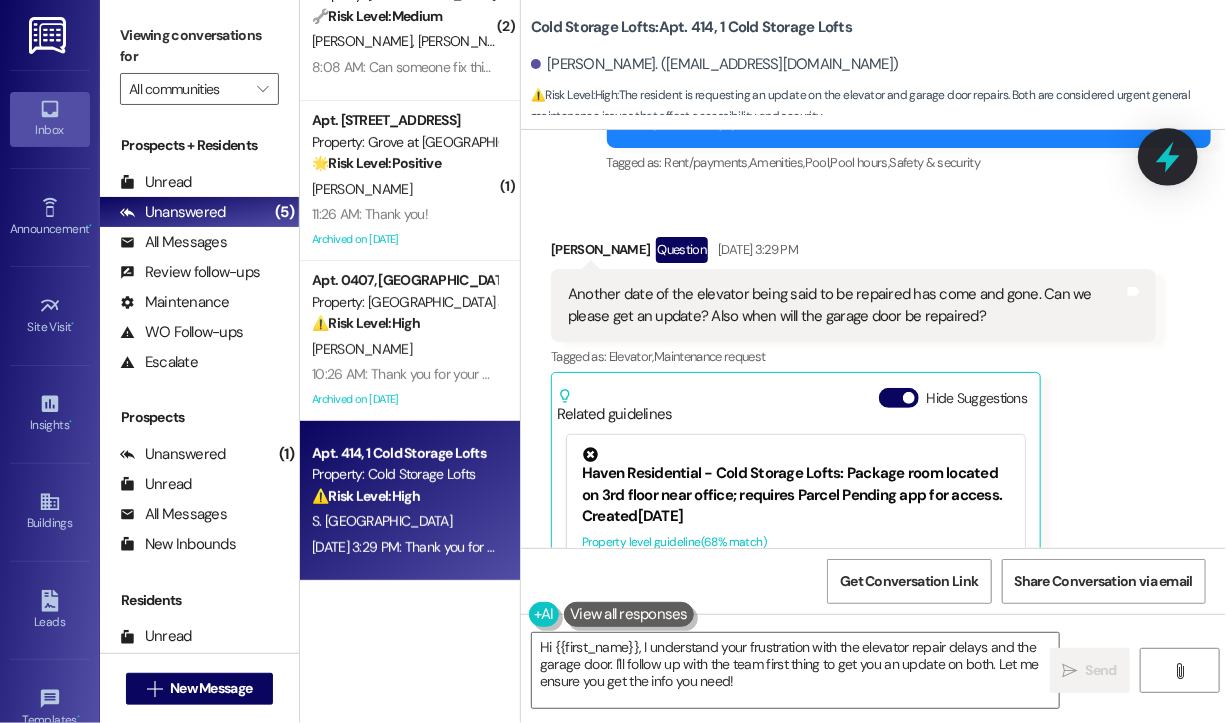 click 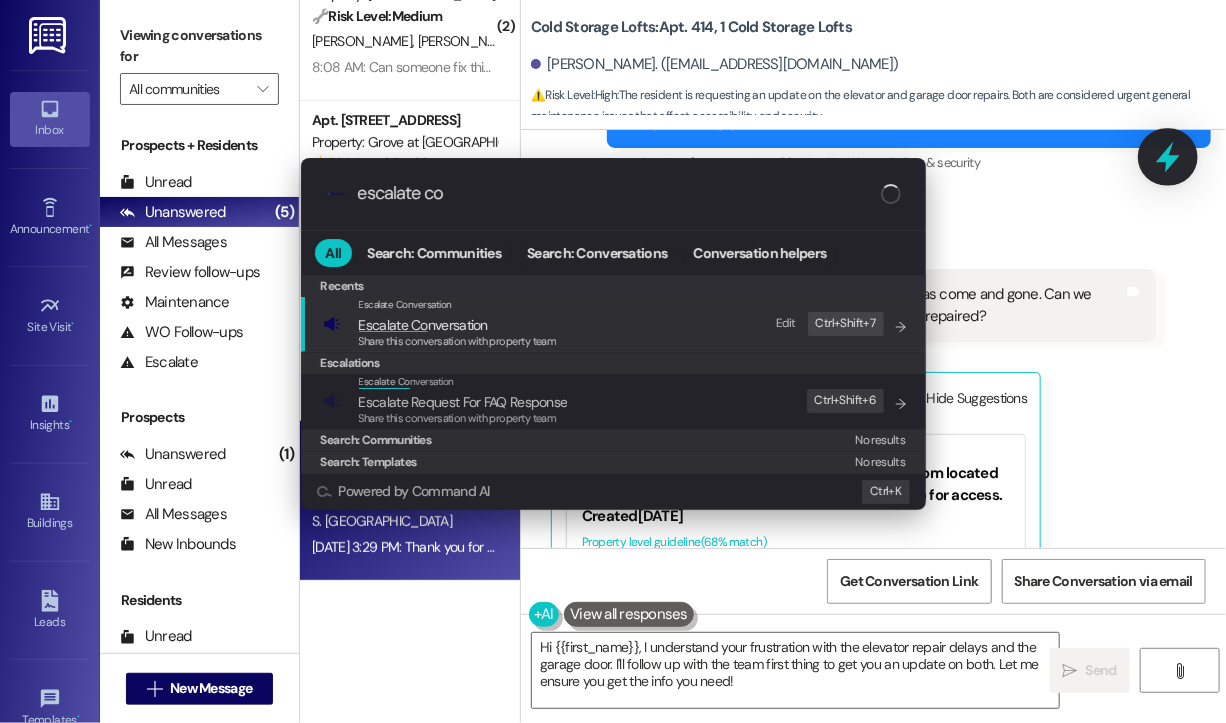type on "escalate con" 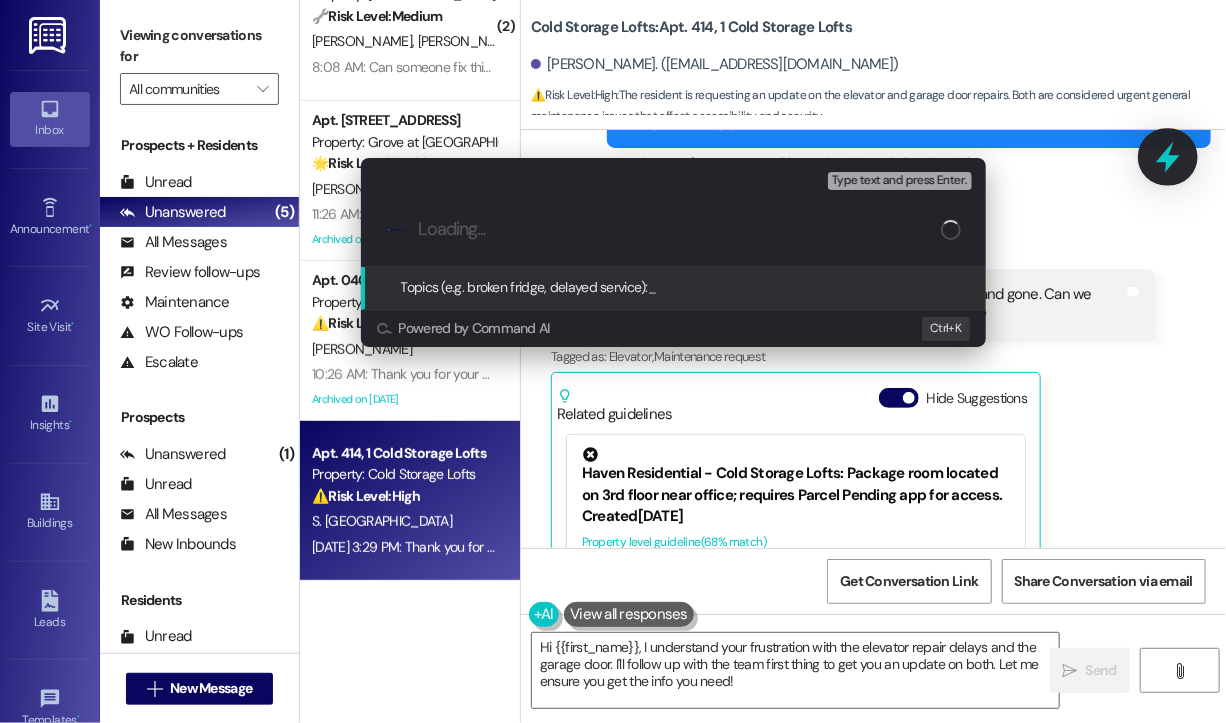 paste on "Request for Update on Elevator and Garage Door Repairs – Missed Repair Date Again" 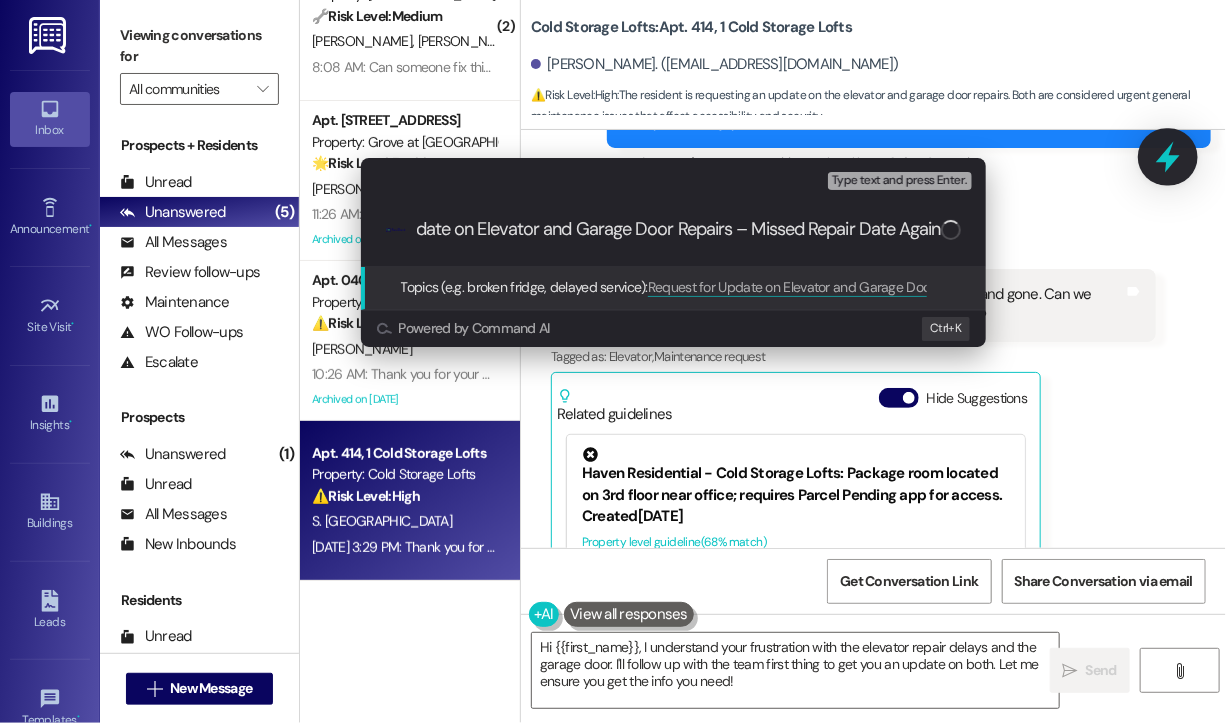 scroll, scrollTop: 0, scrollLeft: 111, axis: horizontal 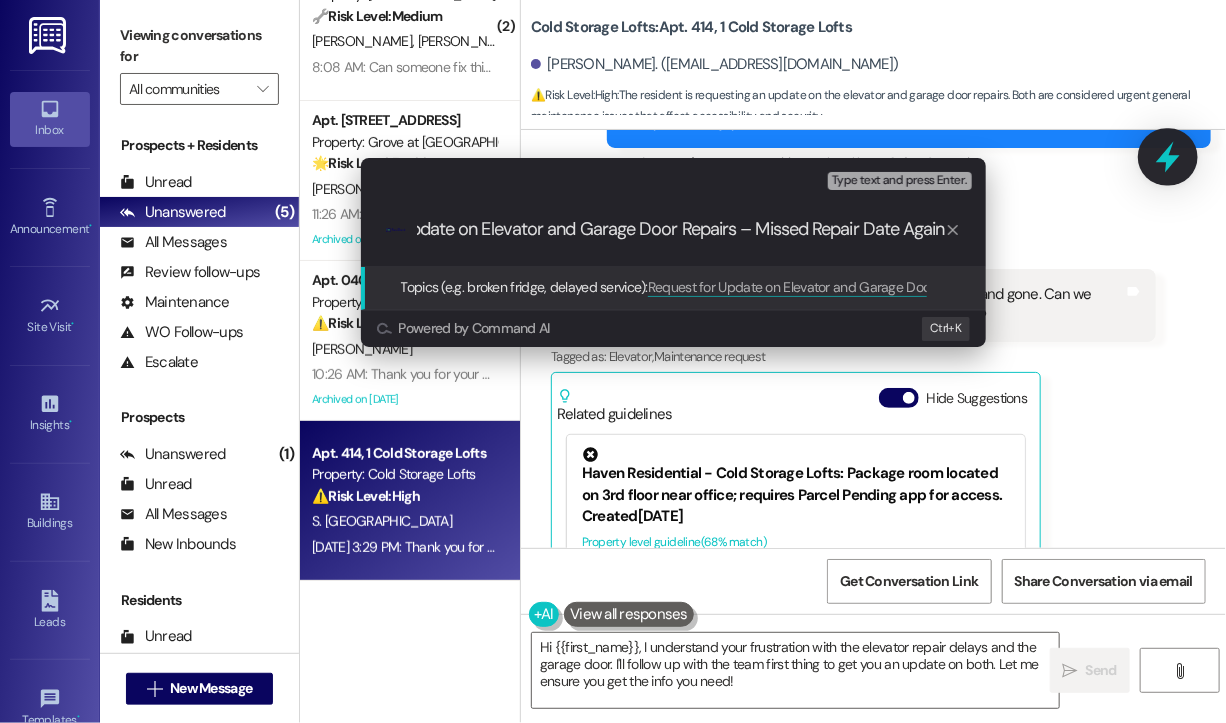type 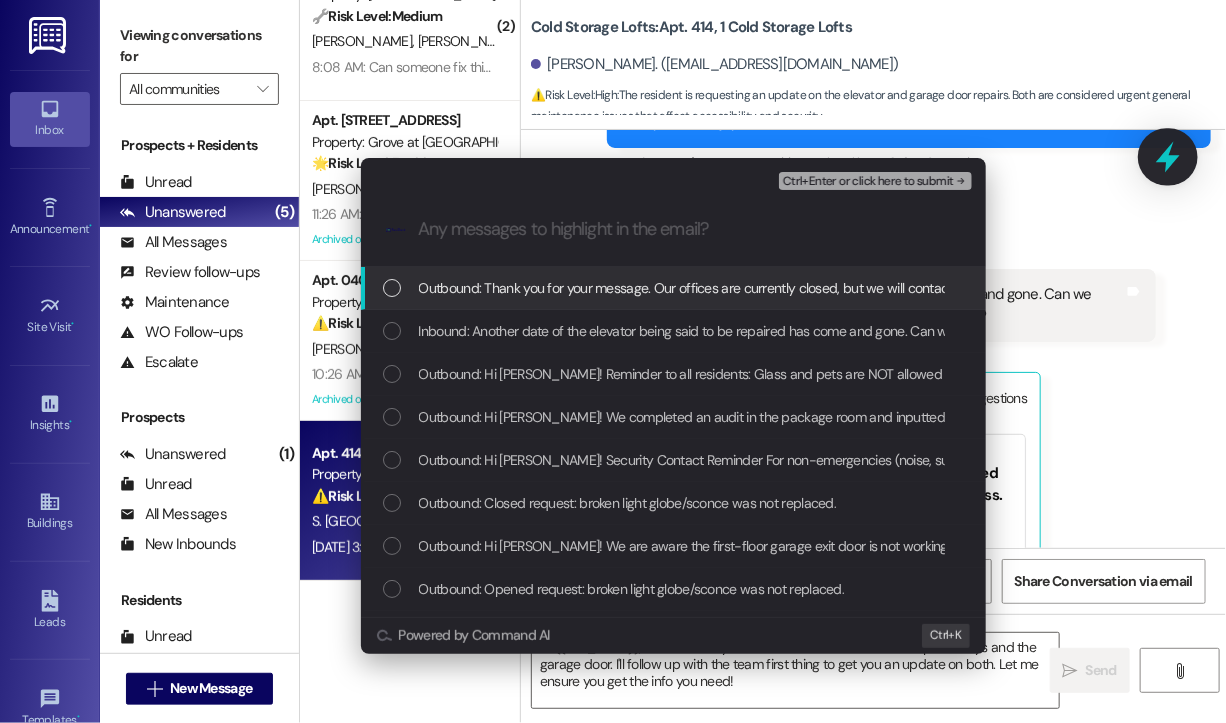 scroll, scrollTop: 0, scrollLeft: 0, axis: both 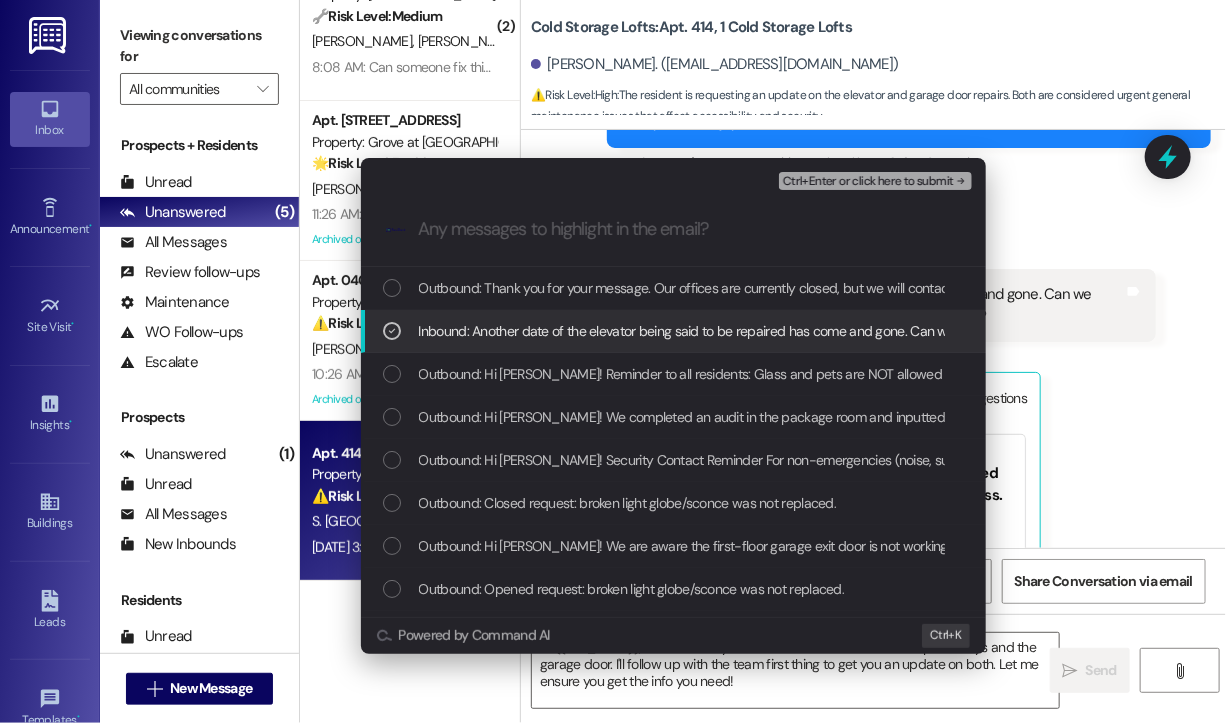 click on "Ctrl+Enter or click here to submit" at bounding box center (868, 182) 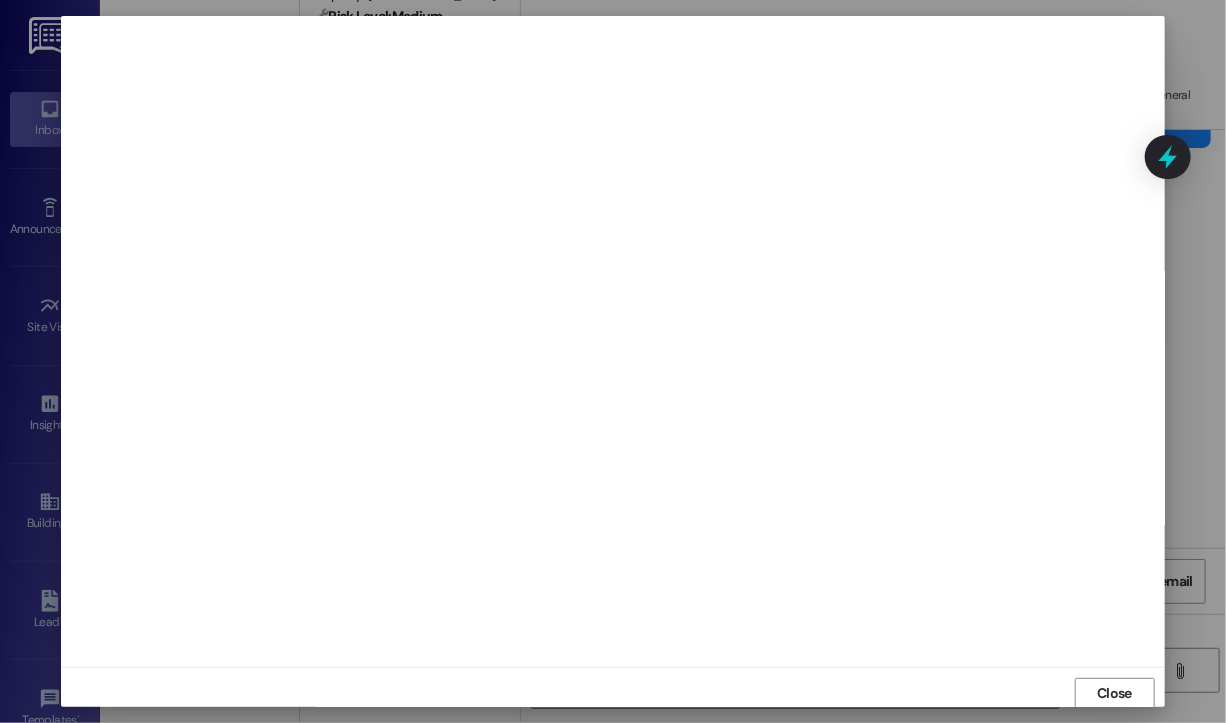 scroll, scrollTop: 2, scrollLeft: 0, axis: vertical 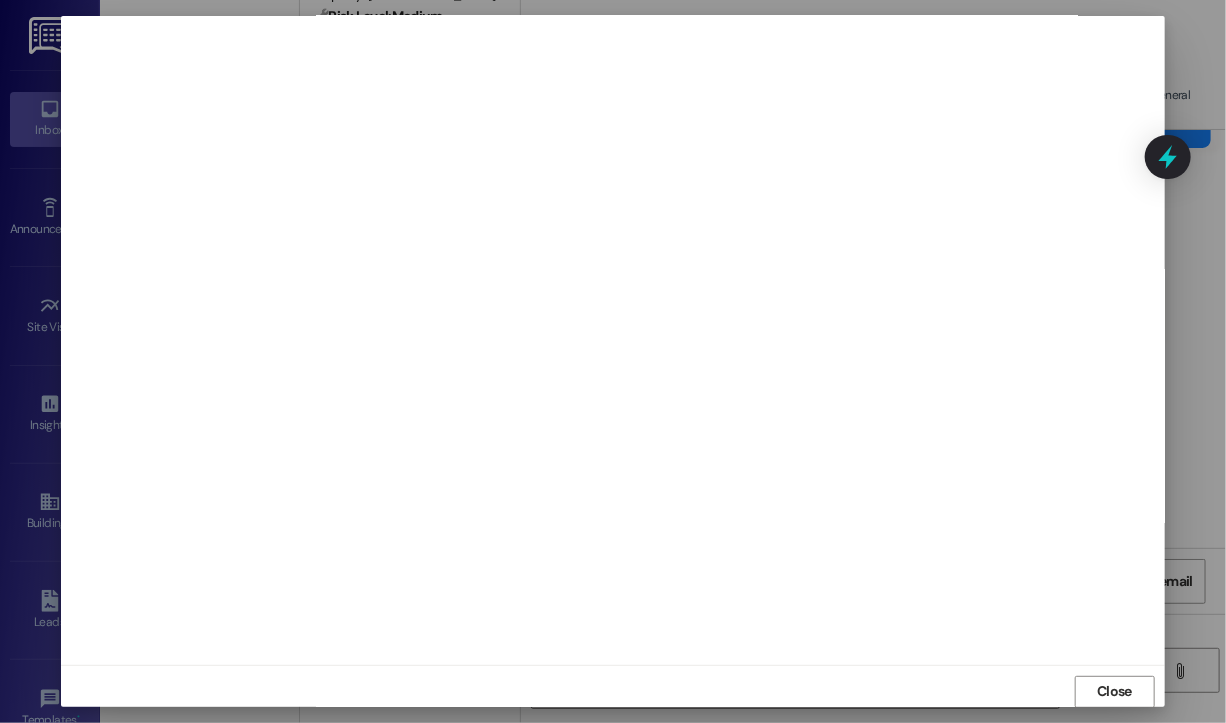 type 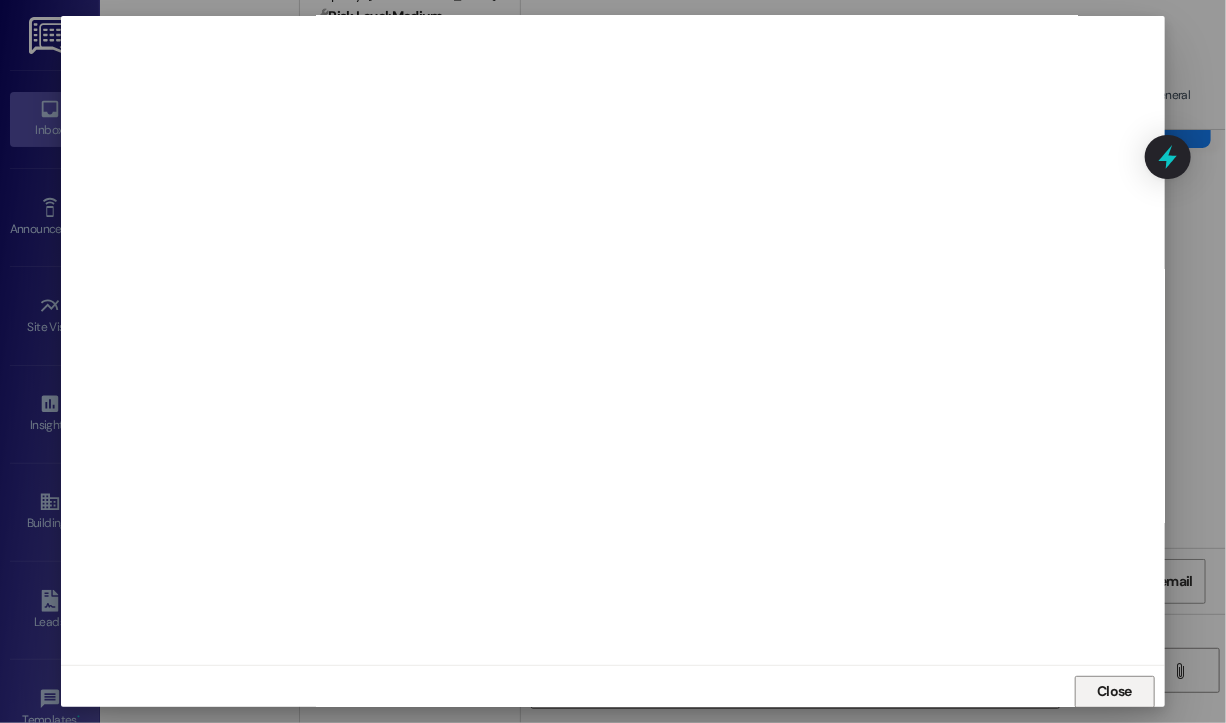 click on "Close" at bounding box center (1114, 691) 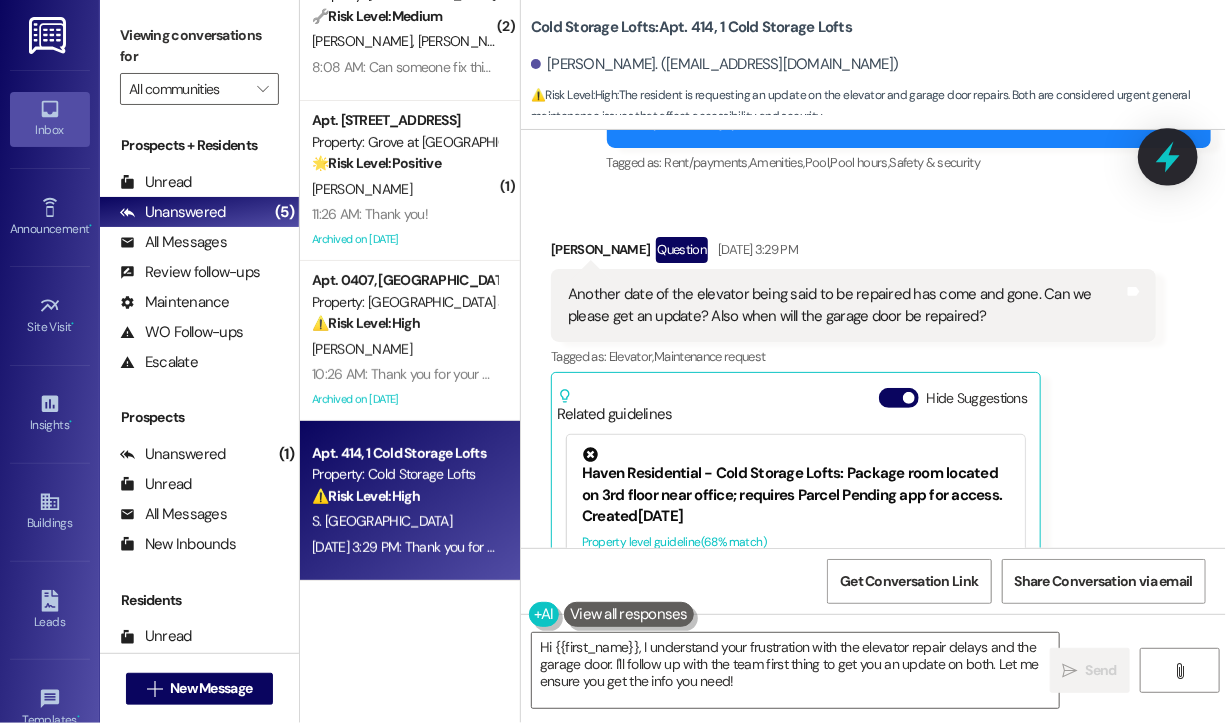 click 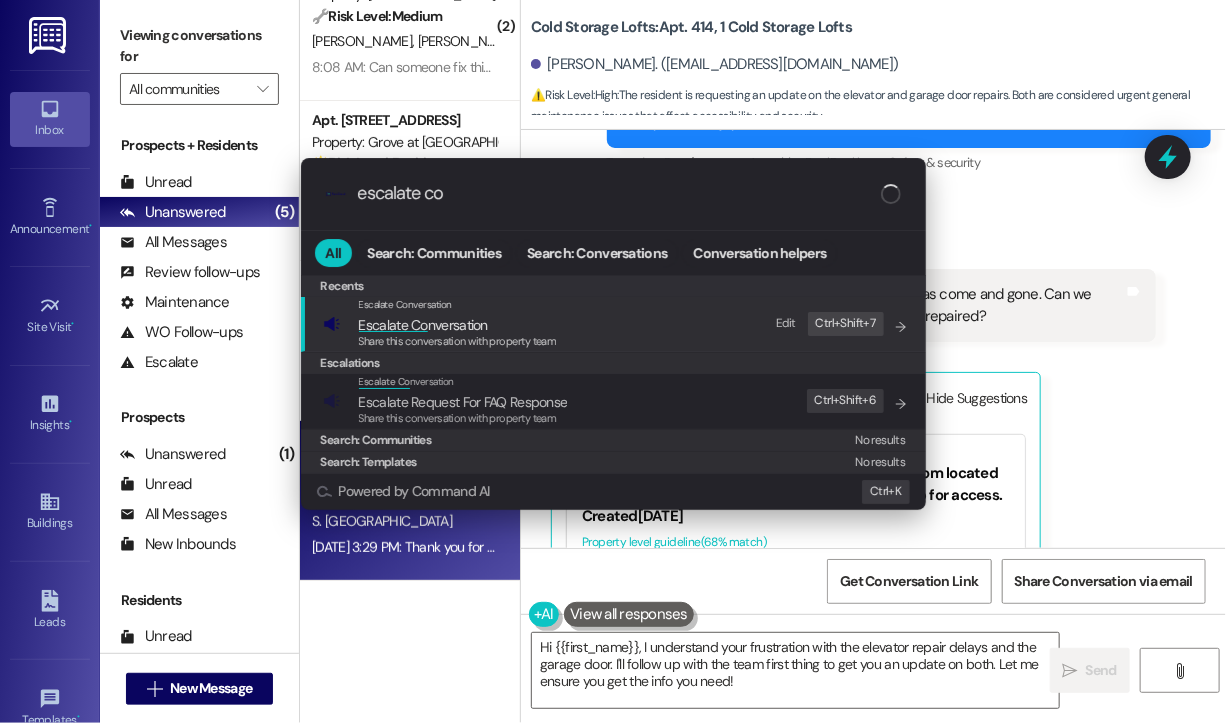 type on "escalate con" 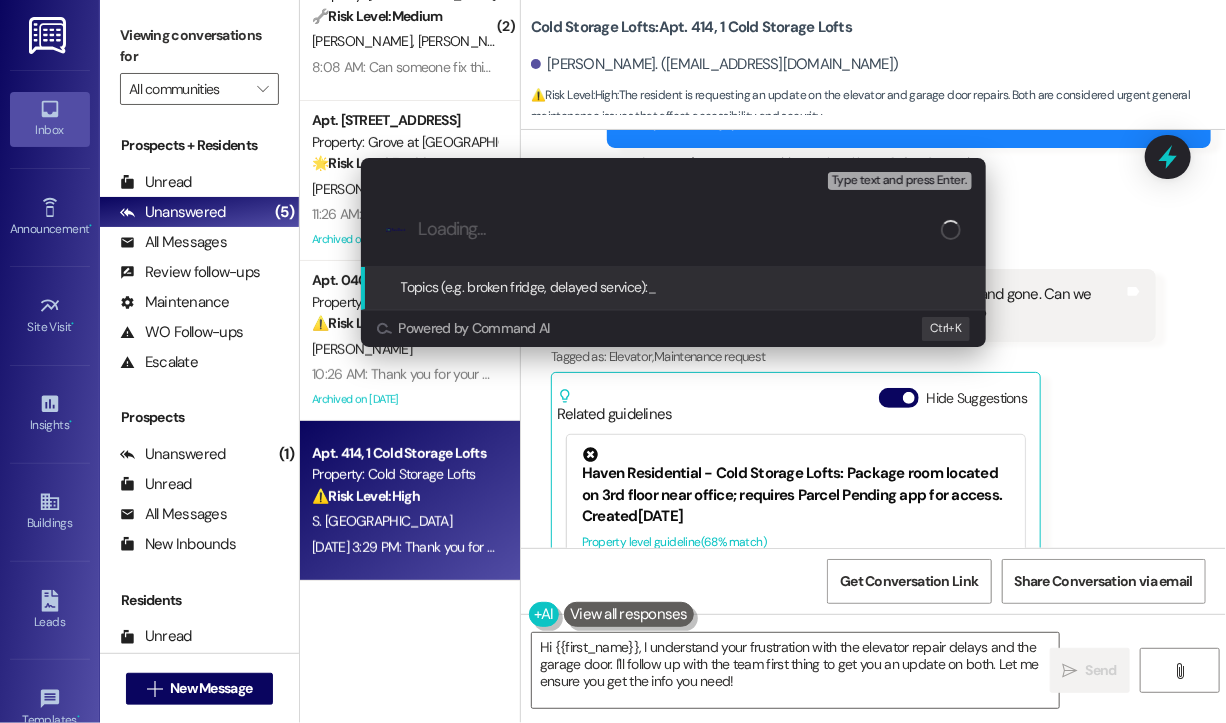 paste on "Request for Update on Elevator and Garage Door Repairs – Missed Repair Date Again" 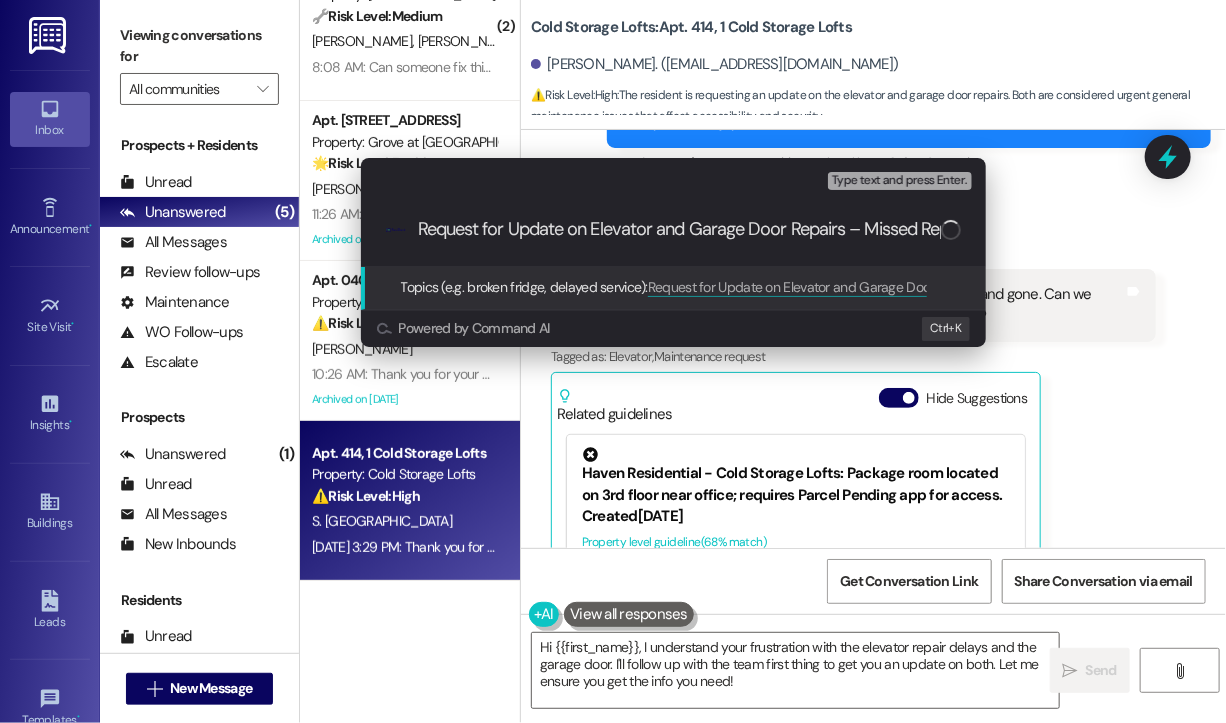 scroll, scrollTop: 0, scrollLeft: 115, axis: horizontal 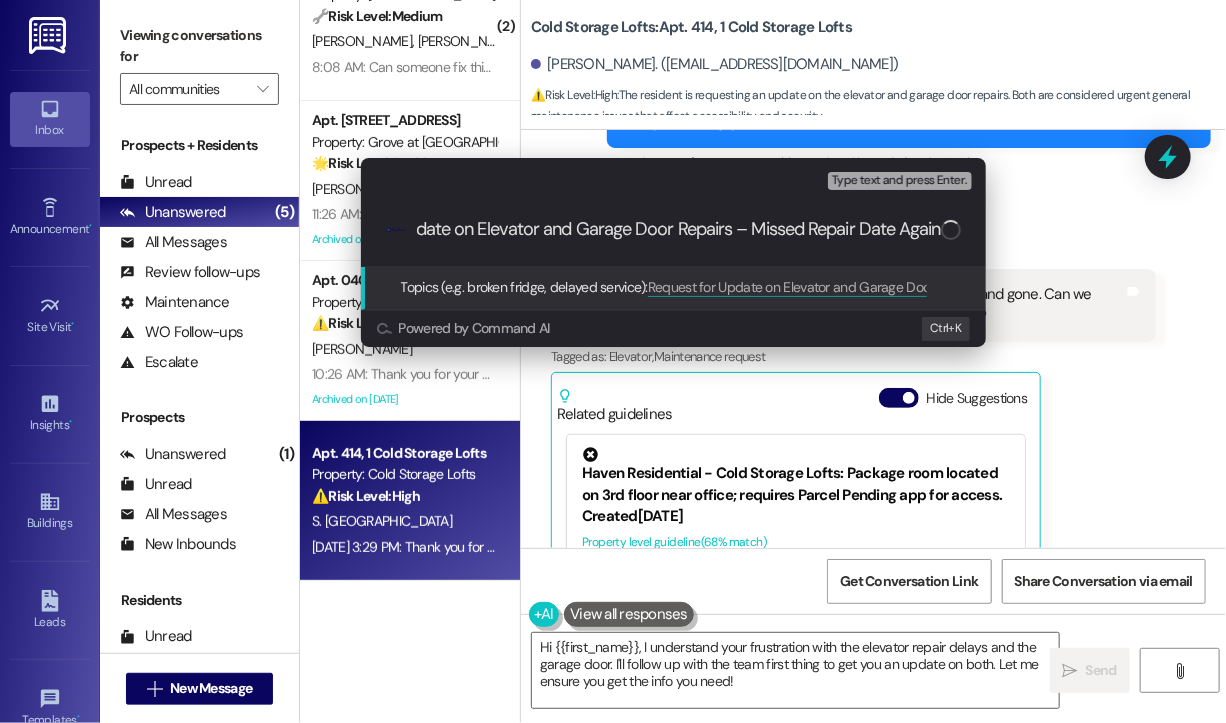 type 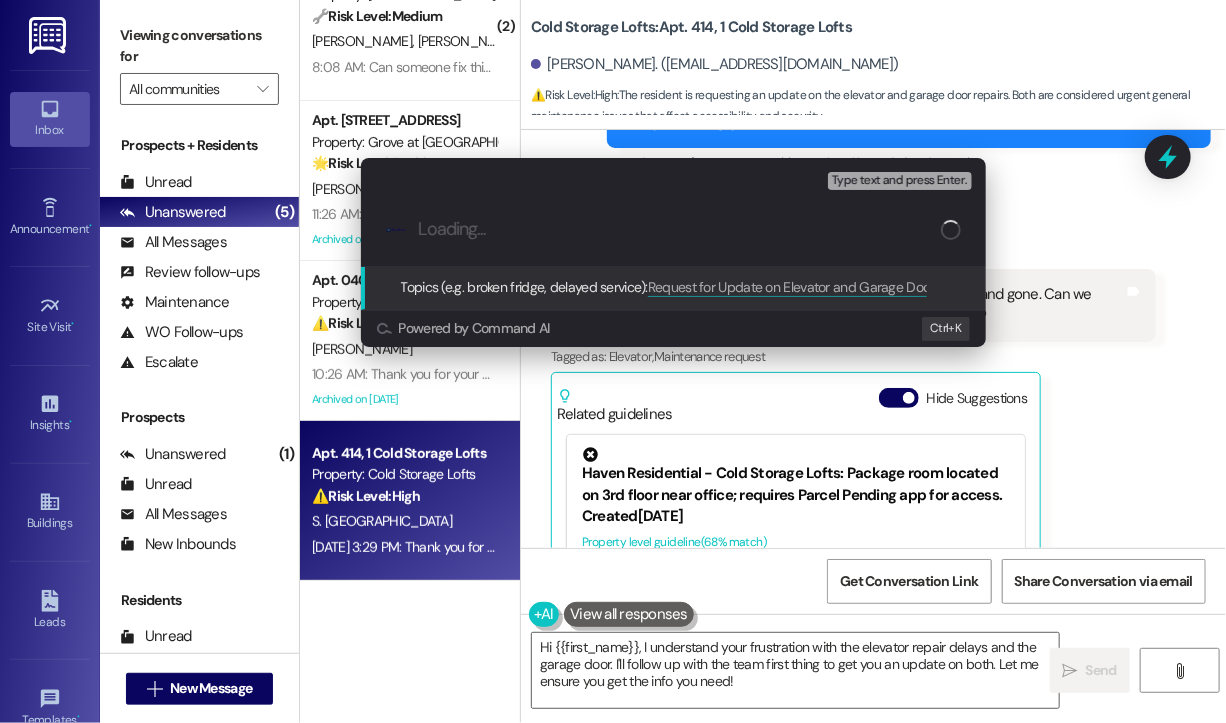 scroll, scrollTop: 0, scrollLeft: 0, axis: both 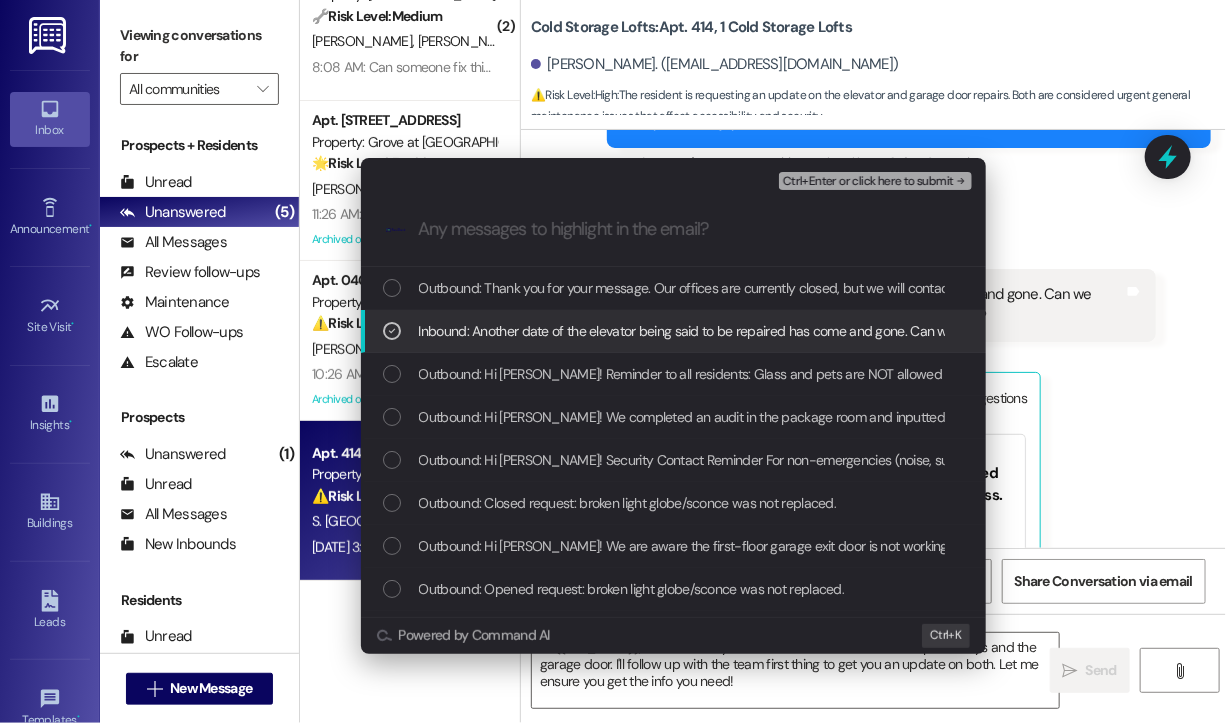 click on "Ctrl+Enter or click here to submit" at bounding box center (868, 182) 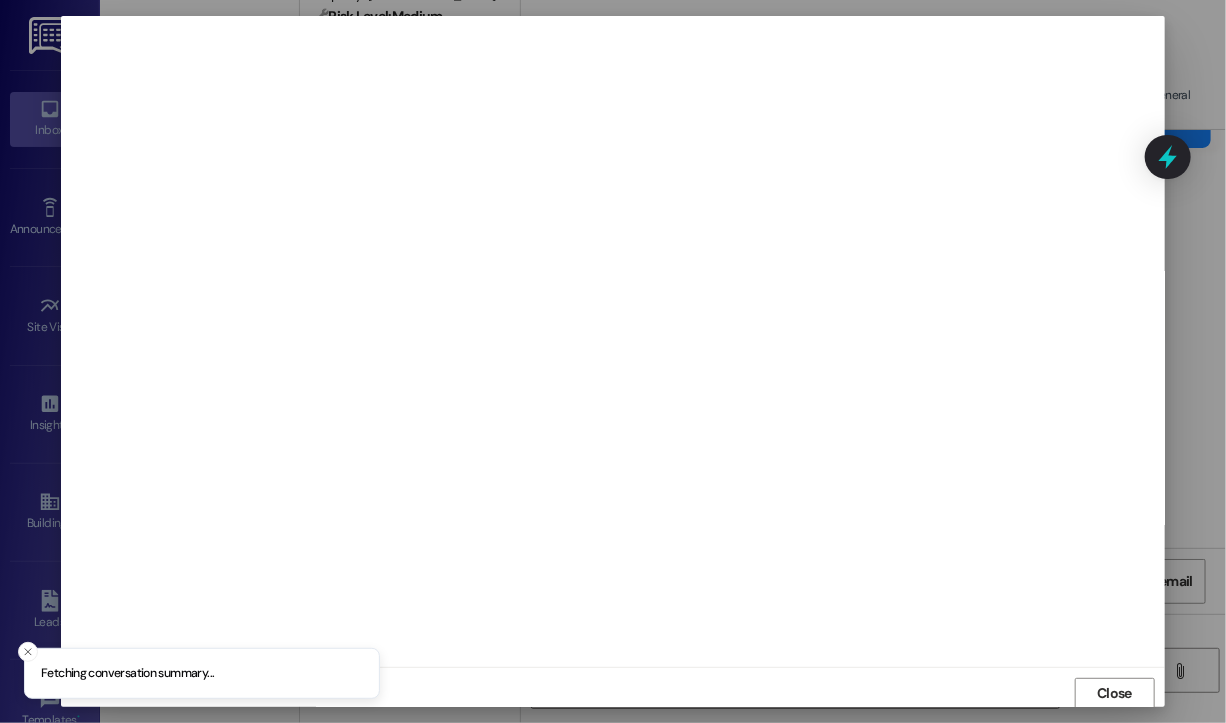 scroll, scrollTop: 2, scrollLeft: 0, axis: vertical 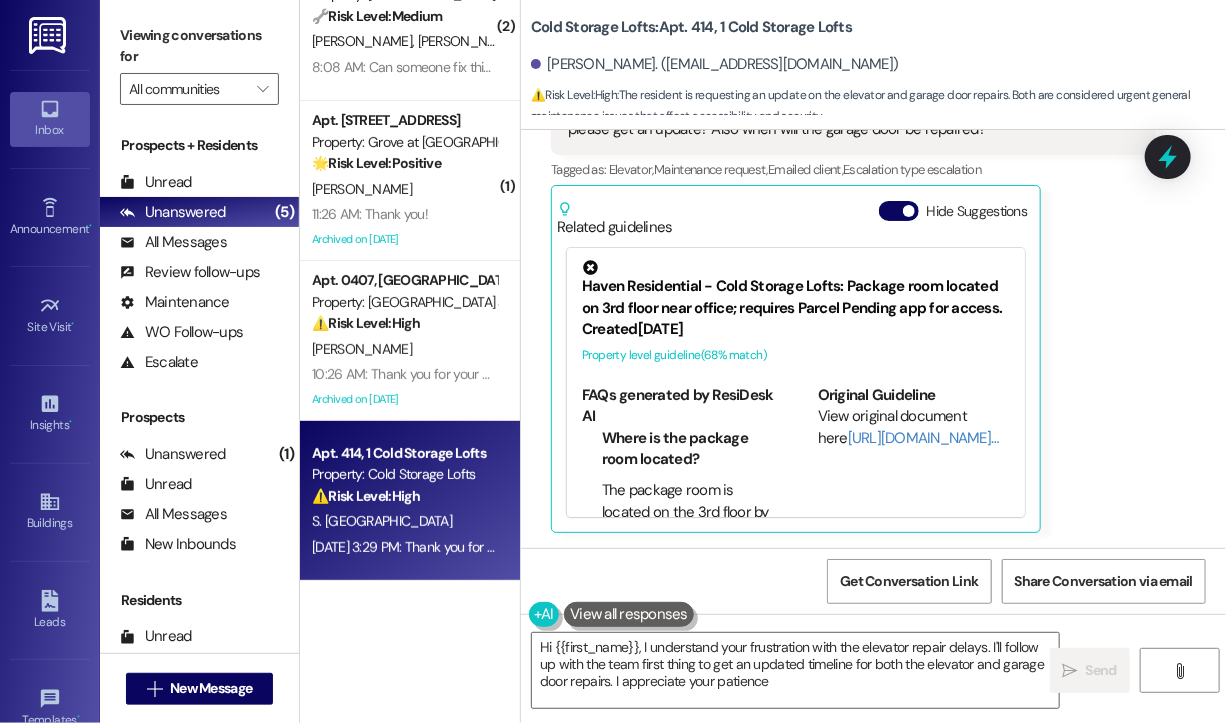 type on "Hi {{first_name}}, I understand your frustration with the elevator repair delays. I'll follow up with the team first thing to get an updated timeline for both the elevator and garage door repairs. I appreciate your patience!" 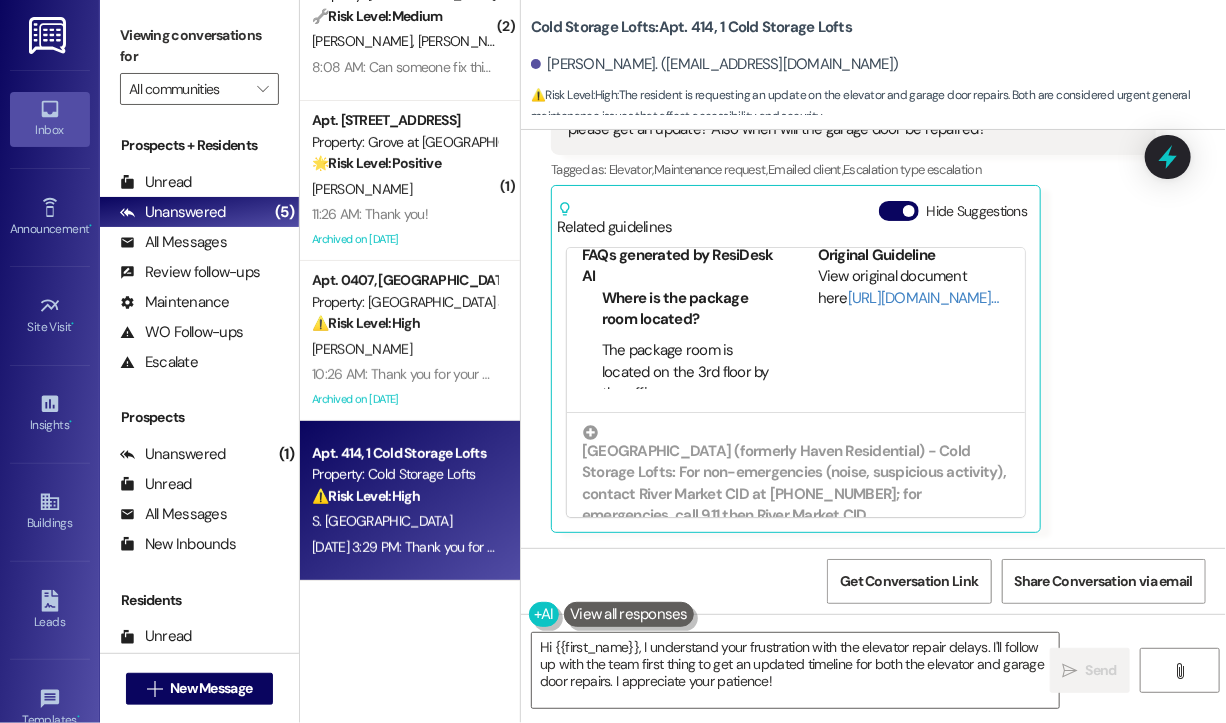 scroll, scrollTop: 300, scrollLeft: 0, axis: vertical 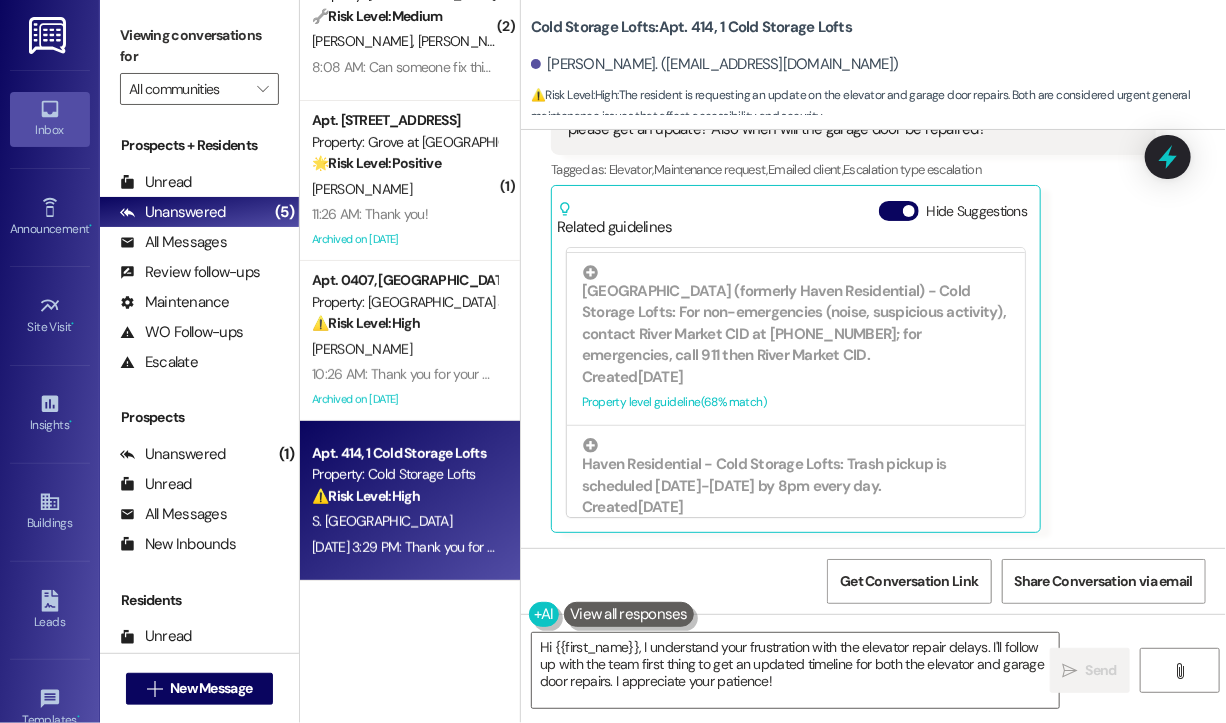 click on "Received via SMS Sarah Israel Question Jul 19, 2025 at 3:29 PM Another date of the elevator being said to be repaired has come and gone. Can we please get an update? Also when will the garage door be repaired?  Tags and notes Tagged as:   Elevator ,  Click to highlight conversations about Elevator Maintenance request ,  Click to highlight conversations about Maintenance request Emailed client ,  Click to highlight conversations about Emailed client Escalation type escalation Click to highlight conversations about Escalation type escalation  Related guidelines Hide Suggestions Haven Residential - Cold Storage Lofts: Package room located on 3rd floor near office; requires Parcel Pending app for access.
Created  5 months ago Property level guideline  ( 68 % match) FAQs generated by ResiDesk AI Where is the package room located? The package room is located on the 3rd floor by the office. What app do I need to access the package room? You need to have the Parcel Pending Plus app to access the package room.  ( 68" at bounding box center [853, 291] 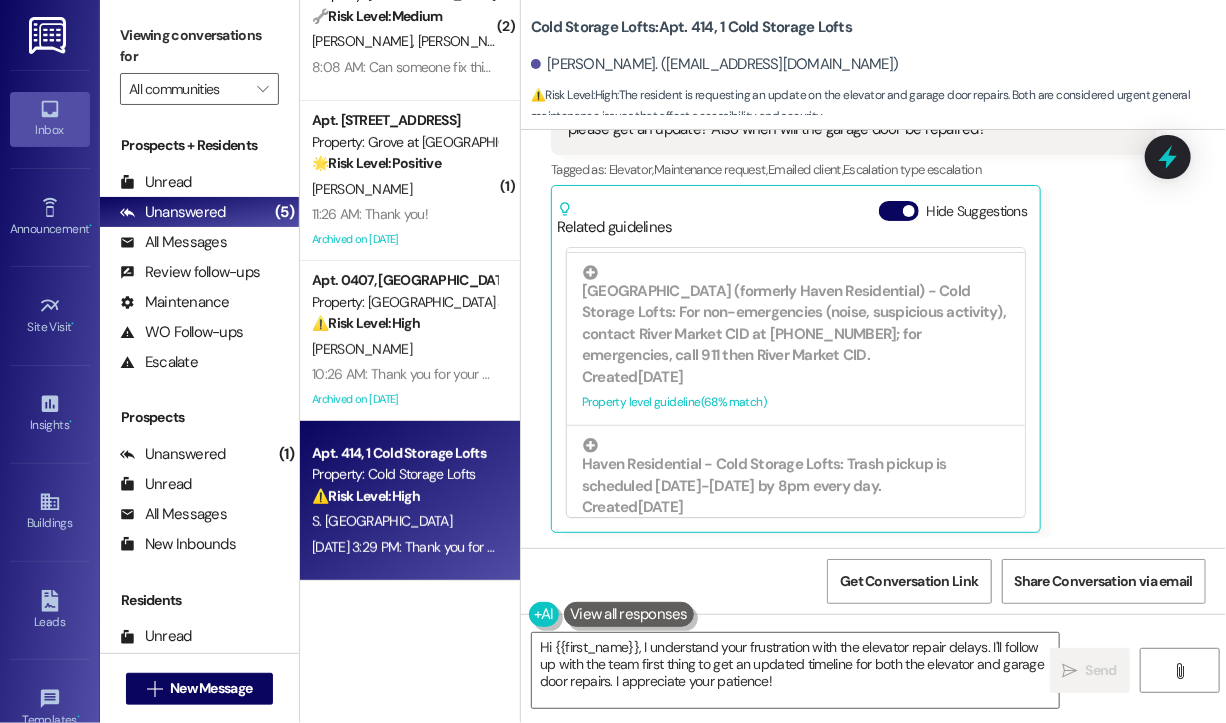 click on "Sarah Israel Question Jul 19, 2025 at 3:29 PM Another date of the elevator being said to be repaired has come and gone. Can we please get an update? Also when will the garage door be repaired?  Tags and notes Tagged as:   Elevator ,  Click to highlight conversations about Elevator Maintenance request ,  Click to highlight conversations about Maintenance request Emailed client ,  Click to highlight conversations about Emailed client Escalation type escalation Click to highlight conversations about Escalation type escalation  Related guidelines Hide Suggestions Haven Residential - Cold Storage Lofts: Package room located on 3rd floor near office; requires Parcel Pending app for access.
Created  5 months ago Property level guideline  ( 68 % match) FAQs generated by ResiDesk AI Where is the package room located? The package room is located on the 3rd floor by the office. What app do I need to access the package room? You need to have the Parcel Pending Plus app to access the package room. Original Guideline  (" at bounding box center (853, 291) 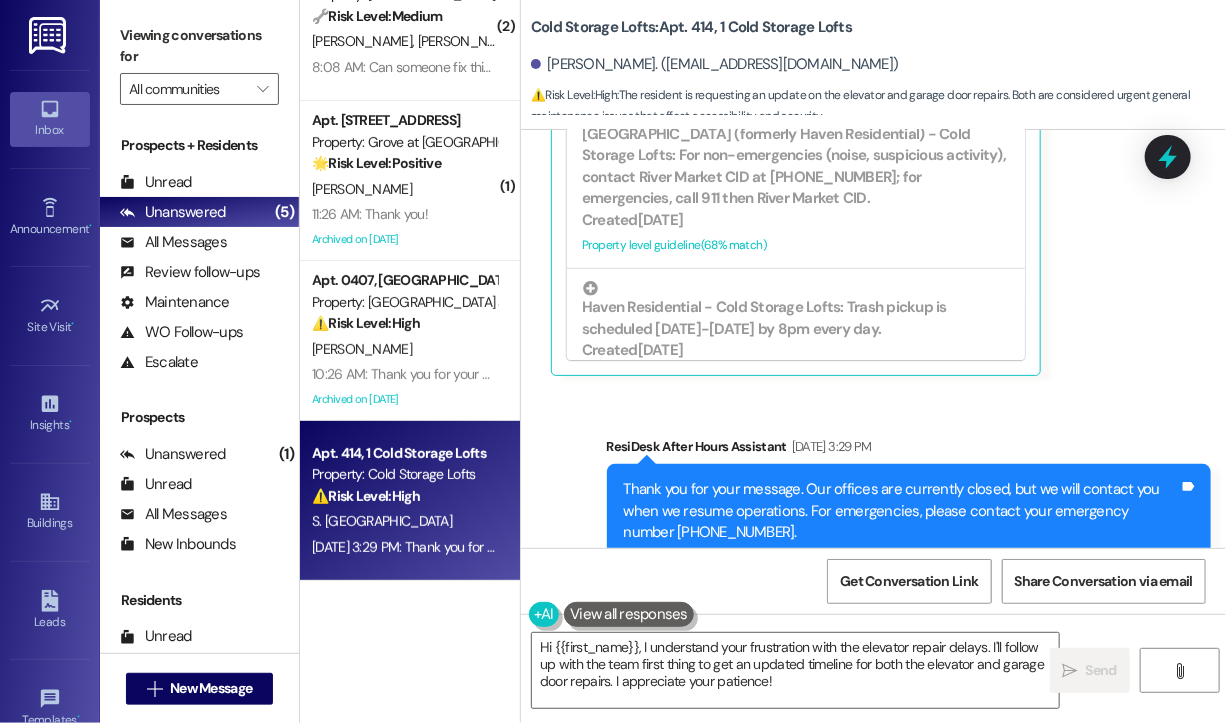 scroll, scrollTop: 21642, scrollLeft: 0, axis: vertical 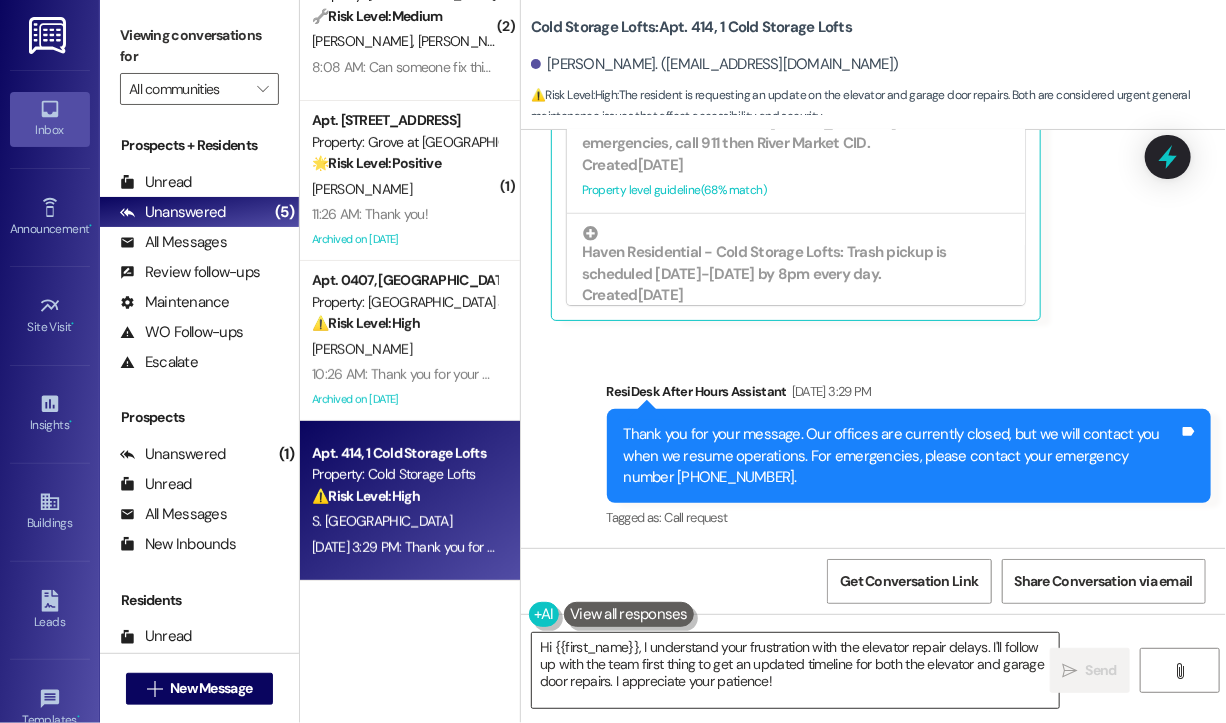 click on "Hi {{first_name}}, I understand your frustration with the elevator repair delays. I'll follow up with the team first thing to get an updated timeline for both the elevator and garage door repairs. I appreciate your patience!" at bounding box center [795, 670] 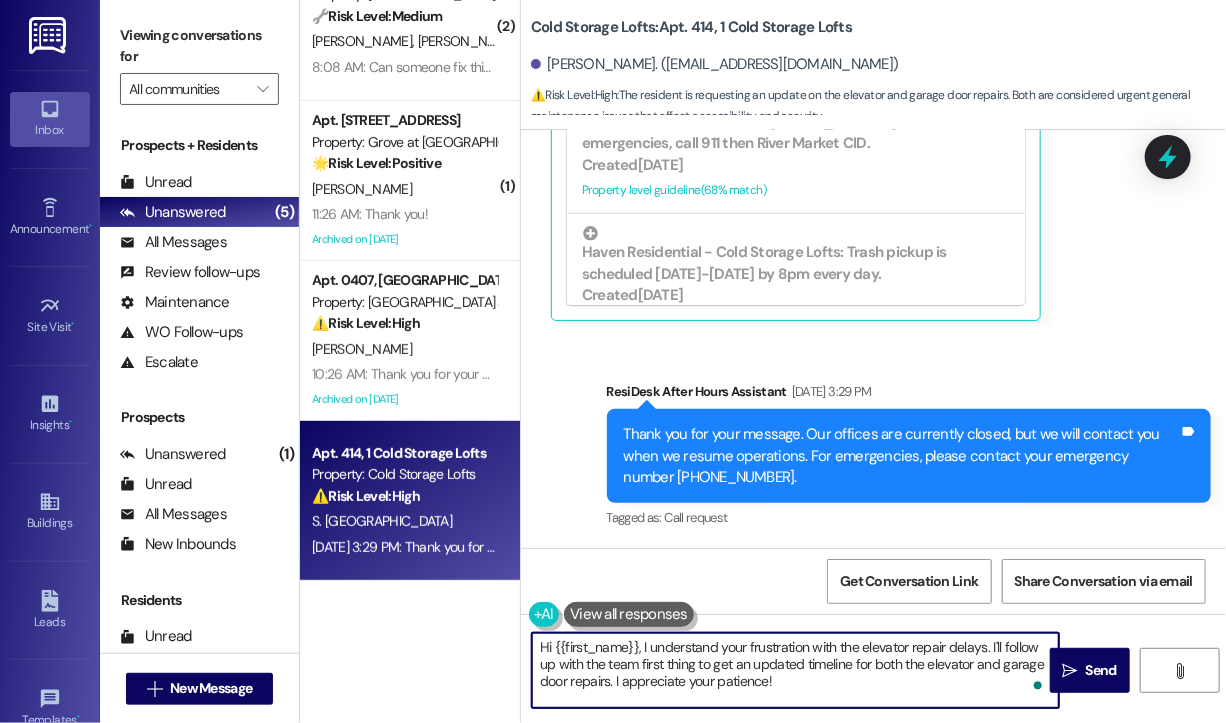 click on "Hi {{first_name}}, I understand your frustration with the elevator repair delays. I'll follow up with the team first thing to get an updated timeline for both the elevator and garage door repairs. I appreciate your patience!" at bounding box center (795, 670) 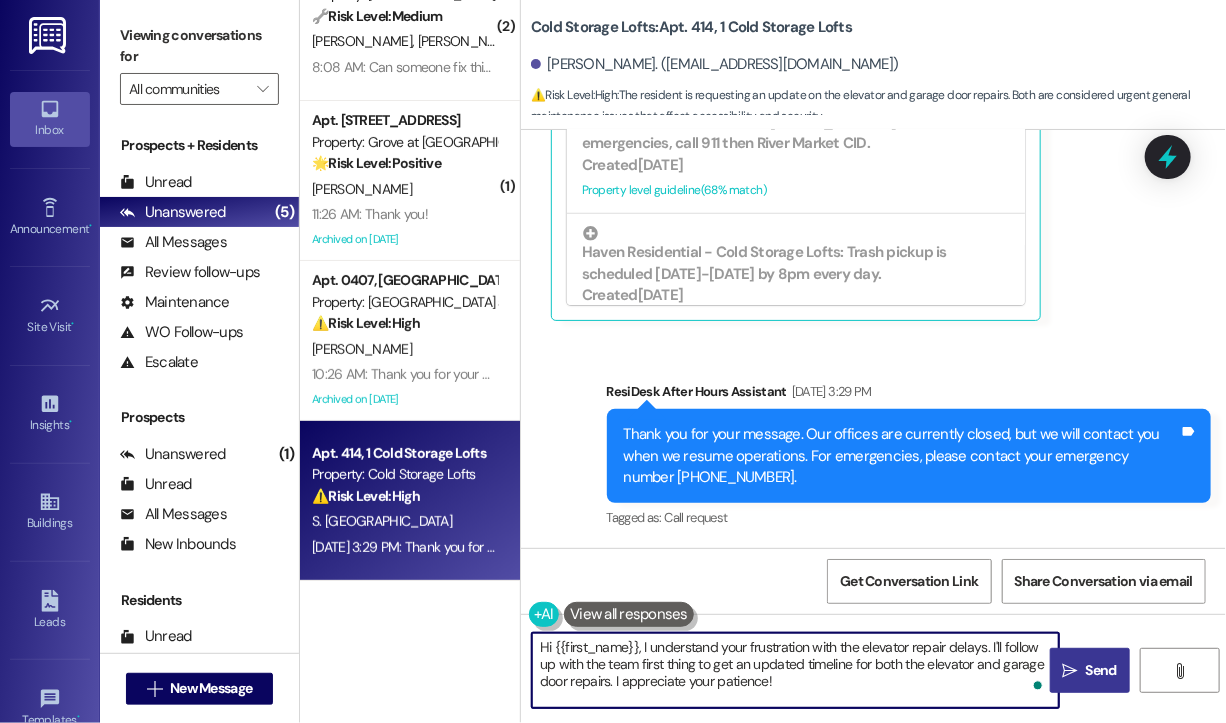click on "Send" at bounding box center (1101, 670) 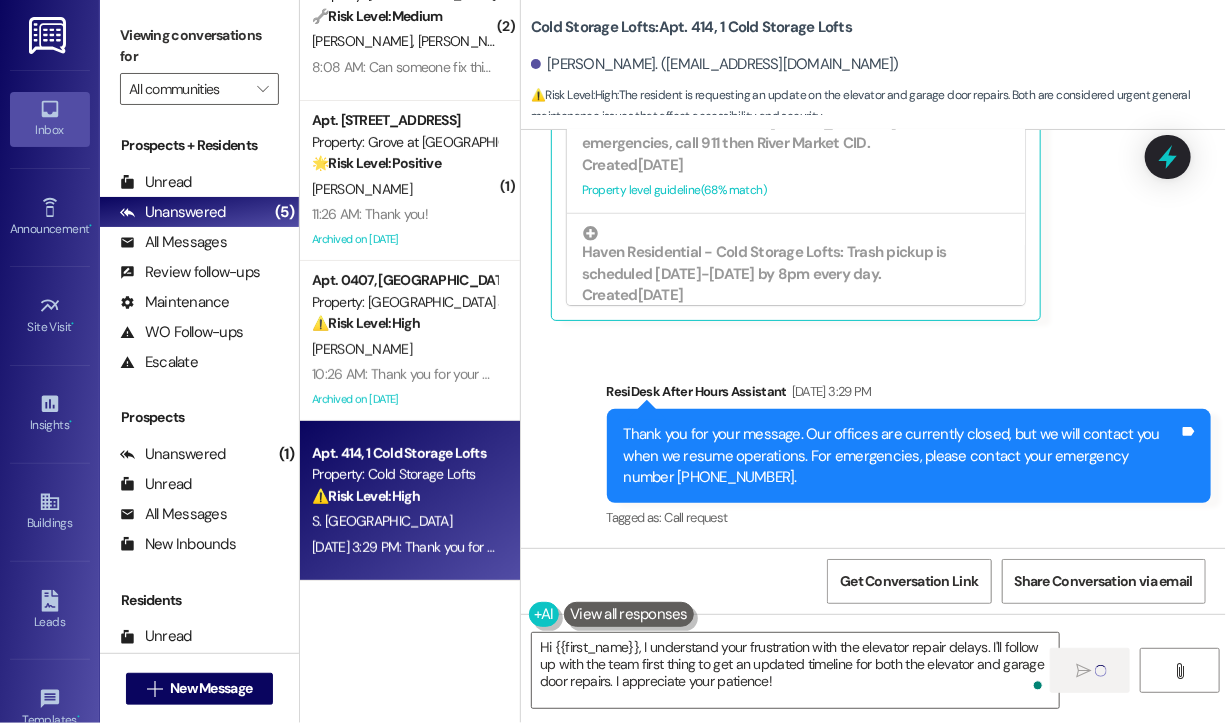 type 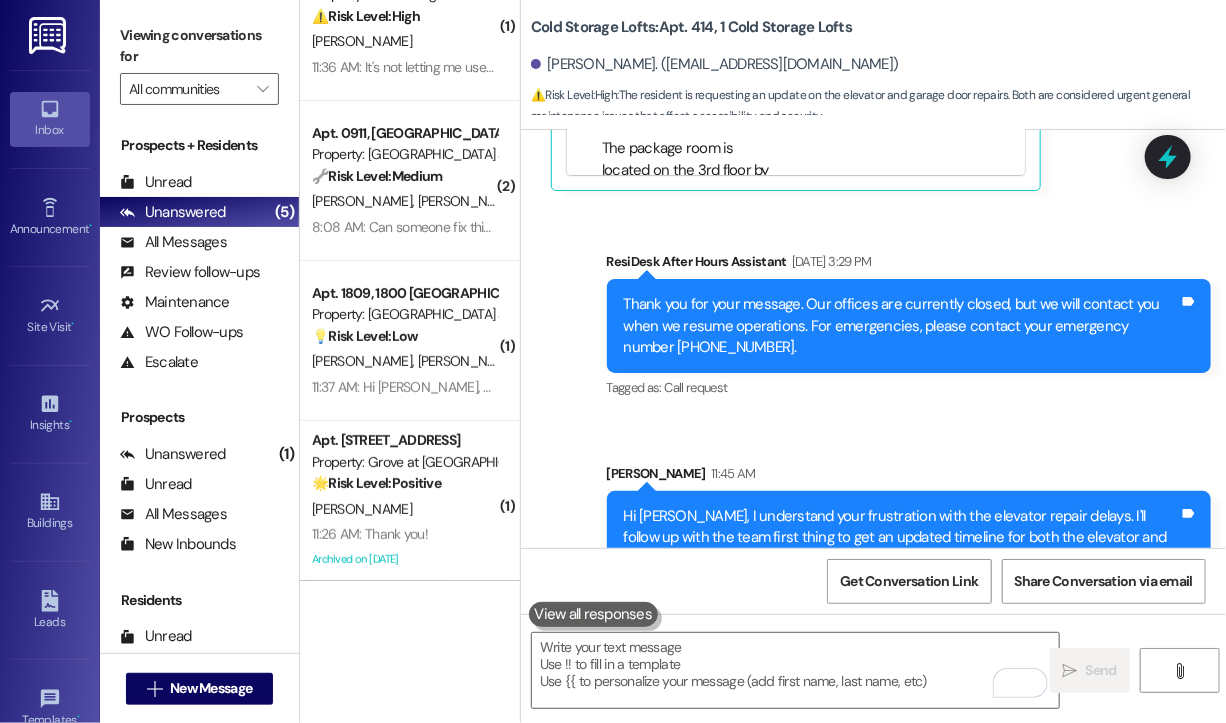 scroll, scrollTop: 21824, scrollLeft: 0, axis: vertical 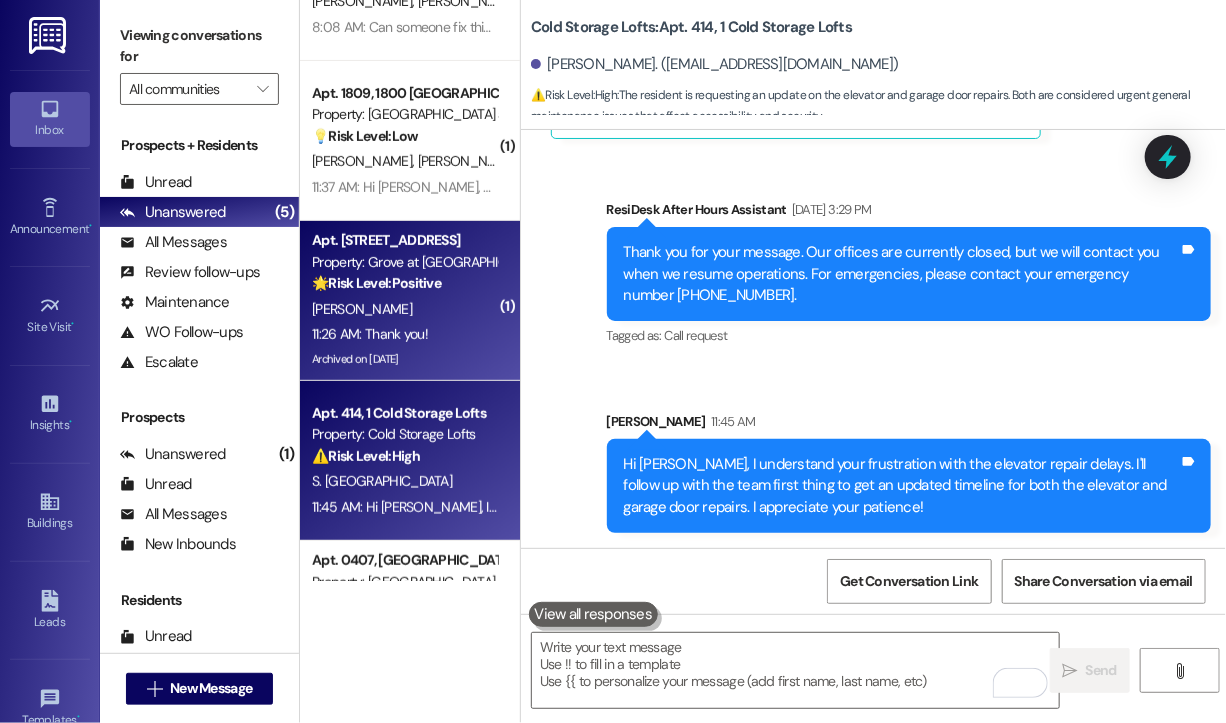 click on "A. Davis" at bounding box center (404, 309) 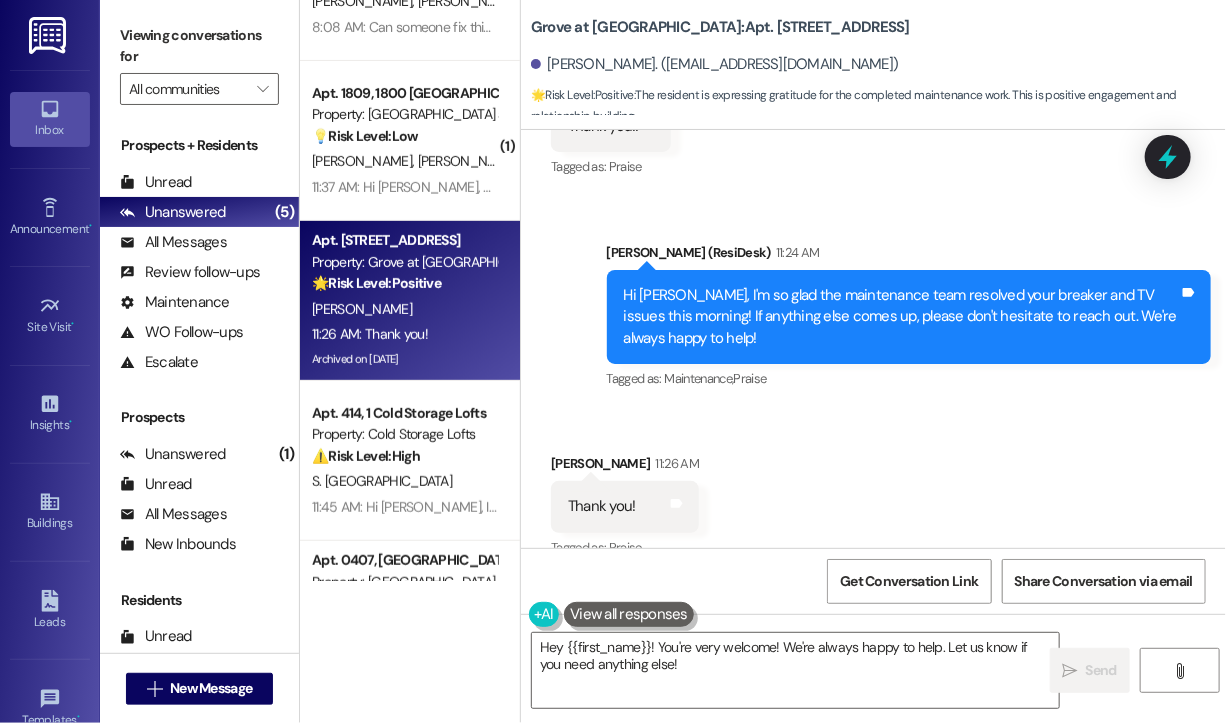 scroll, scrollTop: 13487, scrollLeft: 0, axis: vertical 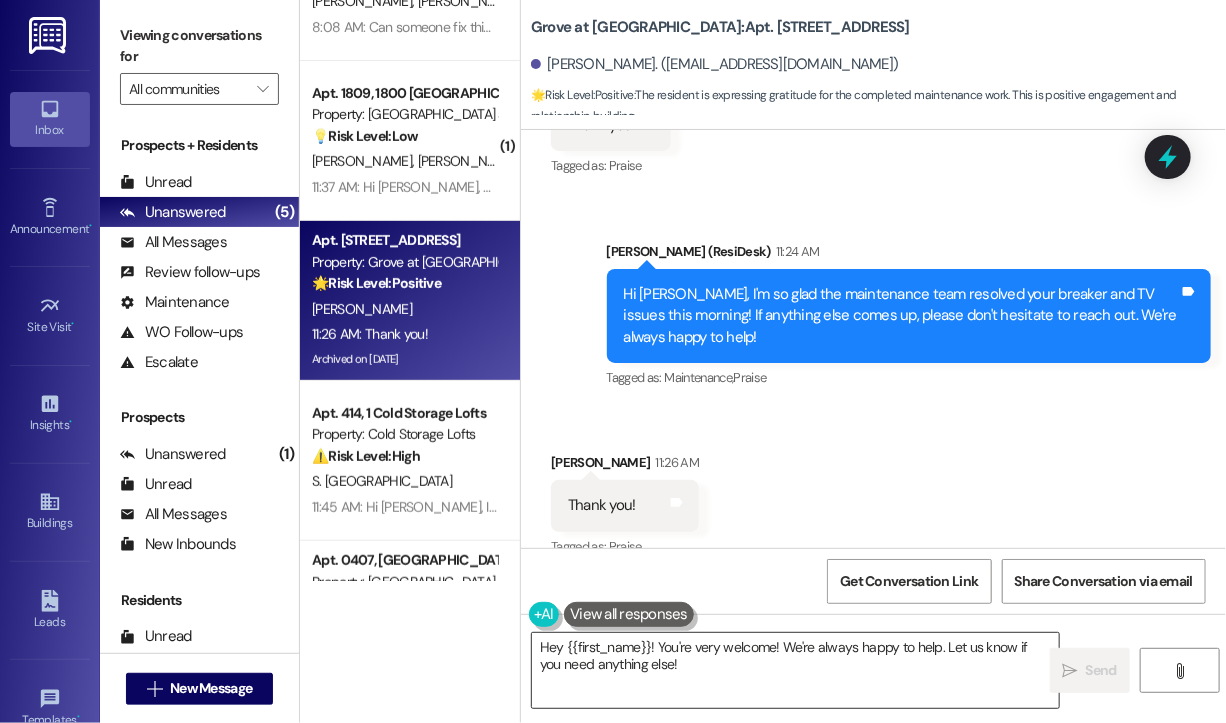 click on "Hey {{first_name}}! You're very welcome! We're always happy to help. Let us know if you need anything else!" at bounding box center (795, 670) 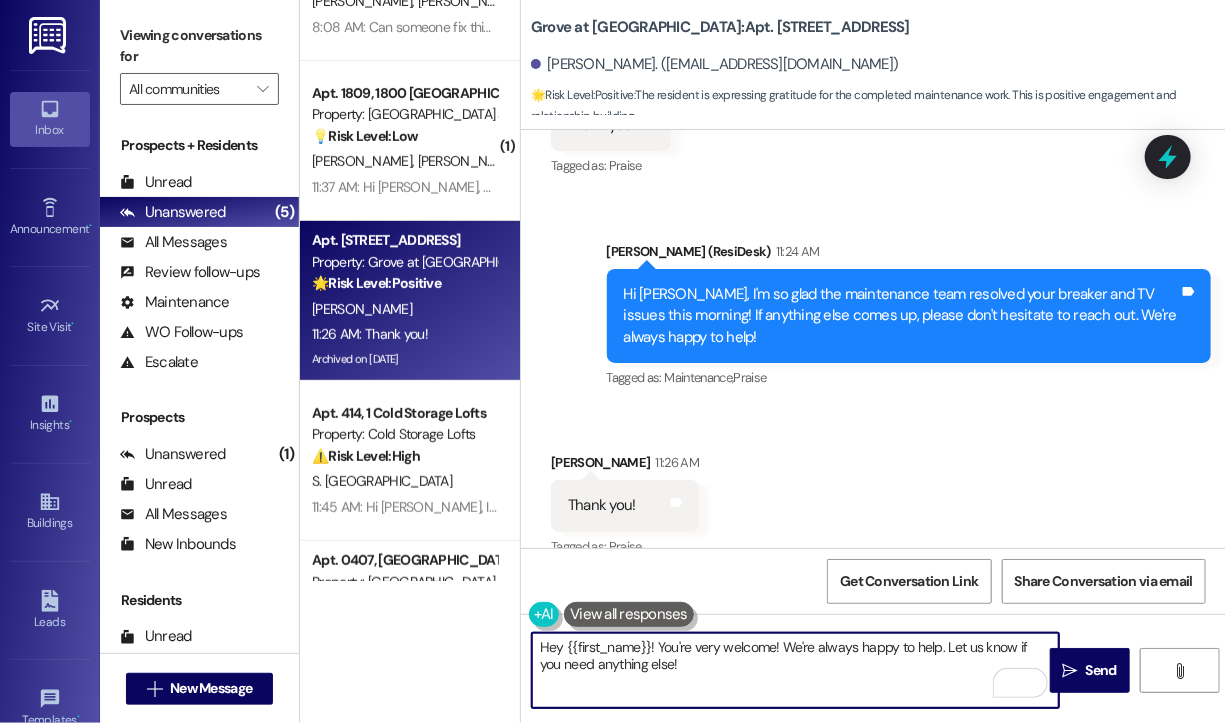 click on "Hey {{first_name}}! You're very welcome! We're always happy to help. Let us know if you need anything else!" at bounding box center [795, 670] 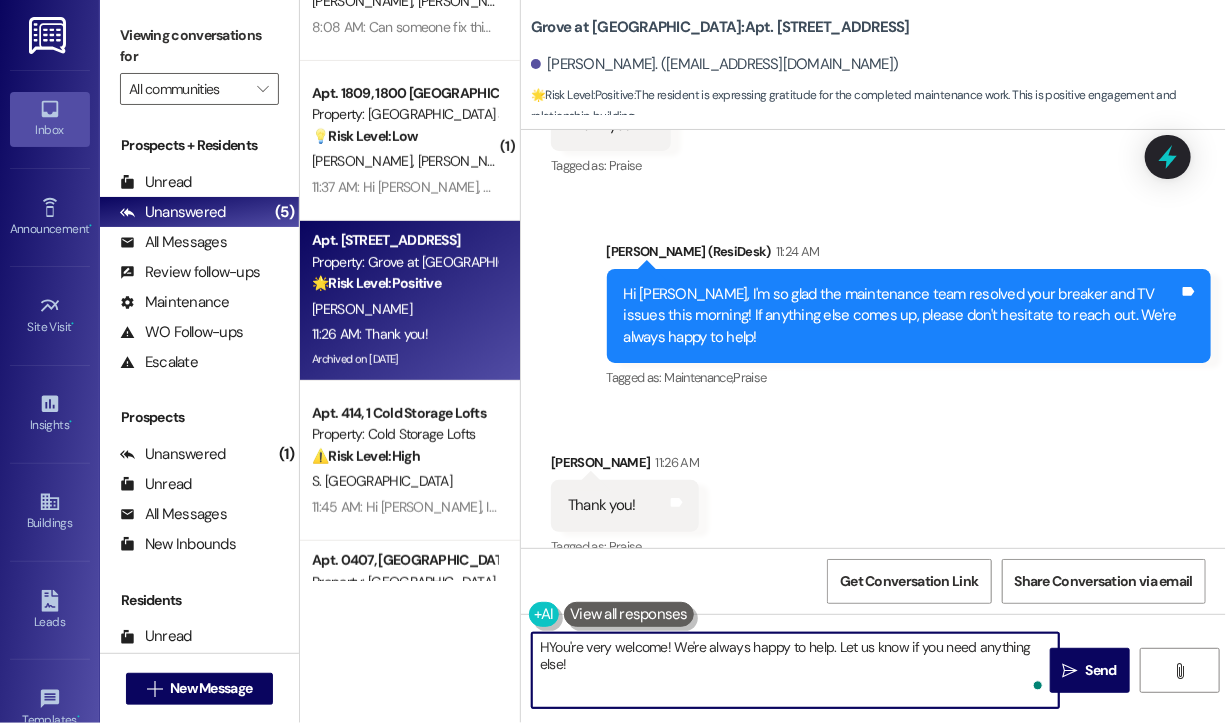 type on "You're very welcome! We're always happy to help. Let us know if you need anything else!" 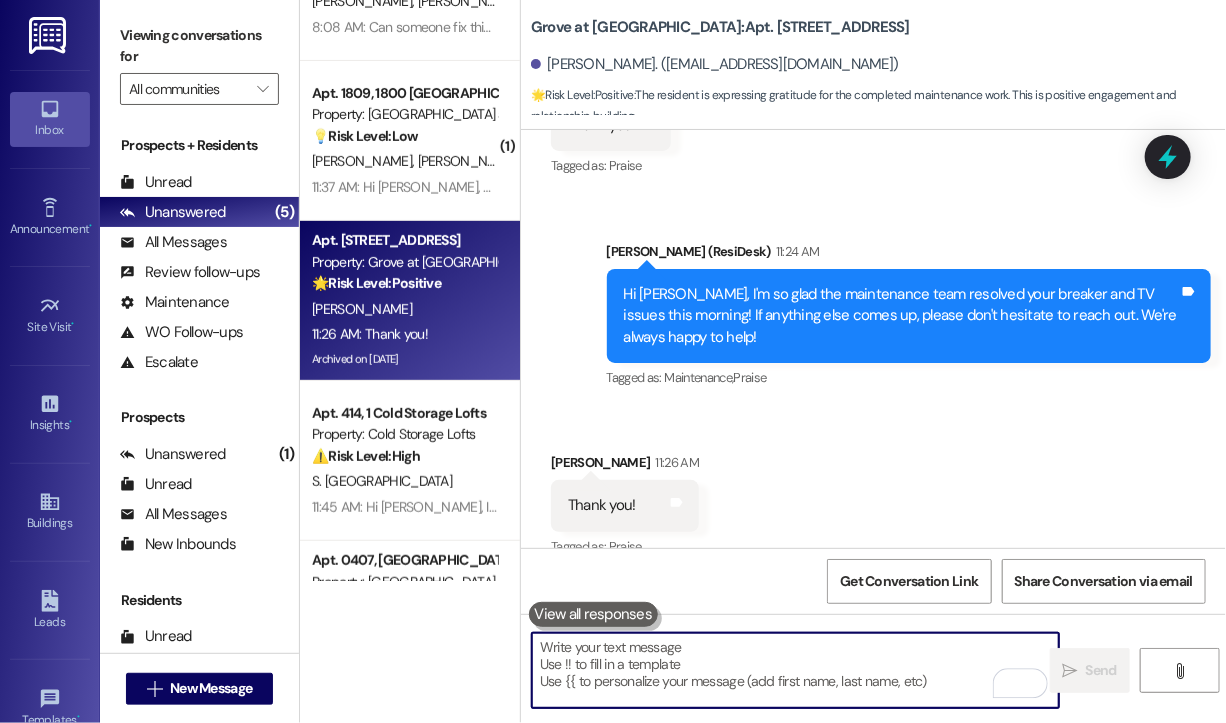 scroll, scrollTop: 13486, scrollLeft: 0, axis: vertical 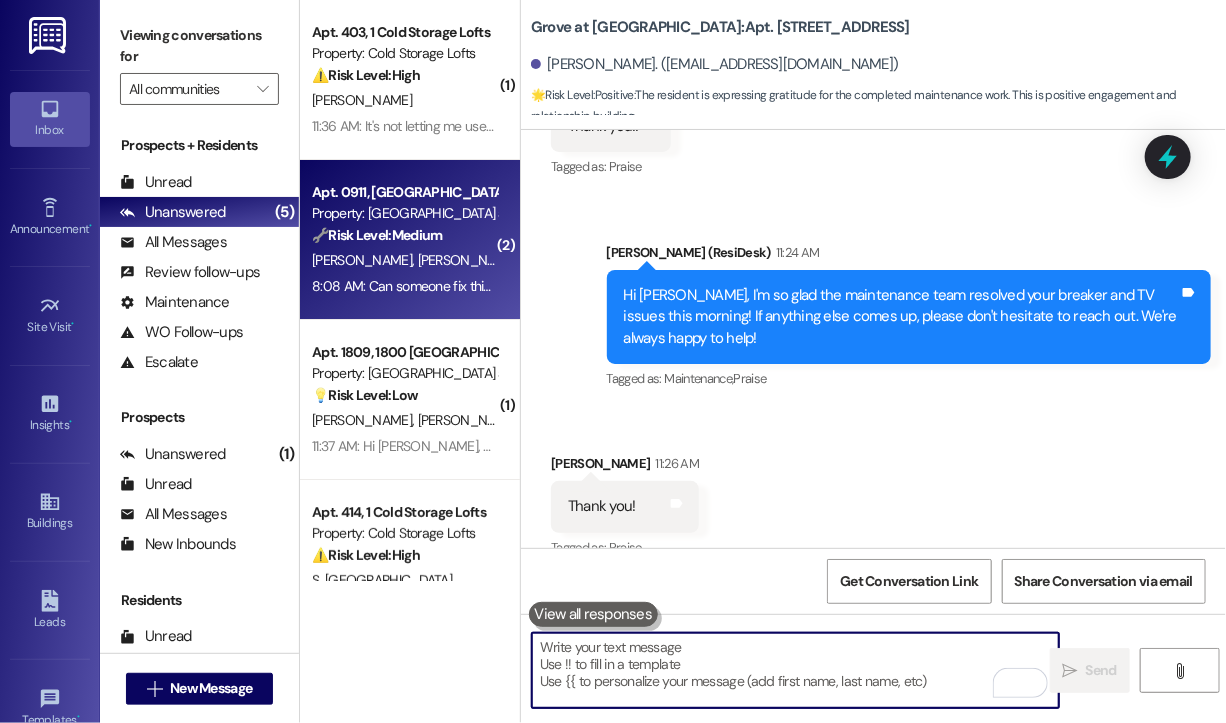type 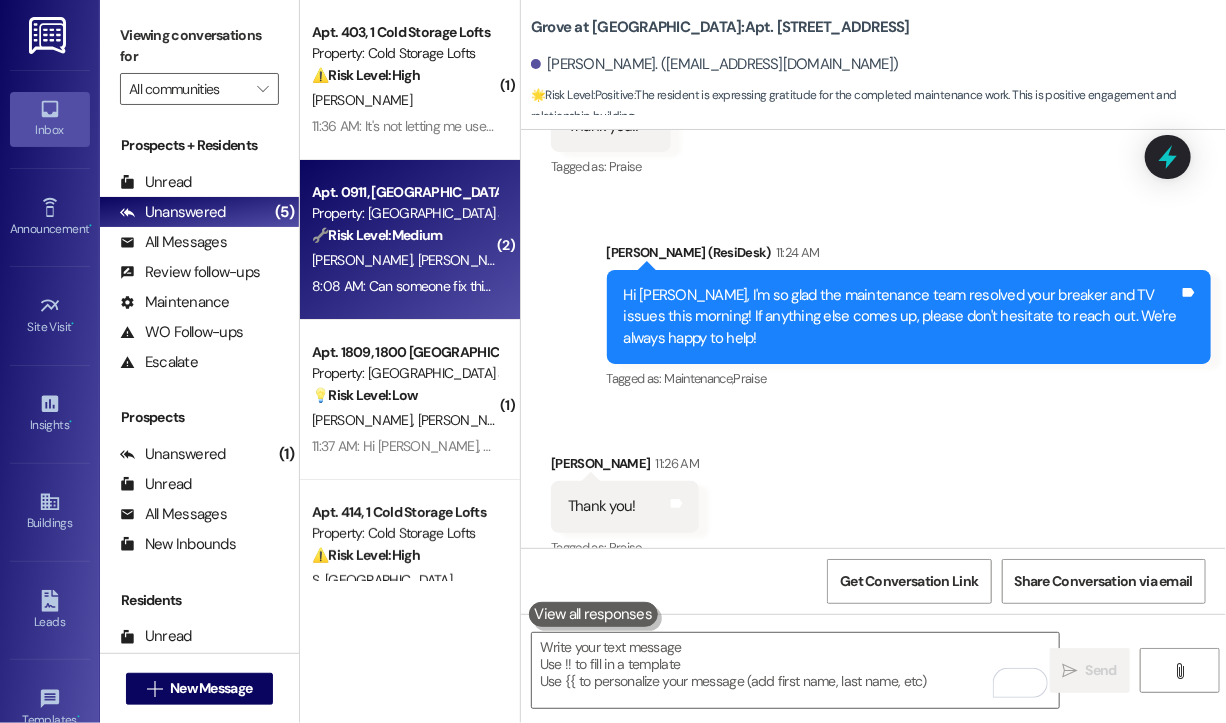 click on "8:08 AM: Can someone fix this ???how many time we should ask? 8:08 AM: Can someone fix this ???how many time we should ask?" at bounding box center (503, 286) 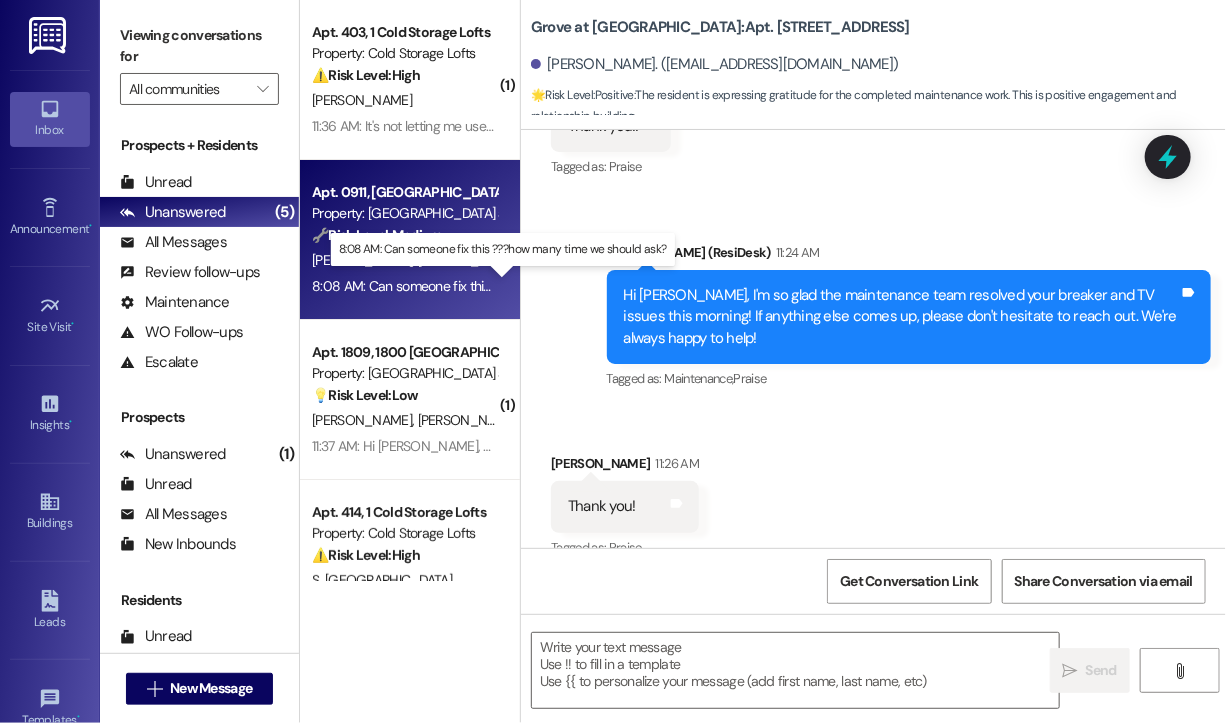 type on "Fetching suggested responses. Please feel free to read through the conversation in the meantime." 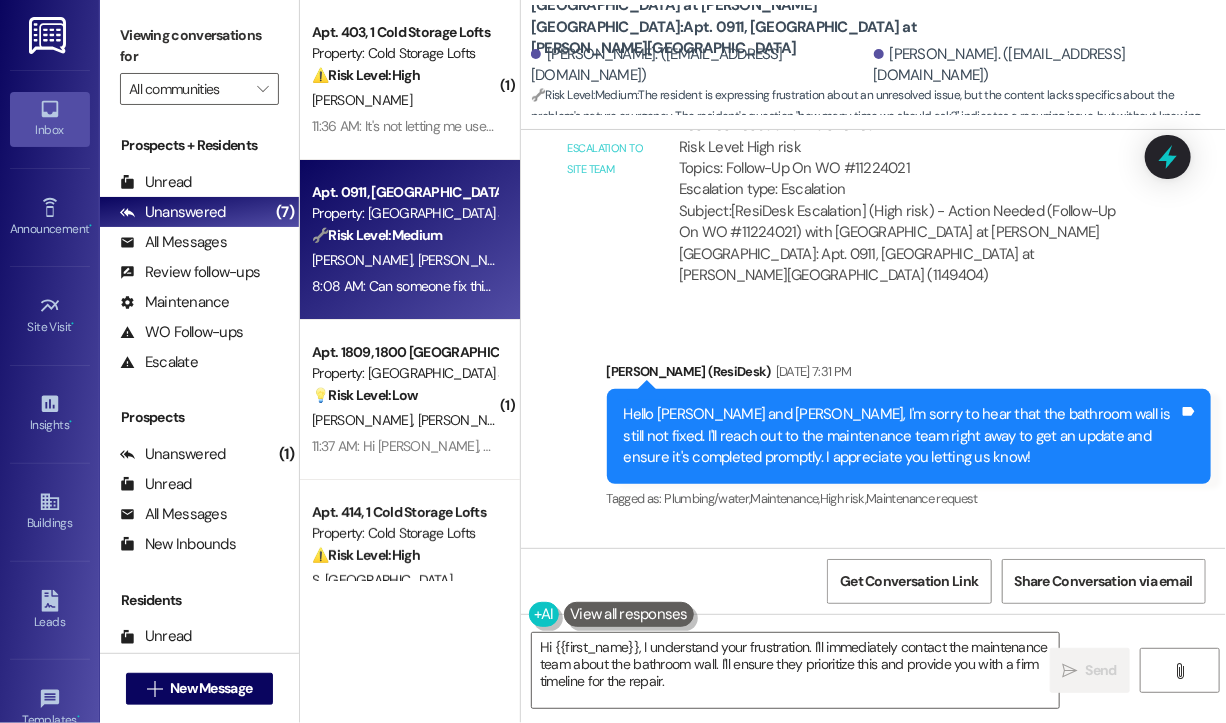 scroll, scrollTop: 20392, scrollLeft: 0, axis: vertical 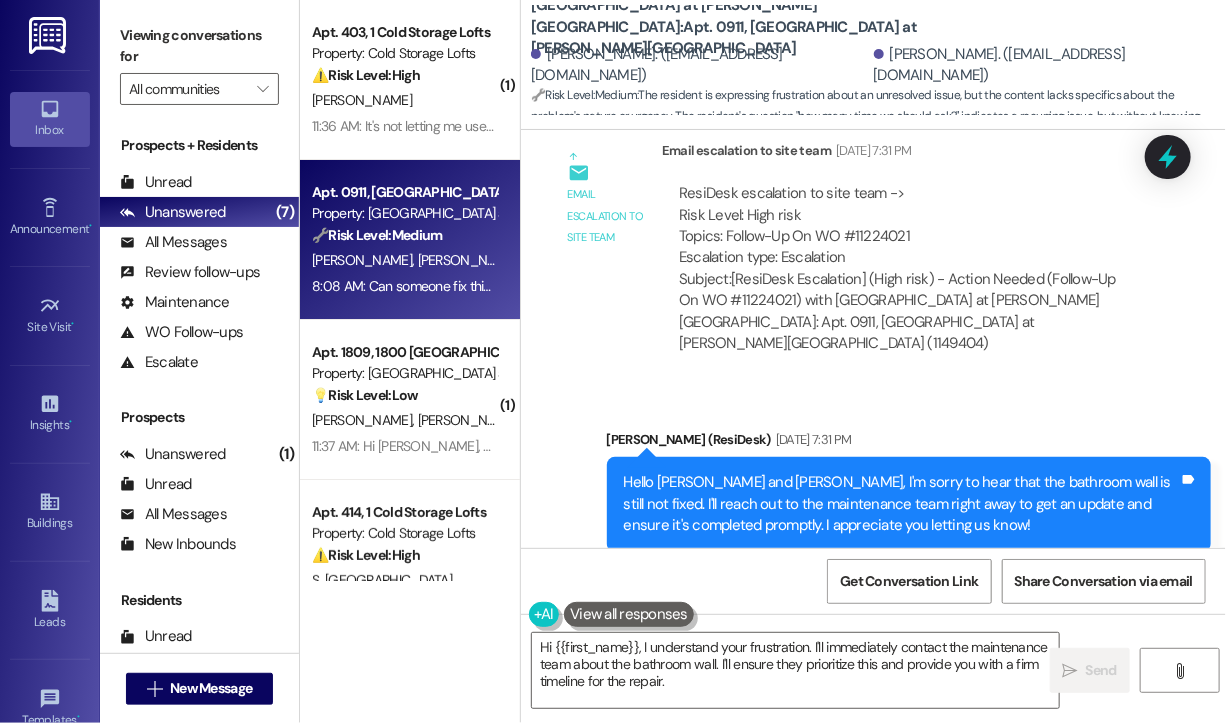 click on "It's more than two months now ..bathroom still not fixed...how many time we suppose to ask for fix???...can someone come and fix bathroom without giving empty promises..." at bounding box center [846, 705] 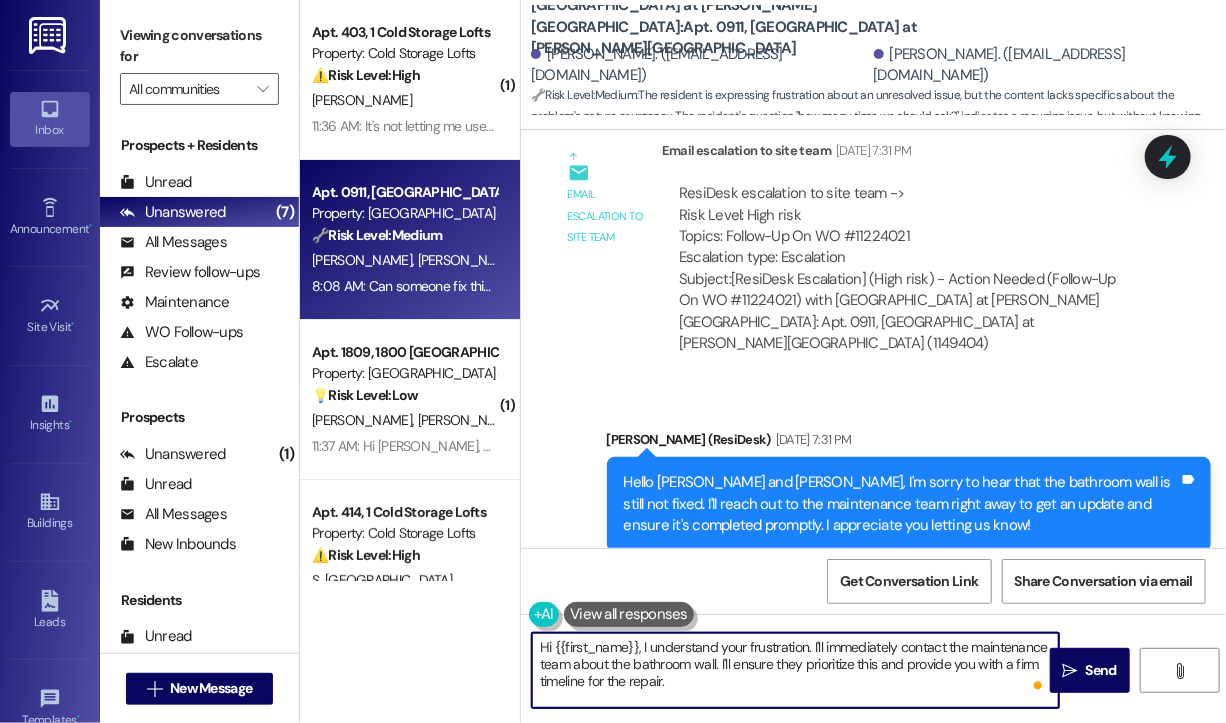 drag, startPoint x: 713, startPoint y: 693, endPoint x: 638, endPoint y: 652, distance: 85.47514 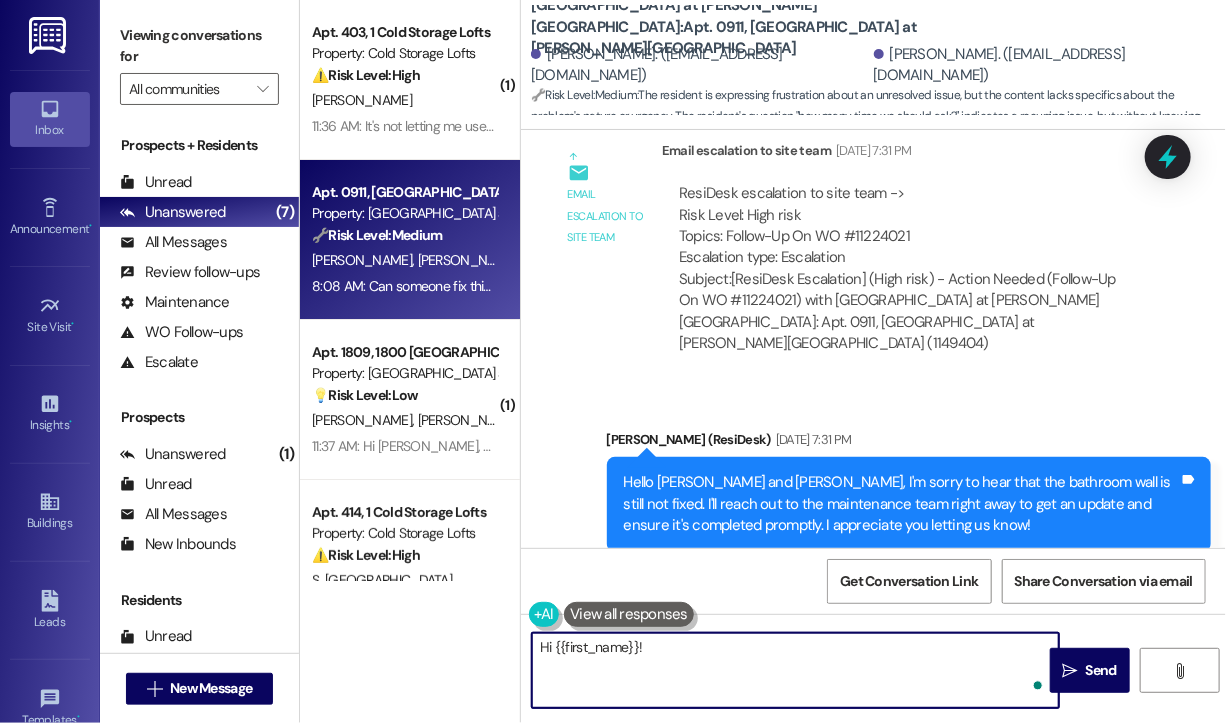 paste on "Thank you for reaching out – sorry you've been waiting so long for the bathroom repair. Do we have your permission to enter during your absence to fix it? Let us know if there are any pets our team should be aware of." 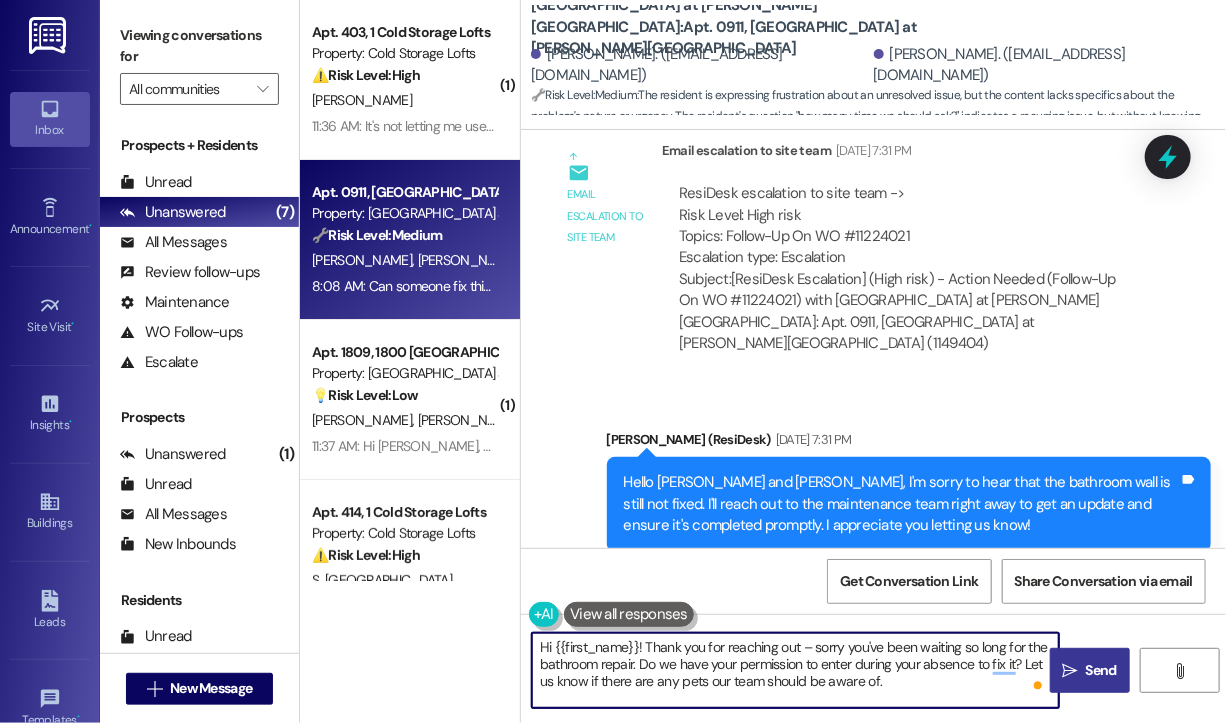 type on "Hi {{first_name}}! Thank you for reaching out – sorry you've been waiting so long for the bathroom repair. Do we have your permission to enter during your absence to fix it? Let us know if there are any pets our team should be aware of." 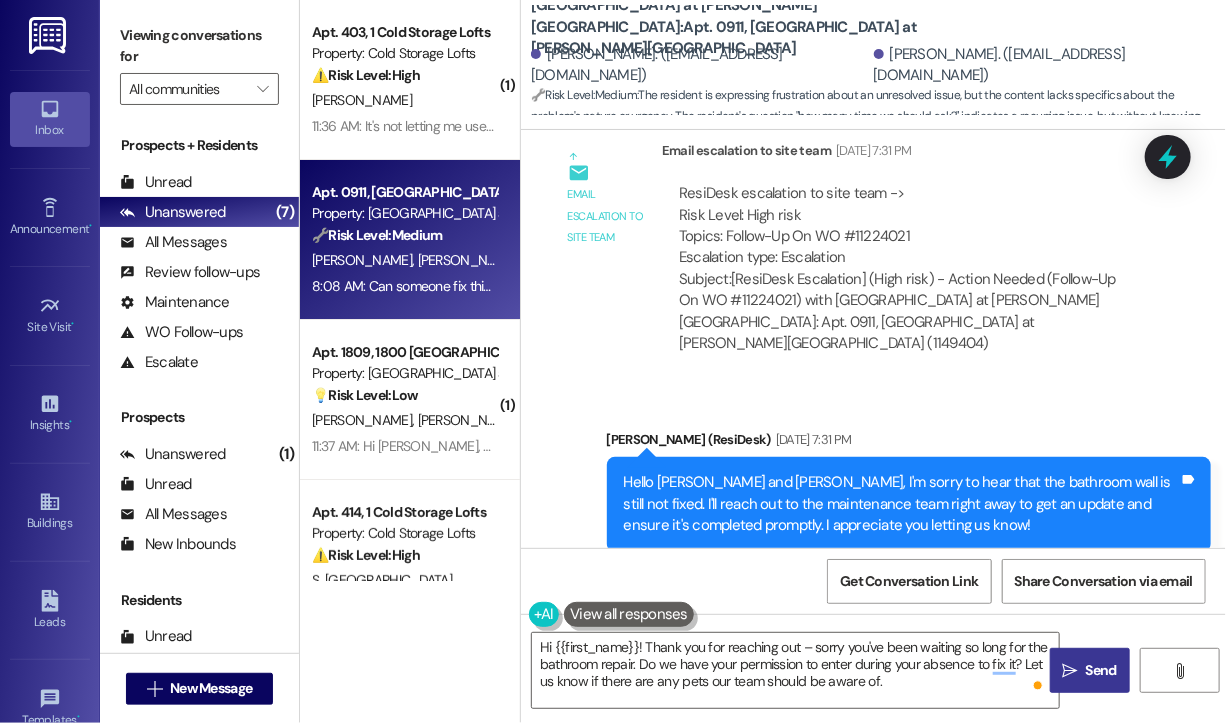 click on "Send" at bounding box center [1101, 670] 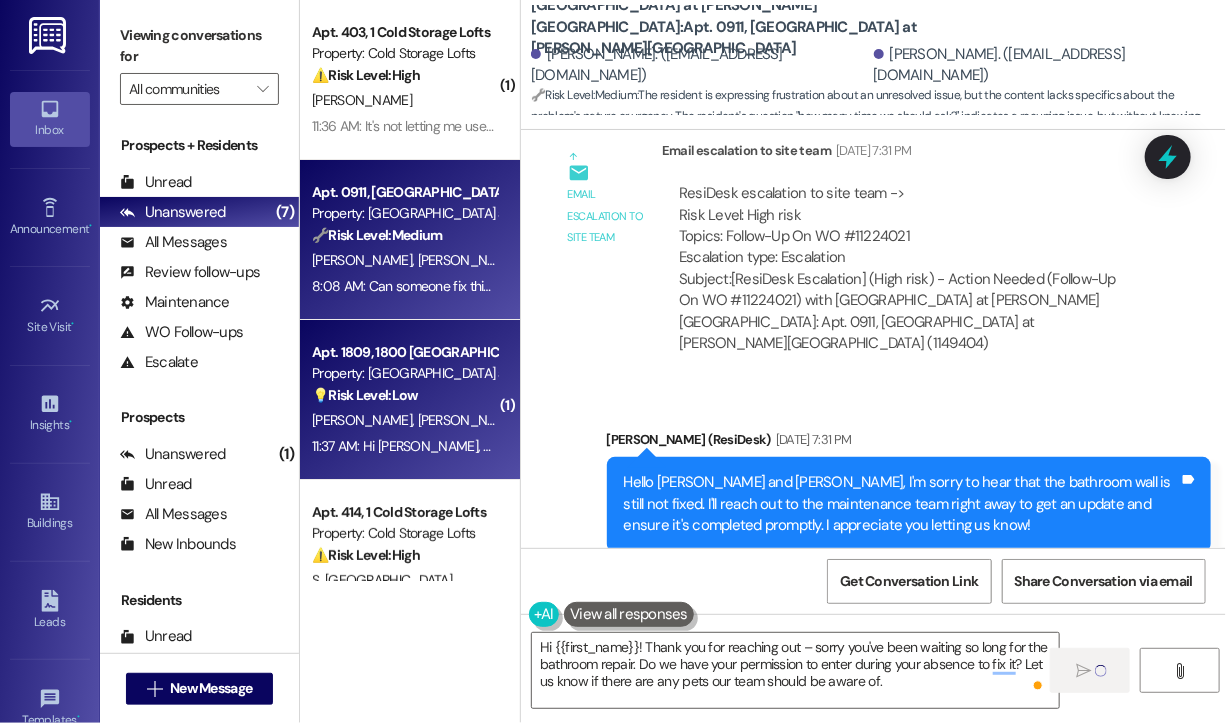 type 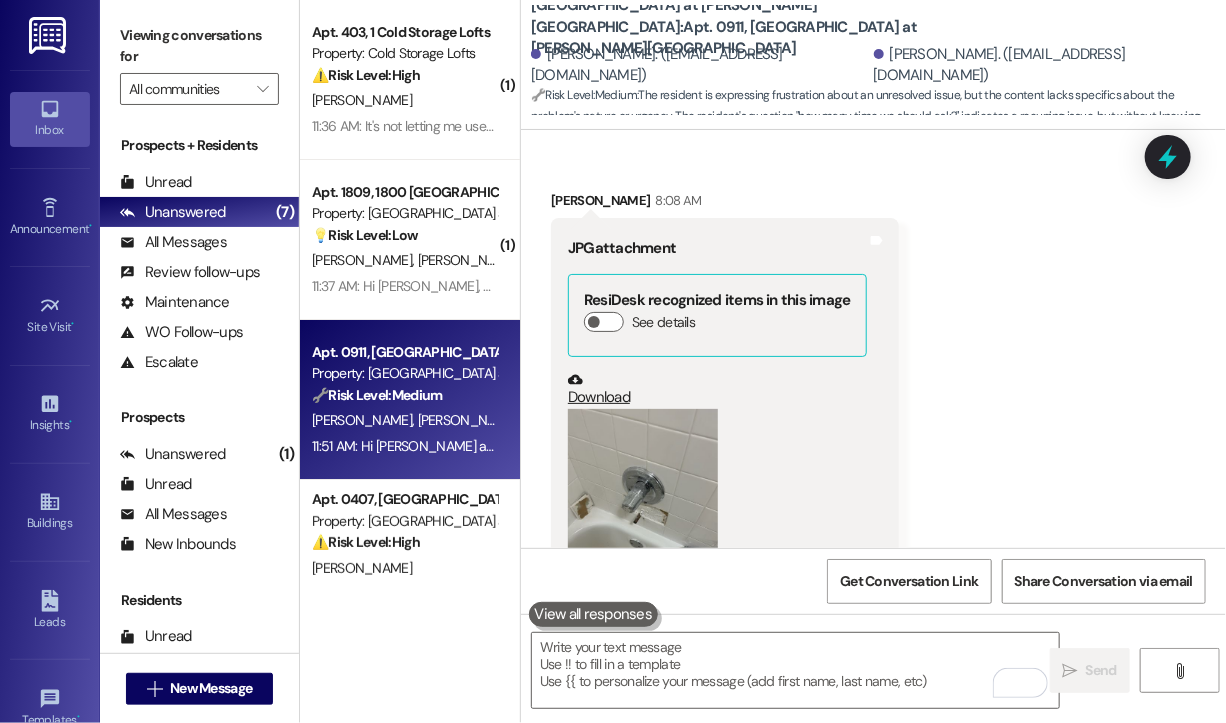 scroll, scrollTop: 21573, scrollLeft: 0, axis: vertical 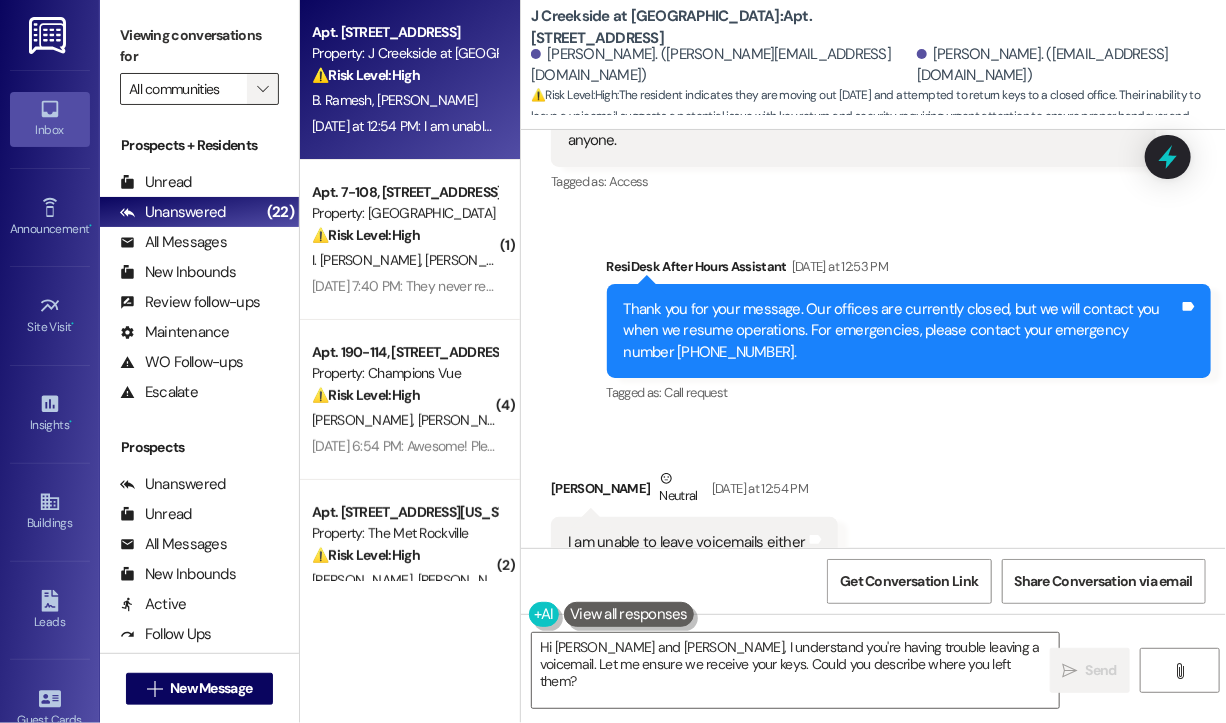 click on "" at bounding box center [262, 89] 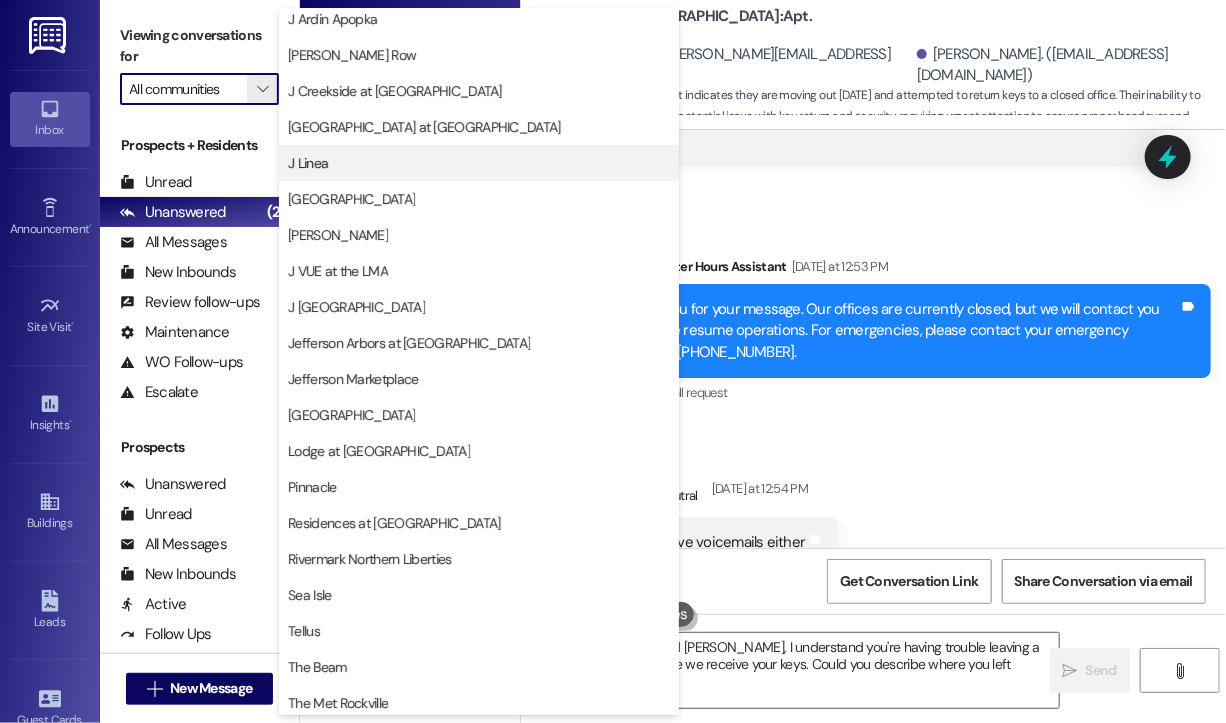 scroll, scrollTop: 300, scrollLeft: 0, axis: vertical 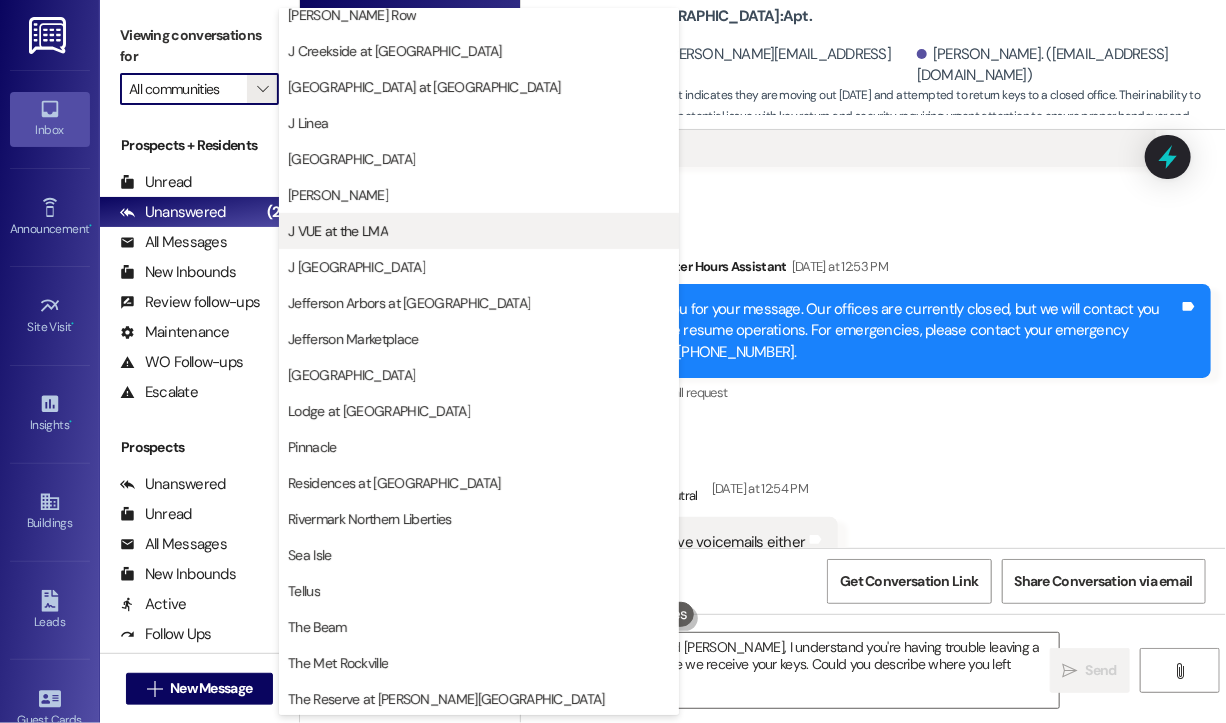 click on "J VUE at the LMA" at bounding box center (338, 231) 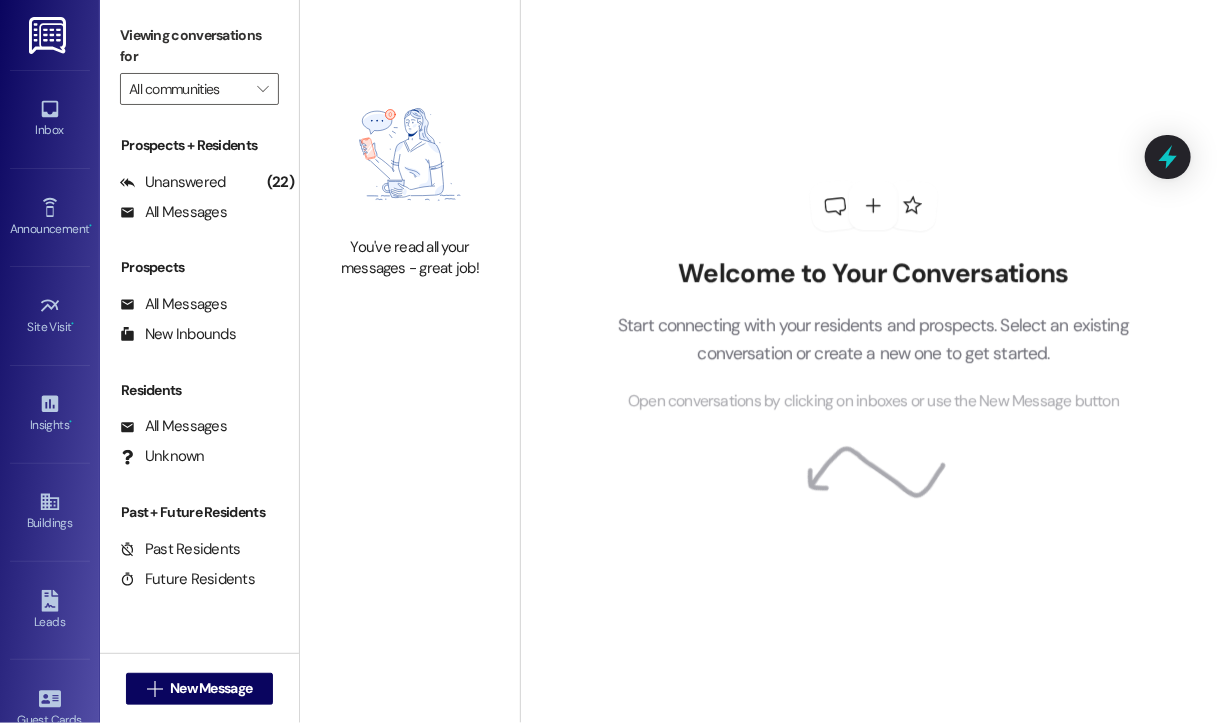type on "J VUE at the LMA" 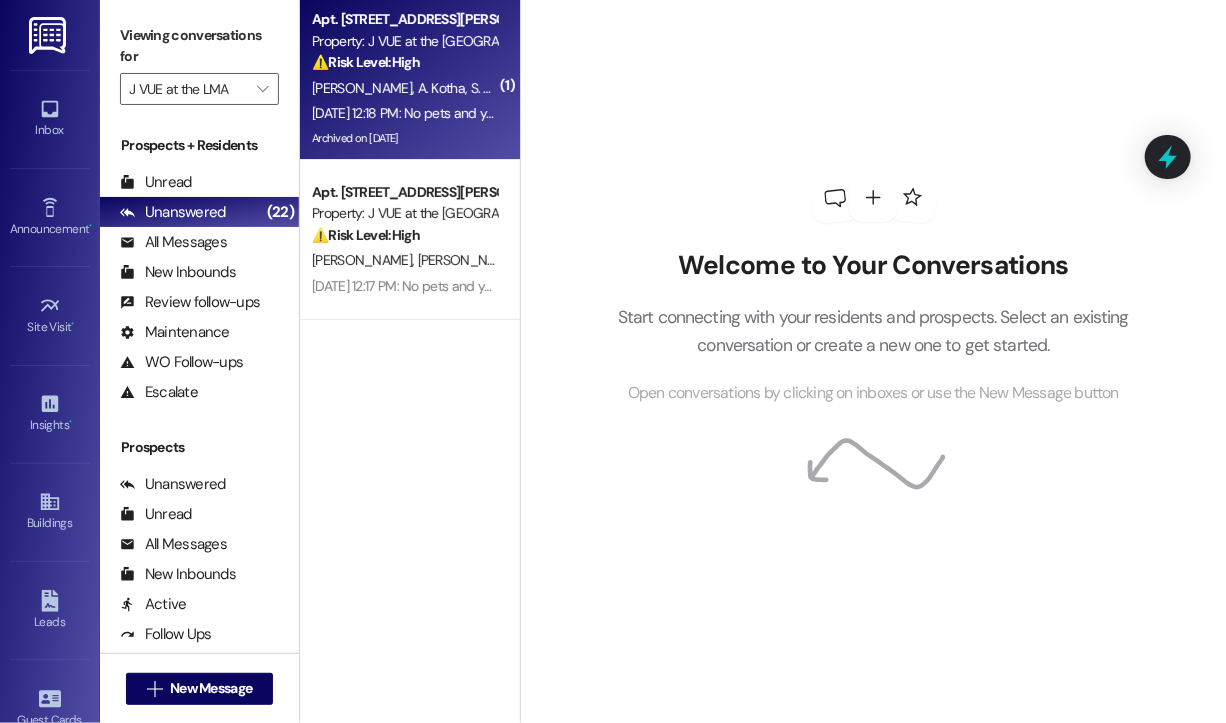 click on "Jul 18, 2025 at 12:18 PM: No pets and yes - permission to enter  Jul 18, 2025 at 12:18 PM: No pets and yes - permission to enter" at bounding box center [468, 113] 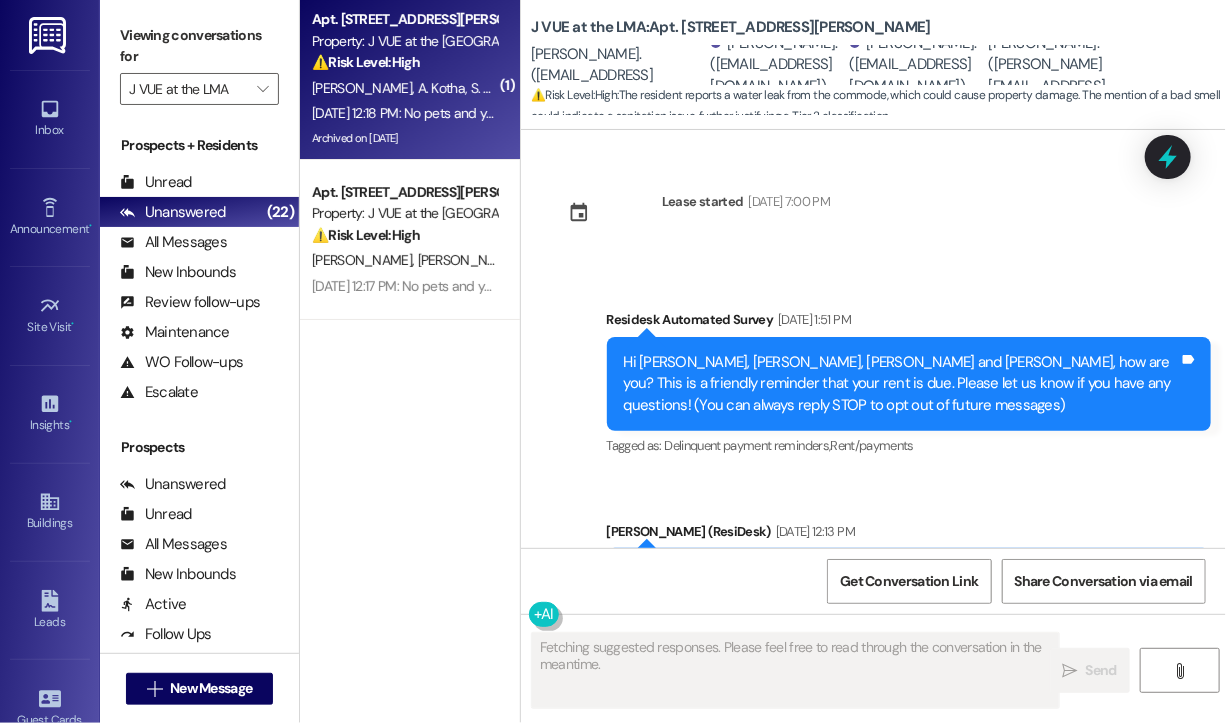 scroll, scrollTop: 16749, scrollLeft: 0, axis: vertical 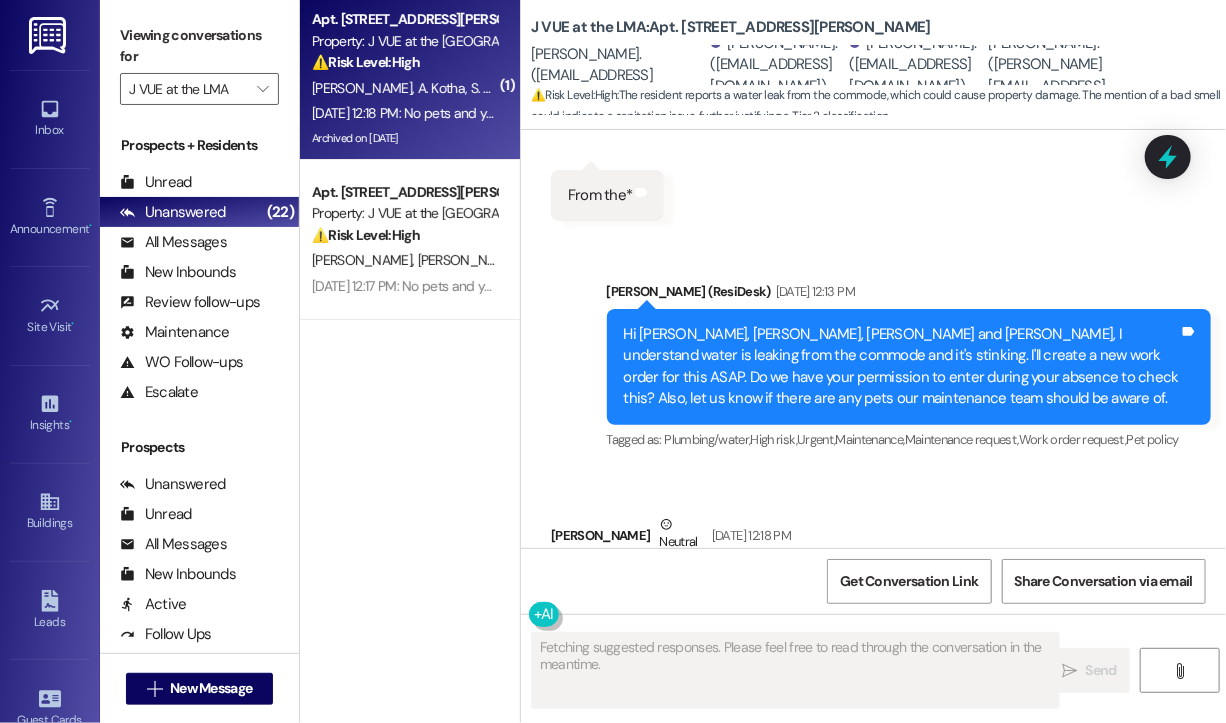 click on "Received via SMS Apuroop Kotha   Neutral Jul 18, 2025 at 12:18 PM No pets and yes - permission to enter  Tags and notes Tagged as:   Pet policy ,  Click to highlight conversations about Pet policy Apartment entry Click to highlight conversations about Apartment entry" at bounding box center [873, 564] 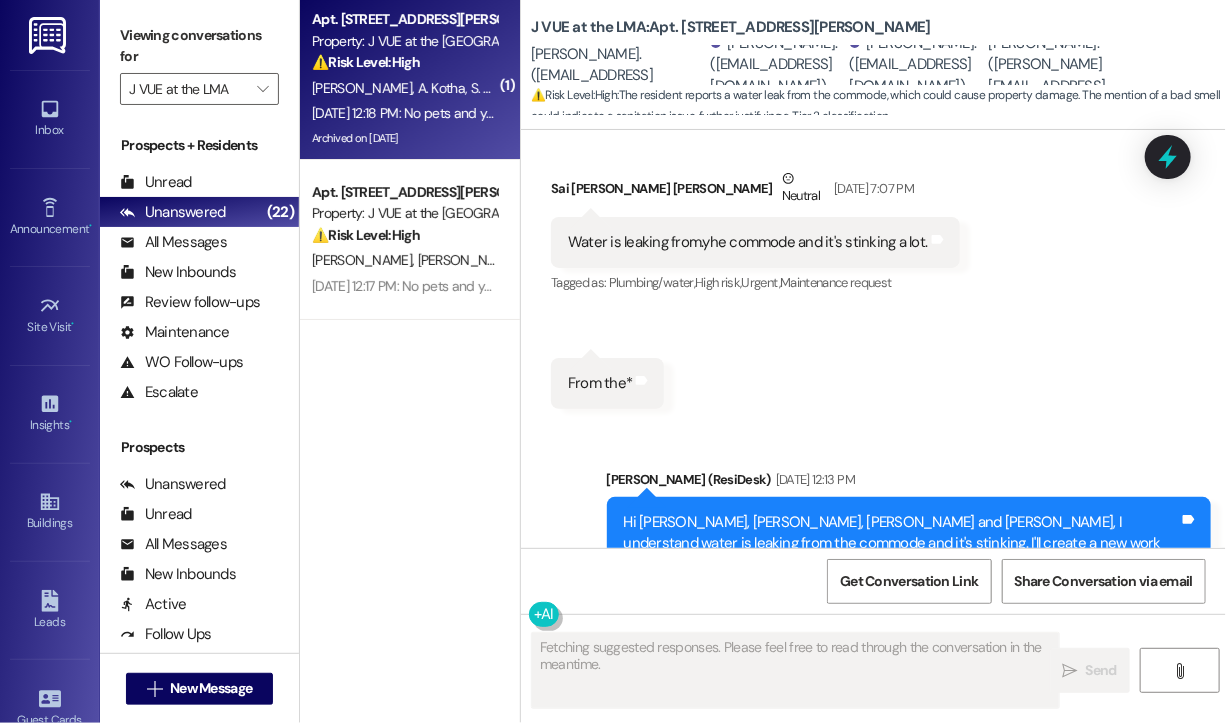 scroll, scrollTop: 16549, scrollLeft: 0, axis: vertical 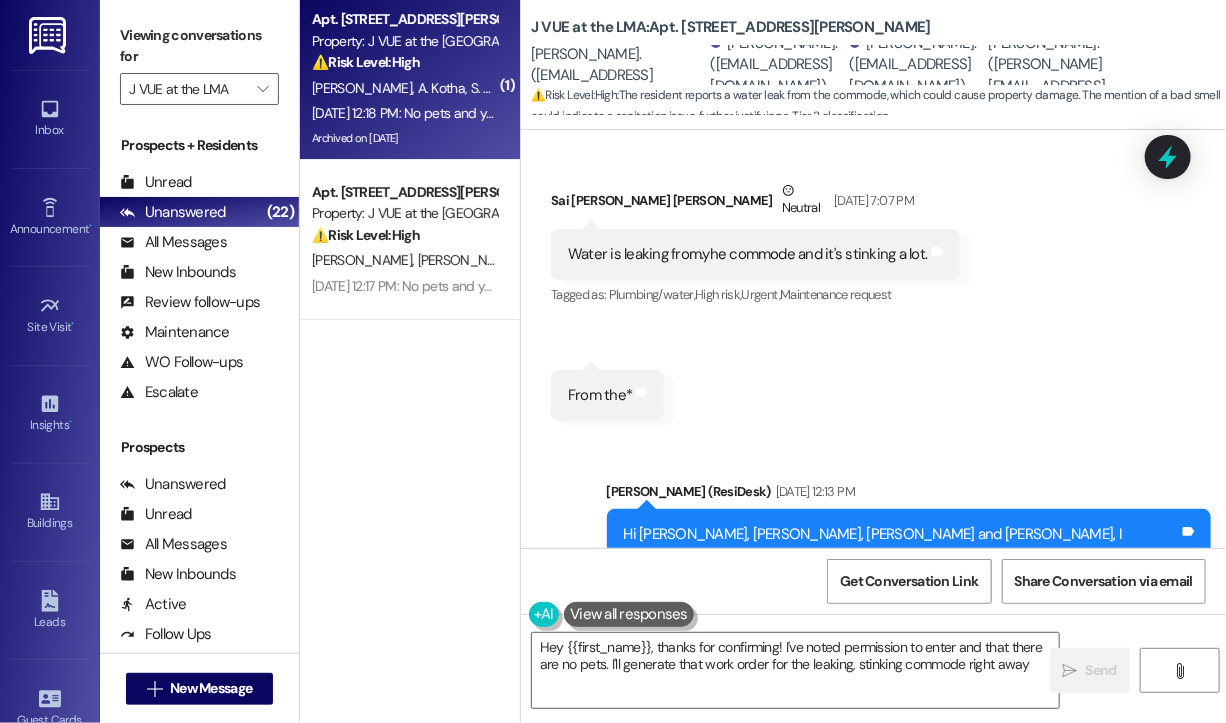 type on "Hey {{first_name}}, thanks for confirming! I've noted permission to enter and that there are no pets. I'll generate that work order for the leaking, stinking commode right away!" 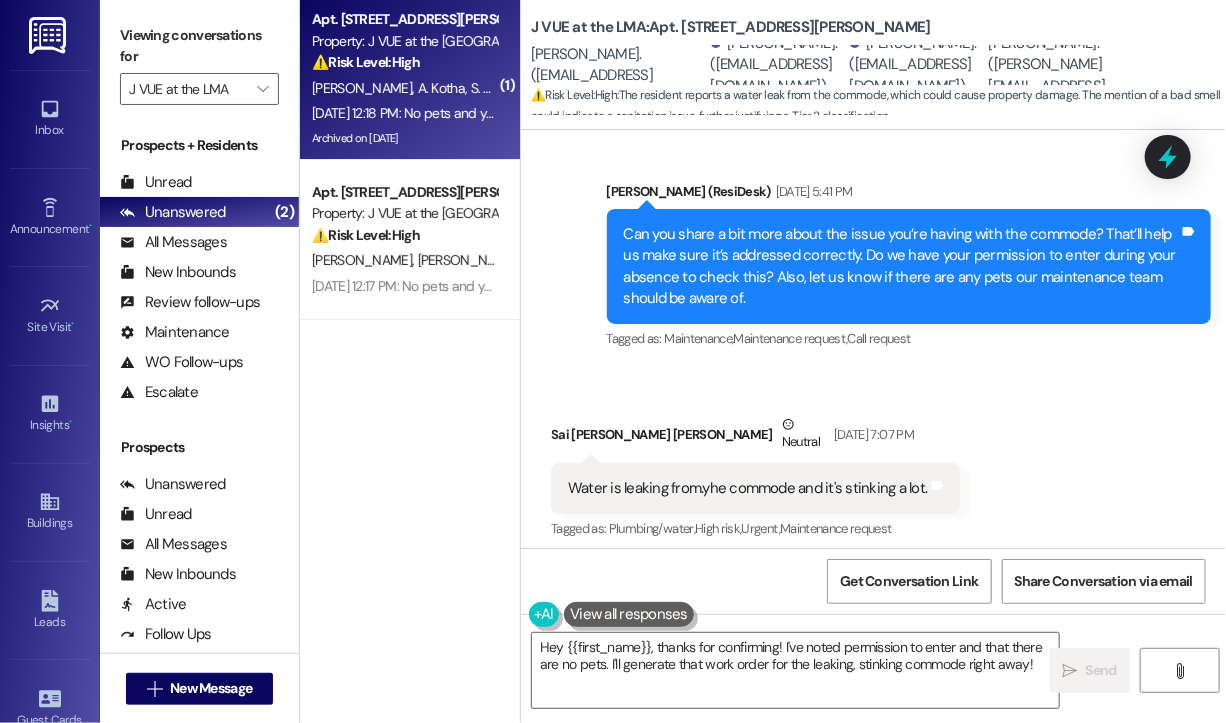 scroll, scrollTop: 16349, scrollLeft: 0, axis: vertical 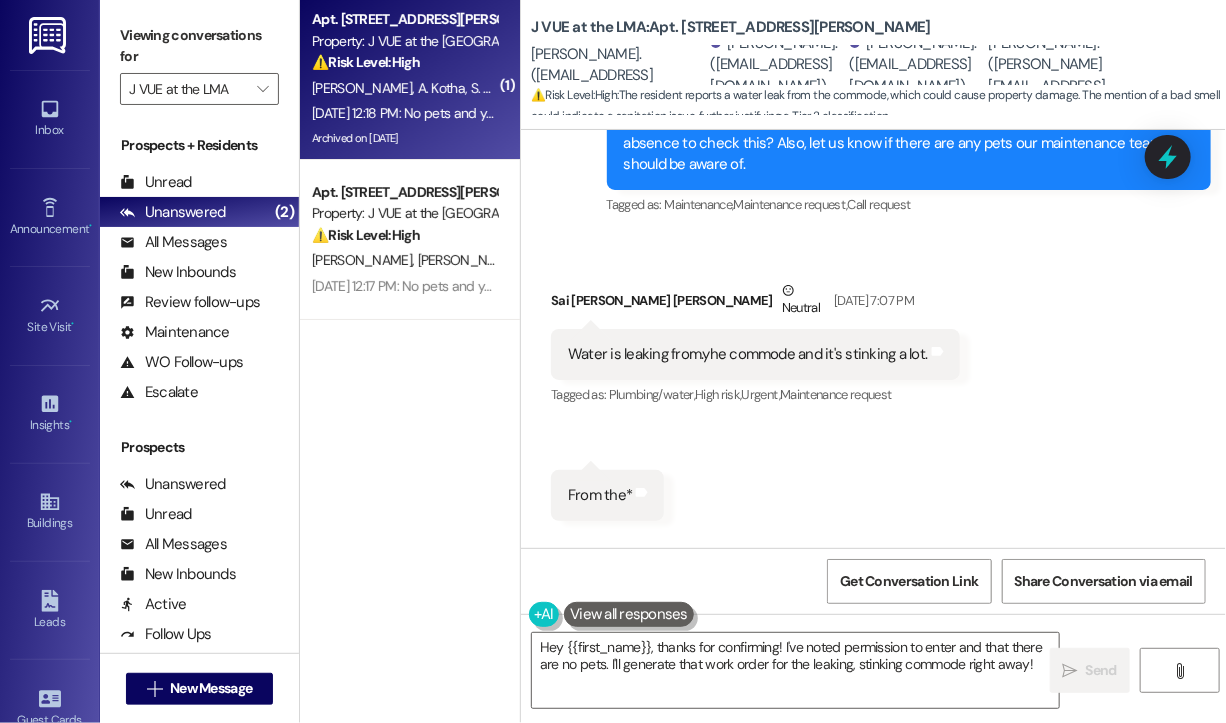 click on "Water is leaking from.yhe commode and it's stinking a lot." at bounding box center (748, 354) 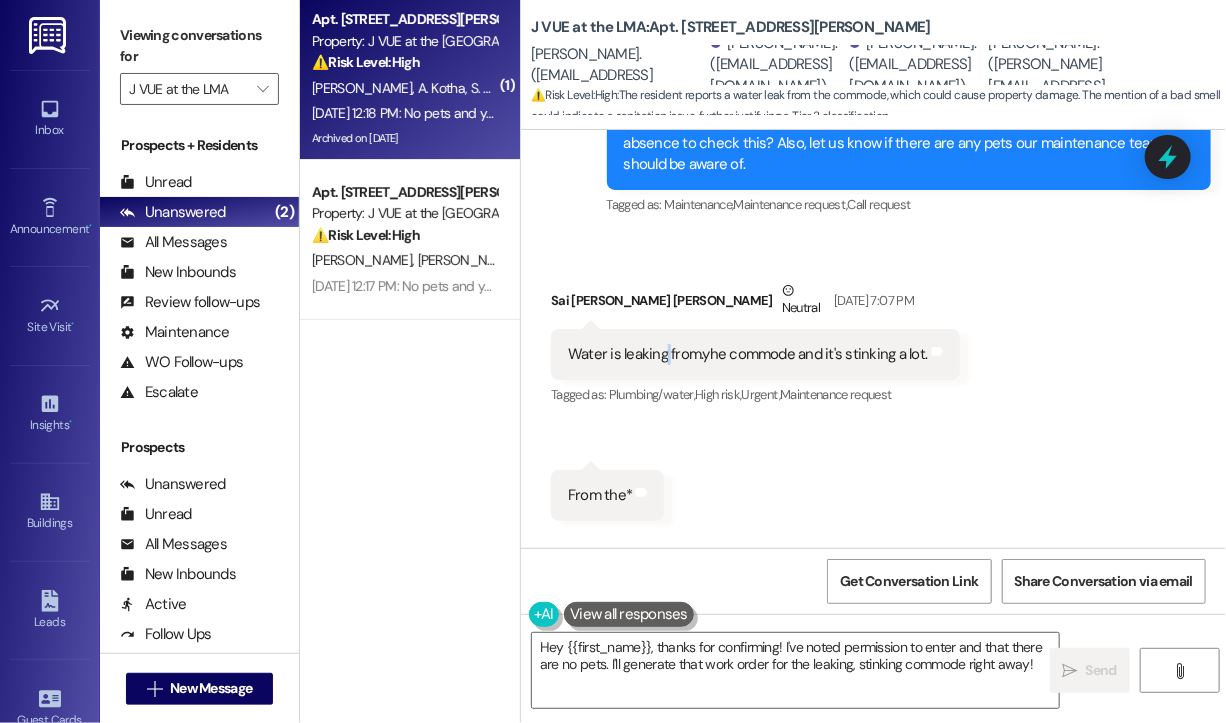 click on "Water is leaking from.yhe commode and it's stinking a lot." at bounding box center (748, 354) 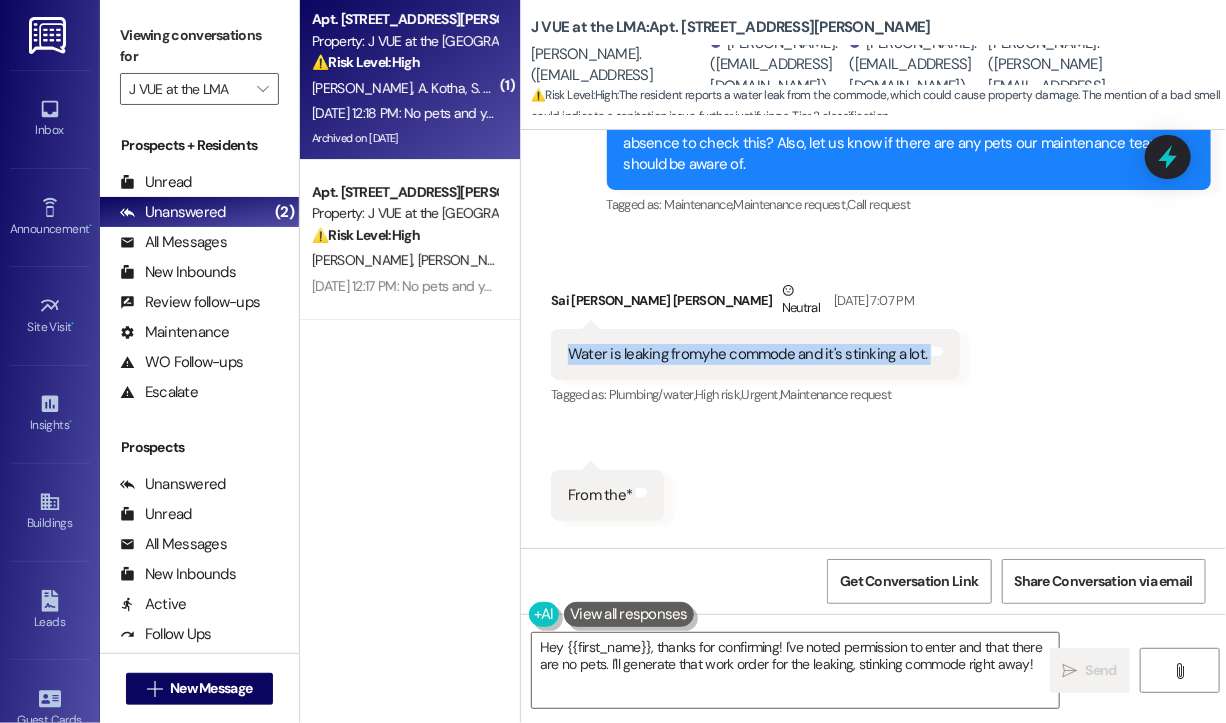 click on "Water is leaking from.yhe commode and it's stinking a lot." at bounding box center [748, 354] 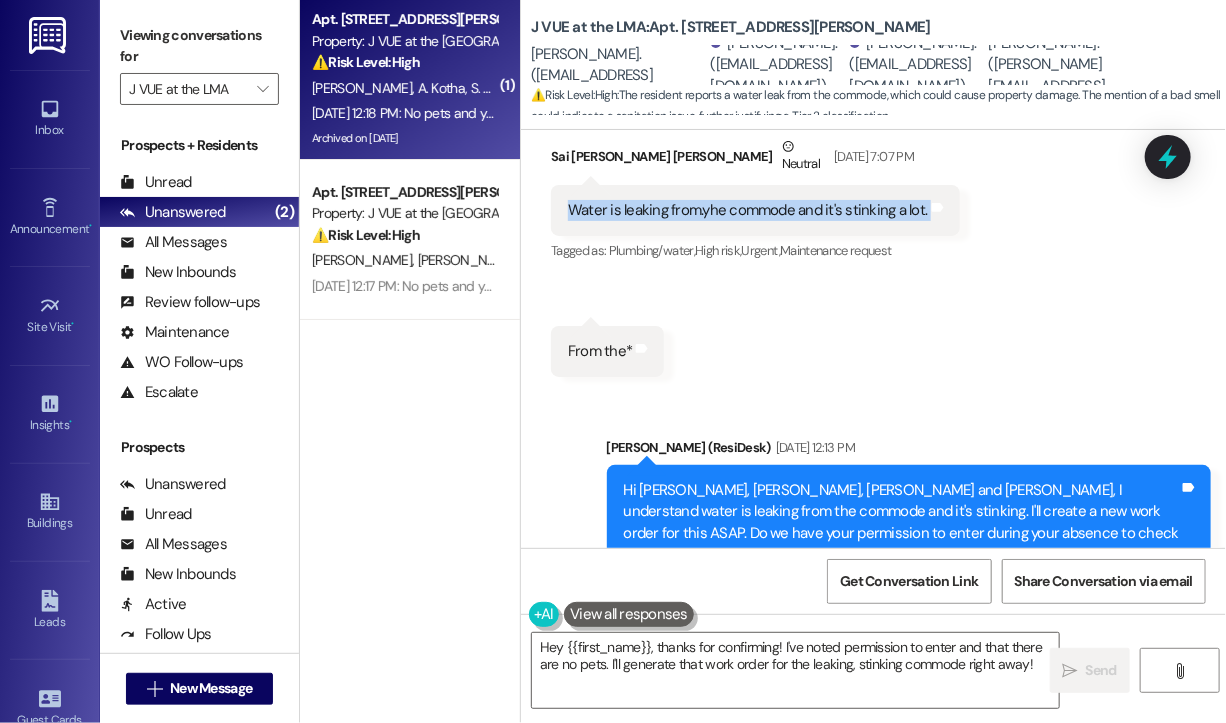 scroll, scrollTop: 16749, scrollLeft: 0, axis: vertical 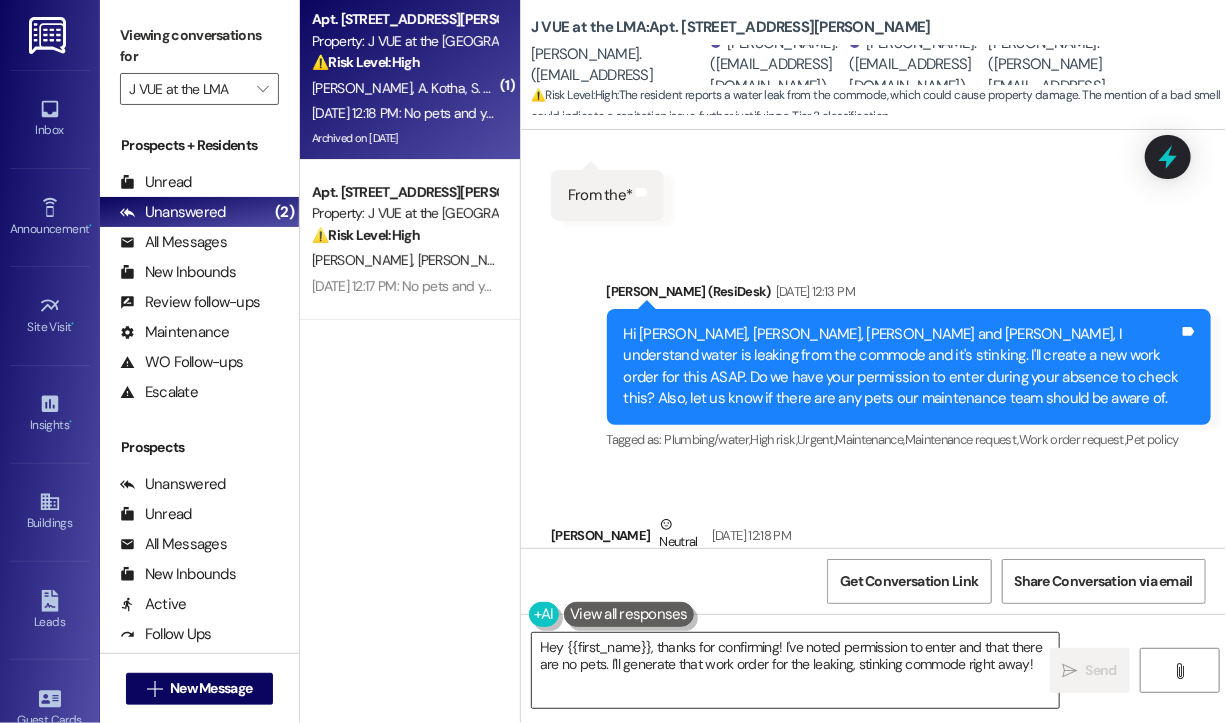 click on "Hey {{first_name}}, thanks for confirming! I've noted permission to enter and that there are no pets. I'll generate that work order for the leaking, stinking commode right away!" at bounding box center [795, 670] 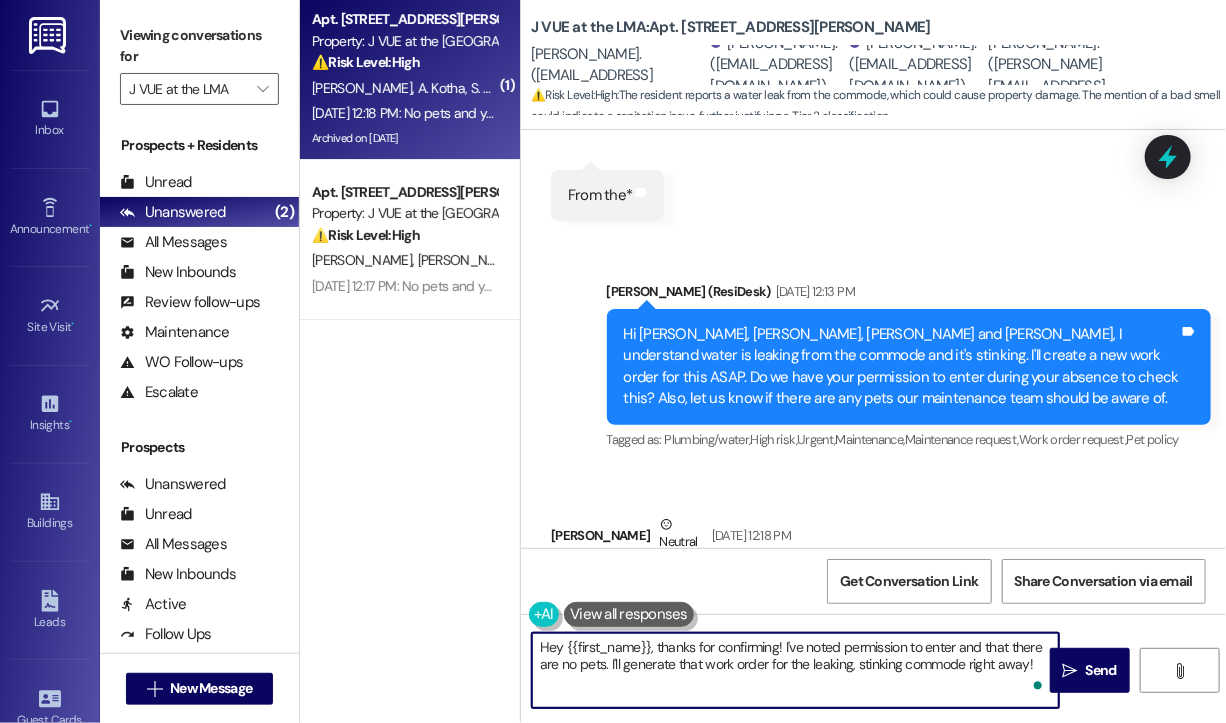 click on "Hey {{first_name}}, thanks for confirming! I've noted permission to enter and that there are no pets. I'll generate that work order for the leaking, stinking commode right away!" at bounding box center (795, 670) 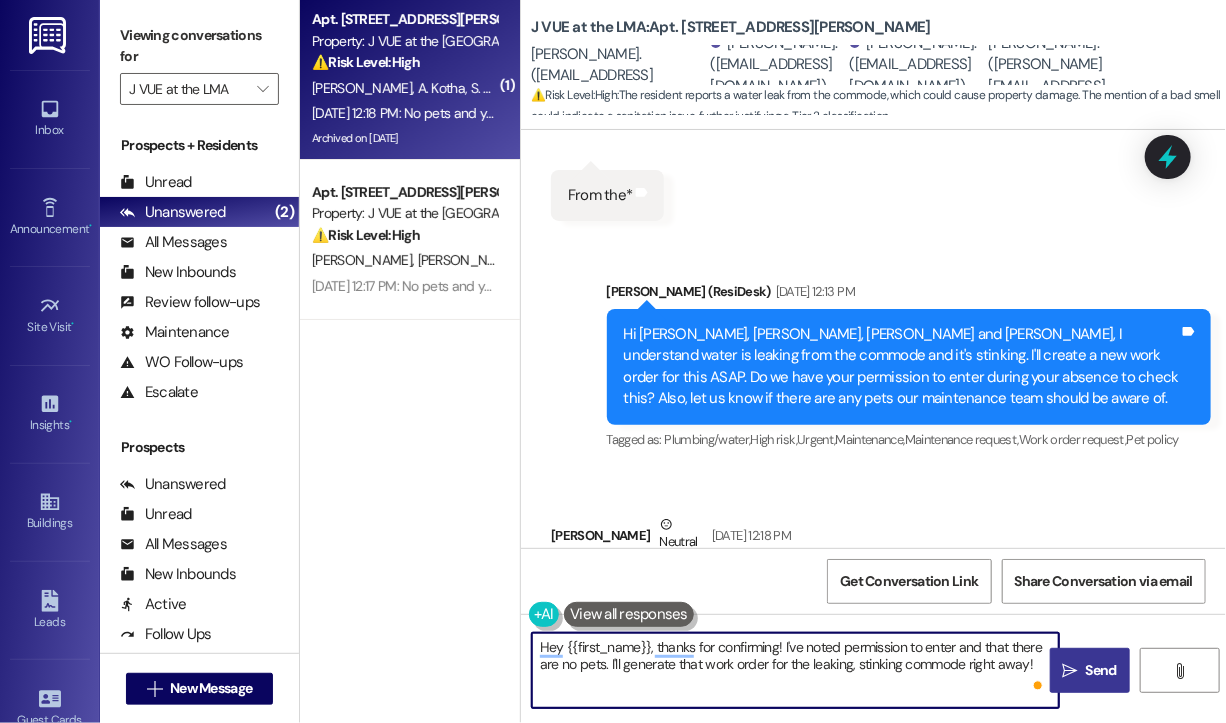 click on " Send" at bounding box center [1090, 670] 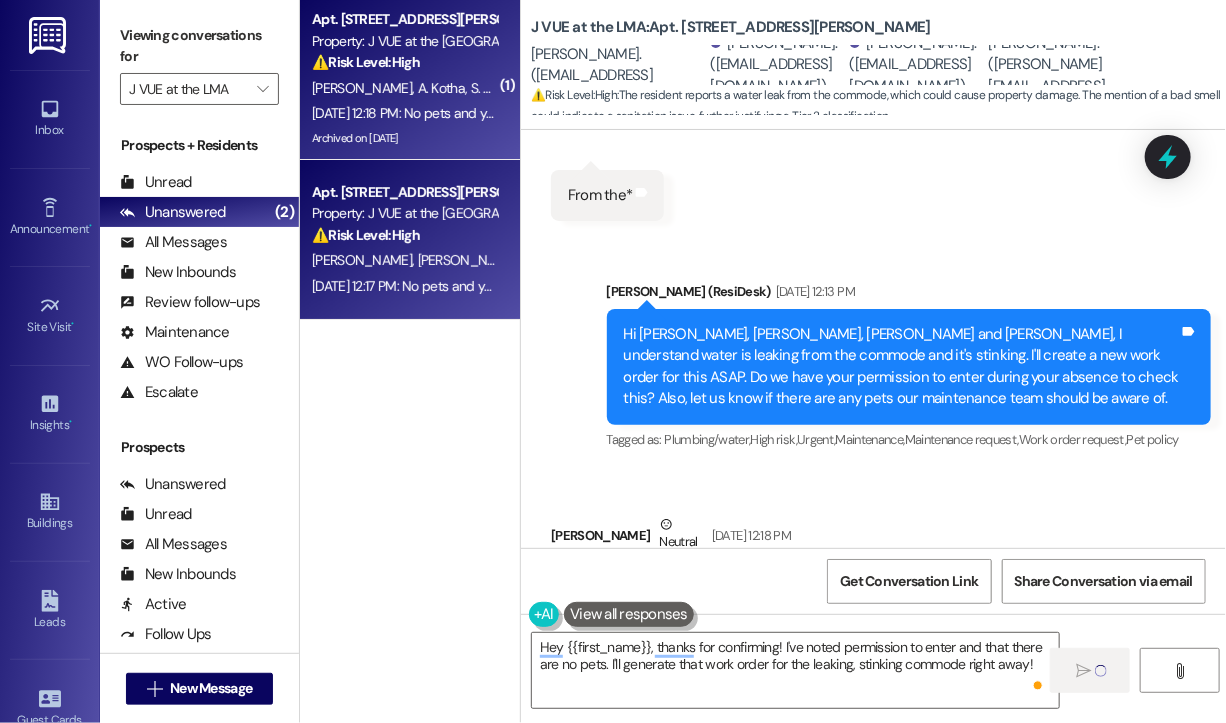 click on "M. Pallapothu" at bounding box center [573, 260] 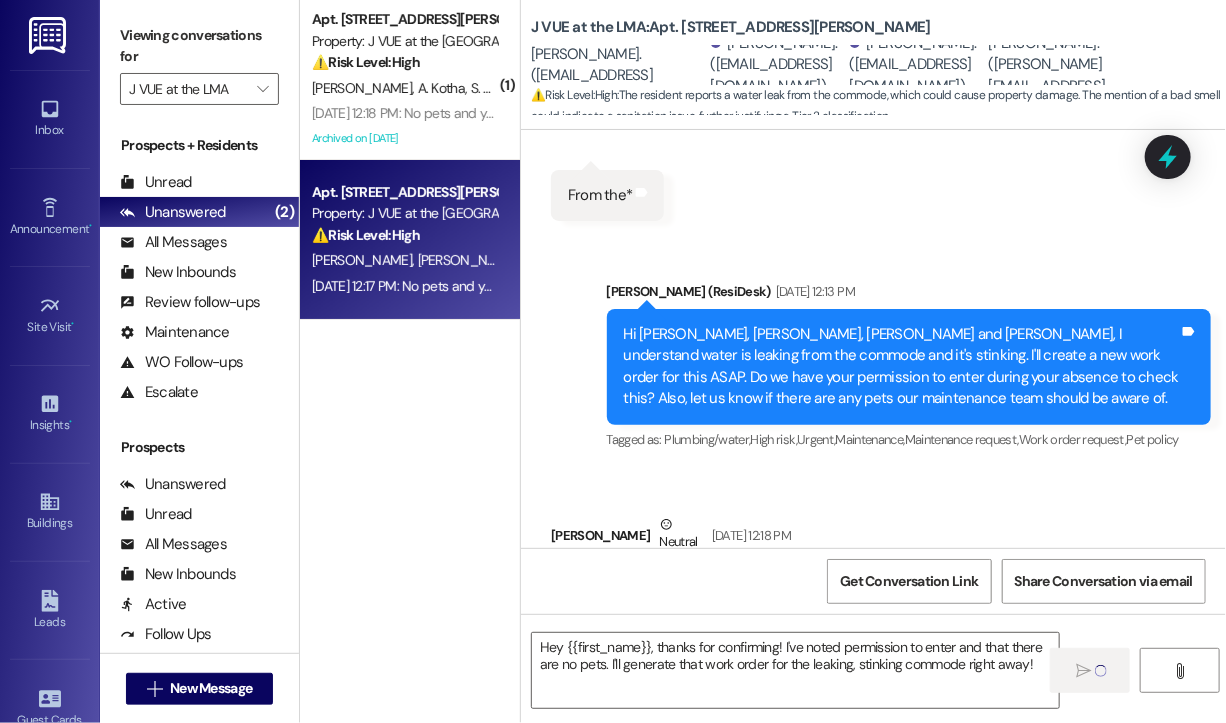 type on "Fetching suggested responses. Please feel free to read through the conversation in the meantime." 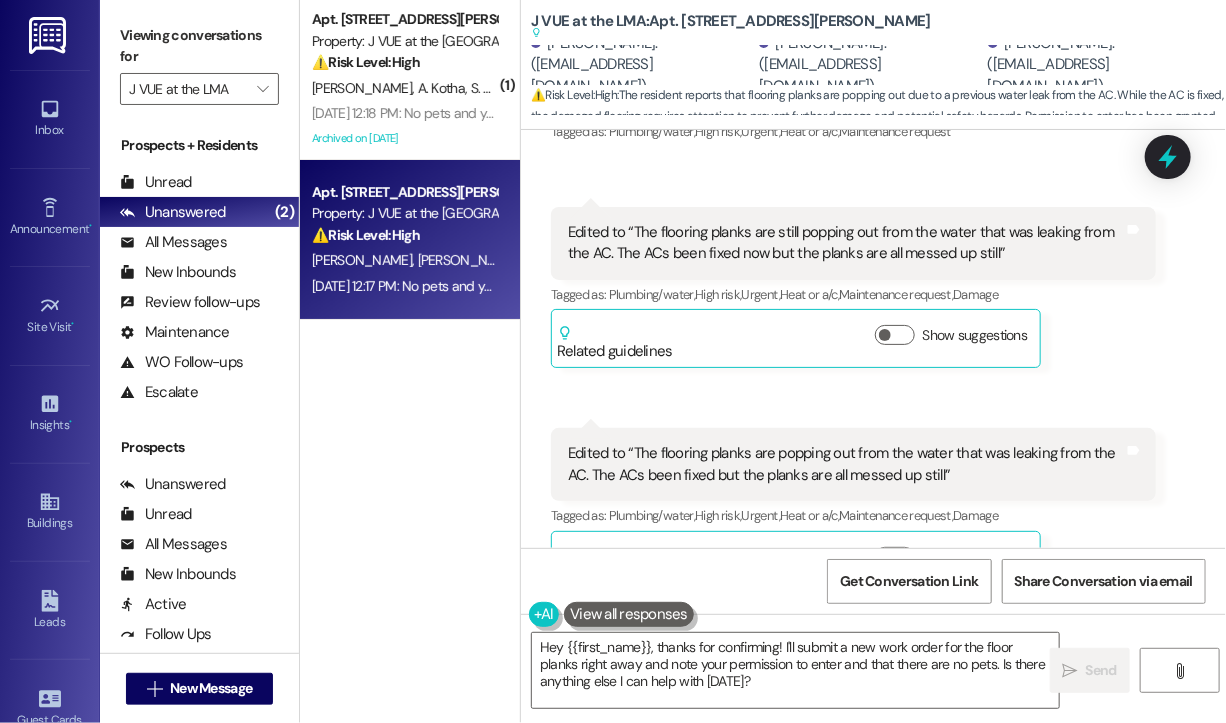 scroll, scrollTop: 6238, scrollLeft: 0, axis: vertical 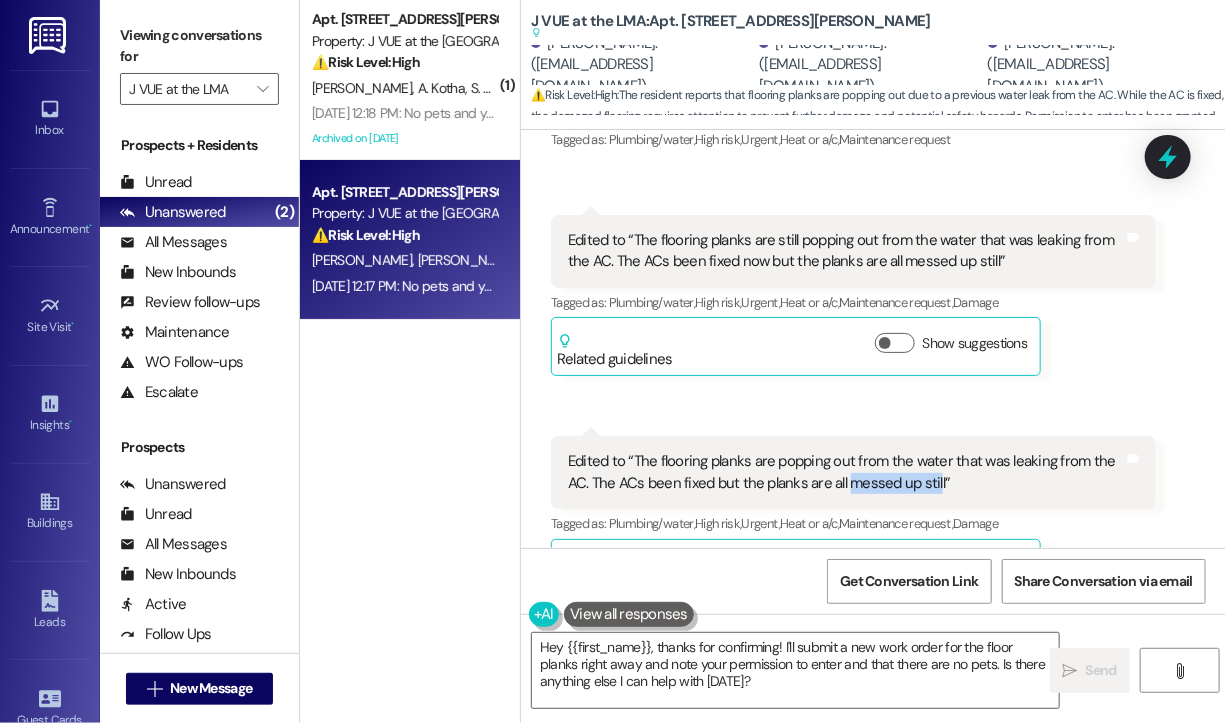 drag, startPoint x: 936, startPoint y: 354, endPoint x: 846, endPoint y: 345, distance: 90.44888 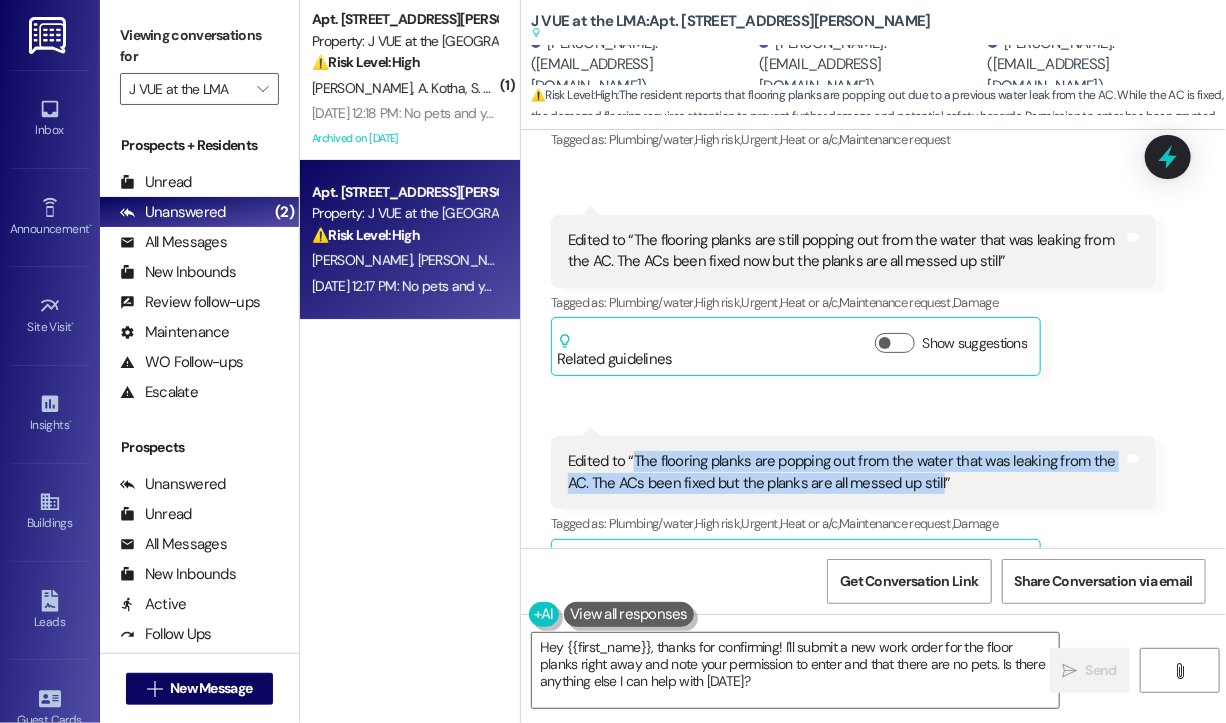drag, startPoint x: 636, startPoint y: 330, endPoint x: 938, endPoint y: 352, distance: 302.80026 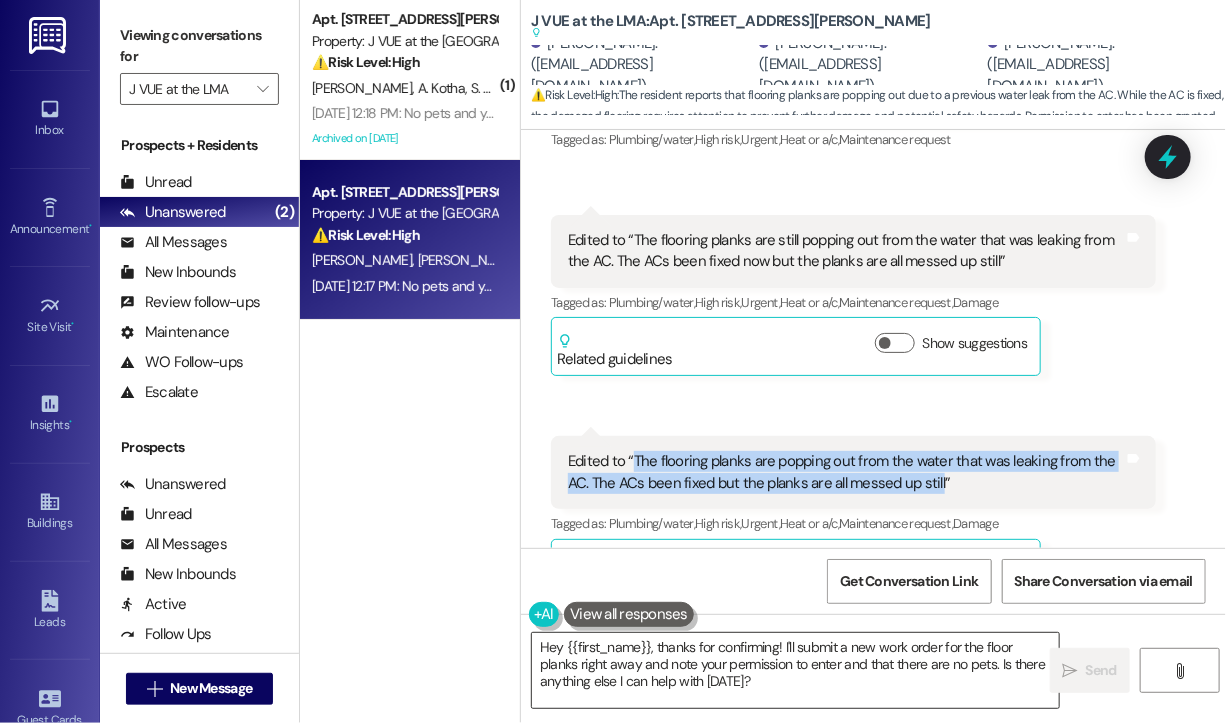 click on "Hey {{first_name}}, thanks for confirming! I'll submit a new work order for the floor planks right away and note your permission to enter and that there are no pets. Is there anything else I can help with today?" at bounding box center [795, 670] 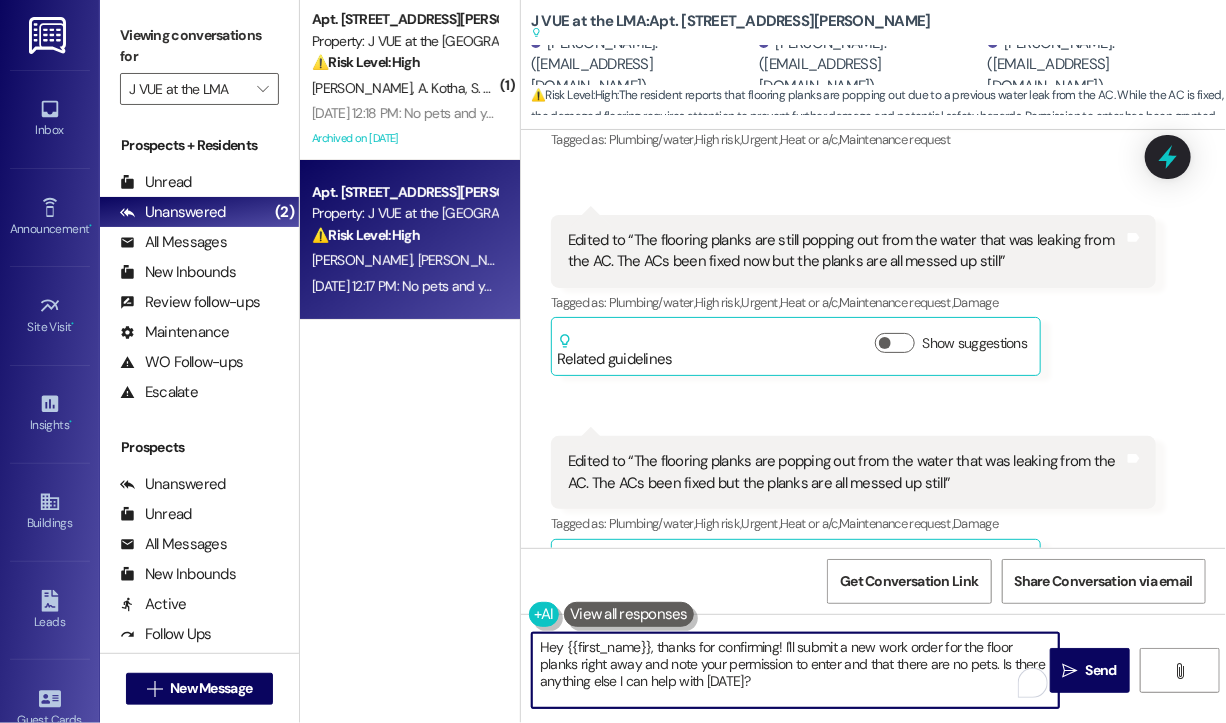 click on "Hey {{first_name}}, thanks for confirming! I'll submit a new work order for the floor planks right away and note your permission to enter and that there are no pets. Is there anything else I can help with today?" at bounding box center [795, 670] 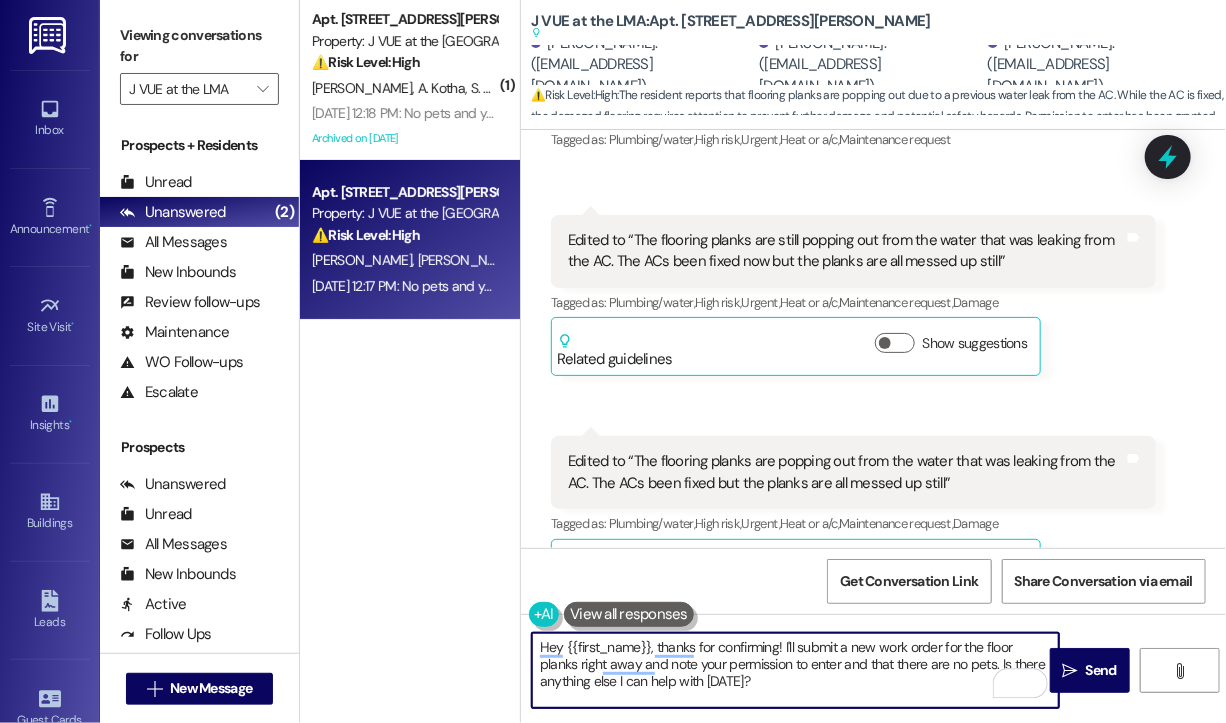 click on "Hey {{first_name}}, thanks for confirming! I'll submit a new work order for the floor planks right away and note your permission to enter and that there are no pets. Is there anything else I can help with today?" at bounding box center [795, 670] 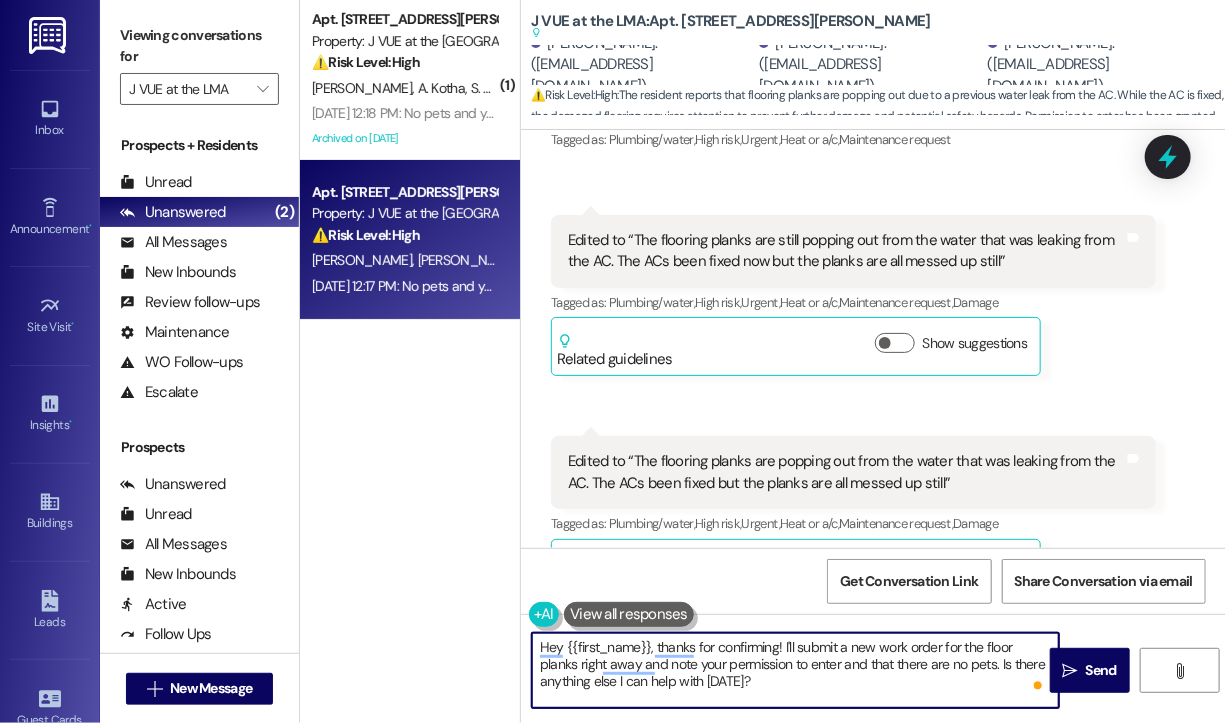 drag, startPoint x: 957, startPoint y: 662, endPoint x: 957, endPoint y: 701, distance: 39 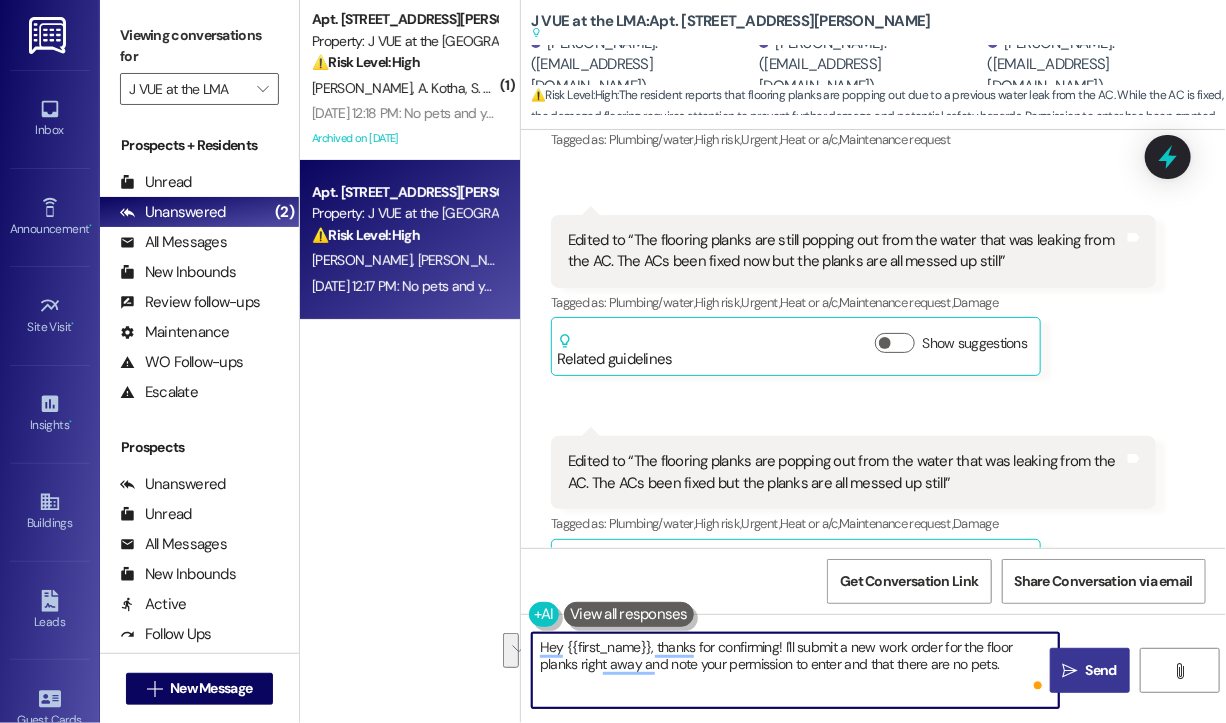 type on "Hey {{first_name}}, thanks for confirming! I'll submit a new work order for the floor planks right away and note your permission to enter and that there are no pets." 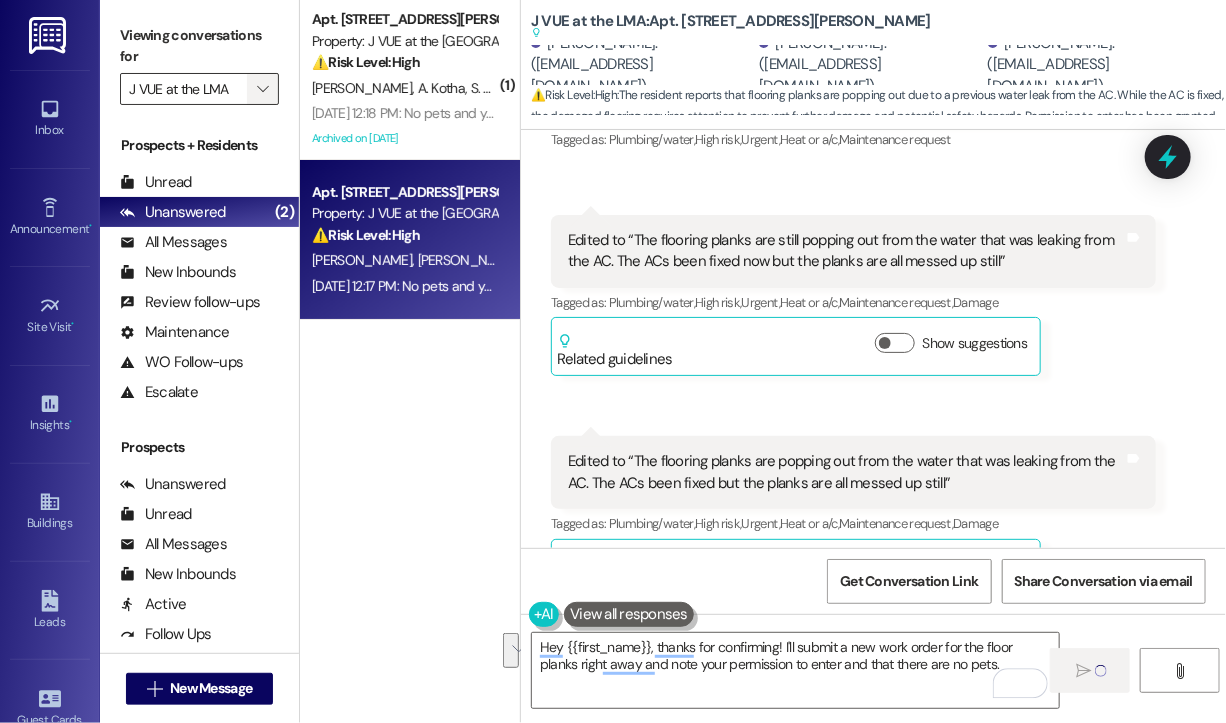 type 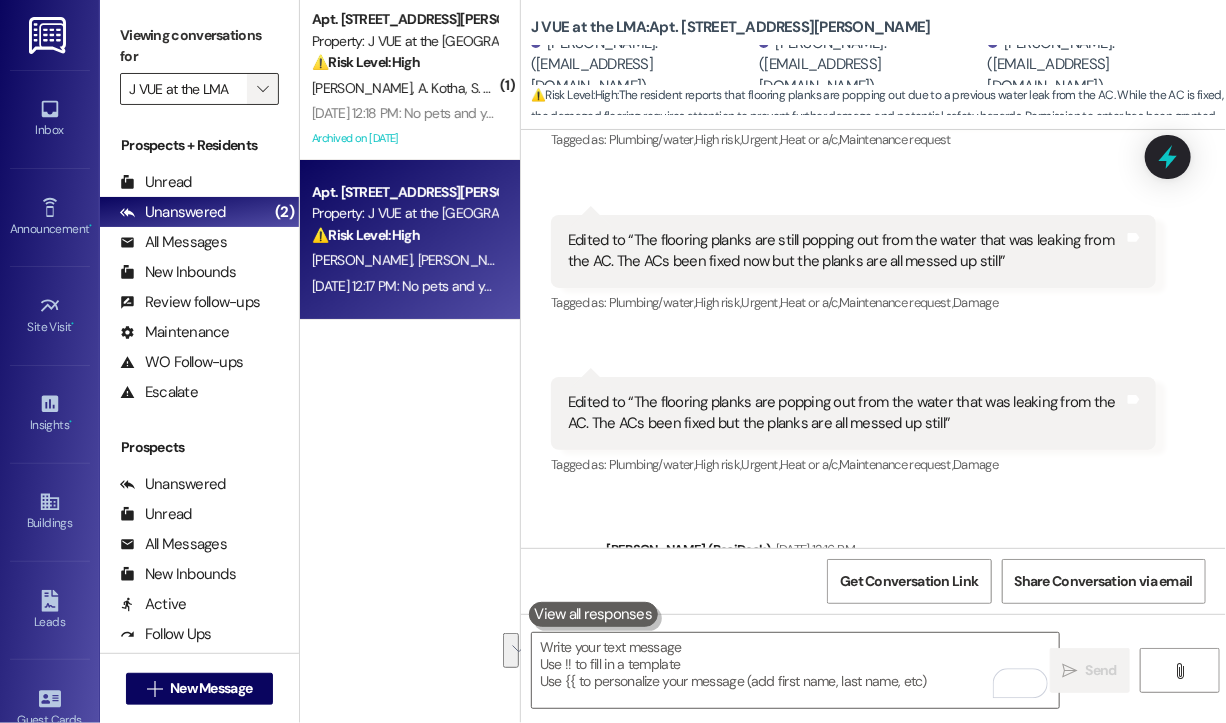 scroll, scrollTop: 6464, scrollLeft: 0, axis: vertical 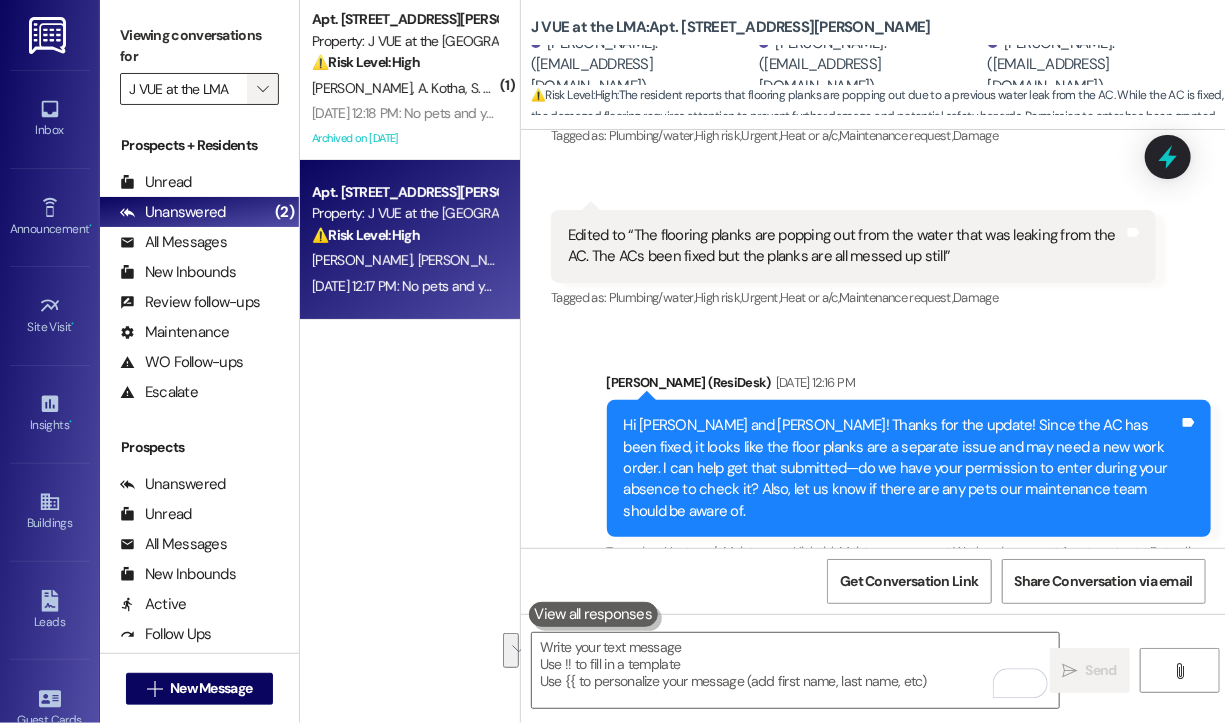 click on "" at bounding box center (262, 89) 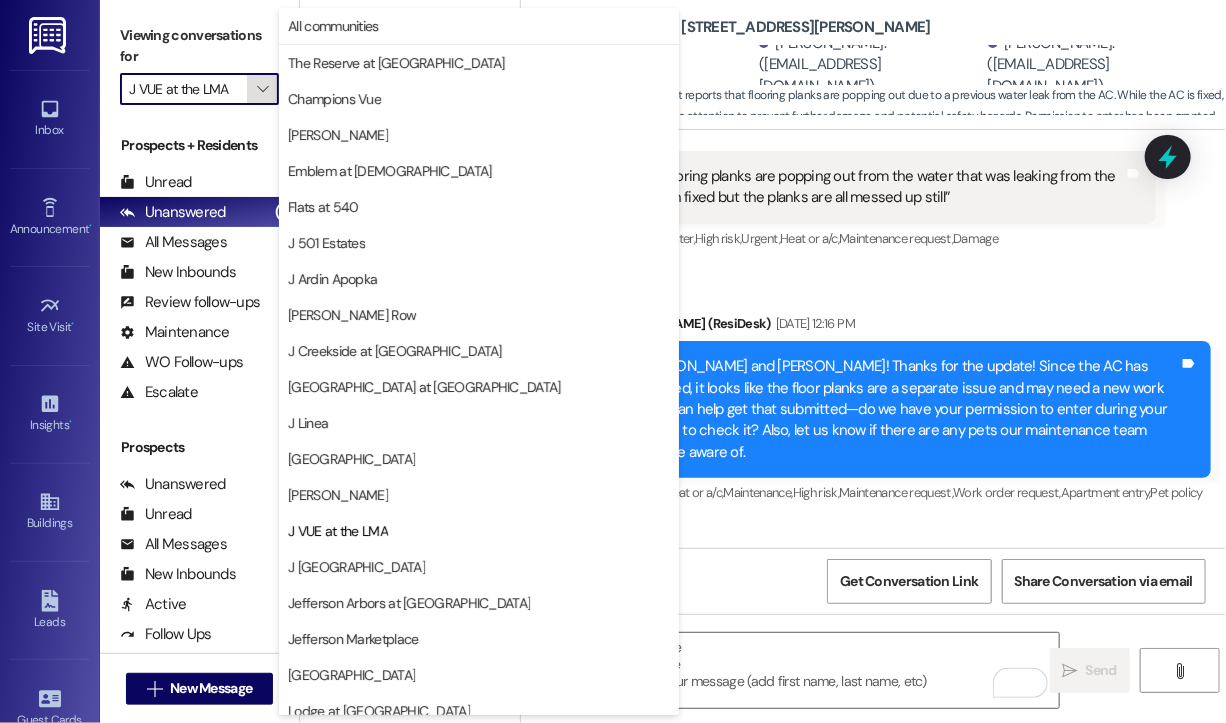 scroll, scrollTop: 301, scrollLeft: 0, axis: vertical 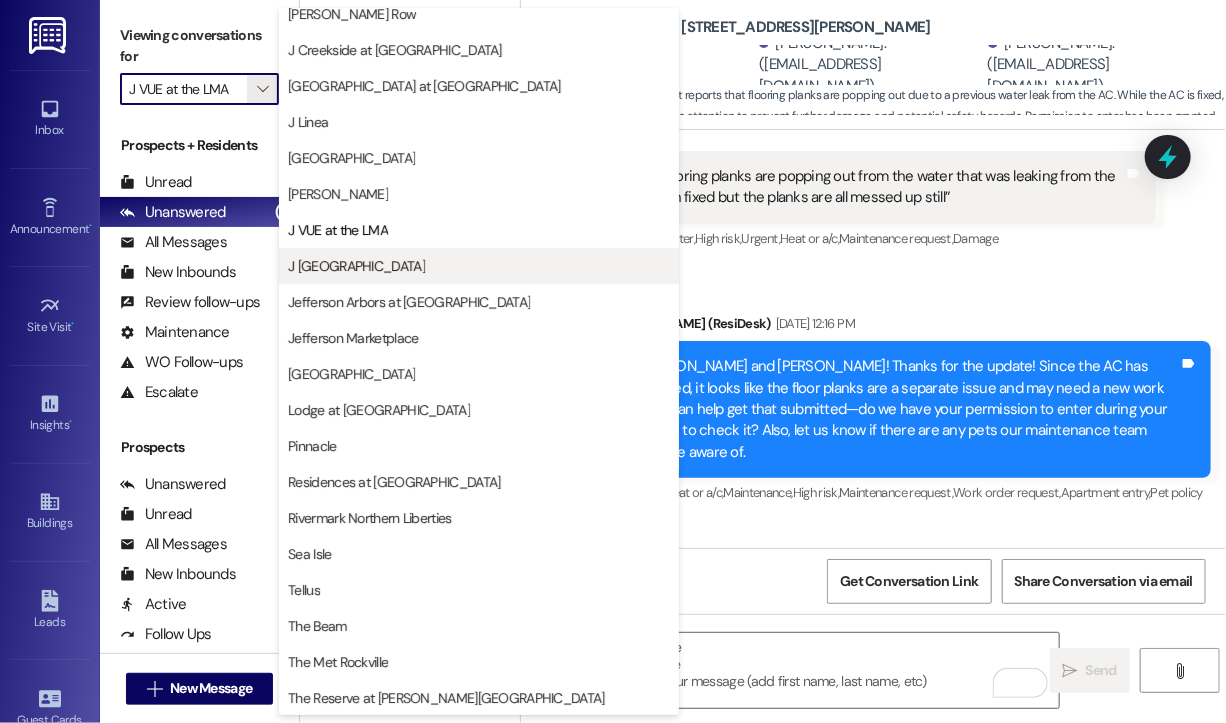 click on "J Woburn Heights" at bounding box center (356, 266) 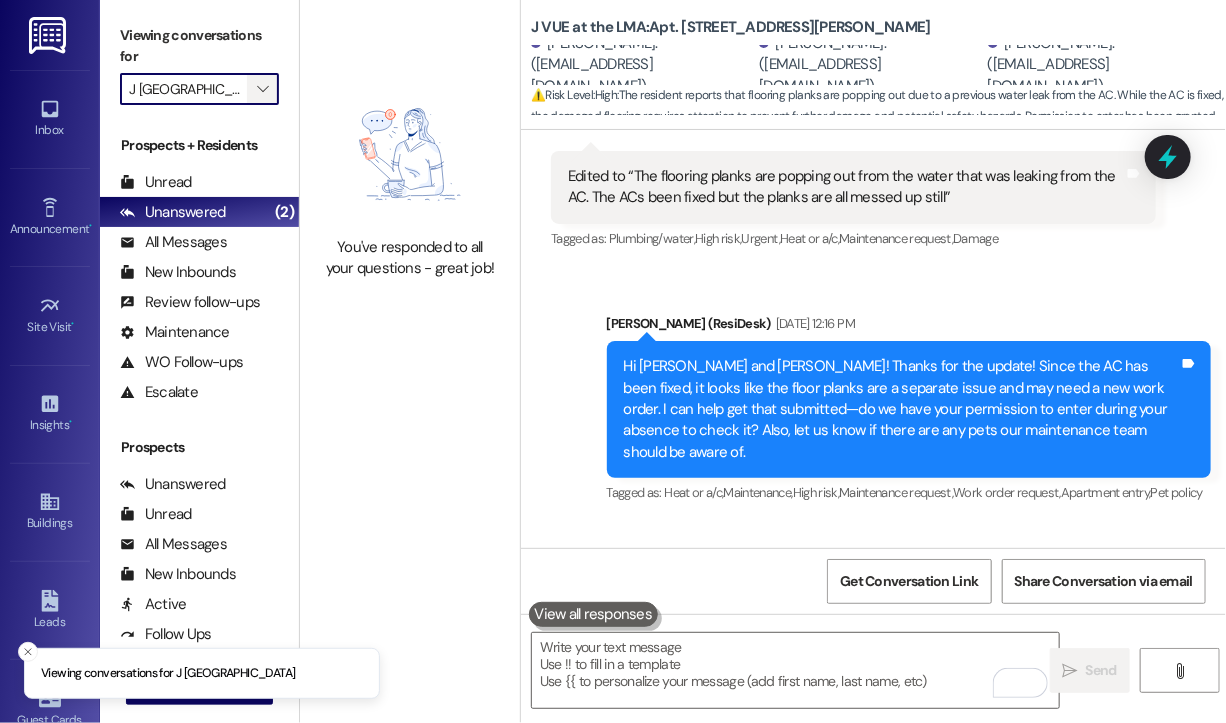 click on "" at bounding box center (262, 89) 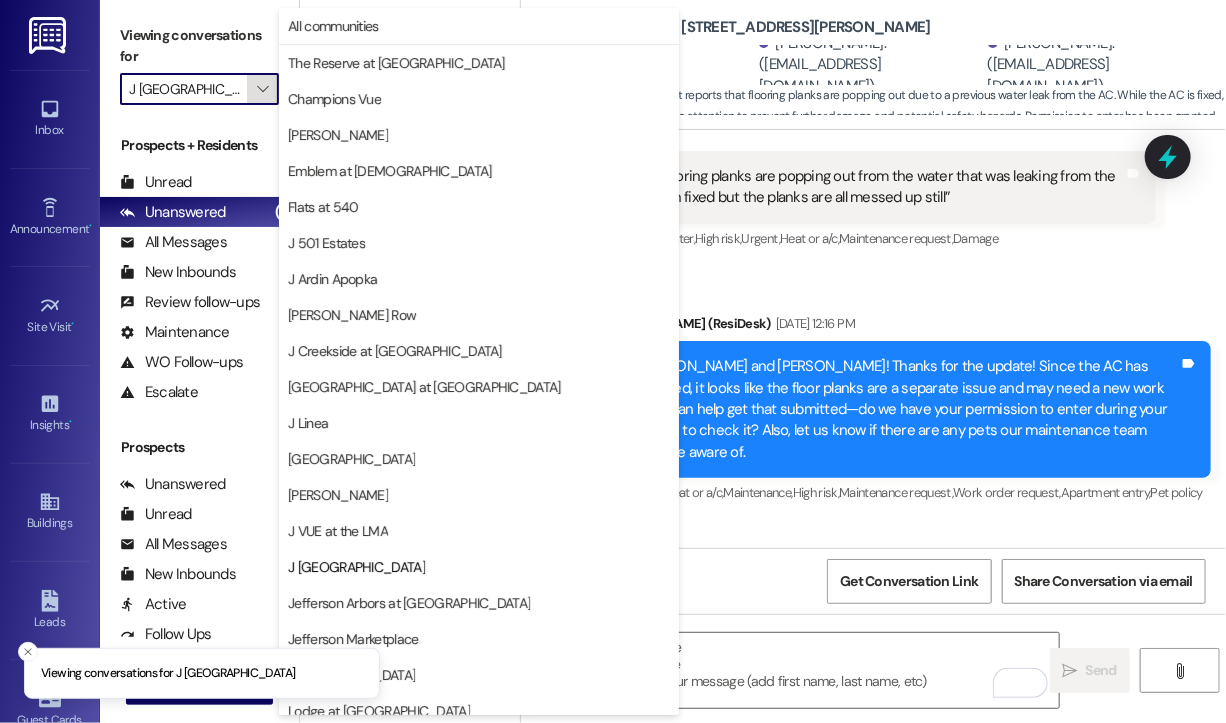 scroll, scrollTop: 301, scrollLeft: 0, axis: vertical 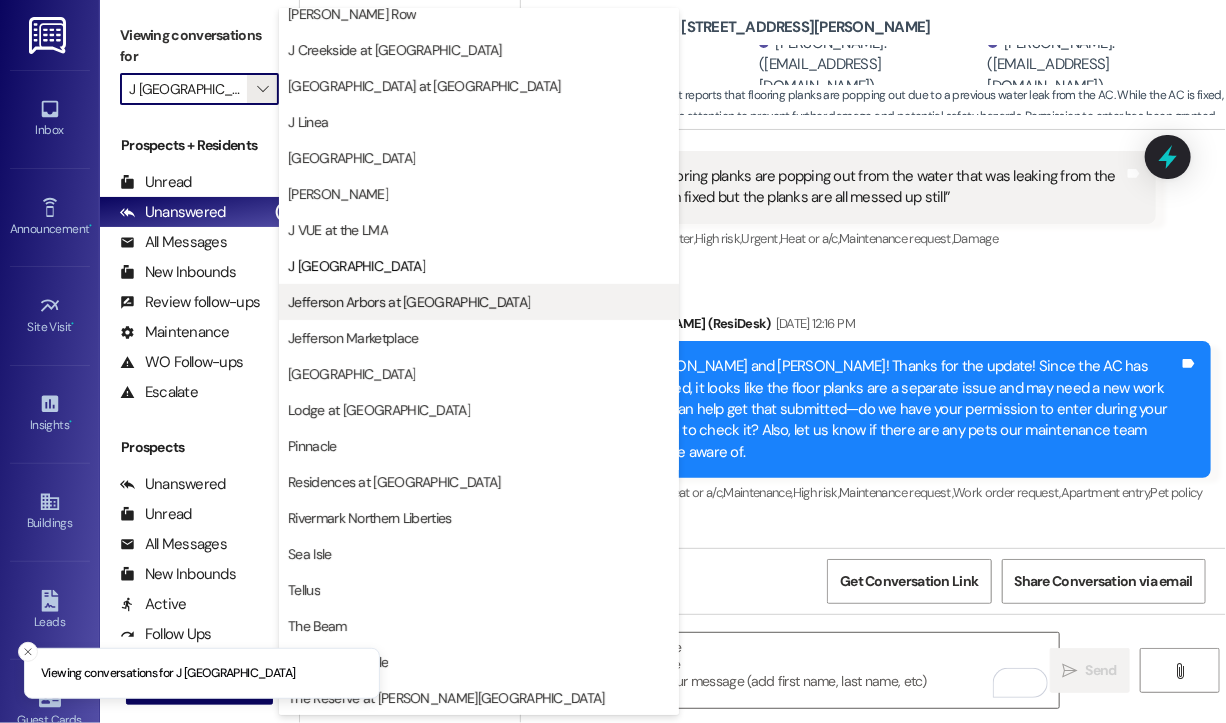 click on "Jefferson Arbors at Broadlands" at bounding box center (409, 302) 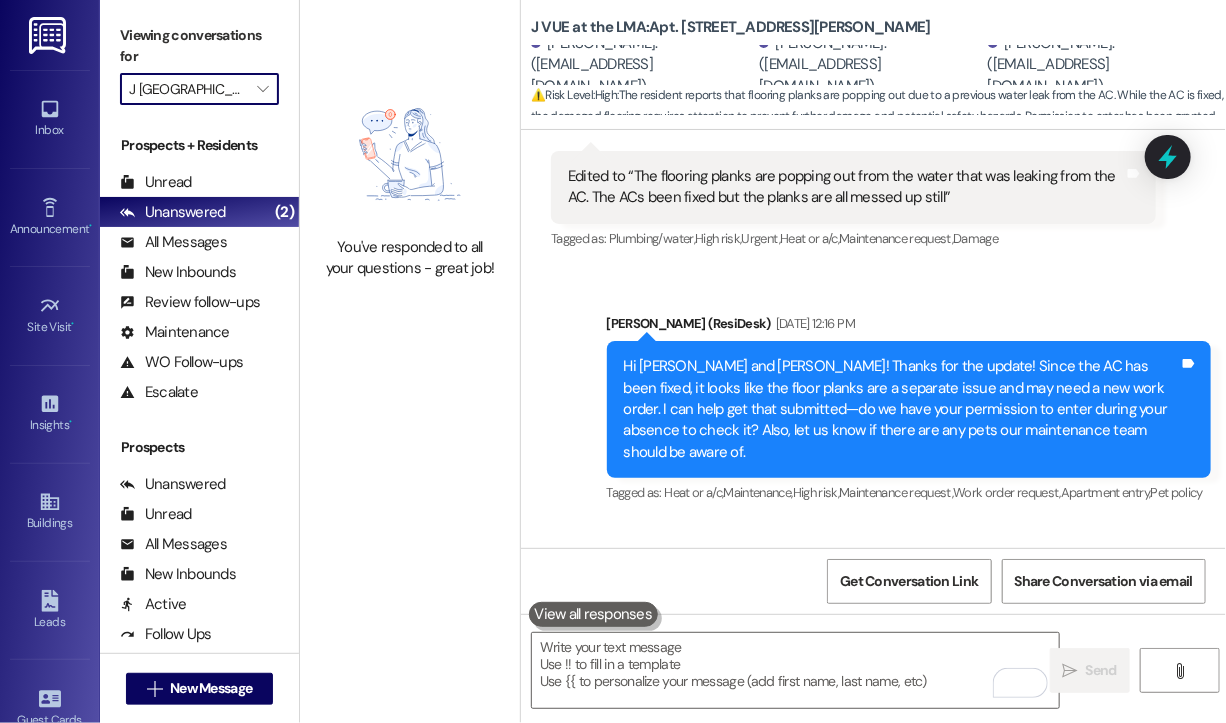 type on "Jefferson Arbors at Broadlands" 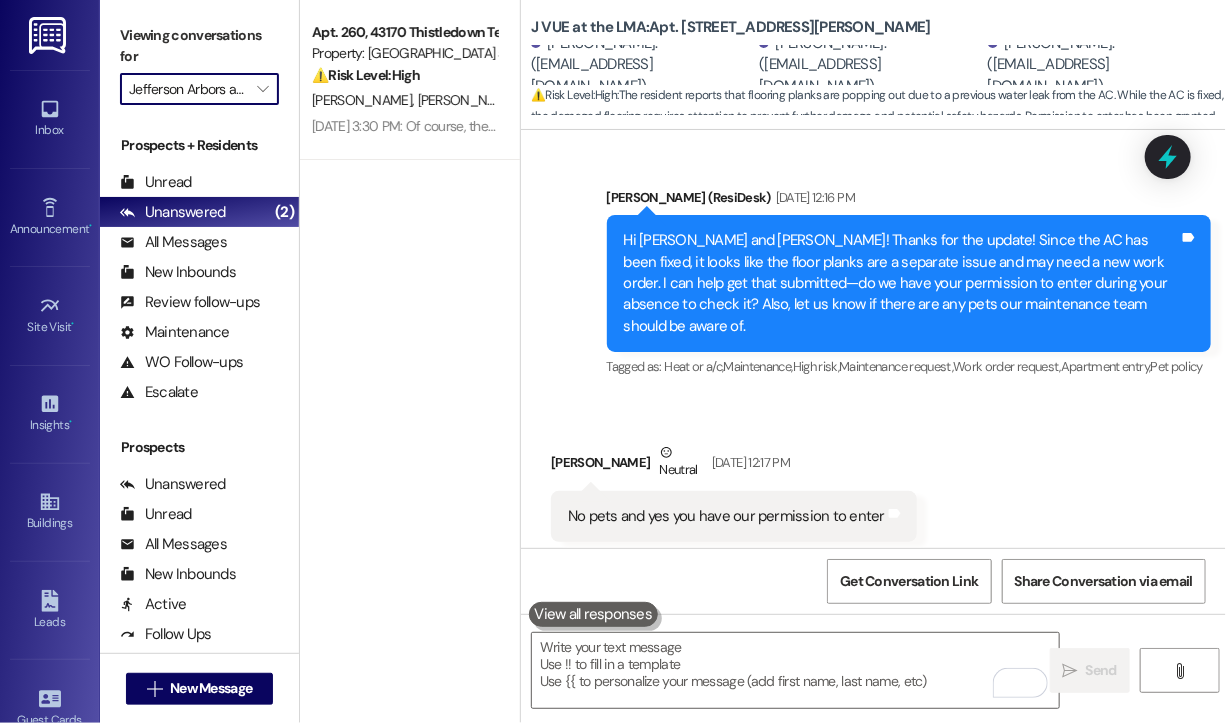 scroll, scrollTop: 6702, scrollLeft: 0, axis: vertical 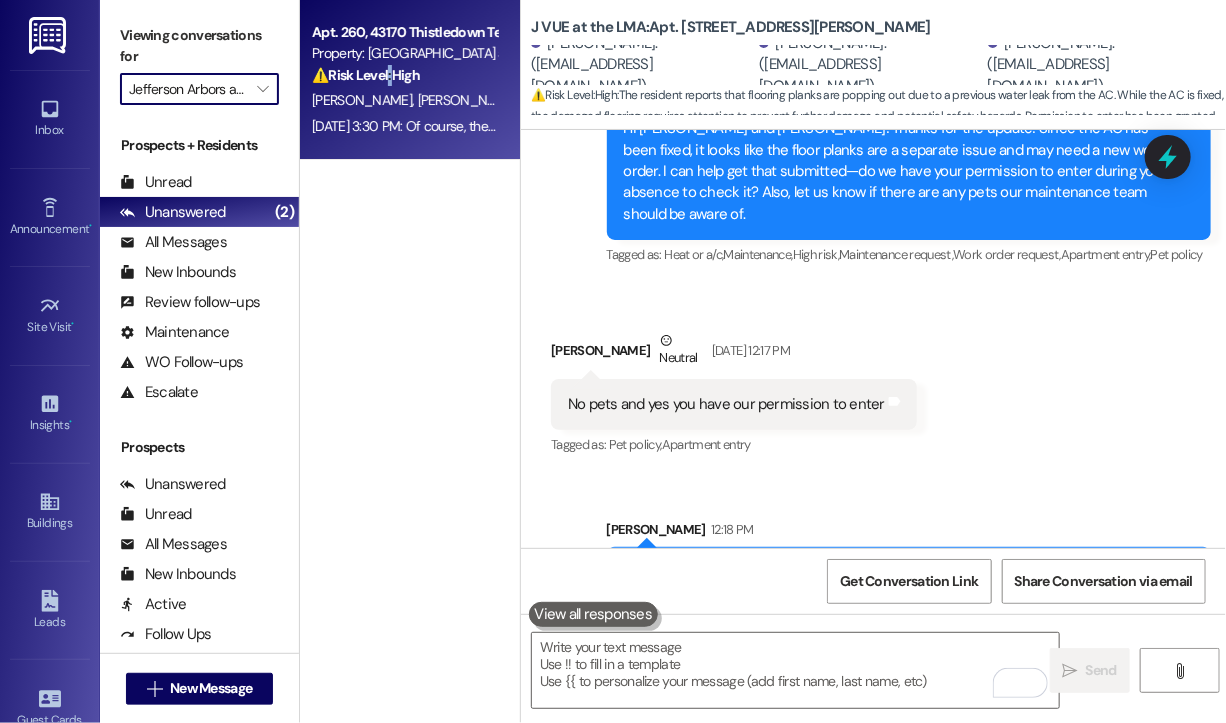 click on "⚠️  Risk Level:  High" at bounding box center [366, 75] 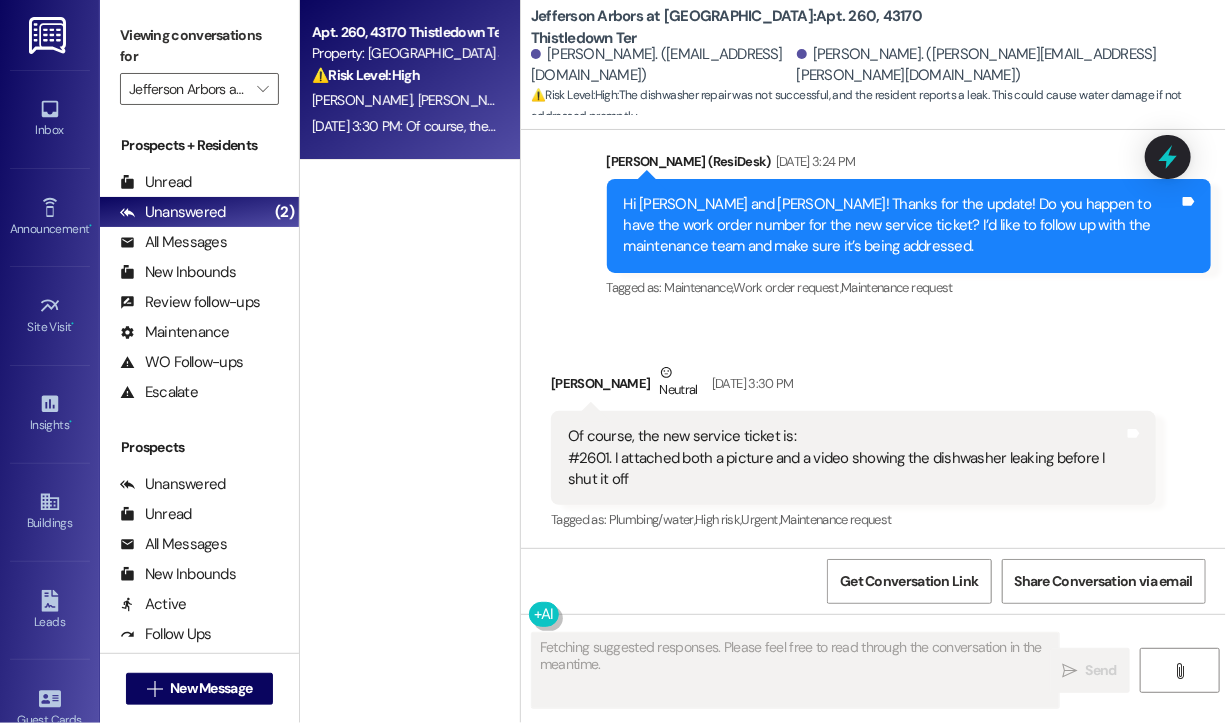 scroll, scrollTop: 1465, scrollLeft: 0, axis: vertical 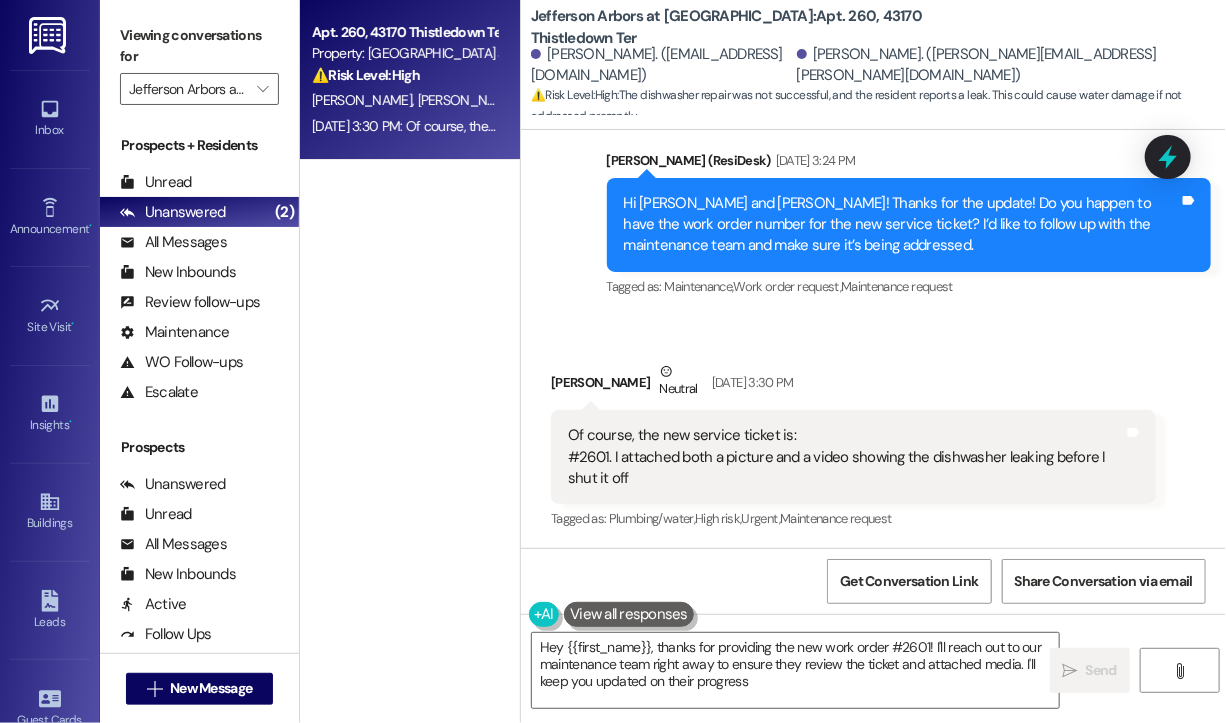 type on "Hey {{first_name}}, thanks for providing the new work order #2601! I'll reach out to our maintenance team right away to ensure they review the ticket and attached media. I'll keep you updated on their progress!" 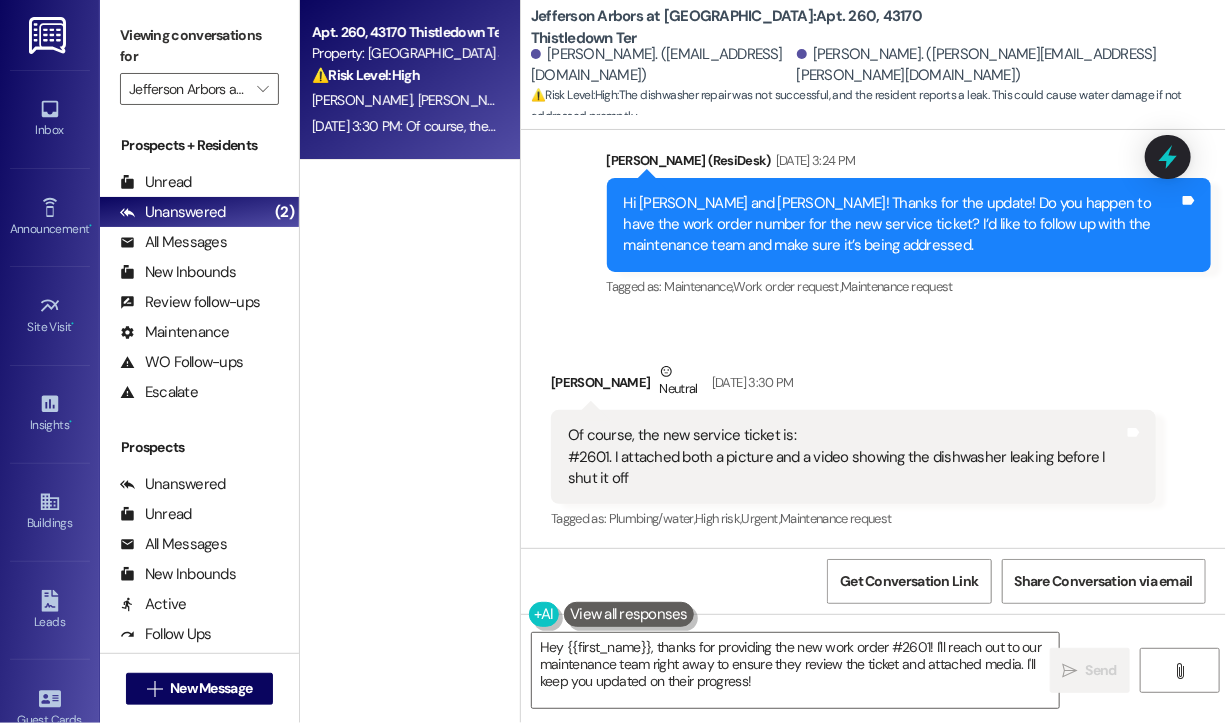 click on "Received via SMS Jacob Kellner   Neutral Jul 18, 2025 at 3:30 PM Of course, the new service ticket is:
#2601. I attached both a picture and a video showing the dishwasher leaking before I shut it off Tags and notes Tagged as:   Plumbing/water ,  Click to highlight conversations about Plumbing/water High risk ,  Click to highlight conversations about High risk Urgent ,  Click to highlight conversations about Urgent Maintenance request Click to highlight conversations about Maintenance request" at bounding box center (873, 432) 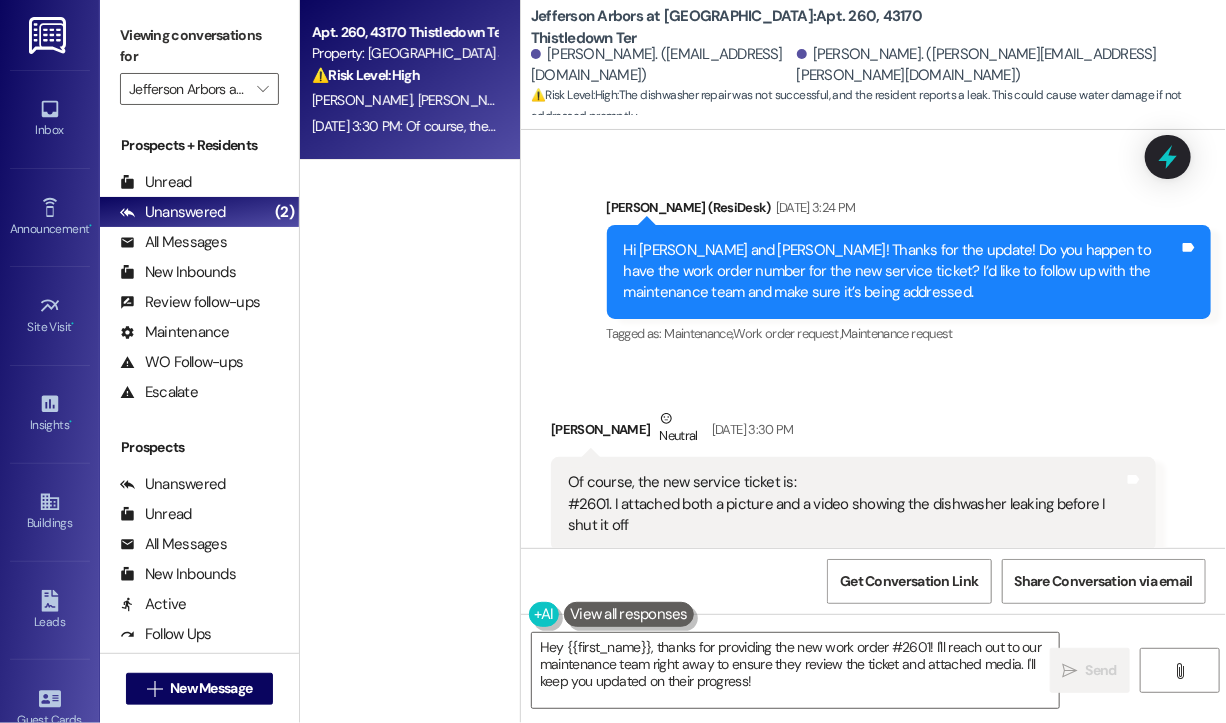 scroll, scrollTop: 1466, scrollLeft: 0, axis: vertical 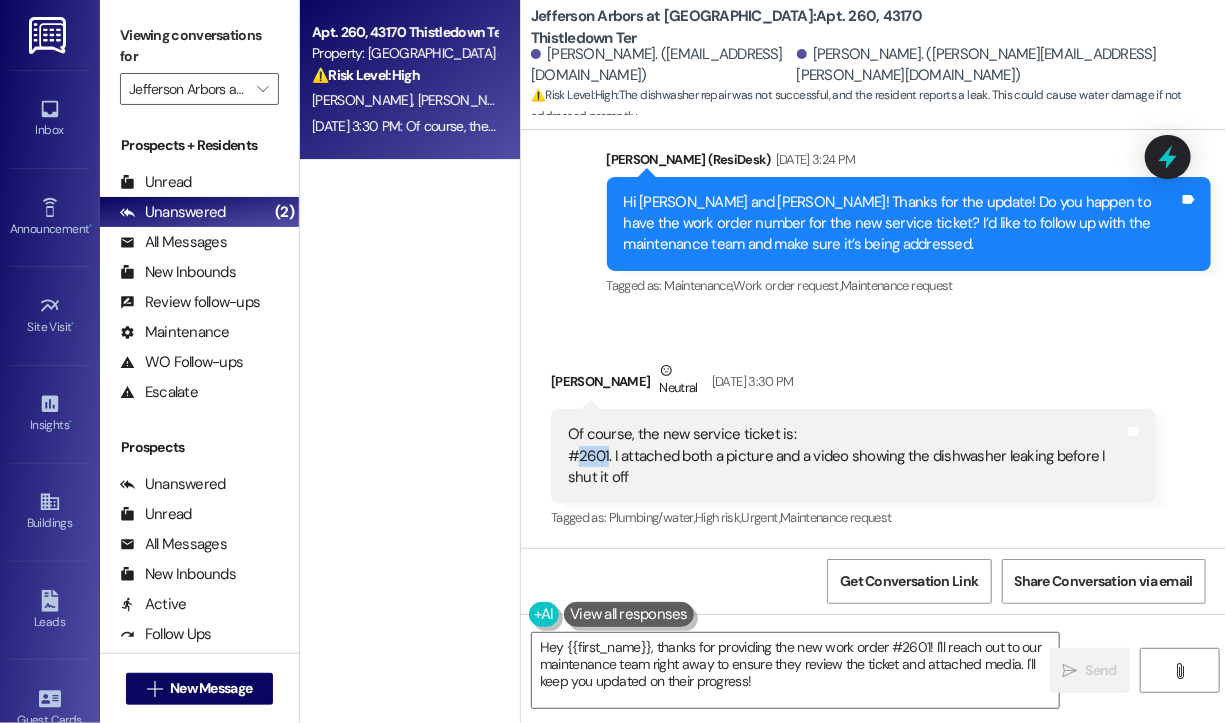 drag, startPoint x: 608, startPoint y: 457, endPoint x: 573, endPoint y: 460, distance: 35.128338 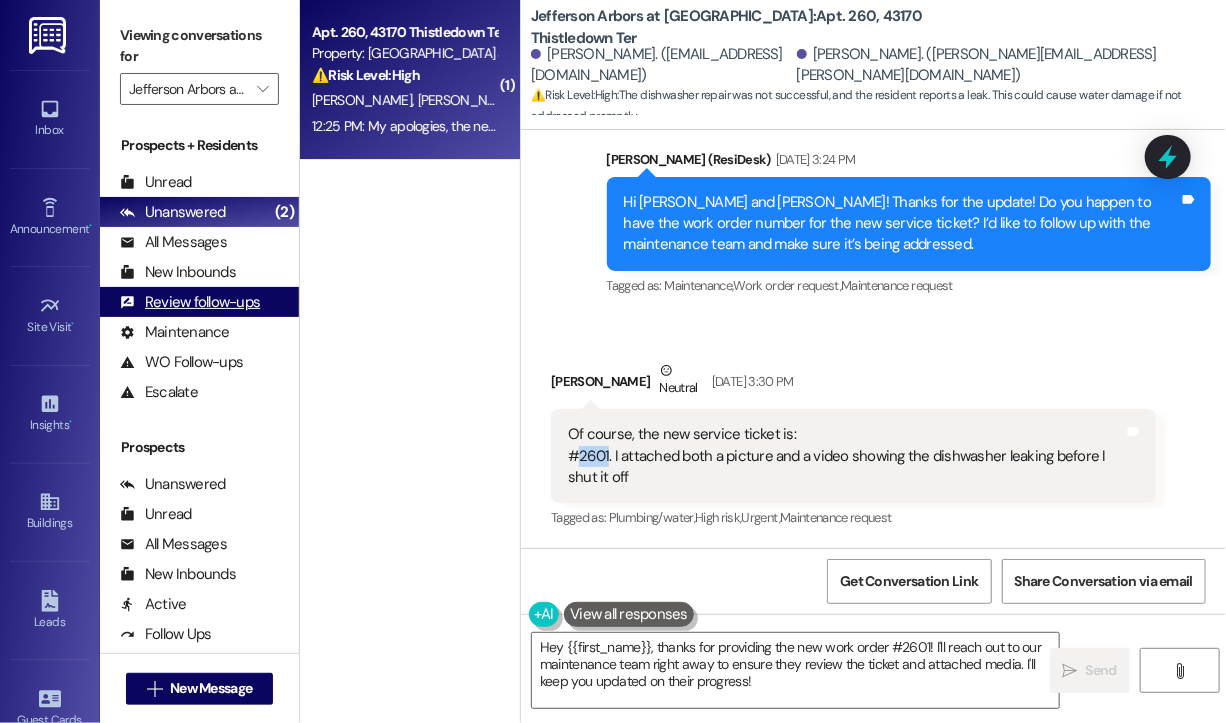 scroll, scrollTop: 1465, scrollLeft: 0, axis: vertical 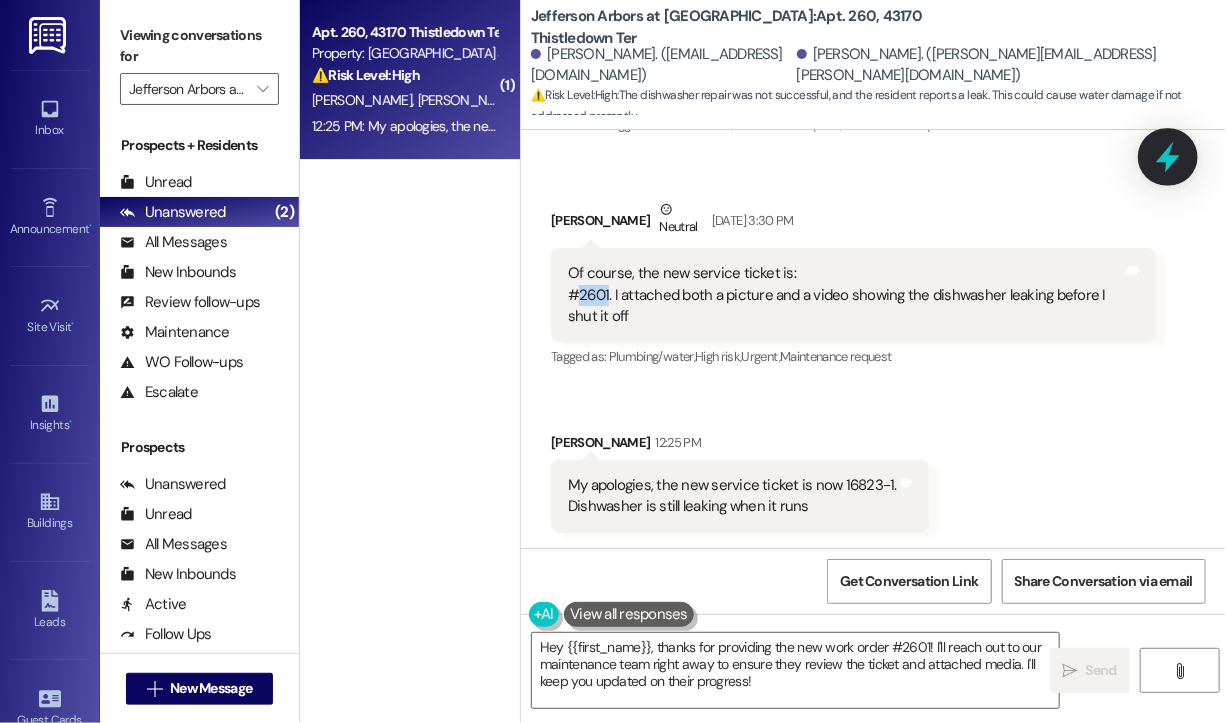 click 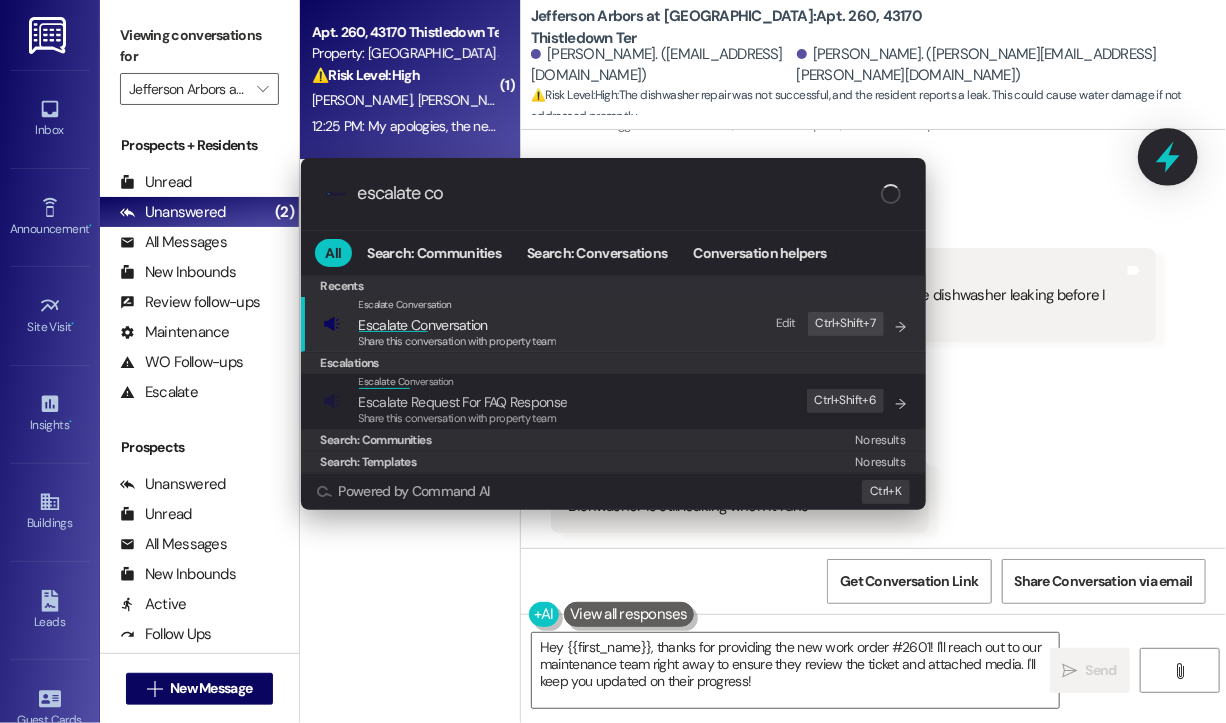 type on "escalate con" 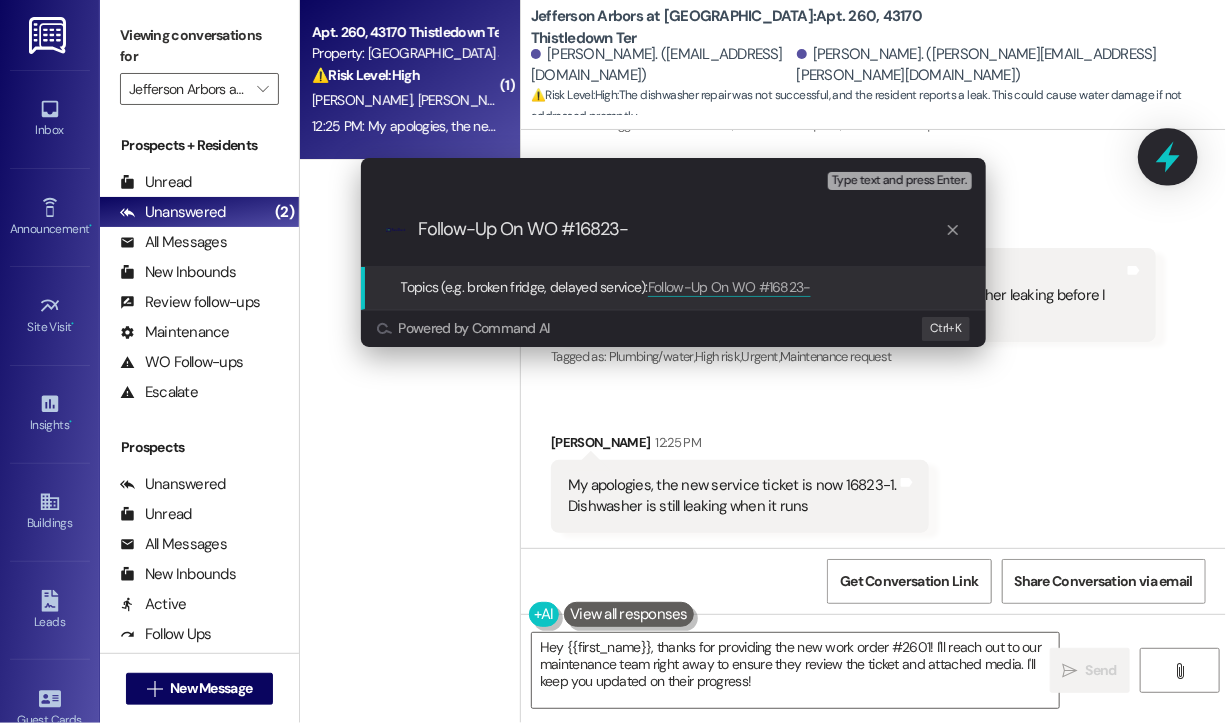 type on "Follow-Up On WO #16823-1" 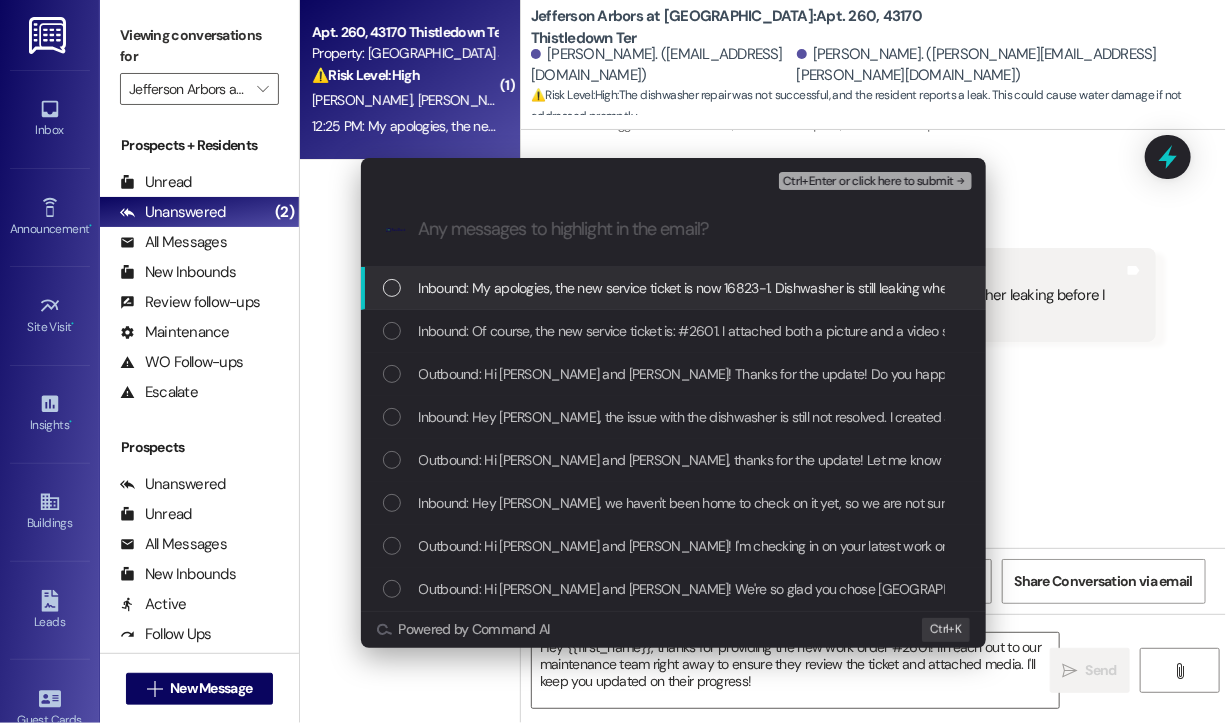 click on "Inbound: My apologies, the new service ticket is now 16823-1.
Dishwasher is still leaking when it runs" at bounding box center (706, 288) 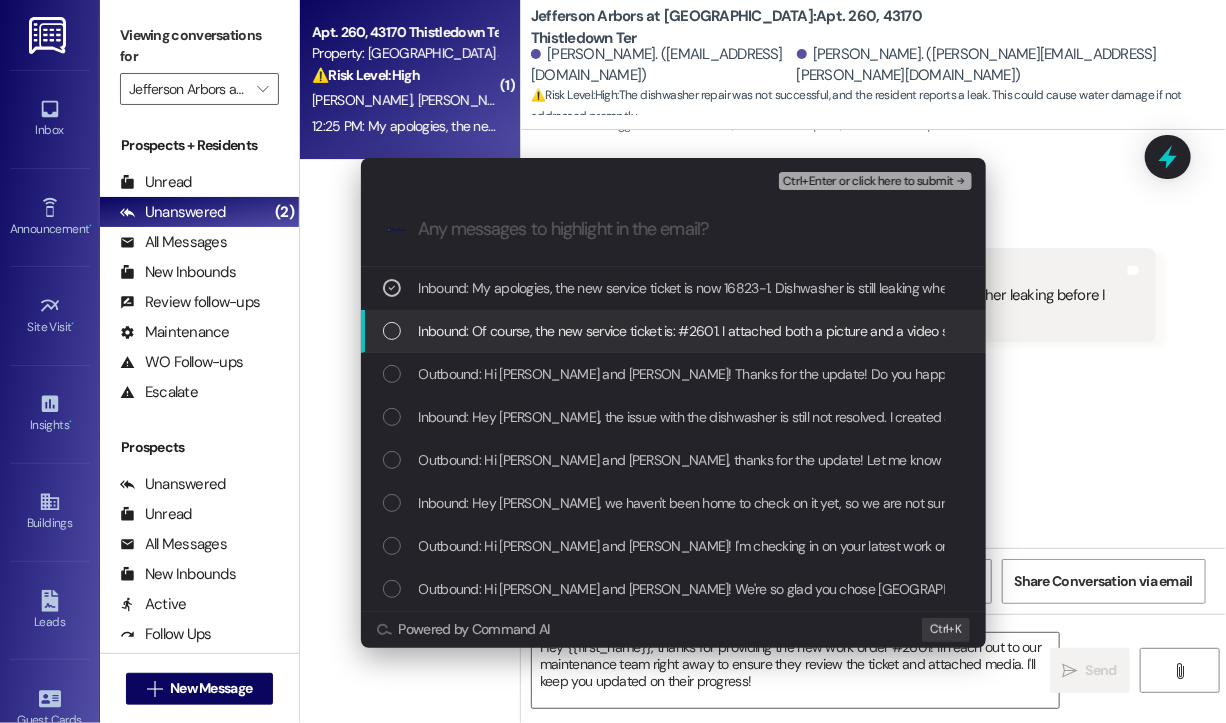 click on "Inbound: Of course, the new service ticket is:
#2601. I attached both a picture and a video showing the dishwasher leaking before I shut it off" at bounding box center [825, 331] 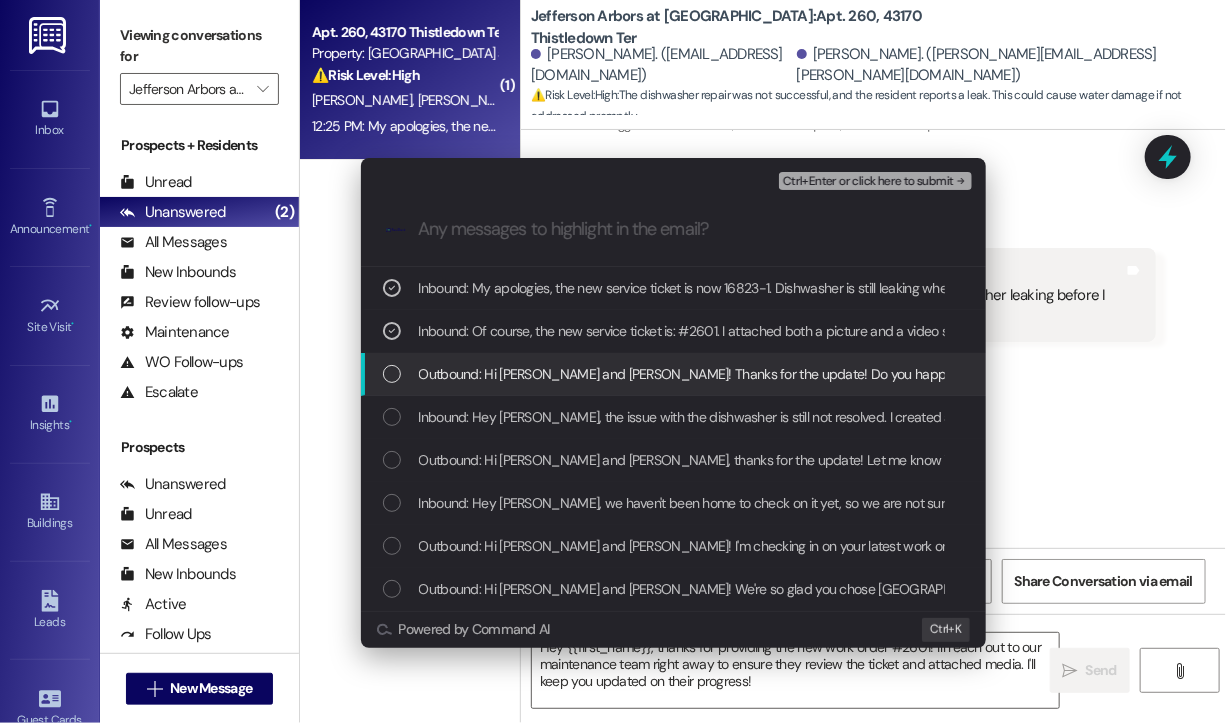 click on "Outbound: Hi Nicole and Jacob! Thanks for the update! Do you happen to have the work order number for the new service ticket? I’d like to follow up with the maintenance team and make sure it’s being addressed." at bounding box center (673, 374) 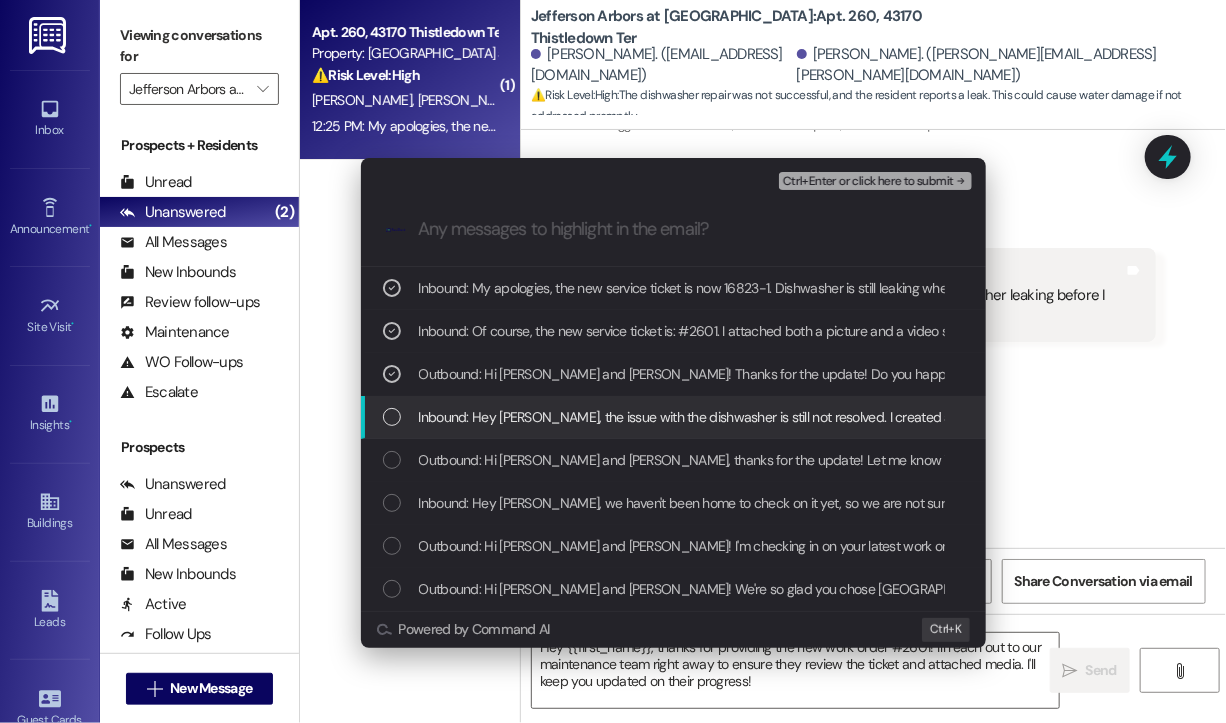 click on "Inbound: Hey Jay, the issue with the dishwasher is still not resolved. I created a new service ticket explaining after the dishwasher runs for about 10-15 minutes it start to leak water. It might be longer than 15 minutes, I didn't think to time it exactly as I wasn't actively watching it." at bounding box center (1249, 417) 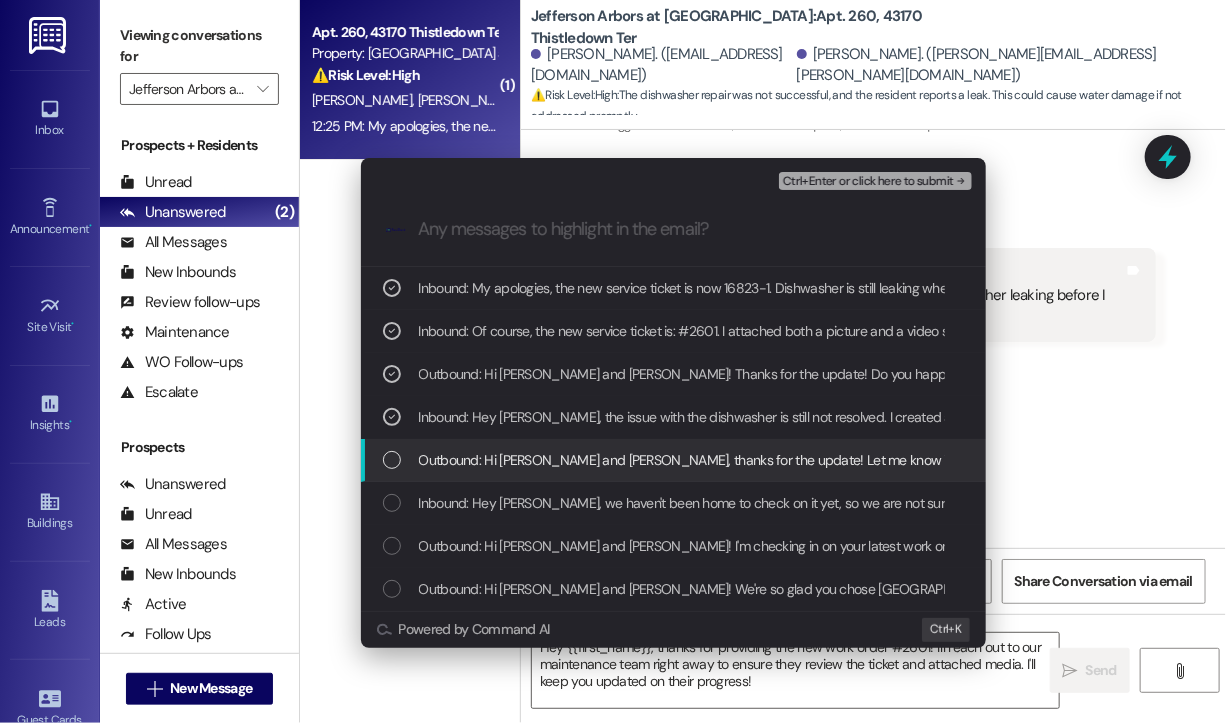 click on "Outbound: Hi Nicole and Jacob, thanks for the update! Let me know if the dishwasher repair meets your expectations once you've had a chance to inspect it. I'm happy to help with any follow-up needed!" at bounding box center [1072, 460] 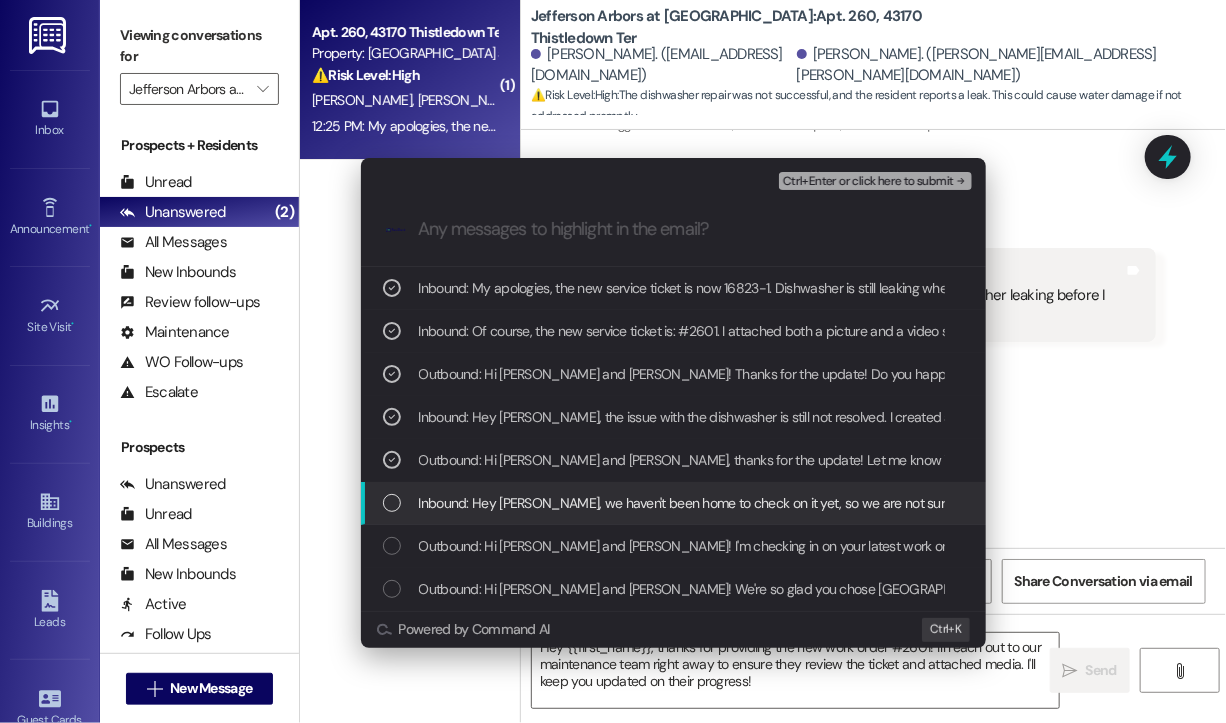 click on "Inbound: Hey Jay, we haven't been home to check on it yet, so we are not sure. Will check when we arrive home" at bounding box center (782, 503) 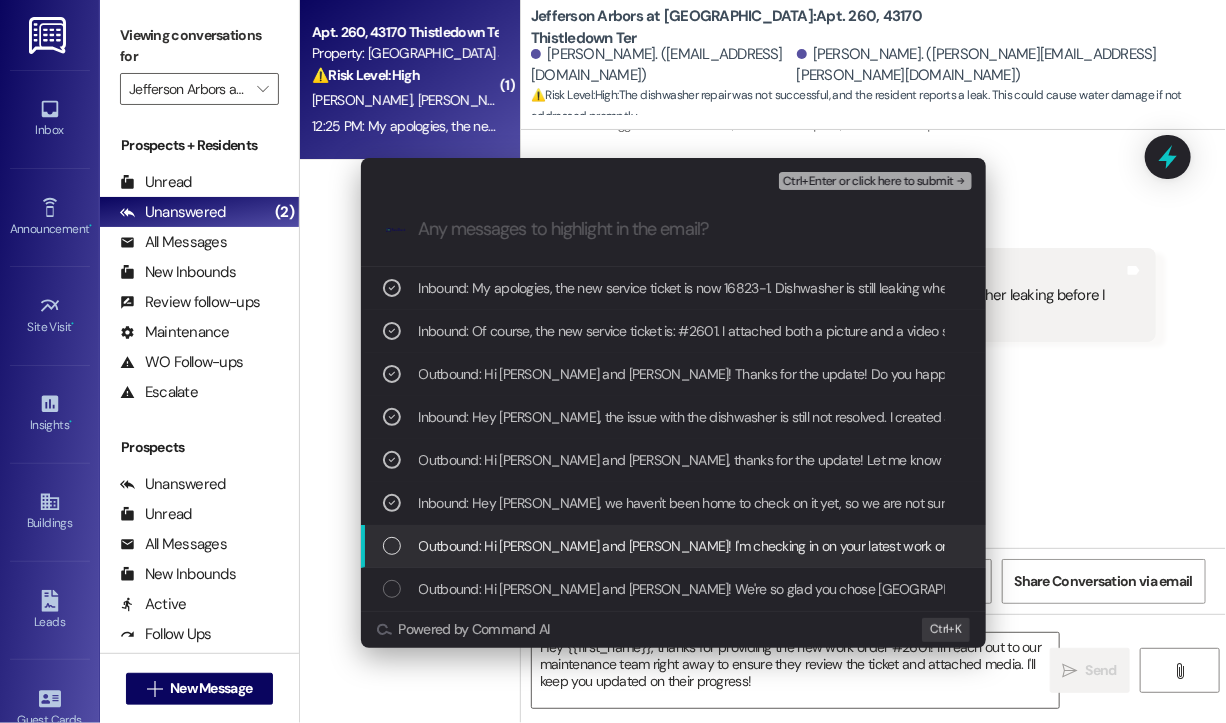 click on "Outbound: Hi Nicole and Jacob! I'm checking in on your latest work order (Appliance - Dishwasher was ..., ID: '16776-1). Was everything completed to your satisfaction? You can answer with a quick (Y/N)" at bounding box center (1063, 546) 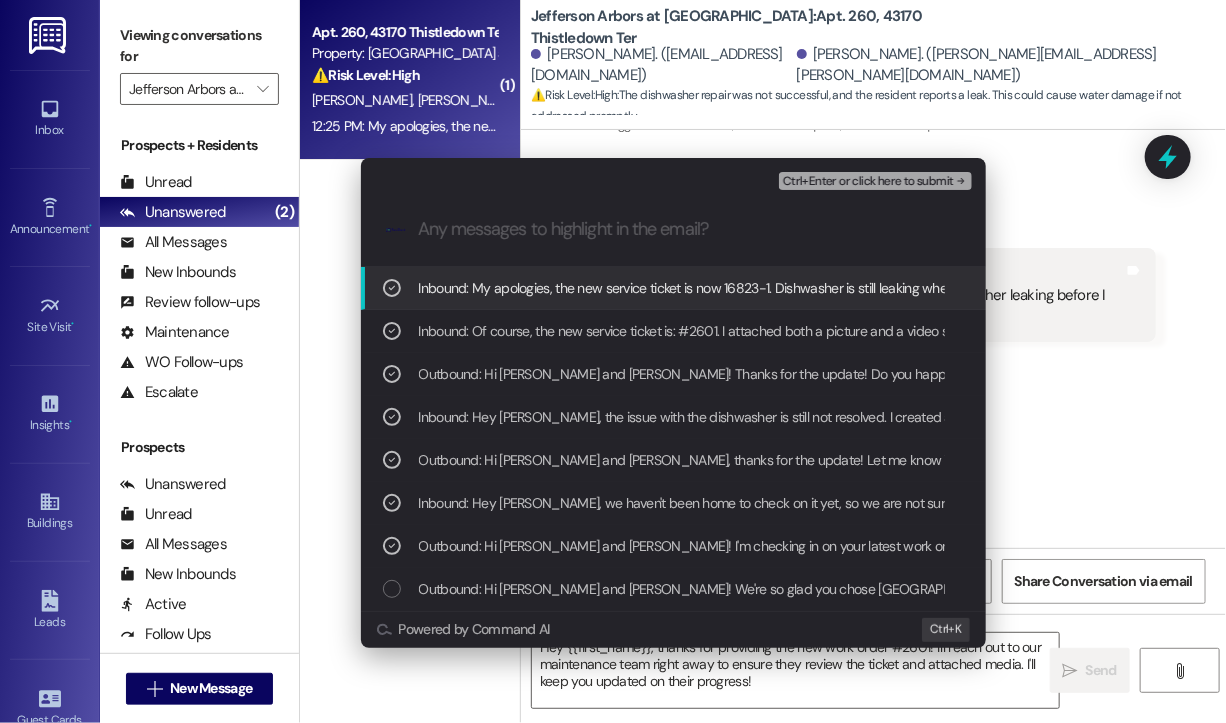 click on "Ctrl+Enter or click here to submit" at bounding box center [868, 182] 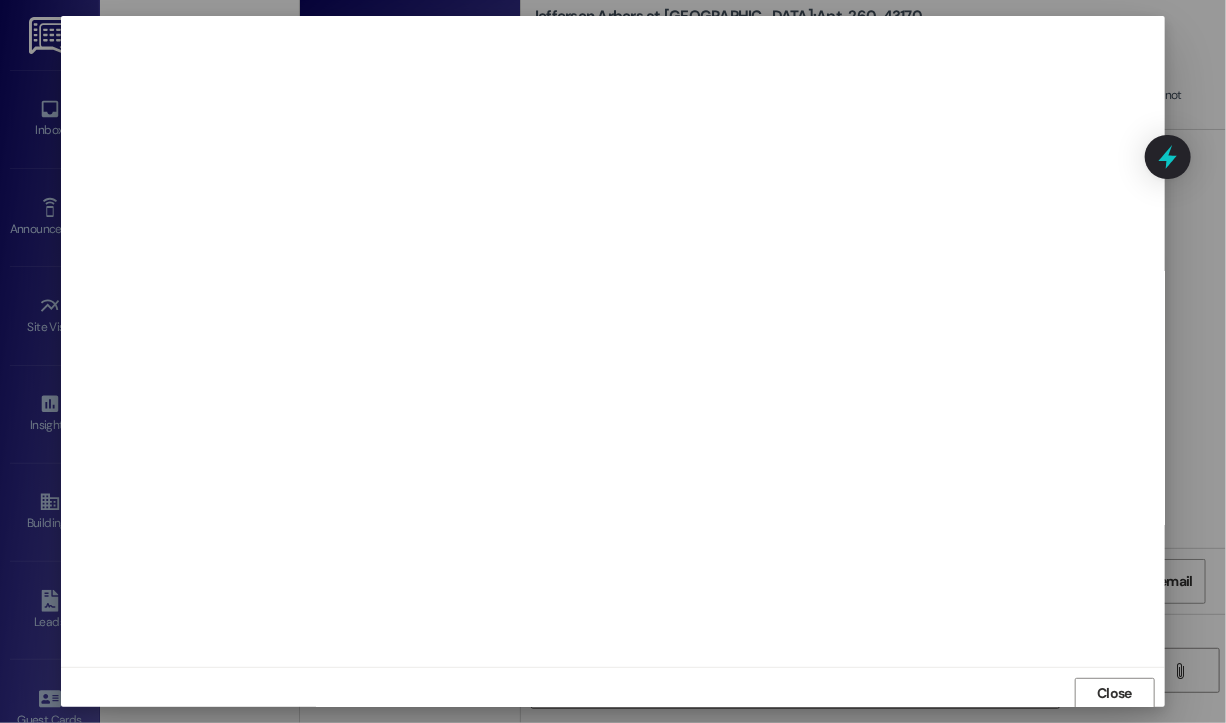 scroll, scrollTop: 2, scrollLeft: 0, axis: vertical 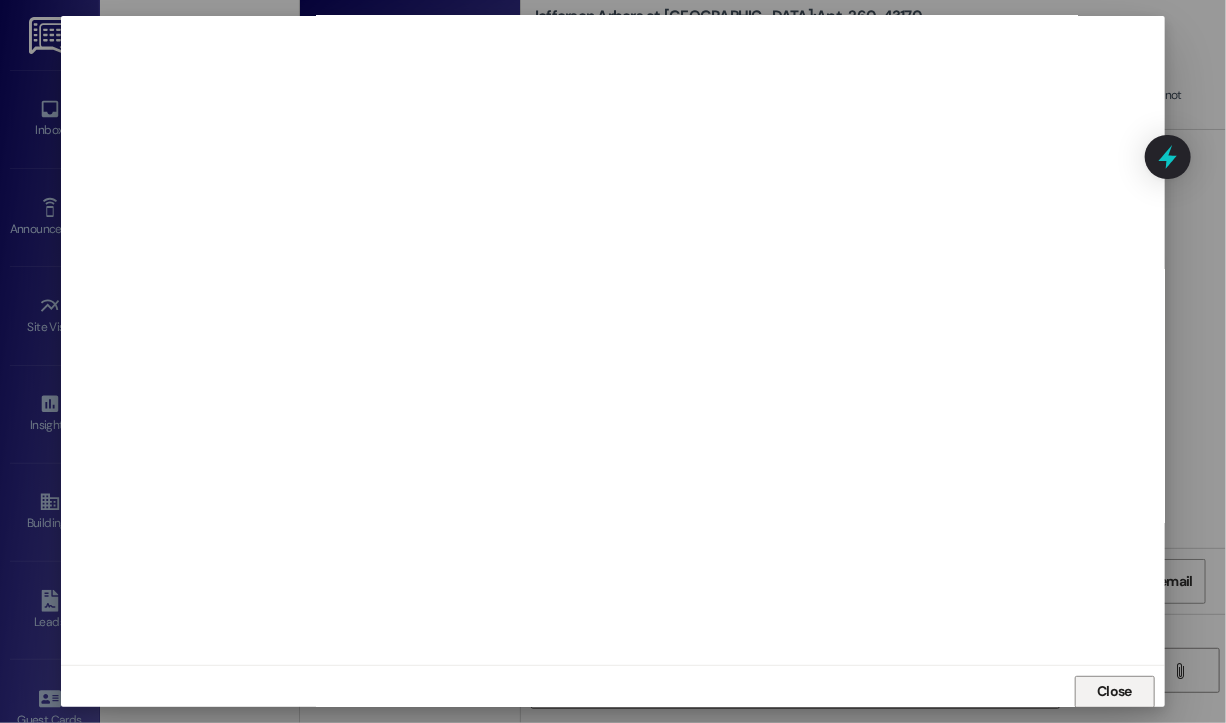 click on "Close" at bounding box center (1114, 691) 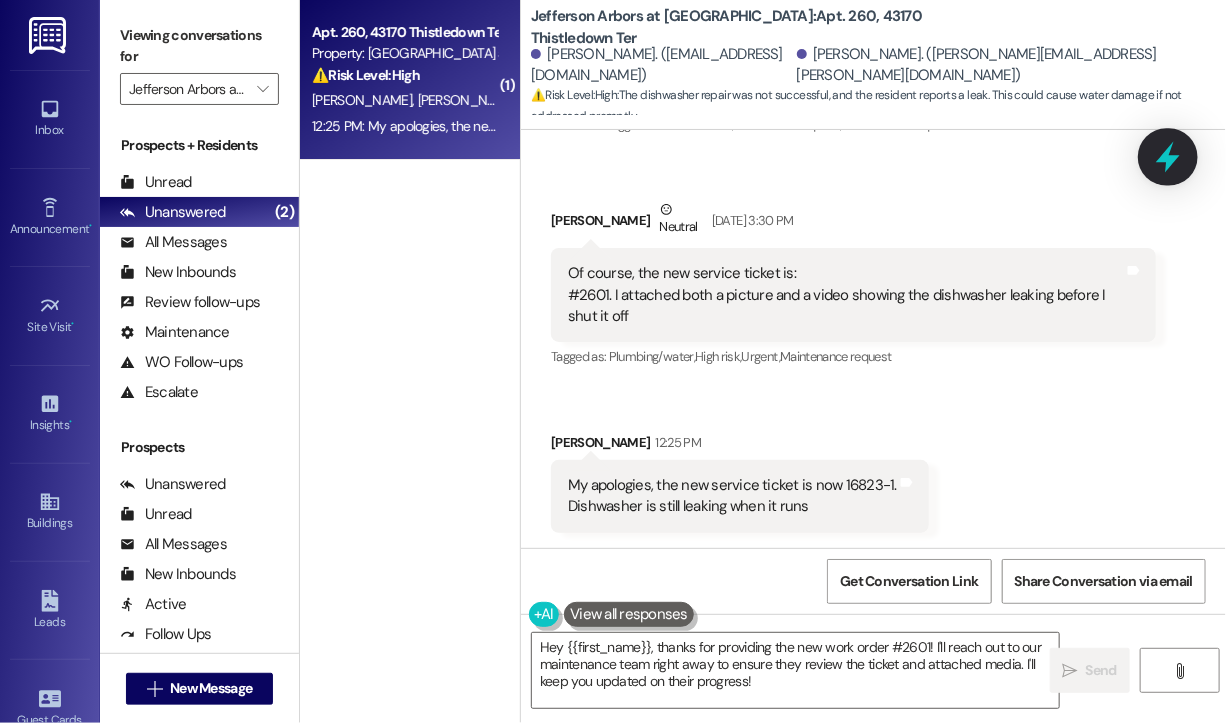 click 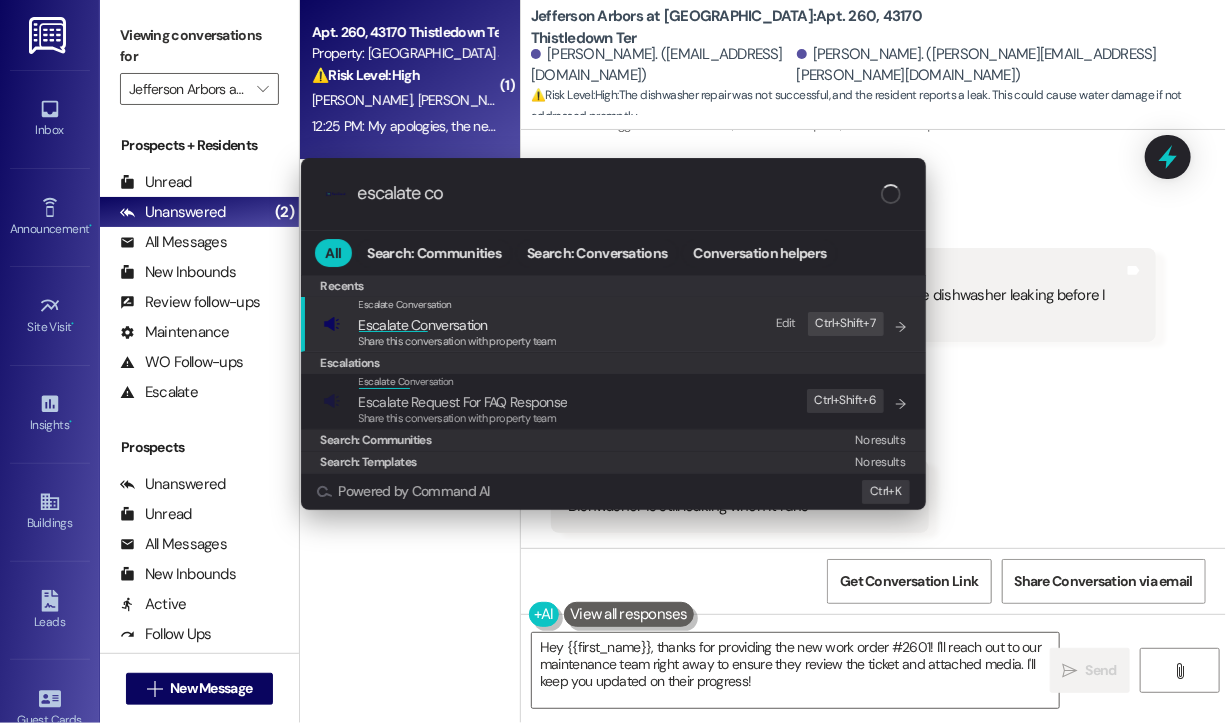 type on "escalate con" 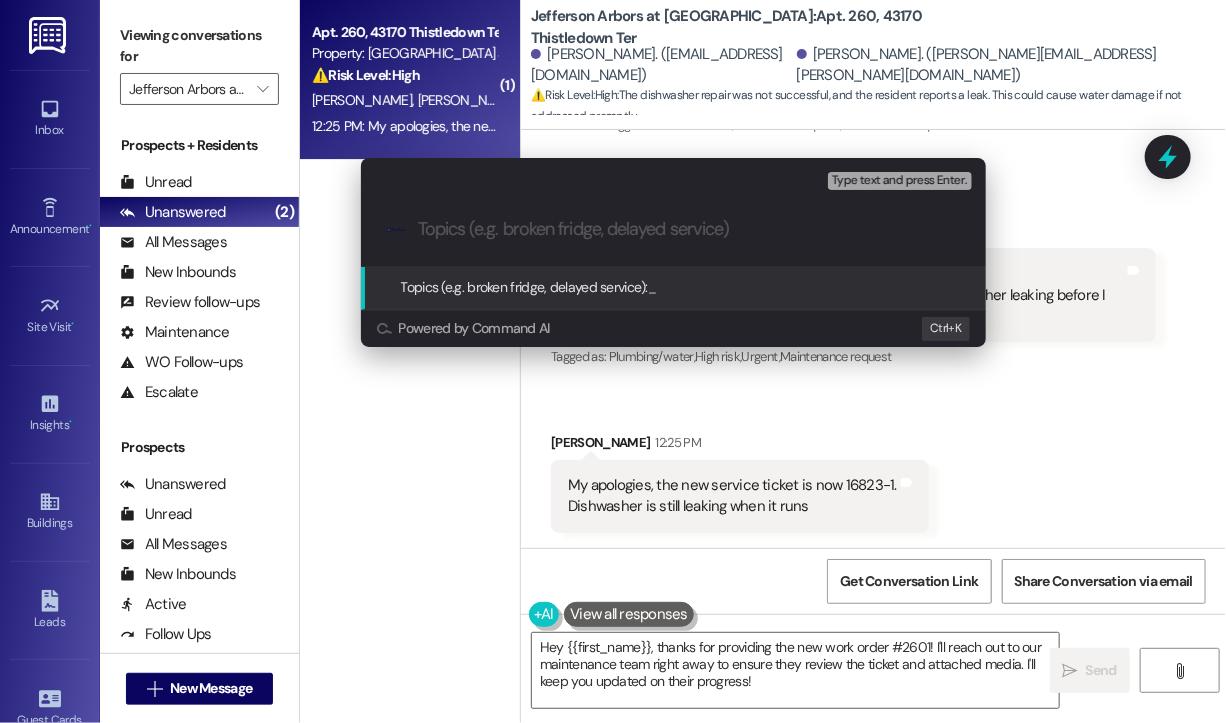 paste on "Follow-Up On WO #16823-1" 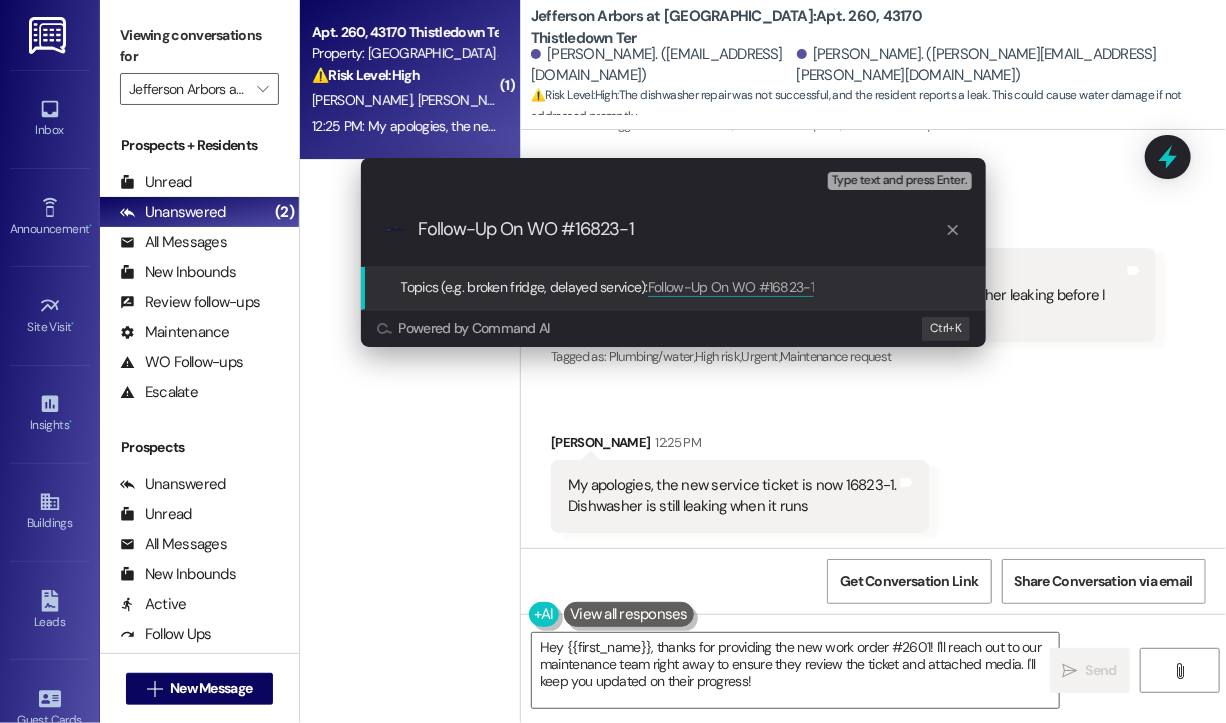 type 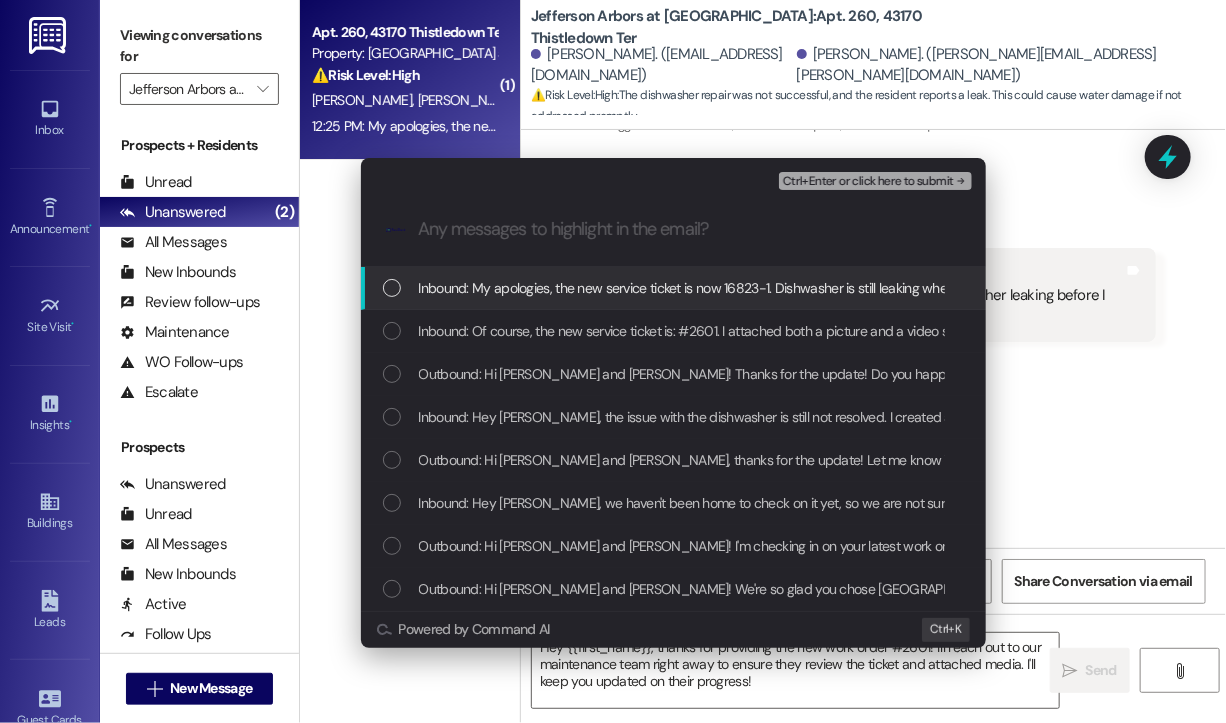 click on "Inbound: My apologies, the new service ticket is now 16823-1.
Dishwasher is still leaking when it runs" at bounding box center [706, 288] 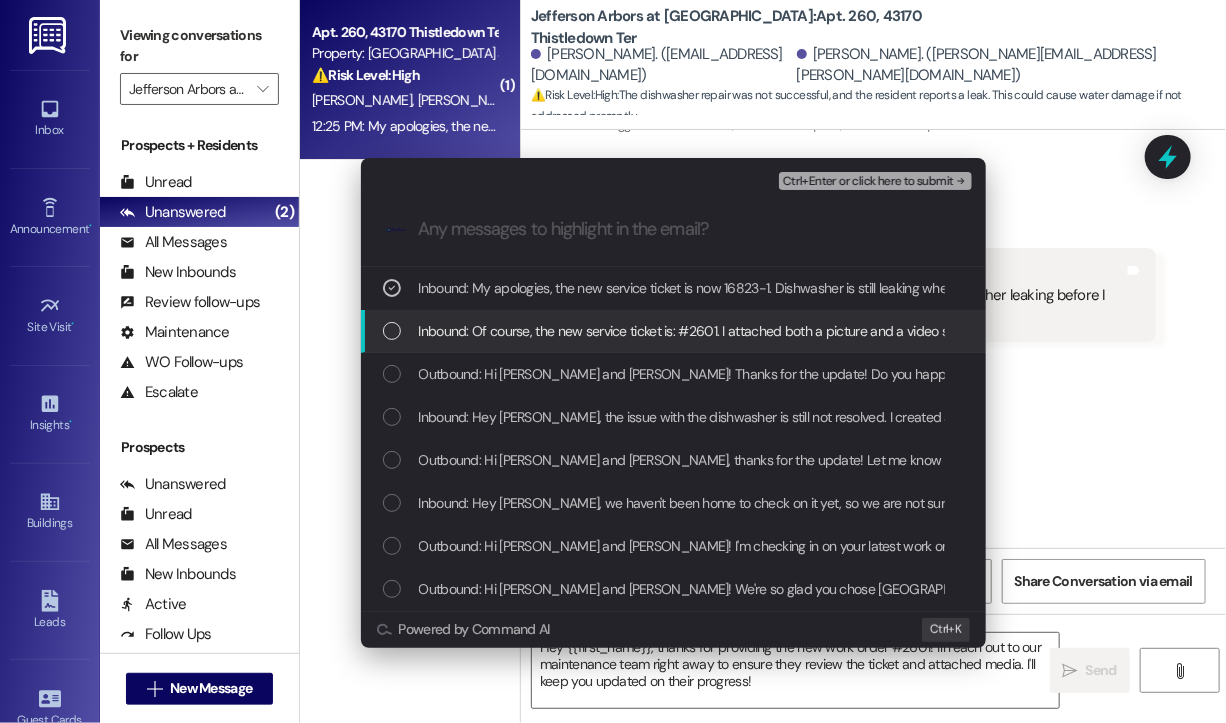 click on "Inbound: Of course, the new service ticket is:
#2601. I attached both a picture and a video showing the dishwasher leaking before I shut it off" at bounding box center [825, 331] 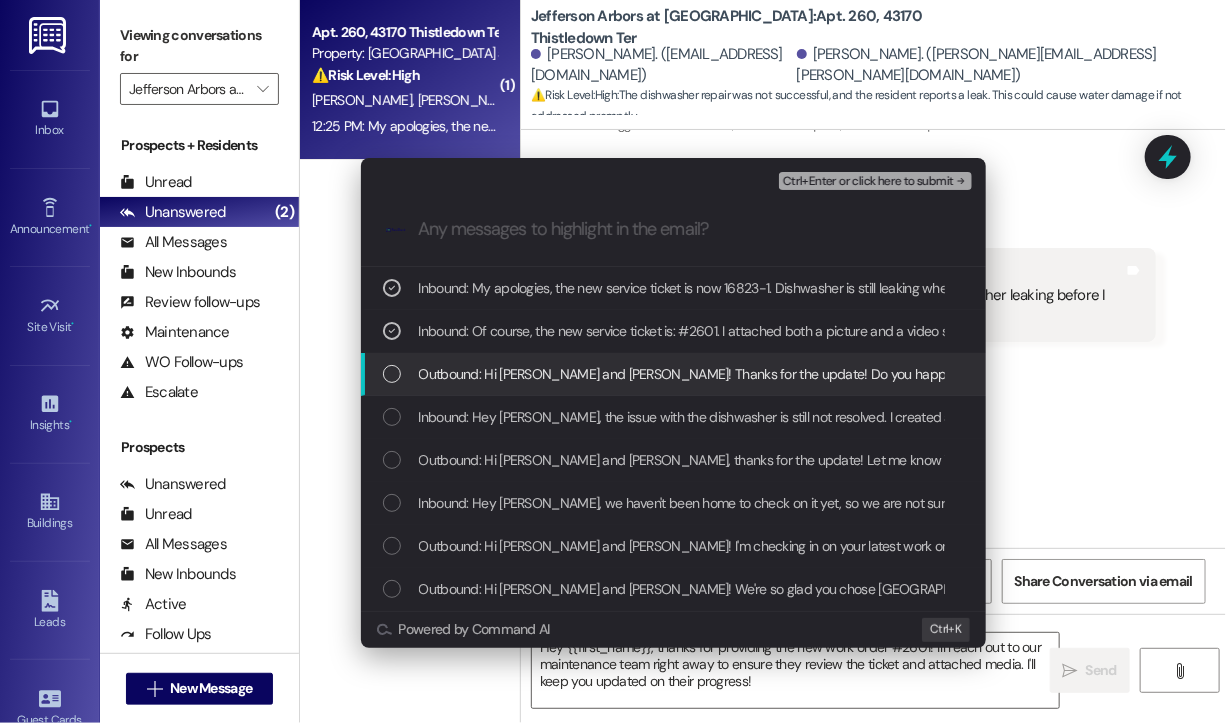 click on "Outbound: Hi Nicole and Jacob! Thanks for the update! Do you happen to have the work order number for the new service ticket? I’d like to follow up with the maintenance team and make sure it’s being addressed." at bounding box center [1100, 374] 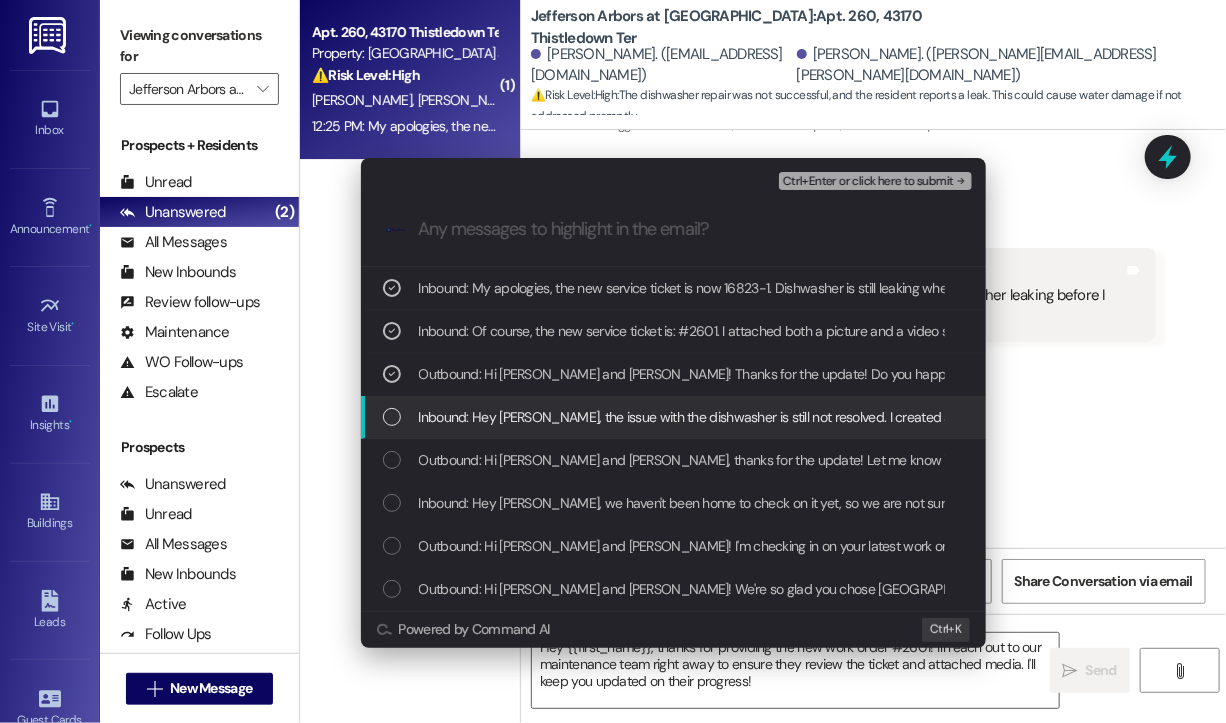 click on "Inbound: Hey Jay, the issue with the dishwasher is still not resolved. I created a new service ticket explaining after the dishwasher runs for about 10-15 minutes it start to leak water. It might be longer than 15 minutes, I didn't think to time it exactly as I wasn't actively watching it." at bounding box center (1249, 417) 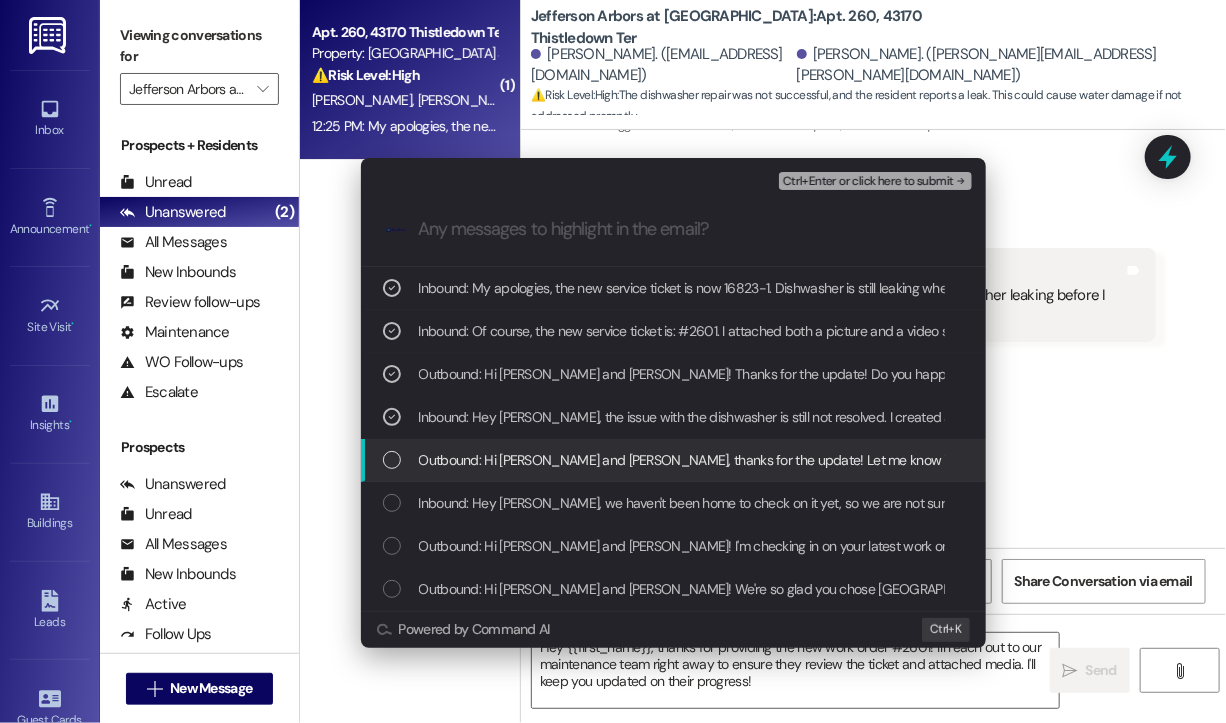 click on "Outbound: Hi Nicole and Jacob, thanks for the update! Let me know if the dishwasher repair meets your expectations once you've had a chance to inspect it. I'm happy to help with any follow-up needed!" at bounding box center (1072, 460) 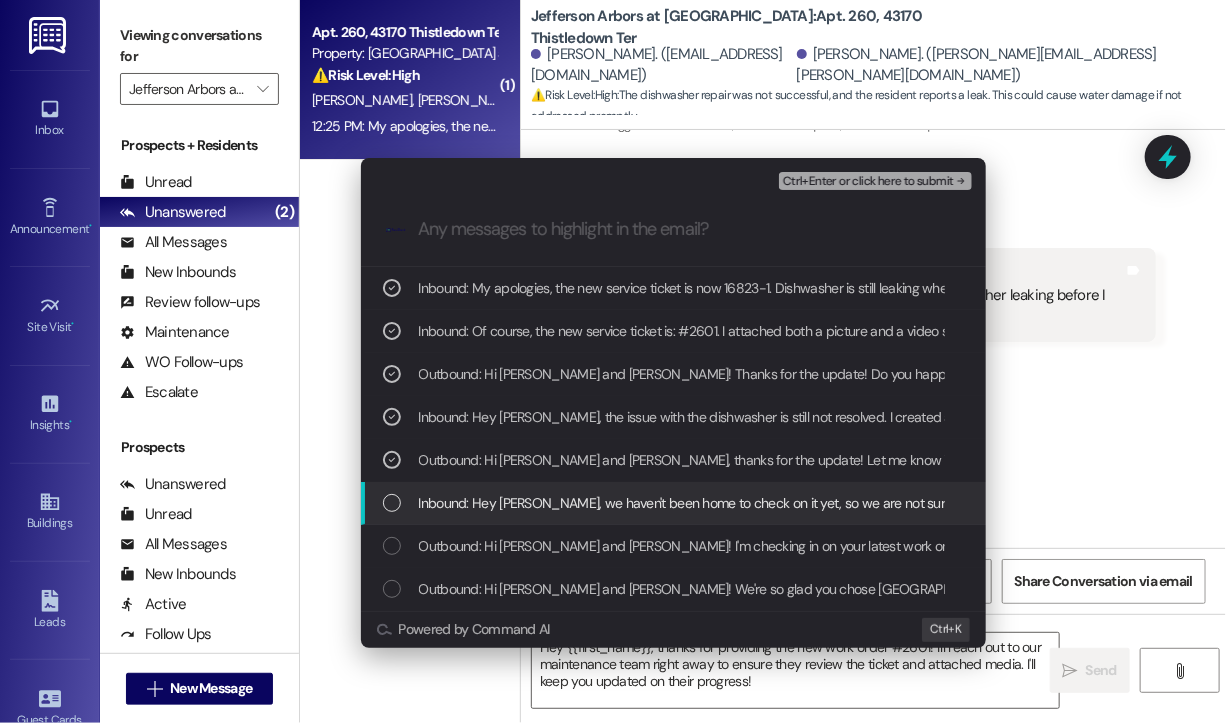 click on "Inbound: Hey Jay, we haven't been home to check on it yet, so we are not sure. Will check when we arrive home" at bounding box center (782, 503) 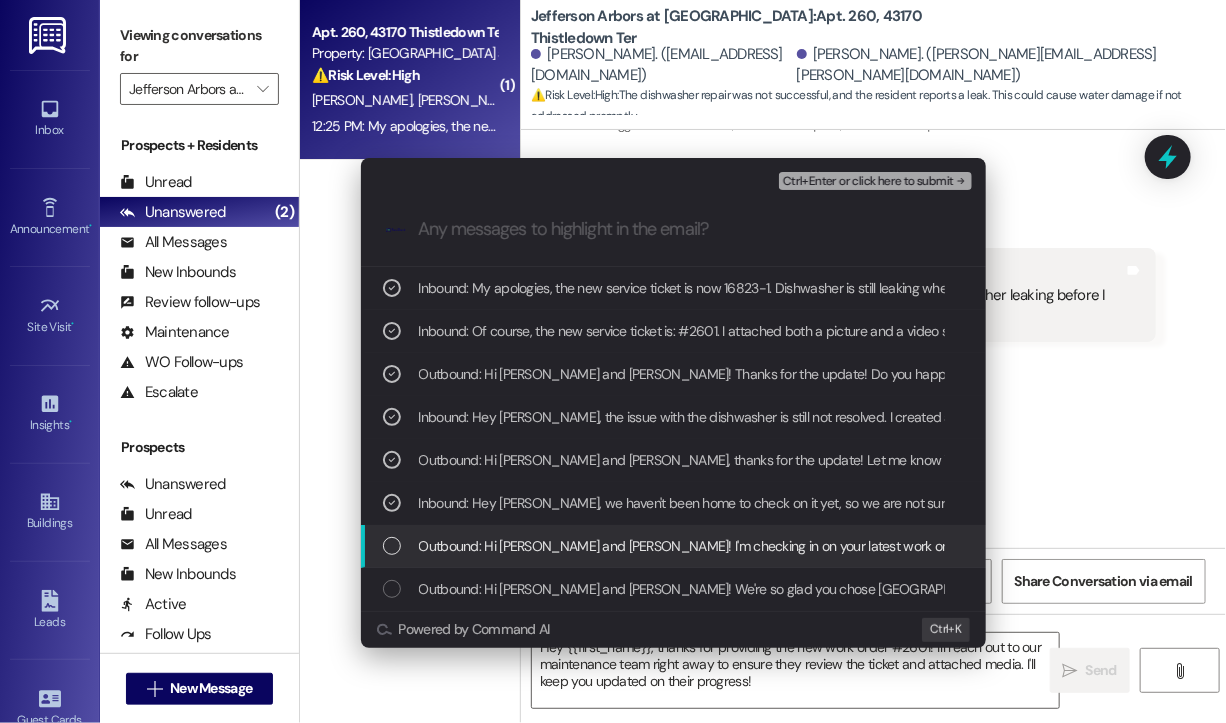 click on "Outbound: Hi Nicole and Jacob! I'm checking in on your latest work order (Appliance - Dishwasher was ..., ID: '16776-1). Was everything completed to your satisfaction? You can answer with a quick (Y/N)" at bounding box center (1063, 546) 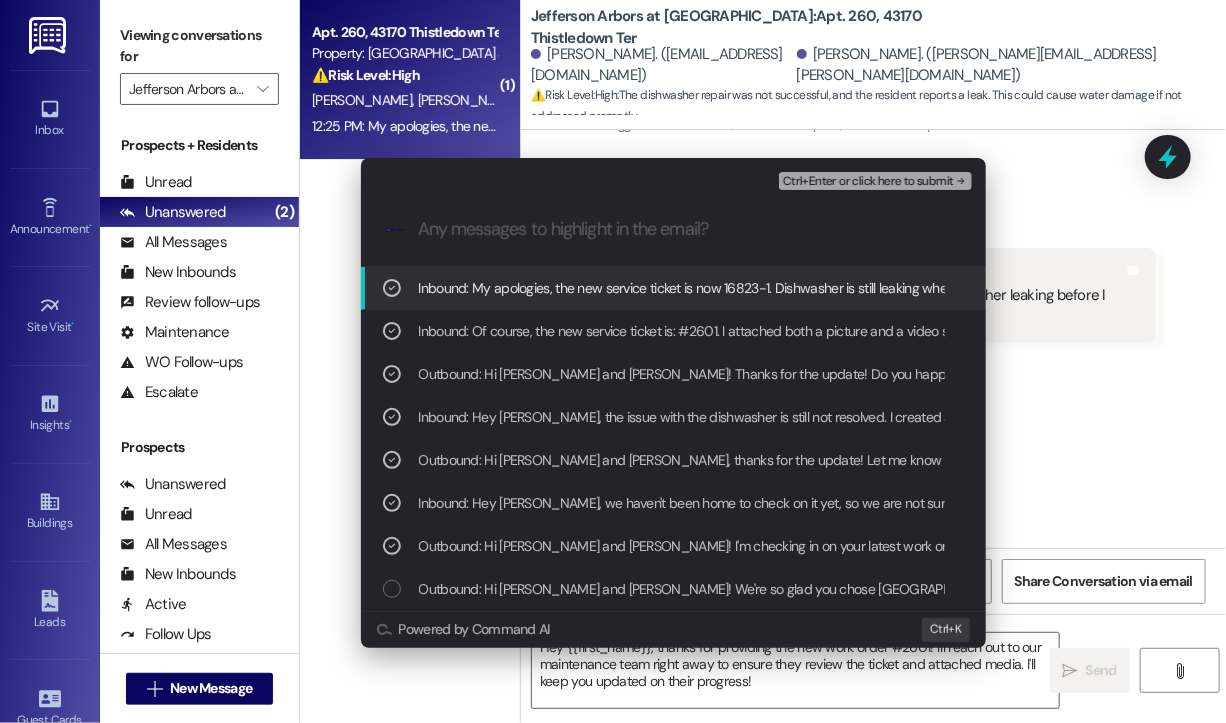 click on "Ctrl+Enter or click here to submit" at bounding box center (868, 182) 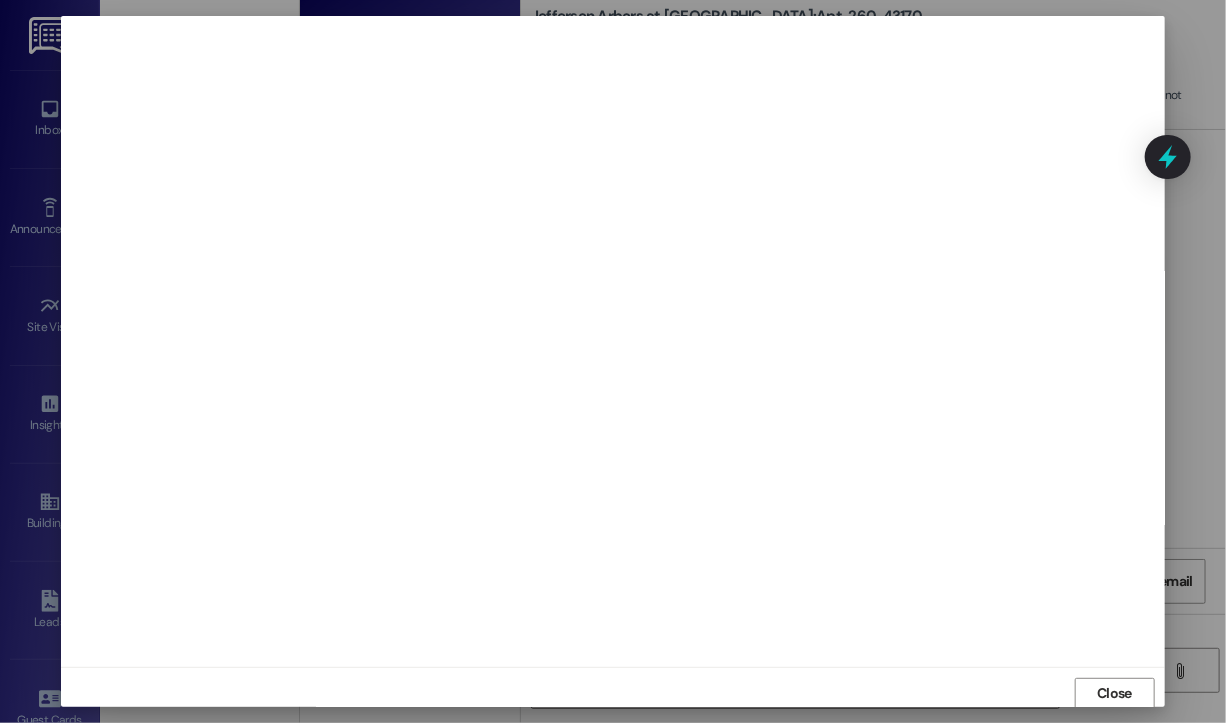 scroll, scrollTop: 2, scrollLeft: 0, axis: vertical 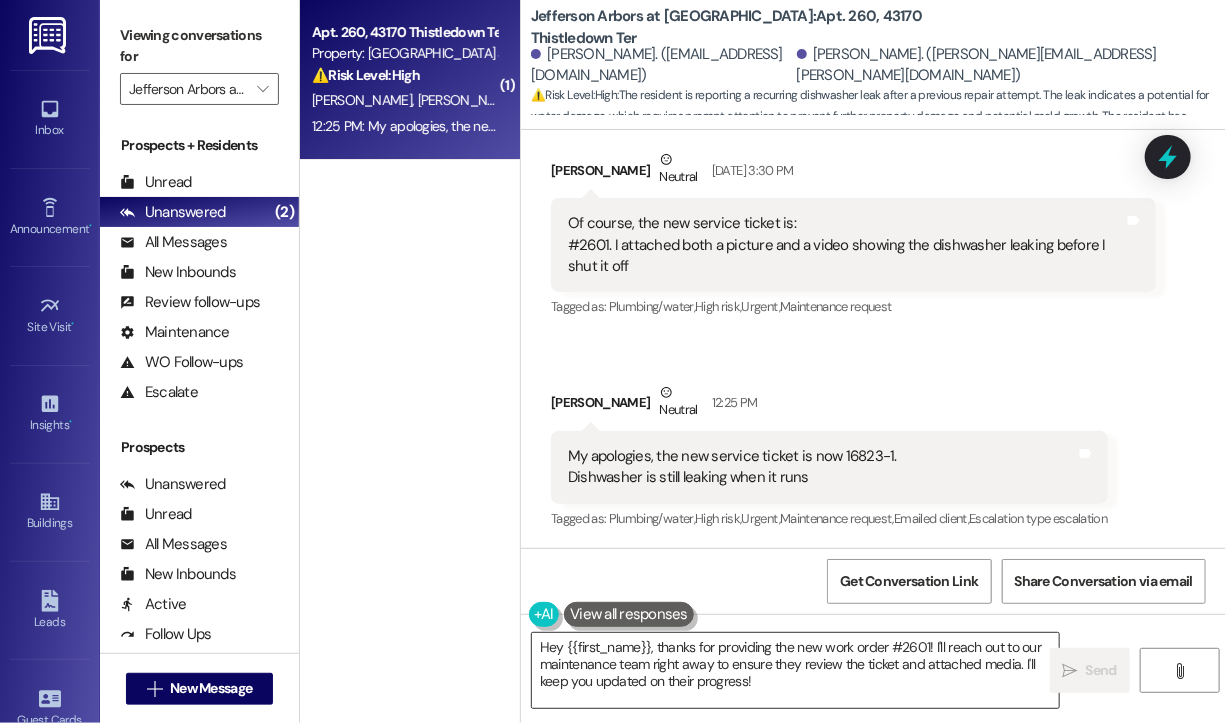 click on "Hey {{first_name}}, thanks for providing the new work order #2601! I'll reach out to our maintenance team right away to ensure they review the ticket and attached media. I'll keep you updated on their progress!" at bounding box center (795, 670) 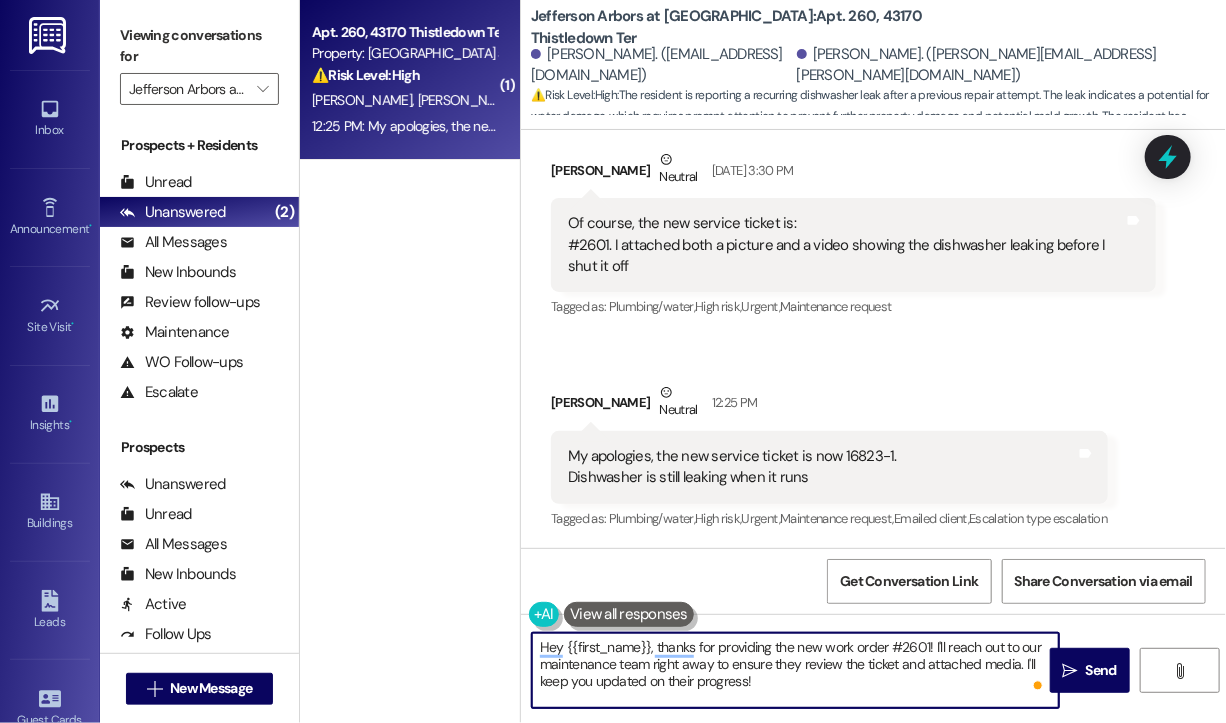 click on "Hey {{first_name}}, thanks for providing the new work order #2601! I'll reach out to our maintenance team right away to ensure they review the ticket and attached media. I'll keep you updated on their progress!" at bounding box center (795, 670) 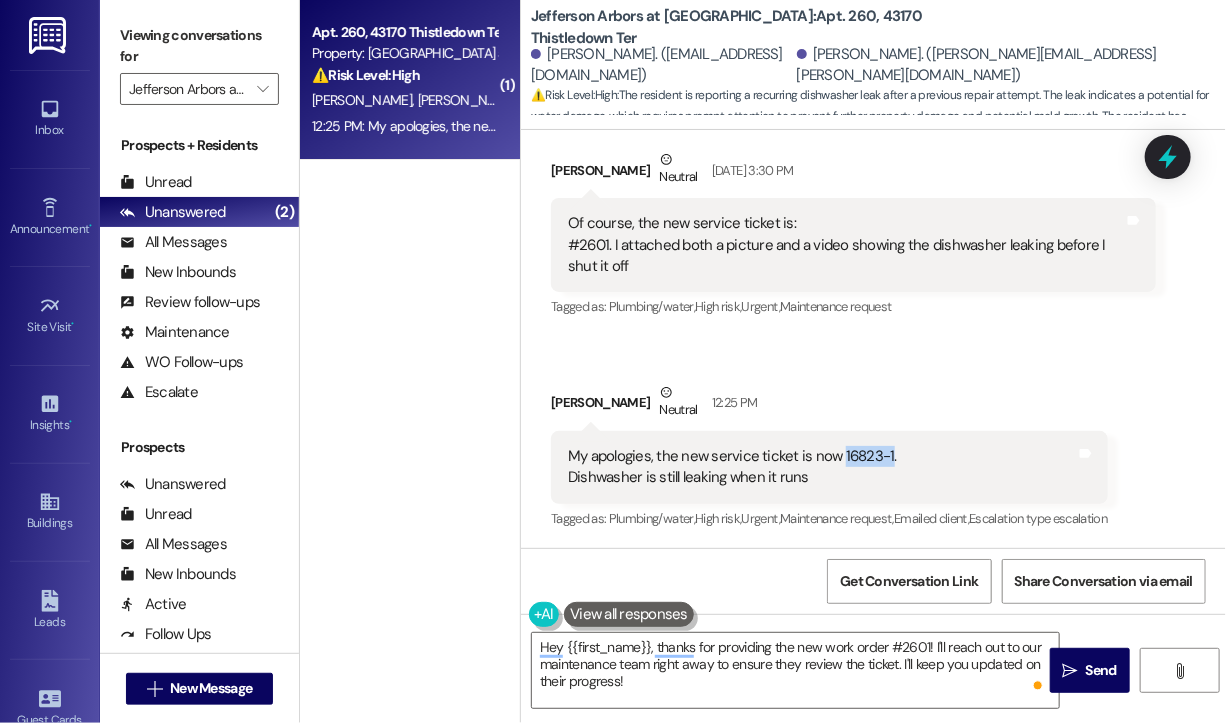 drag, startPoint x: 886, startPoint y: 454, endPoint x: 839, endPoint y: 456, distance: 47.042534 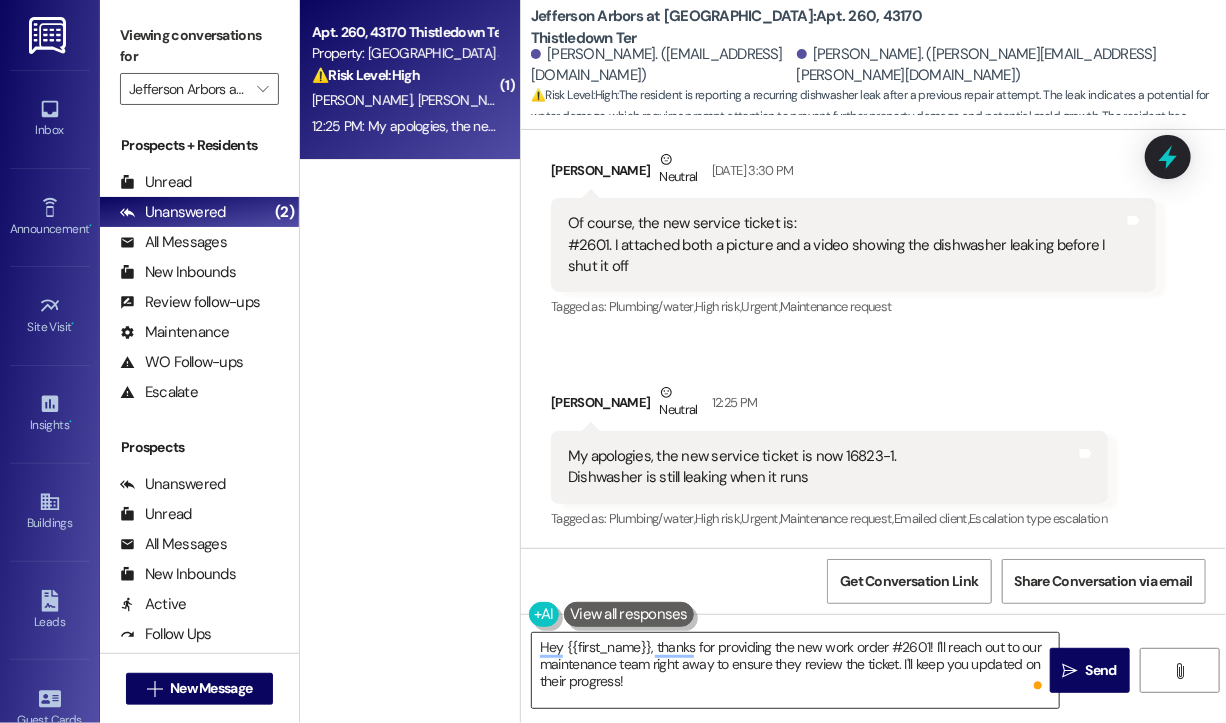 click on "Hey {{first_name}}, thanks for providing the new work order #2601! I'll reach out to our maintenance team right away to ensure they review the ticket. I'll keep you updated on their progress!" at bounding box center (795, 670) 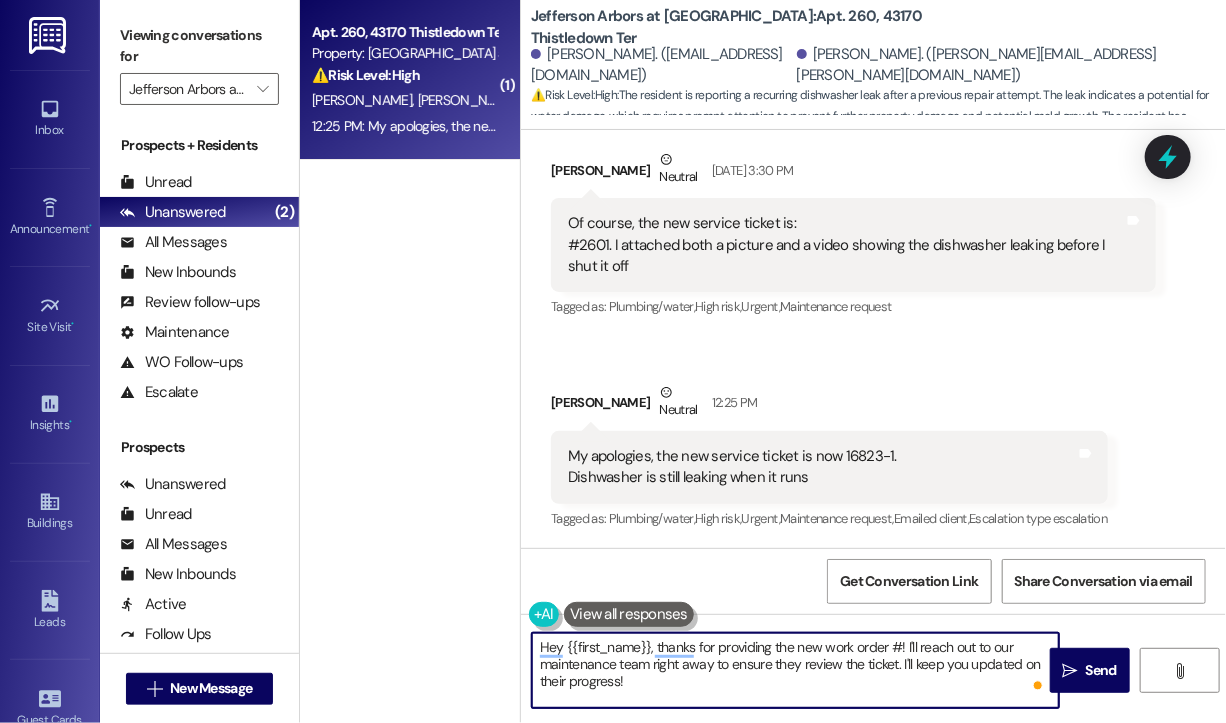 paste on "16823-1" 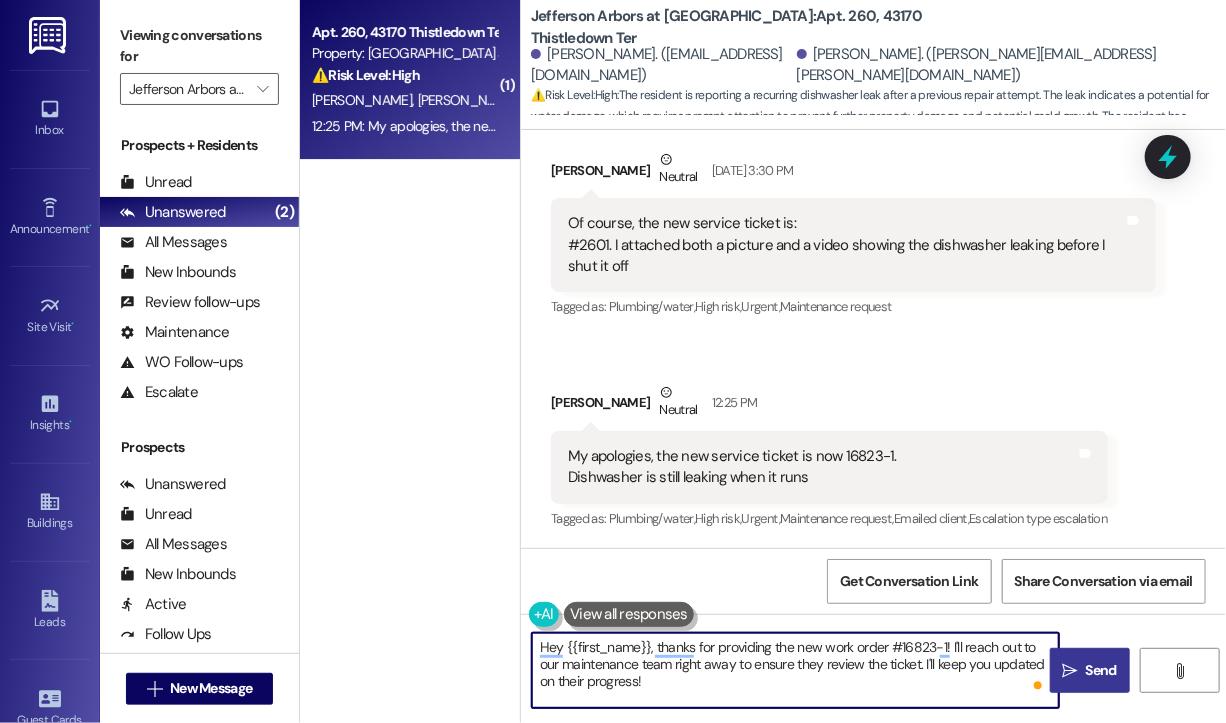 type on "Hey {{first_name}}, thanks for providing the new work order #16823-1! I'll reach out to our maintenance team right away to ensure they review the ticket. I'll keep you updated on their progress!" 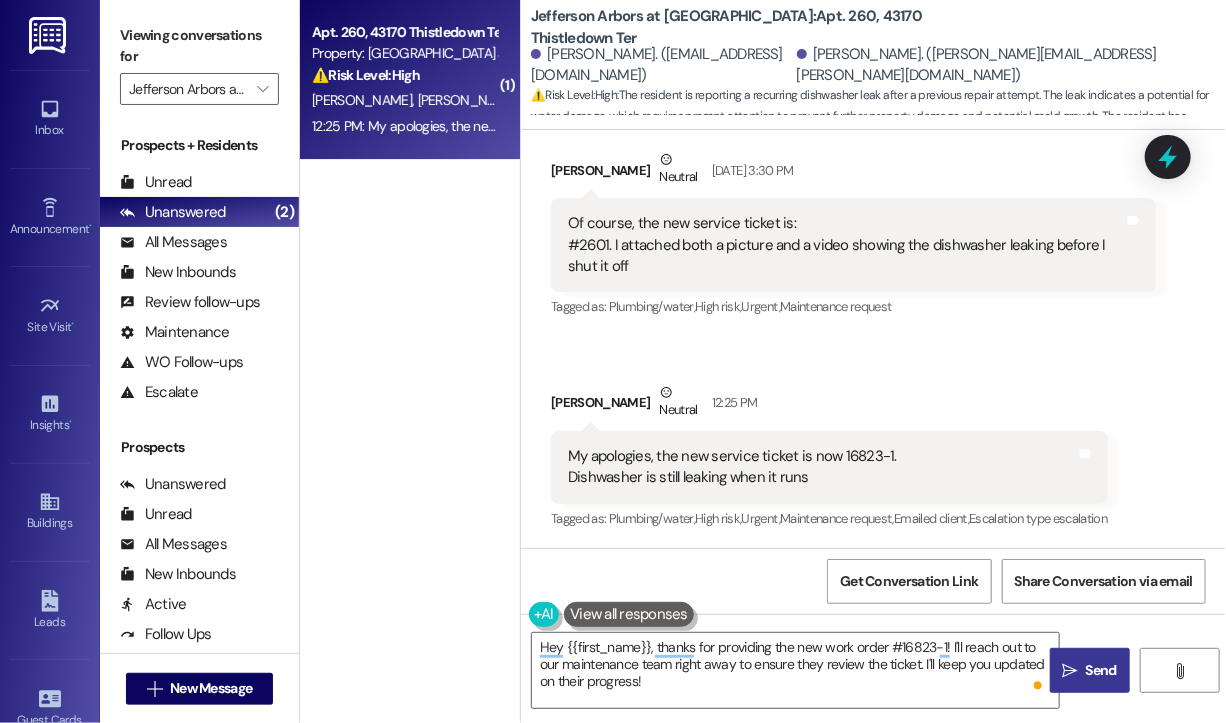 click on "Send" at bounding box center (1101, 670) 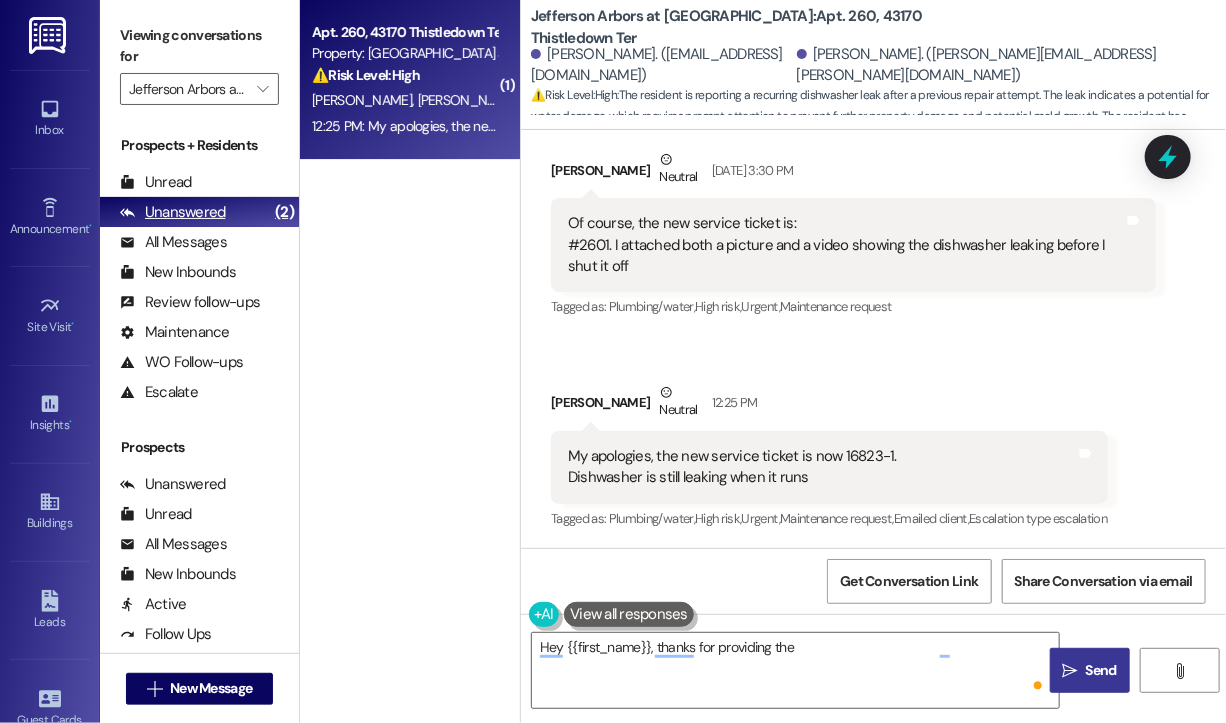 scroll, scrollTop: 1676, scrollLeft: 0, axis: vertical 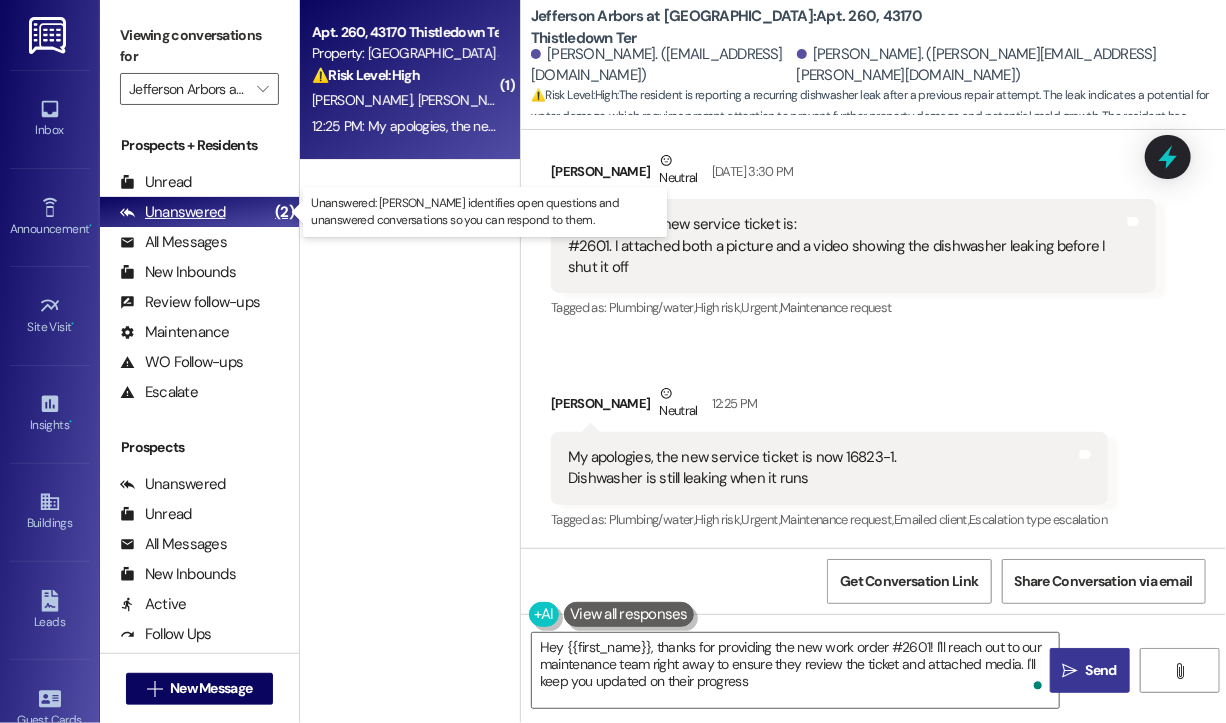 type on "Hey {{first_name}}, thanks for providing the new work order #2601! I'll reach out to our maintenance team right away to ensure they review the ticket and attached media. I'll keep you updated on their progress!" 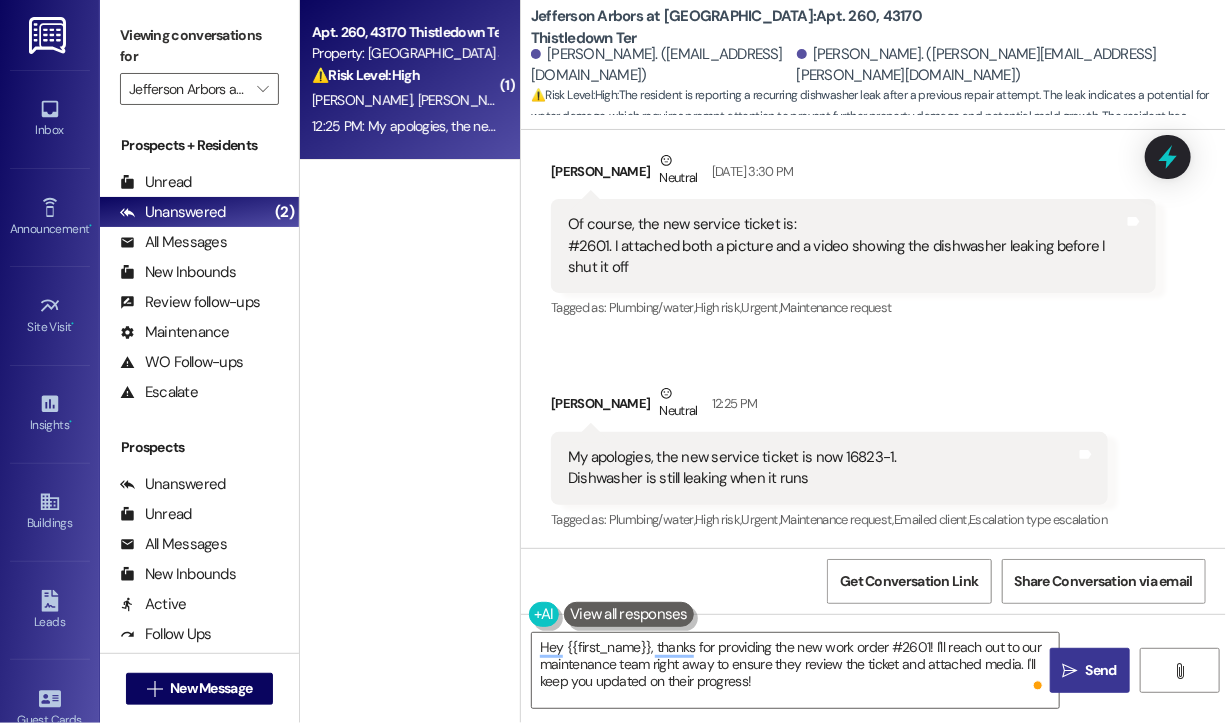 scroll, scrollTop: 1860, scrollLeft: 0, axis: vertical 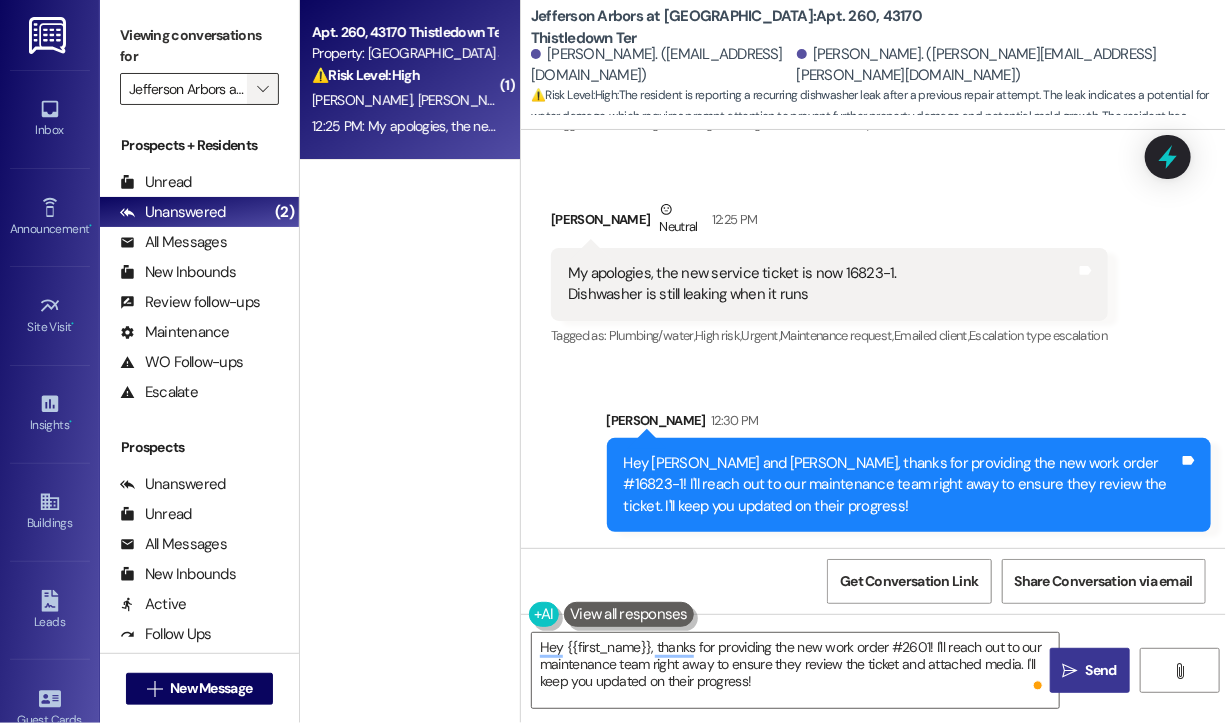 click on "" at bounding box center (263, 89) 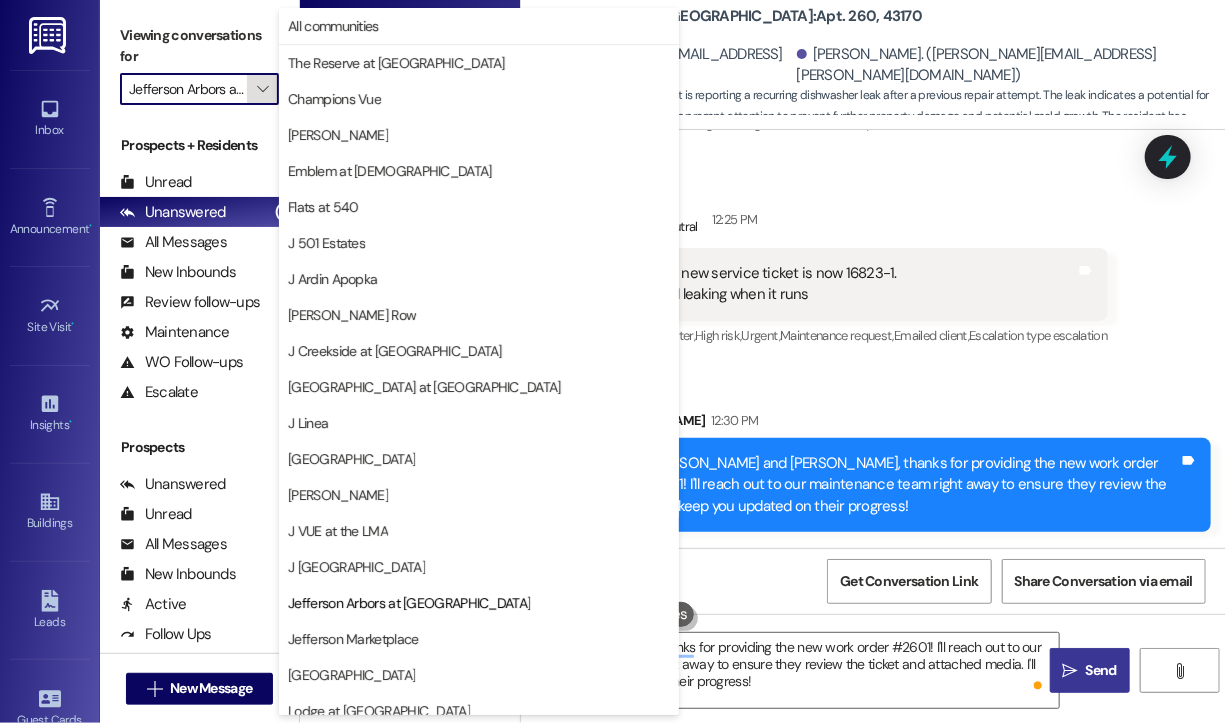 scroll, scrollTop: 0, scrollLeft: 61, axis: horizontal 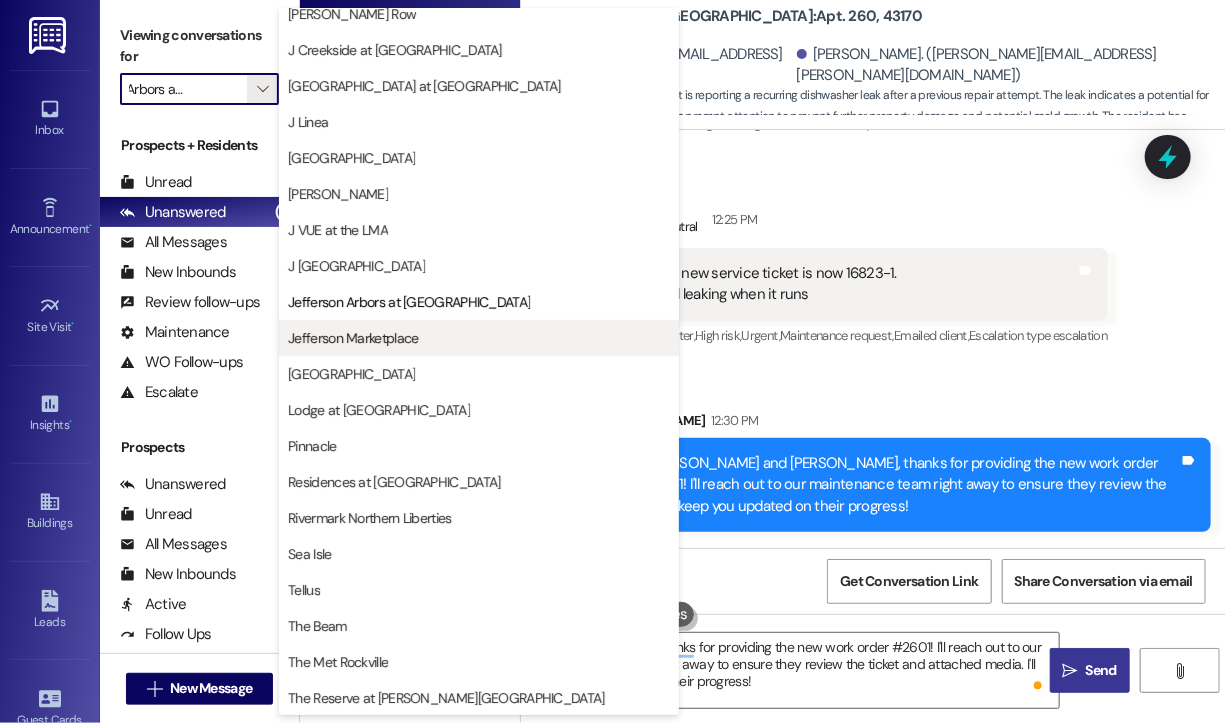 click on "Jefferson Marketplace" at bounding box center [353, 338] 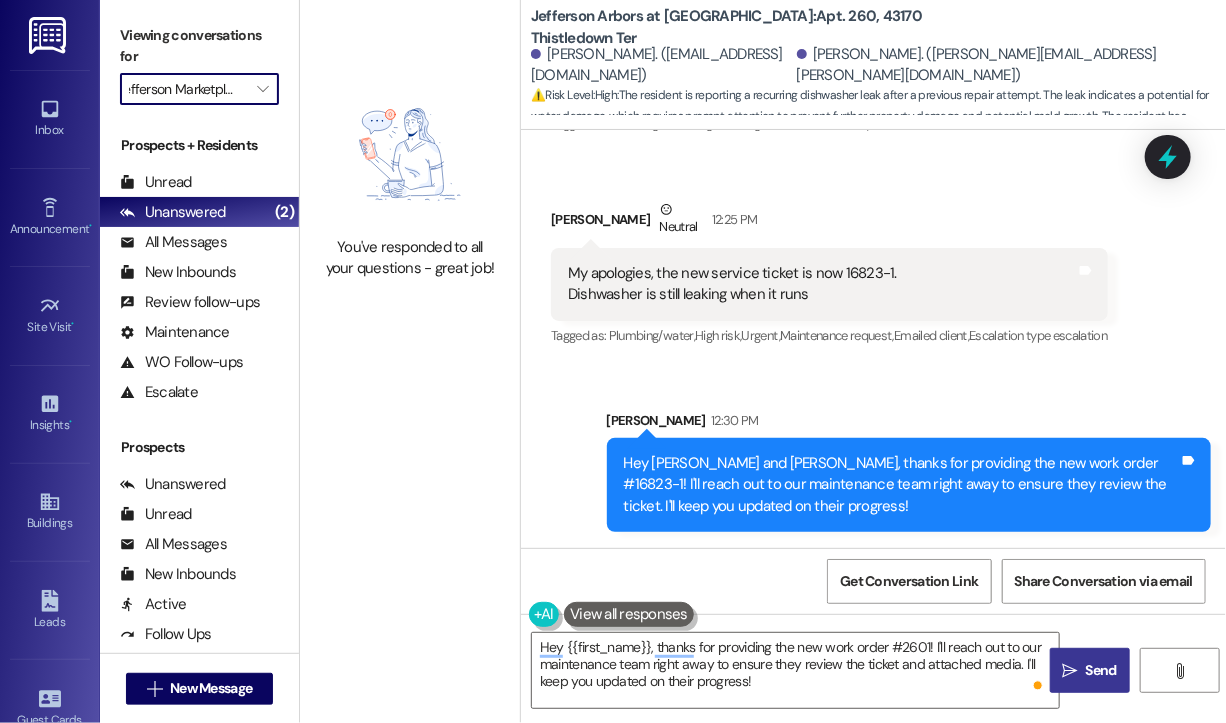 scroll, scrollTop: 0, scrollLeft: 11, axis: horizontal 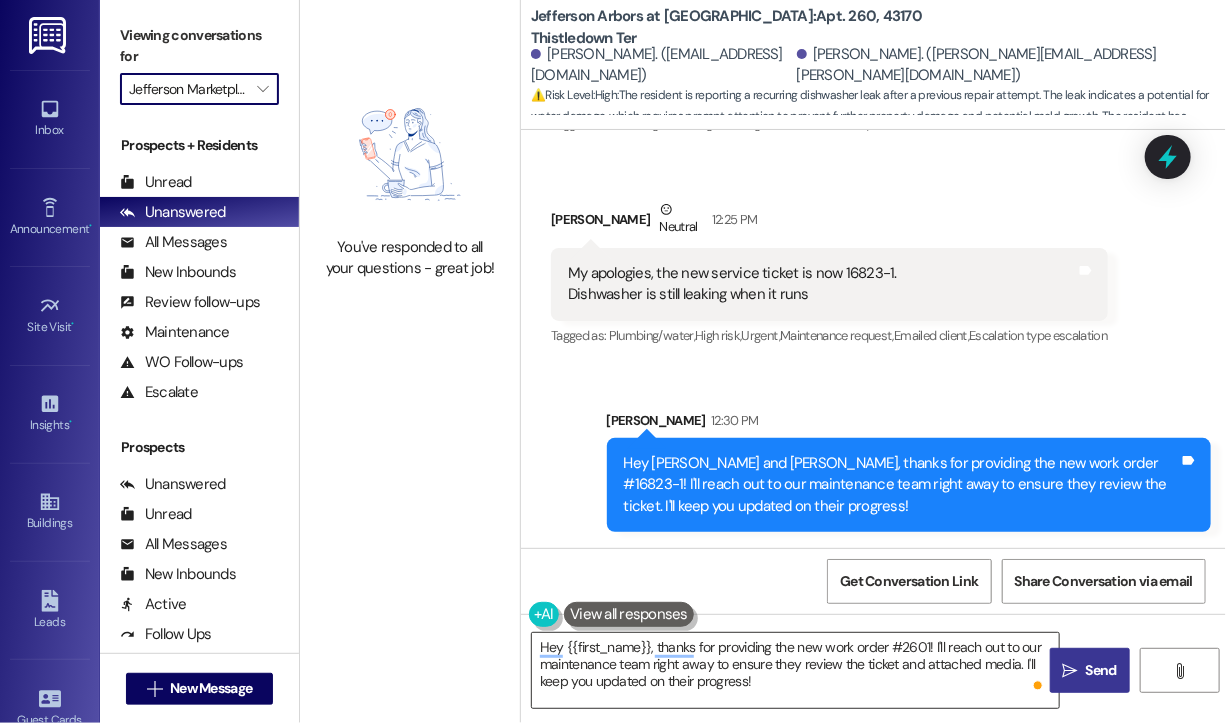 click on "Hey {{first_name}}, thanks for providing the new work order #2601! I'll reach out to our maintenance team right away to ensure they review the ticket and attached media. I'll keep you updated on their progress!" at bounding box center (795, 670) 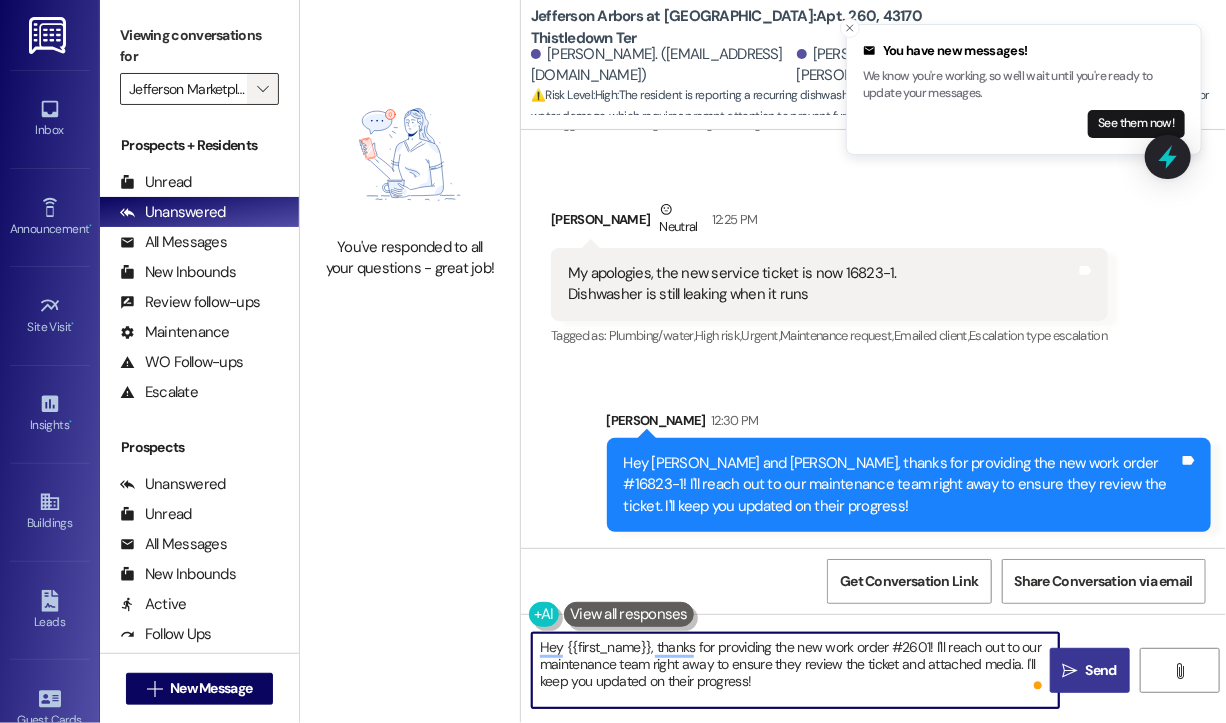 click on "" at bounding box center (262, 89) 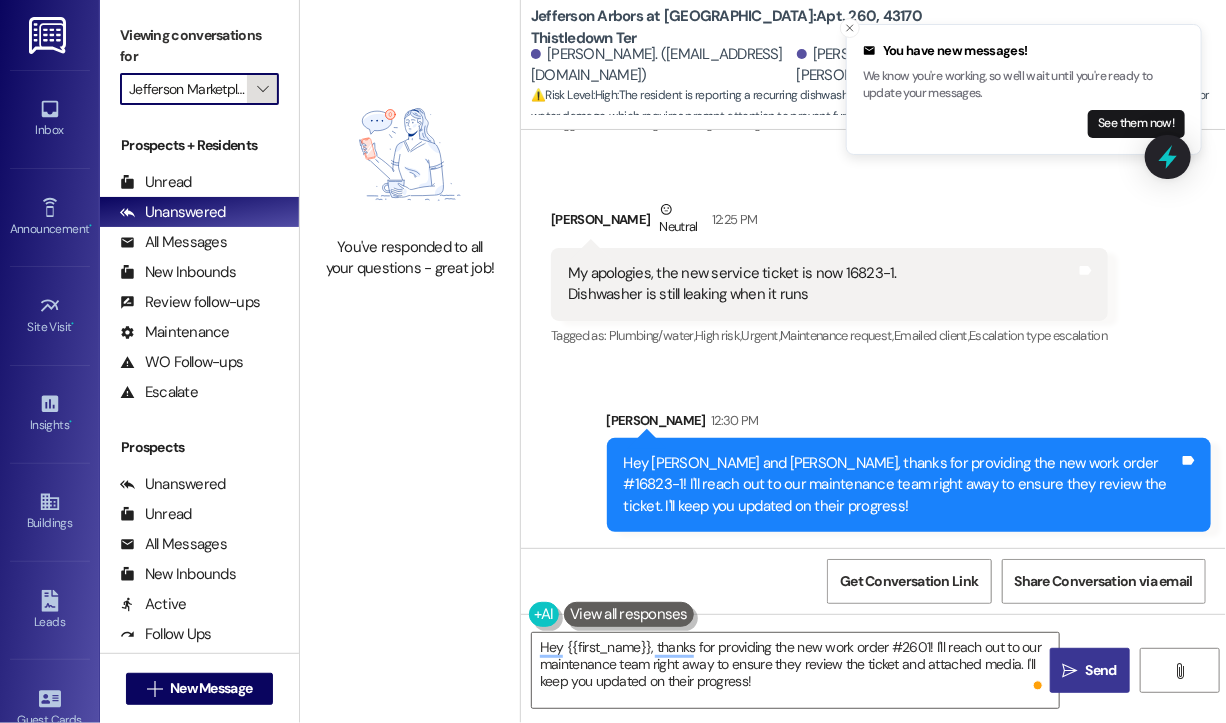 scroll, scrollTop: 0, scrollLeft: 11, axis: horizontal 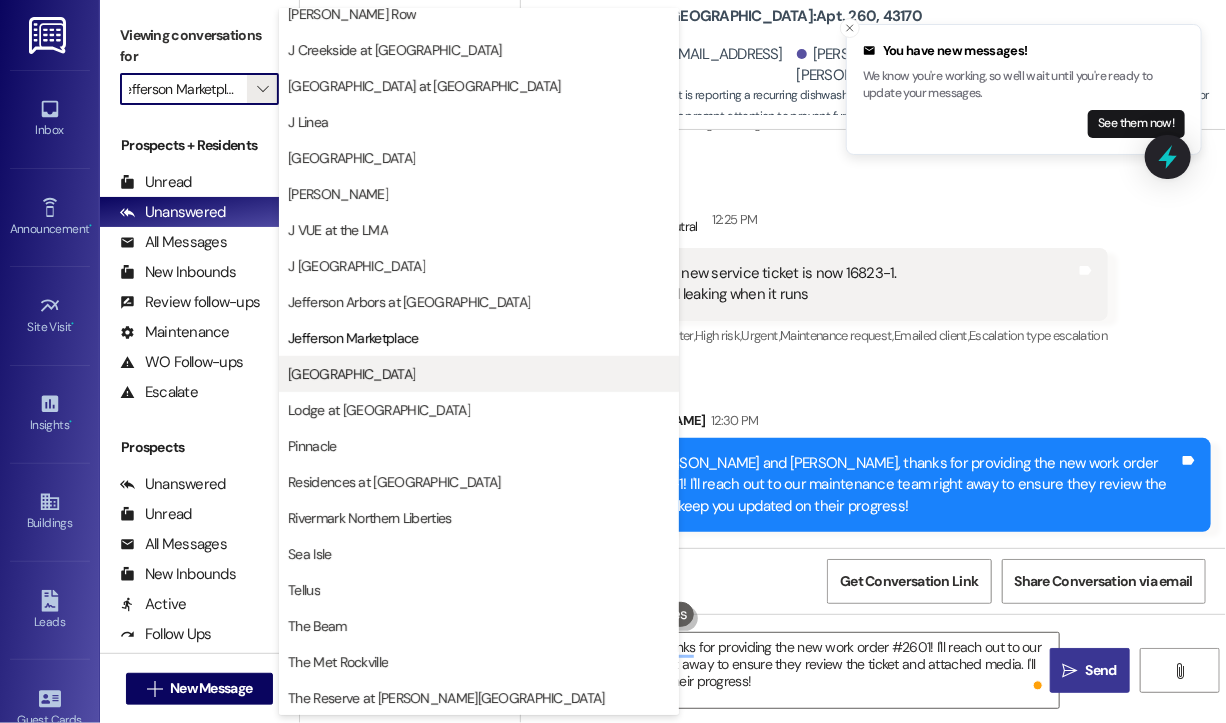 click on "Jefferson Somerset Park" at bounding box center (351, 374) 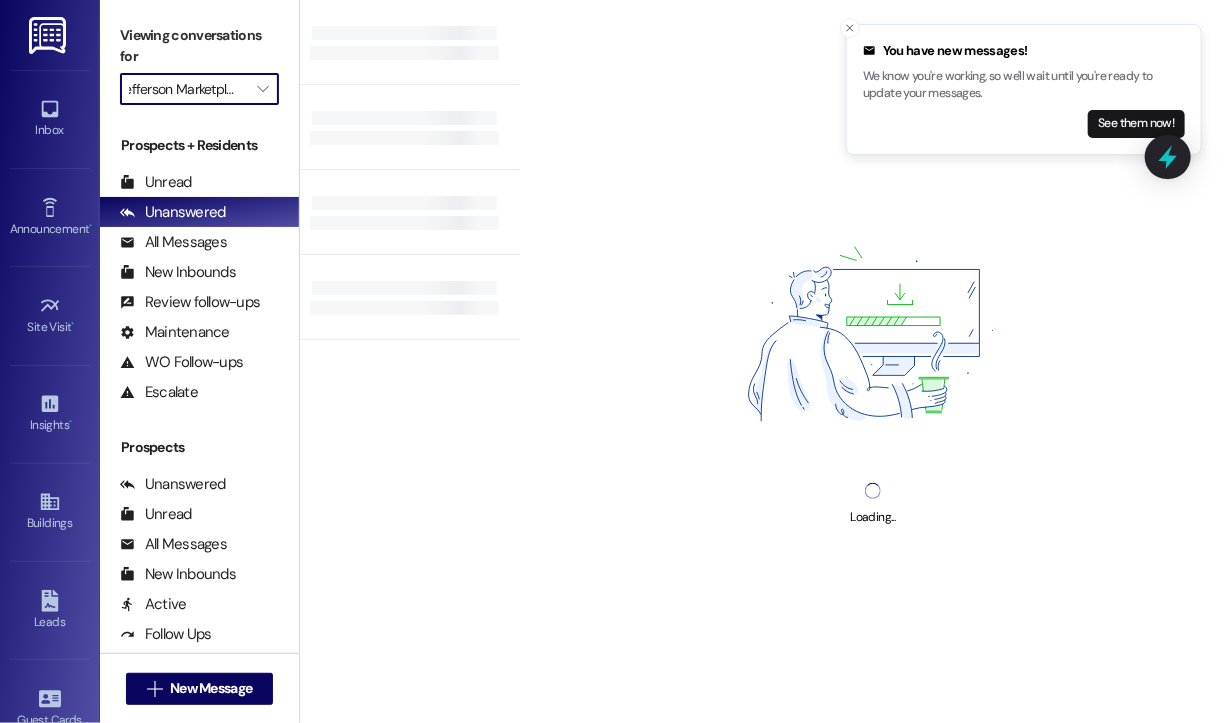 type on "Jefferson Somerset Park" 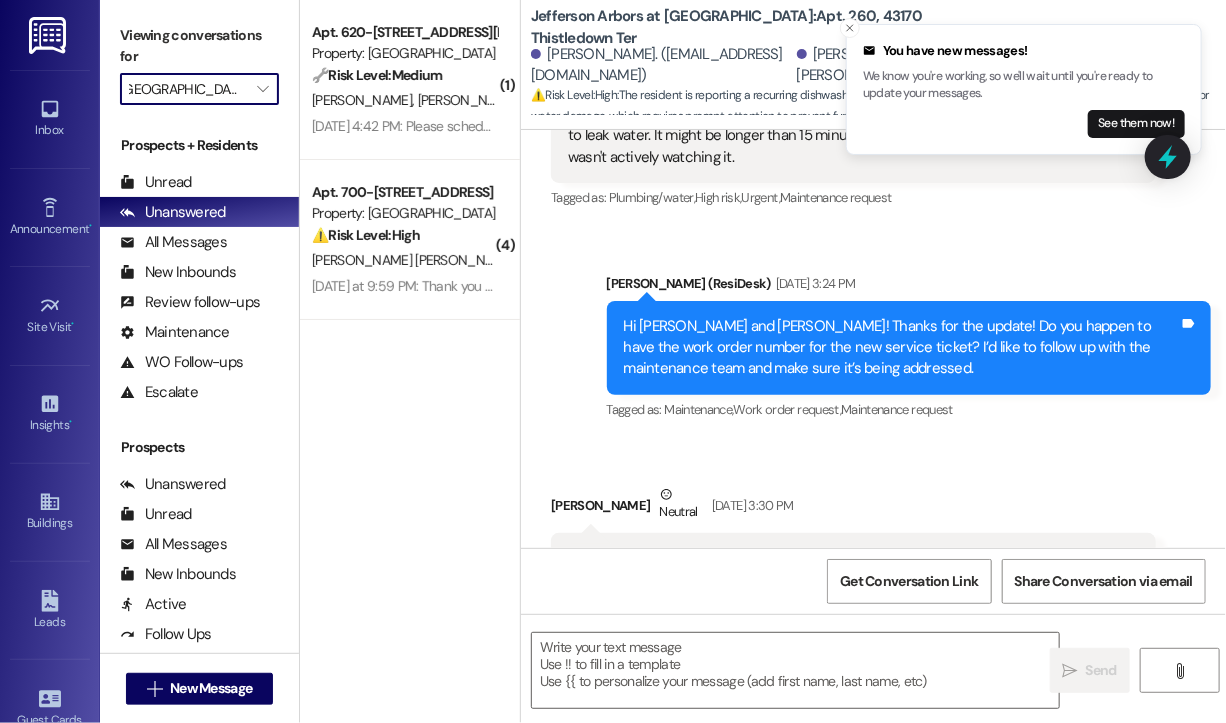 scroll, scrollTop: 1676, scrollLeft: 0, axis: vertical 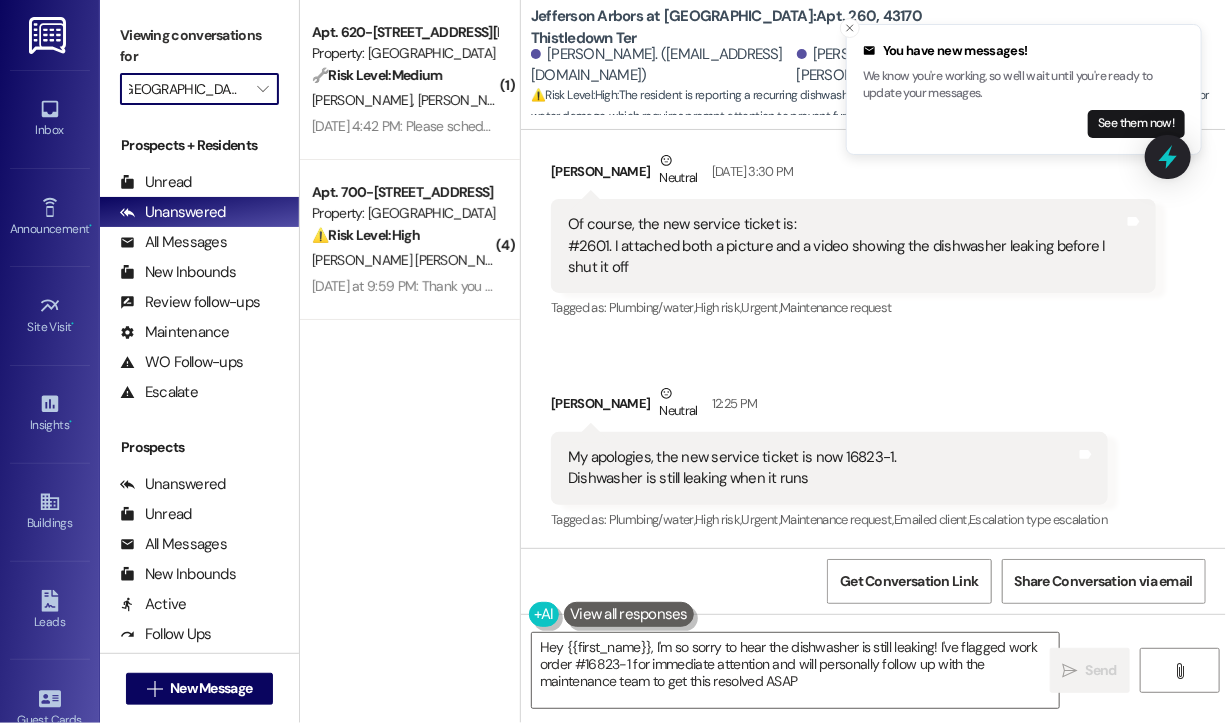 type on "Hey {{first_name}}, I'm so sorry to hear the dishwasher is still leaking! I've flagged work order #16823-1 for immediate attention and will personally follow up with the maintenance team to get this resolved ASAP." 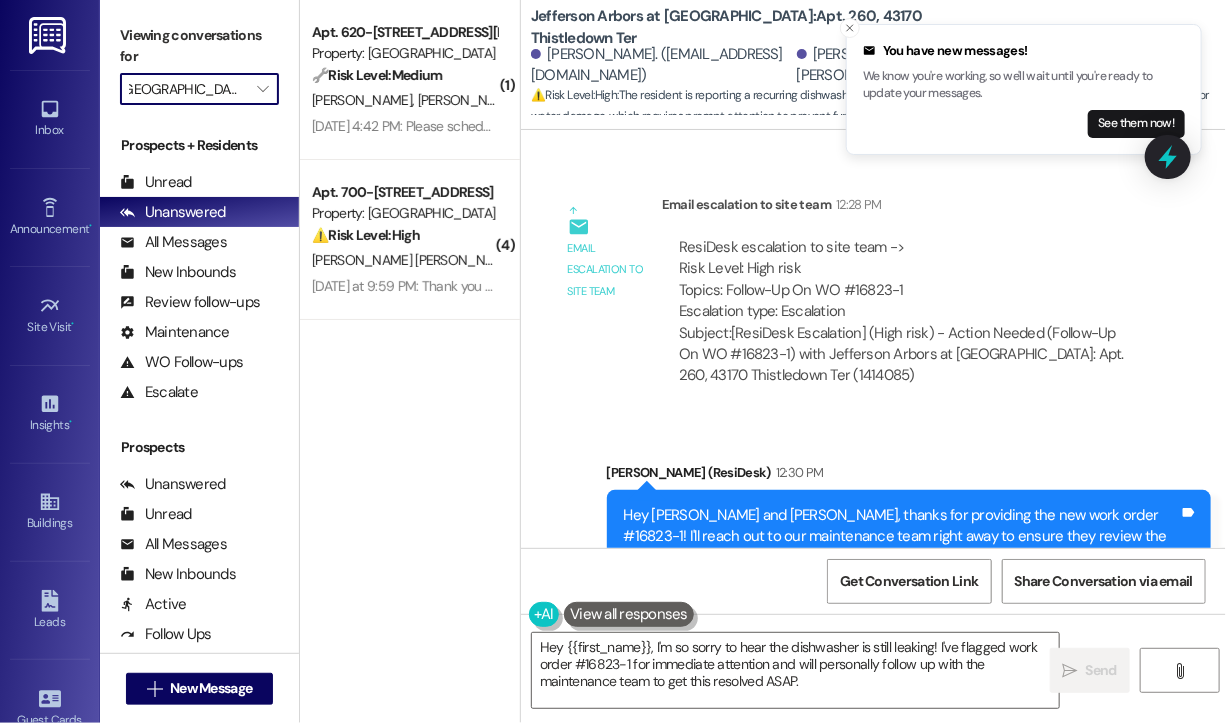 scroll, scrollTop: 2157, scrollLeft: 0, axis: vertical 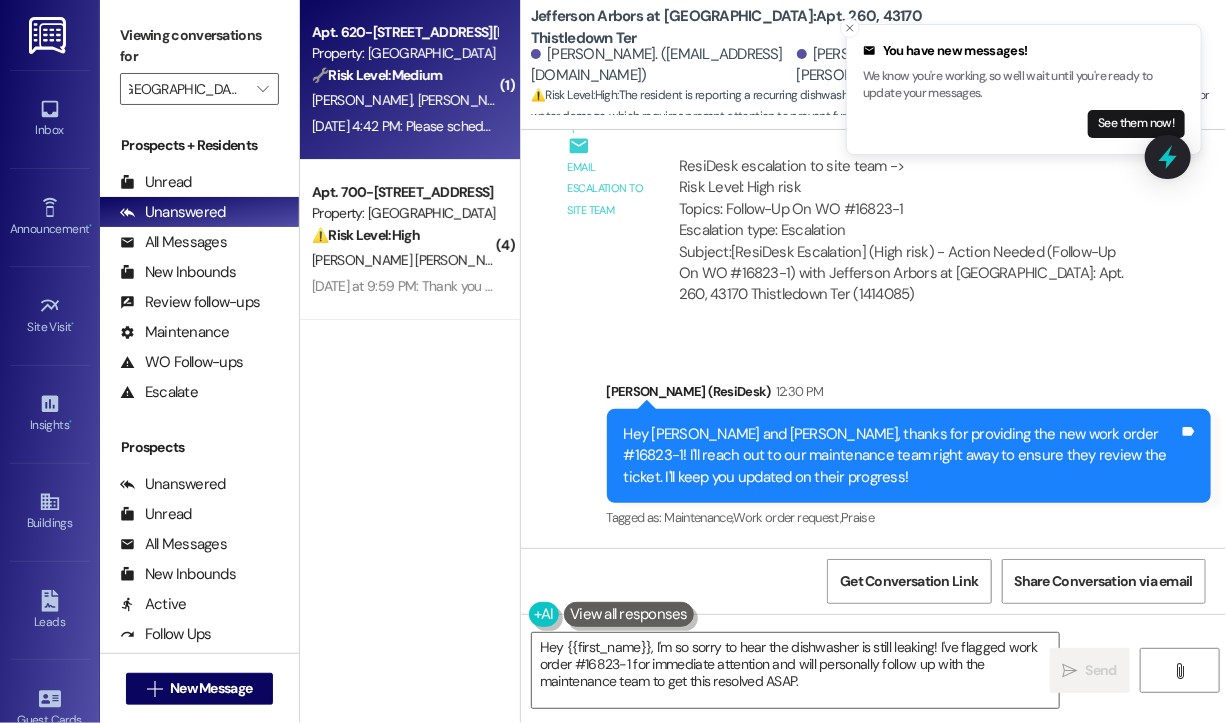 click on "C. Maimone" at bounding box center [468, 100] 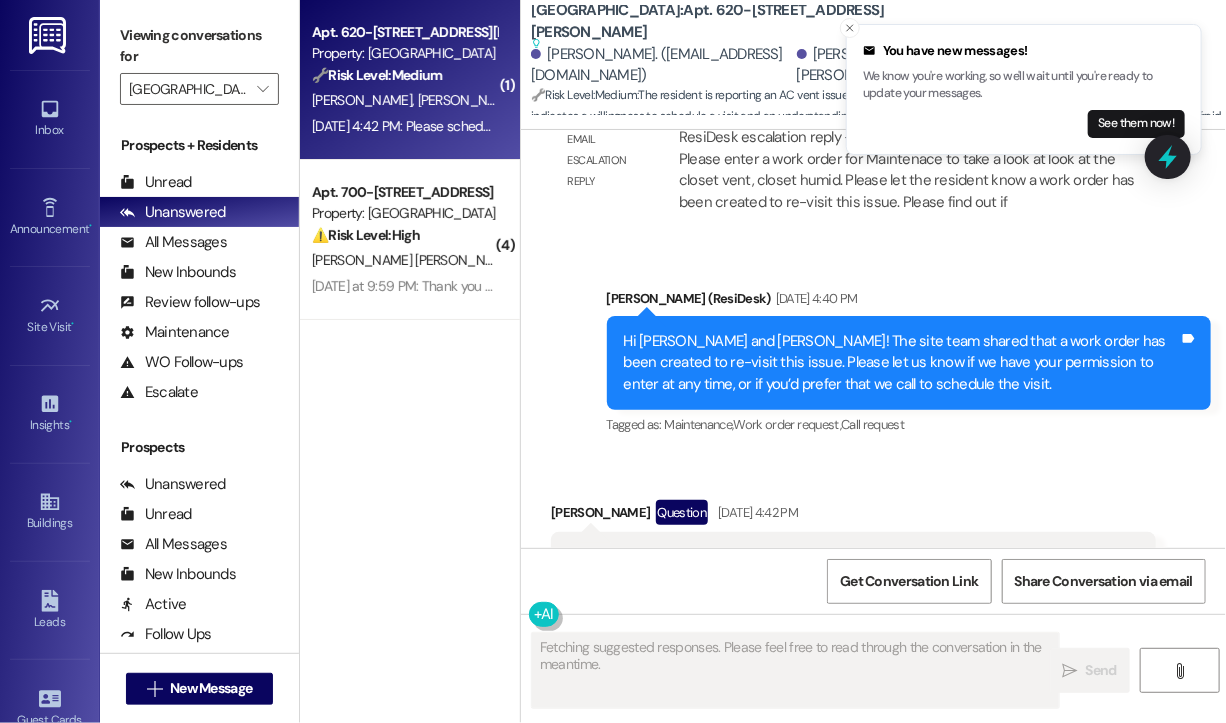 scroll, scrollTop: 4351, scrollLeft: 0, axis: vertical 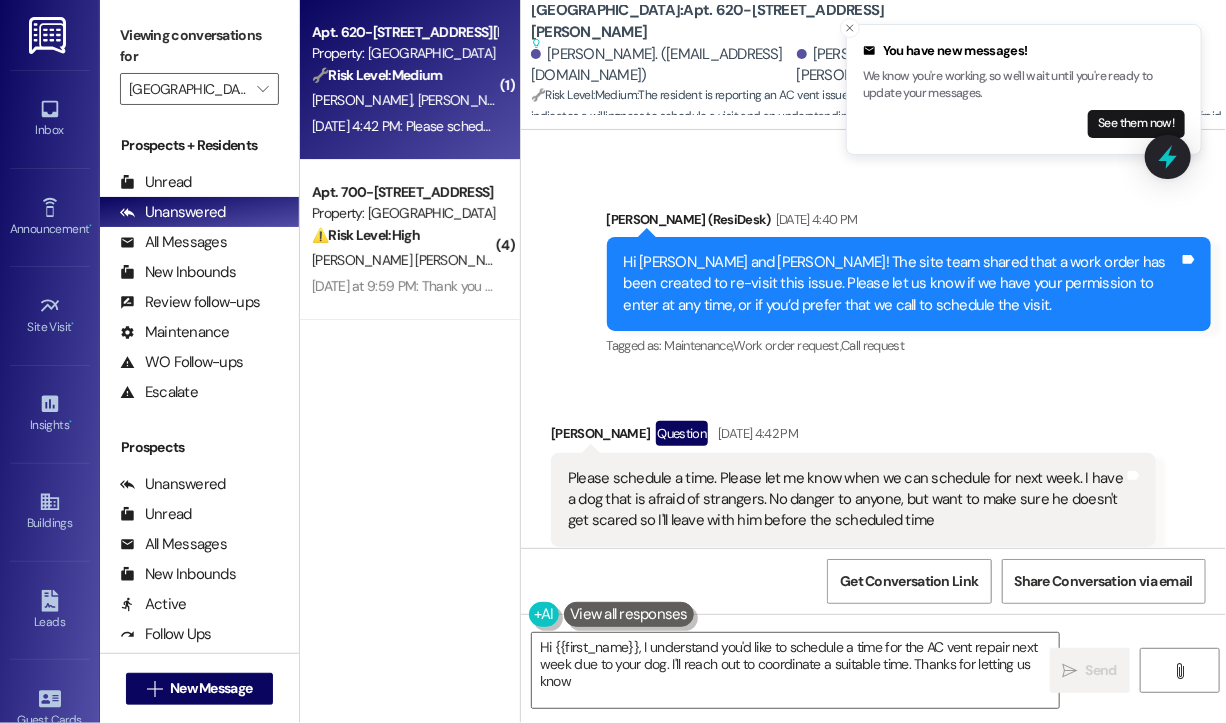 type on "Hi {{first_name}}, I understand you'd like to schedule a time for the AC vent repair next week due to your dog. I'll reach out to coordinate a suitable time. Thanks for letting us know!" 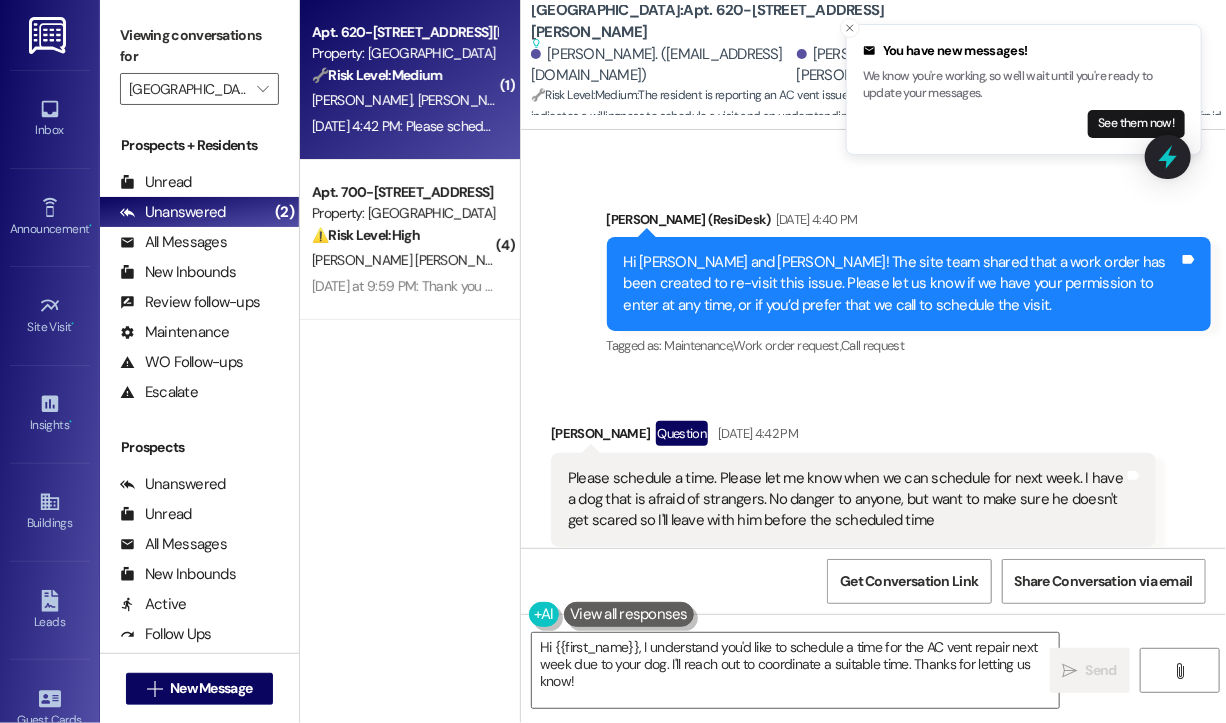 click on "Jay  (ResiDesk) Jul 18, 2025 at 4:40 PM" at bounding box center [909, 223] 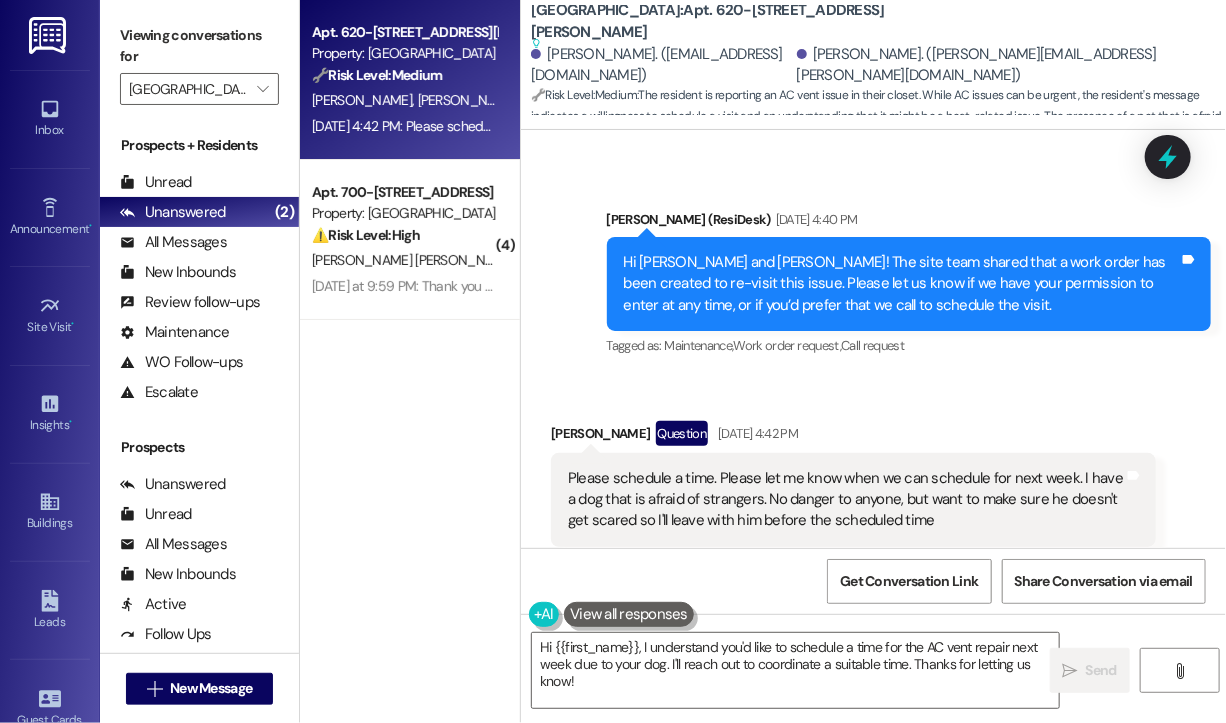 click on "C. Maimone" at bounding box center (468, 100) 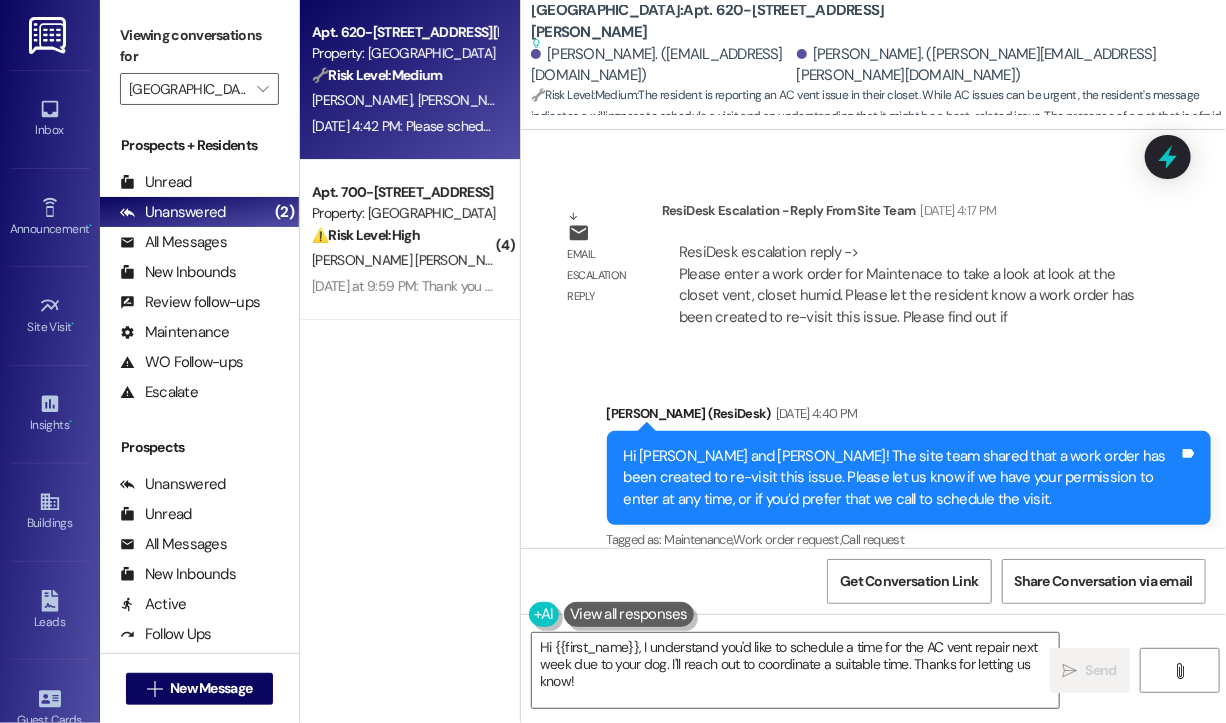 scroll, scrollTop: 4151, scrollLeft: 0, axis: vertical 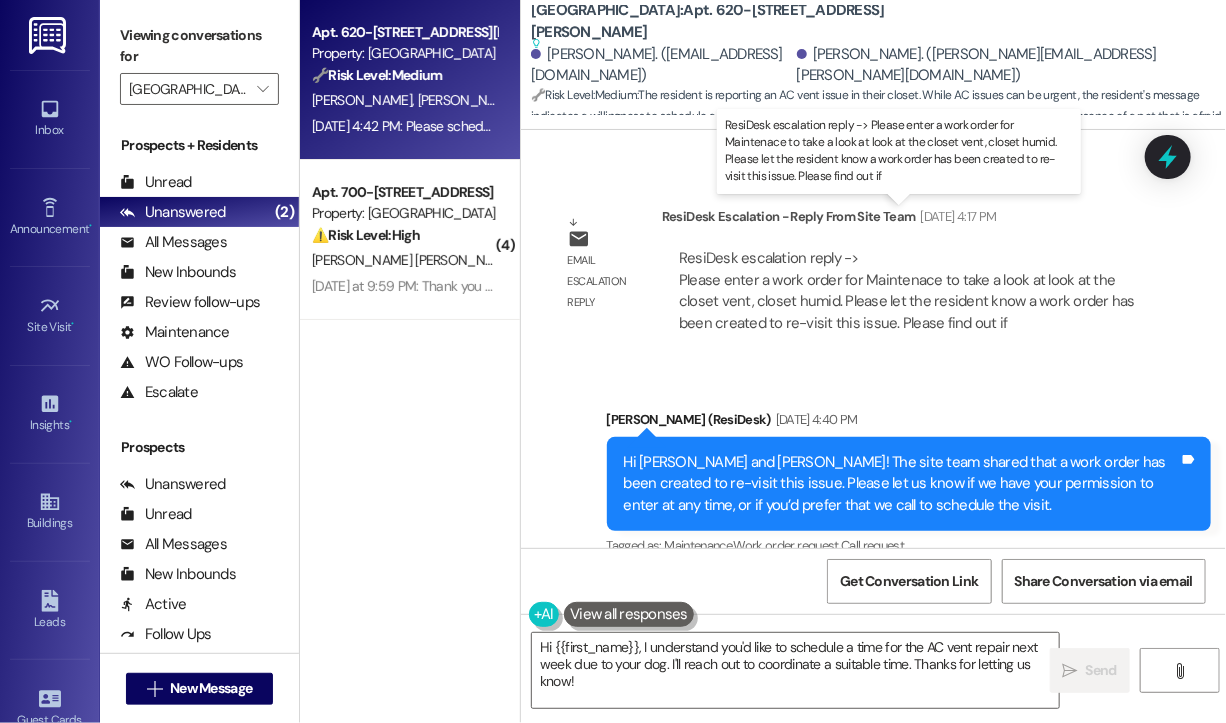 click on "ResiDesk escalation reply ->
Please enter a work order for Maintenace to take a look at look at the closet vent, closet humid. Please let the resident know a work order has been created to re-visit this issue. Please find out if  ResiDesk escalation reply ->
Please enter a work order for Maintenace to take a look at look at the closet vent, closet humid. Please let the resident know a work order has been created to re-visit this issue. Please find out if" at bounding box center [907, 290] 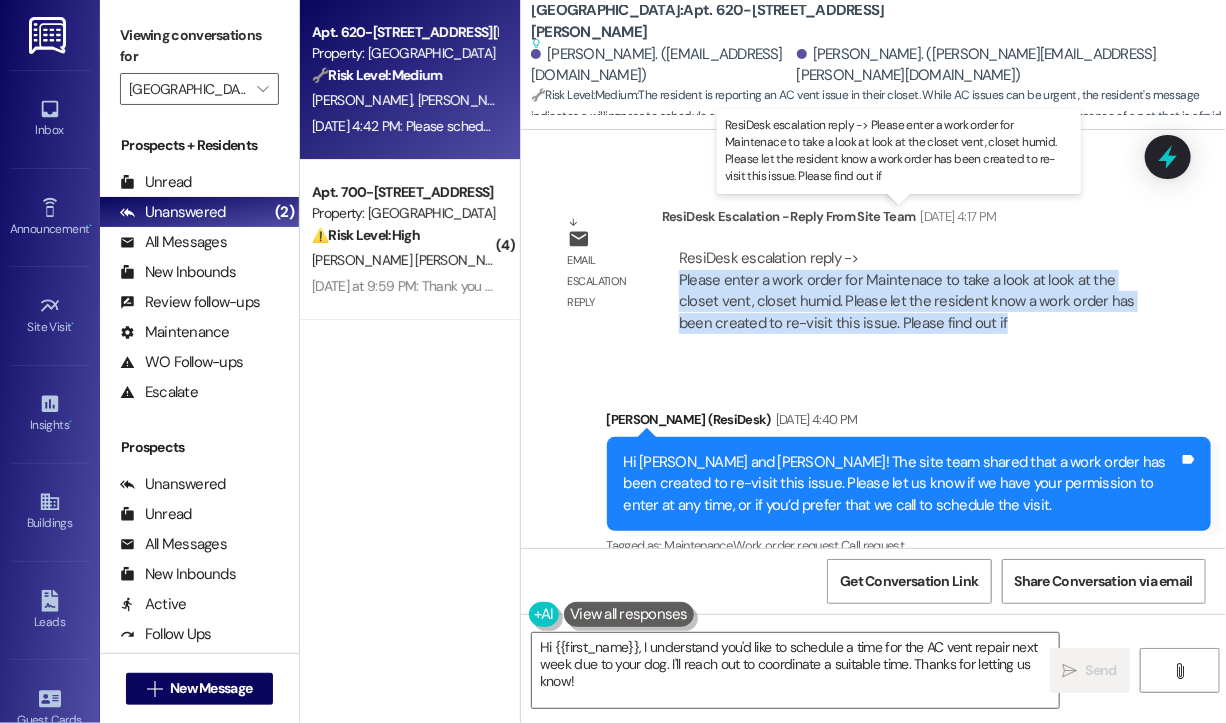 drag, startPoint x: 1012, startPoint y: 275, endPoint x: 678, endPoint y: 239, distance: 335.9345 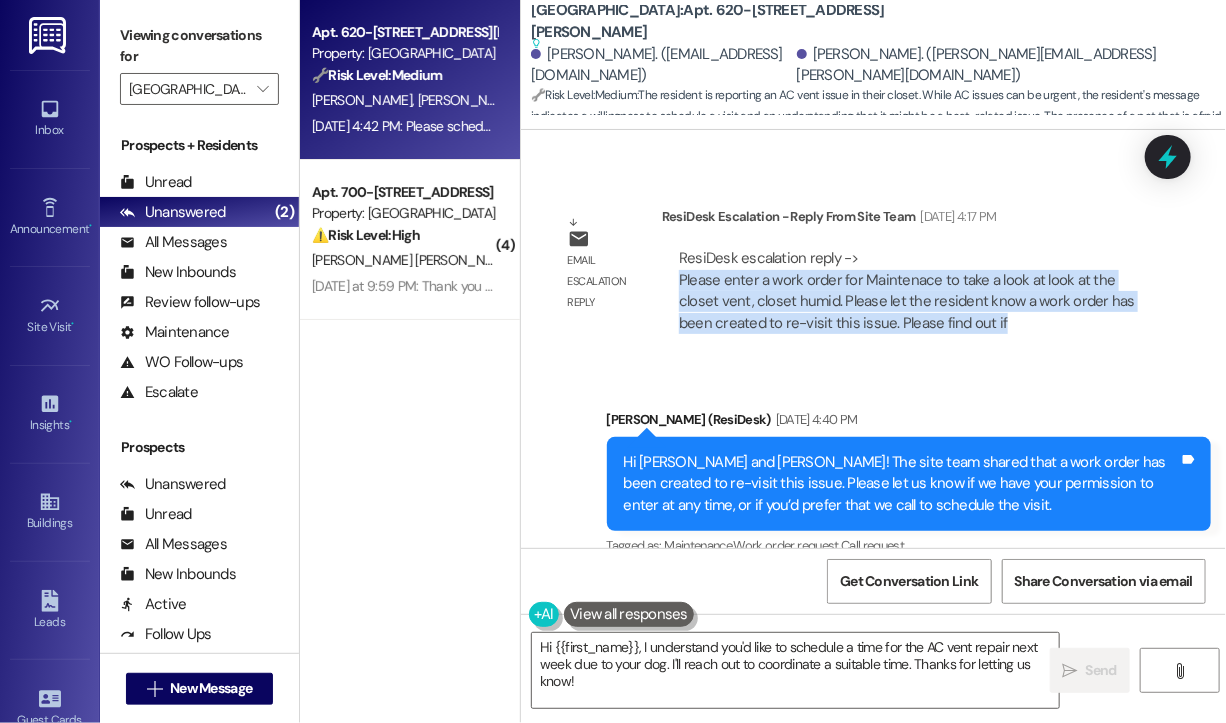 copy on "Please enter a work order for Maintenace to take a look at look at the closet vent, closet humid. Please let the resident know a work order has been created to re-visit this issue. Please find out if" 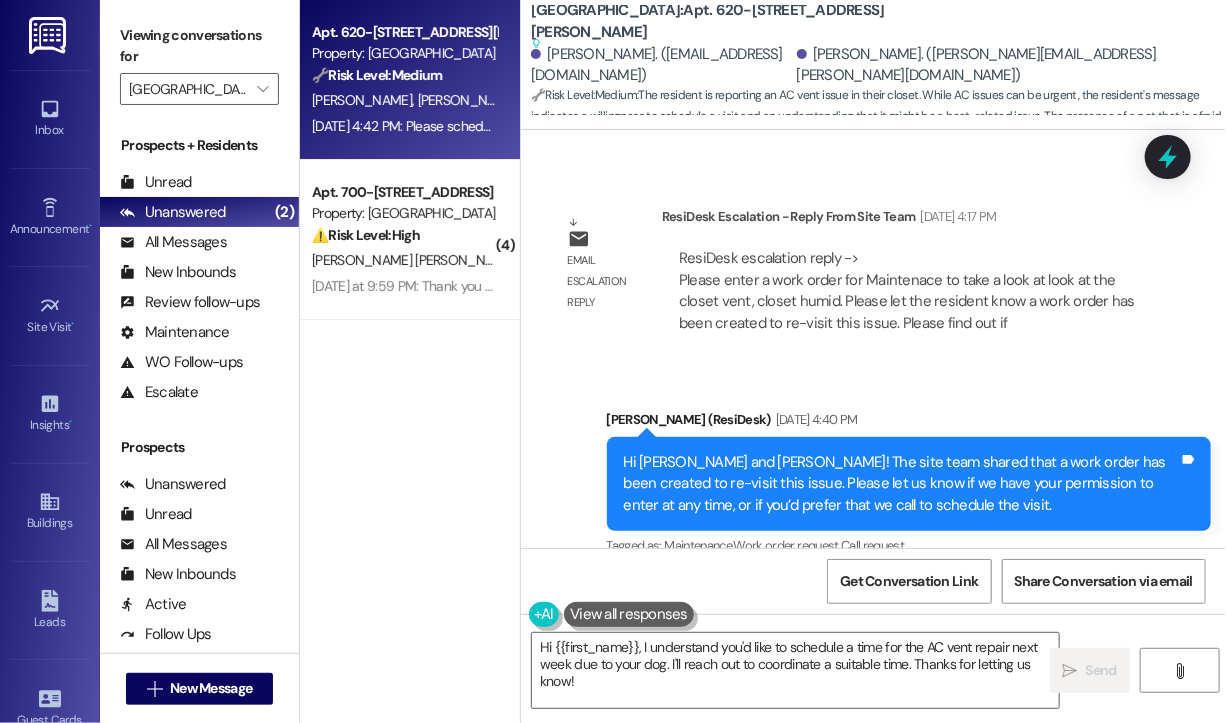 click on "Sent via SMS Jay  (ResiDesk) Jul 18, 2025 at 4:40 PM Hi Christopher and Christine! The site team shared that a work order has been created to re-visit this issue. Please let us know if we have your permission to enter at any time, or if you’d prefer that we call to schedule the visit. Tags and notes Tagged as:   Maintenance ,  Click to highlight conversations about Maintenance Work order request ,  Click to highlight conversations about Work order request Call request Click to highlight conversations about Call request" at bounding box center [873, 470] 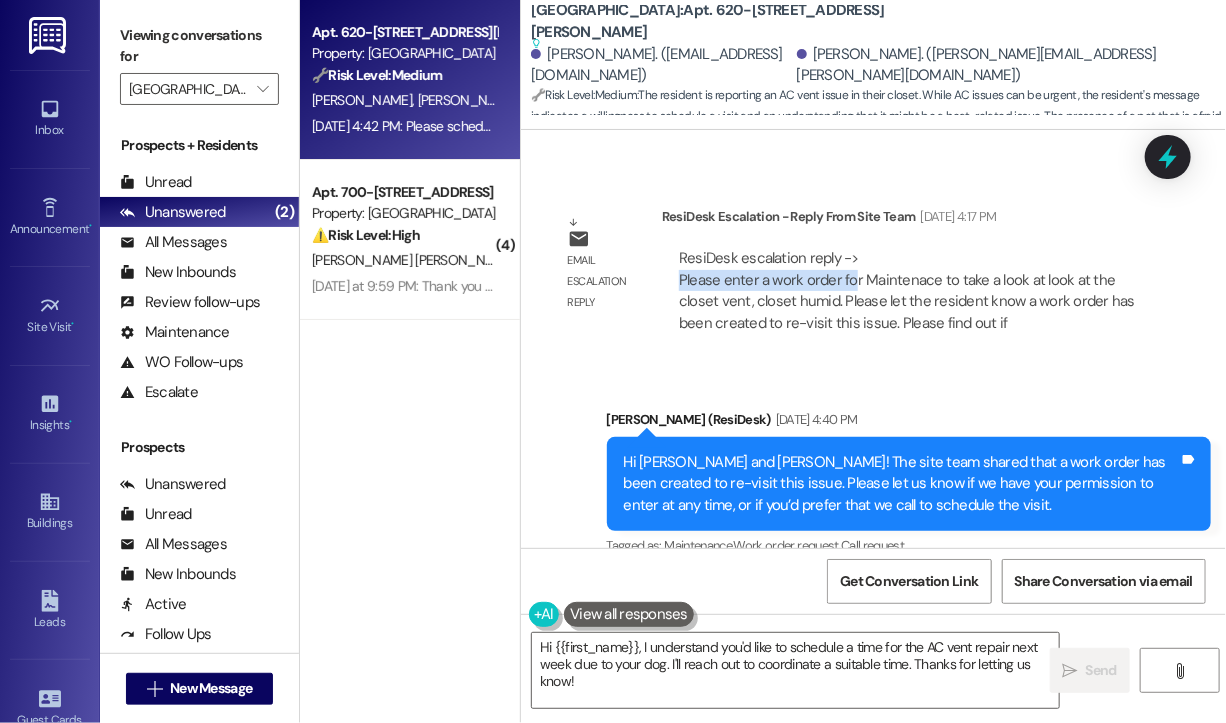 drag, startPoint x: 853, startPoint y: 238, endPoint x: 677, endPoint y: 234, distance: 176.04546 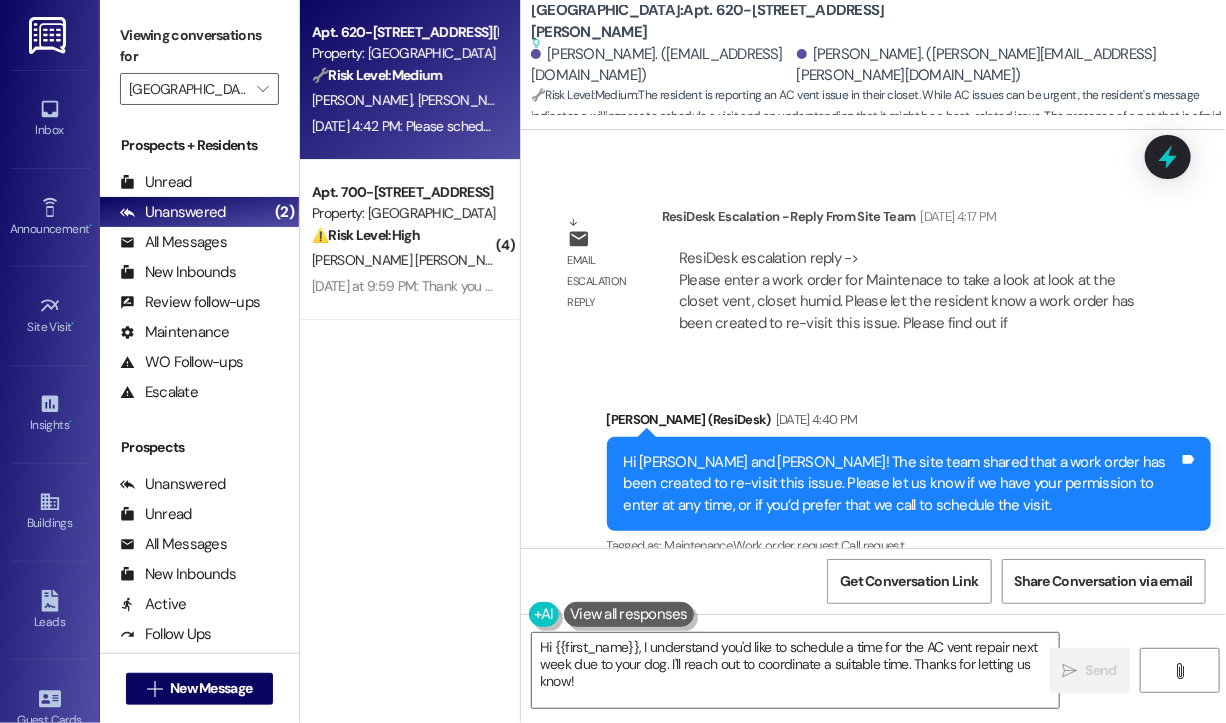click on "Sent via SMS Jay  (ResiDesk) Jul 18, 2025 at 4:40 PM Hi Christopher and Christine! The site team shared that a work order has been created to re-visit this issue. Please let us know if we have your permission to enter at any time, or if you’d prefer that we call to schedule the visit. Tags and notes Tagged as:   Maintenance ,  Click to highlight conversations about Maintenance Work order request ,  Click to highlight conversations about Work order request Call request Click to highlight conversations about Call request" at bounding box center (873, 470) 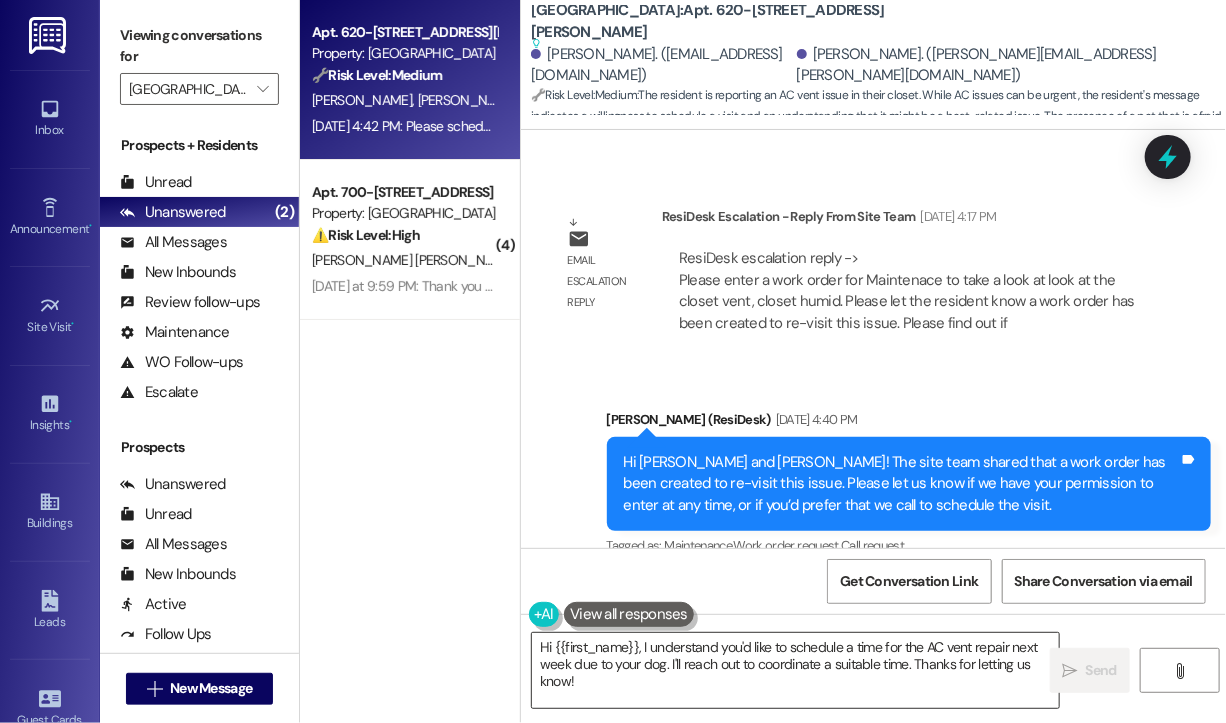 click on "Hi {{first_name}}, I understand you'd like to schedule a time for the AC vent repair next week due to your dog. I'll reach out to coordinate a suitable time. Thanks for letting us know!" at bounding box center (795, 670) 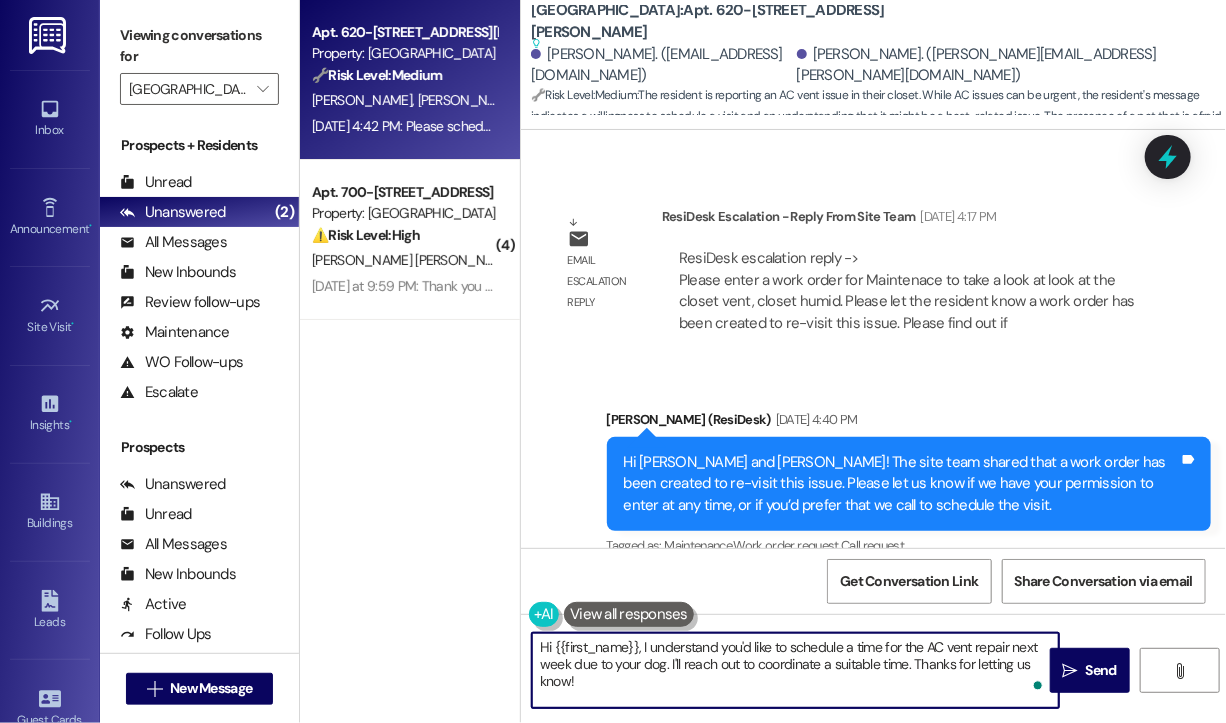 click on "Hi {{first_name}}, I understand you'd like to schedule a time for the AC vent repair next week due to your dog. I'll reach out to coordinate a suitable time. Thanks for letting us know!" at bounding box center [795, 670] 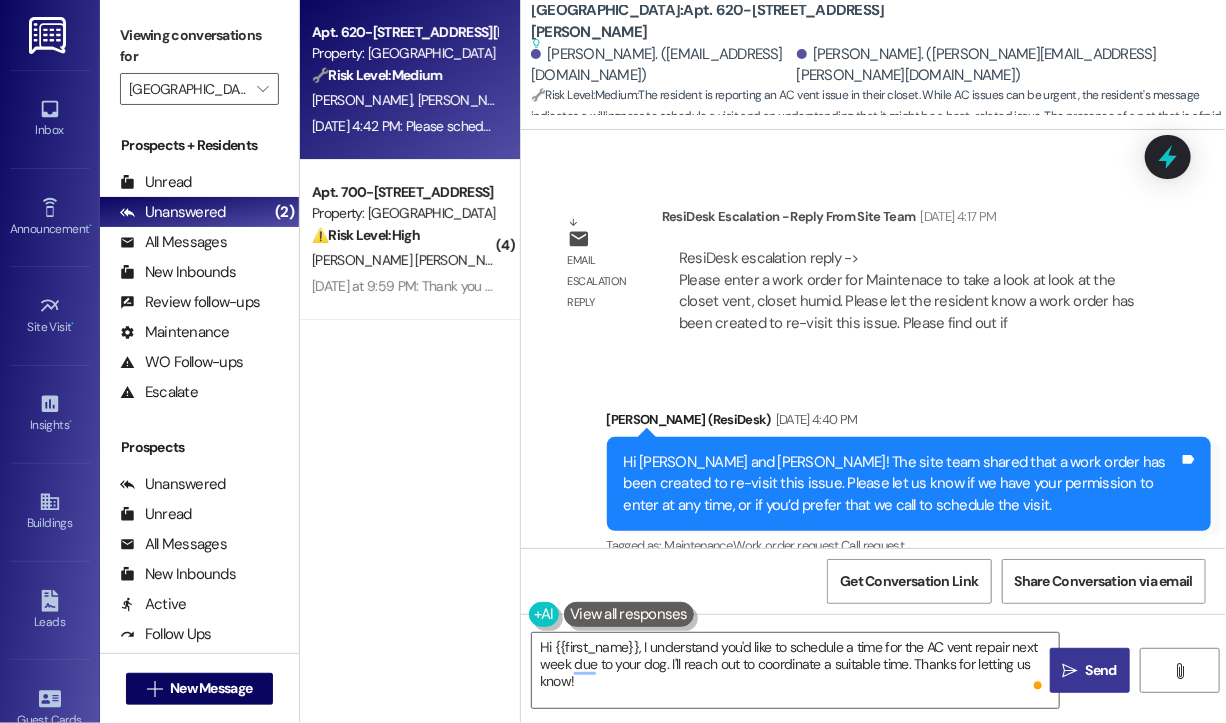 click on "Send" at bounding box center [1101, 670] 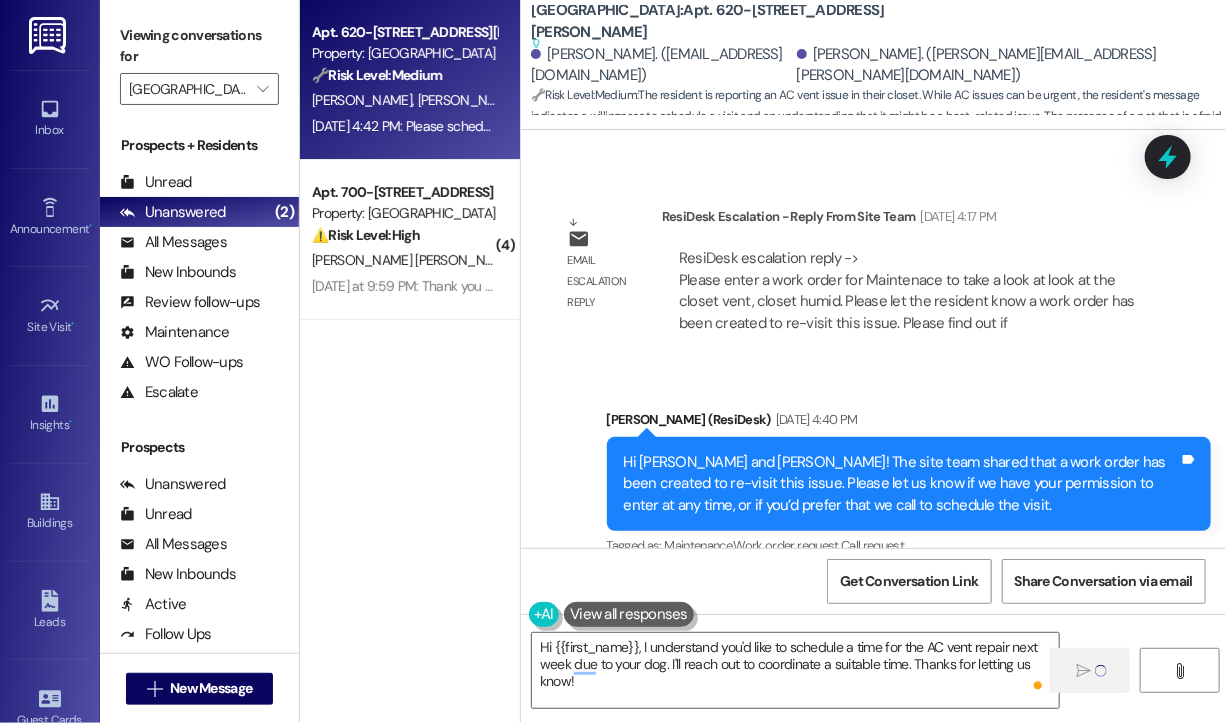type 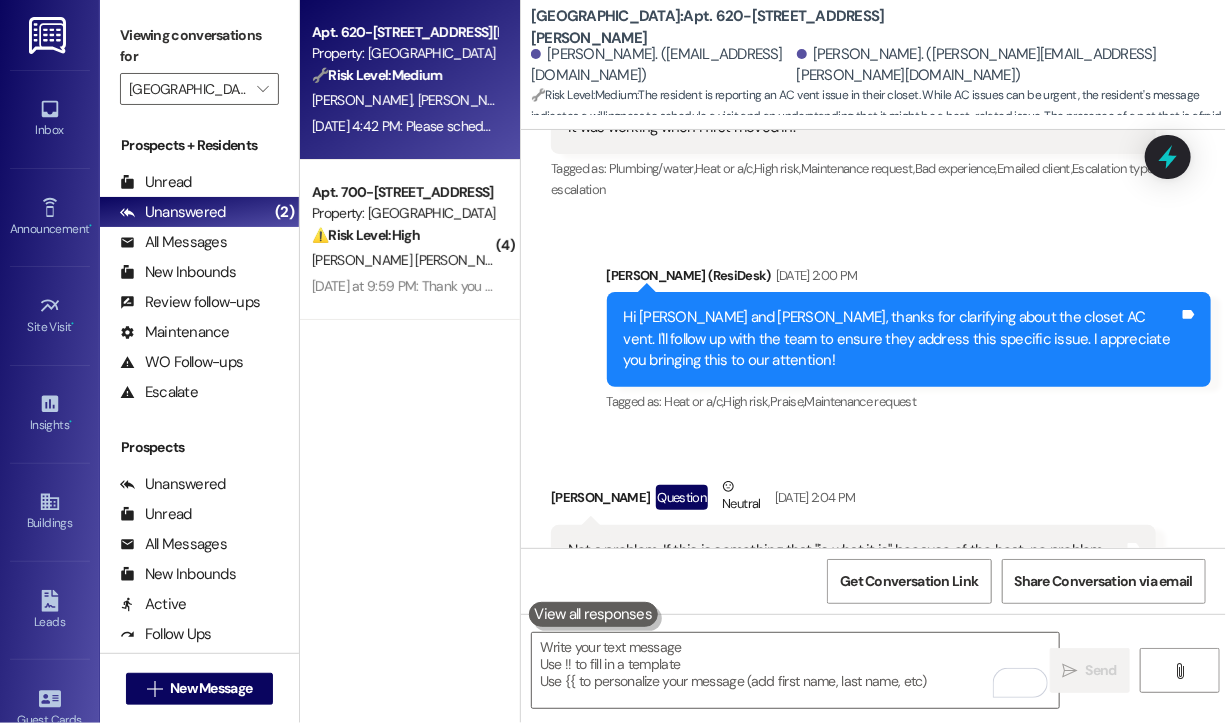 scroll, scrollTop: 3216, scrollLeft: 0, axis: vertical 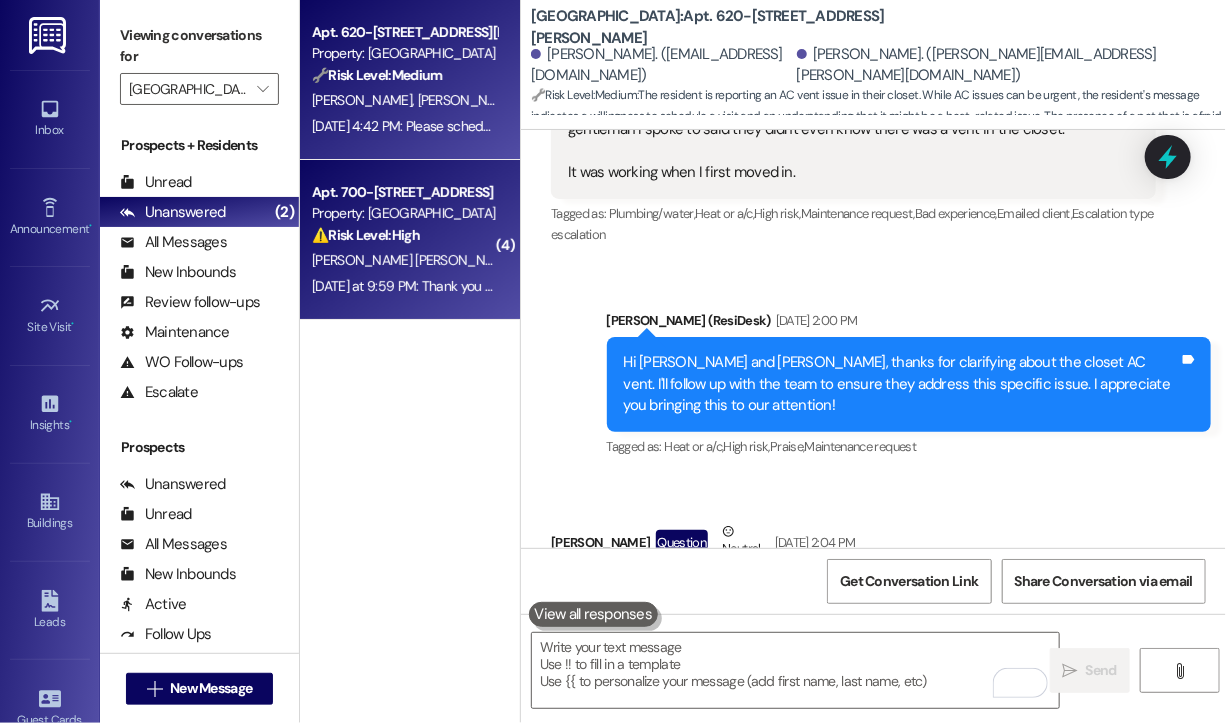 click on "C. Romero Villagran" at bounding box center [404, 260] 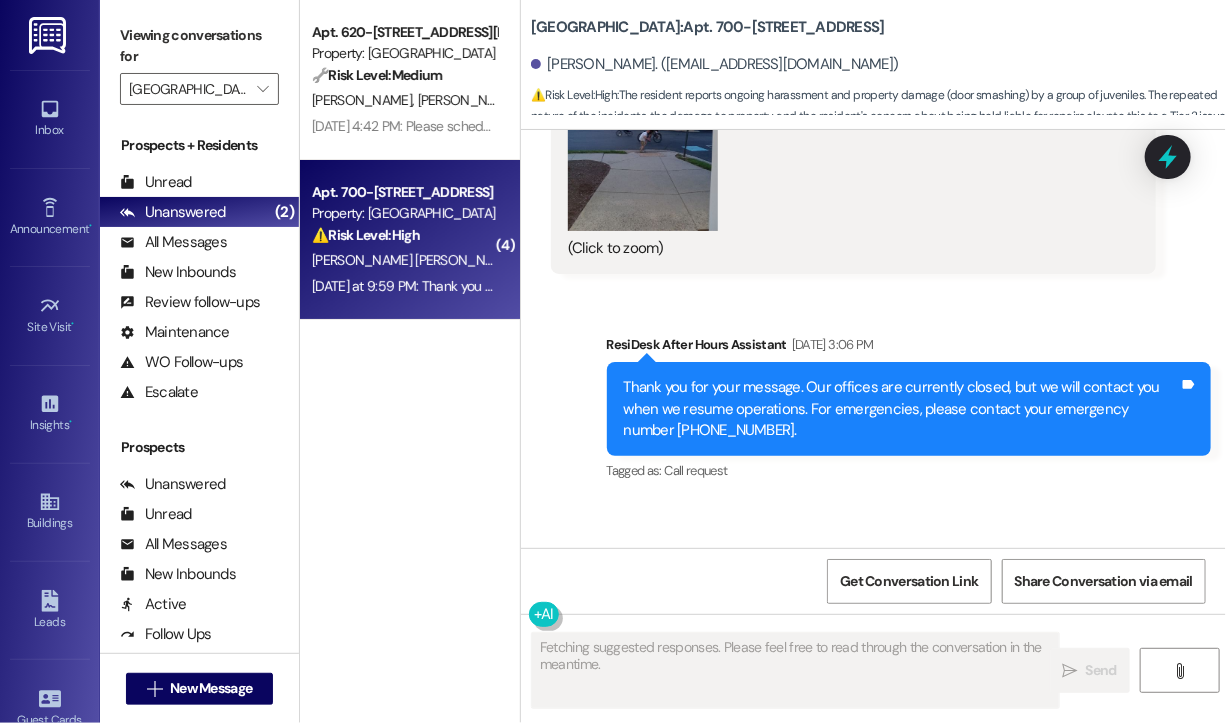 scroll, scrollTop: 7959, scrollLeft: 0, axis: vertical 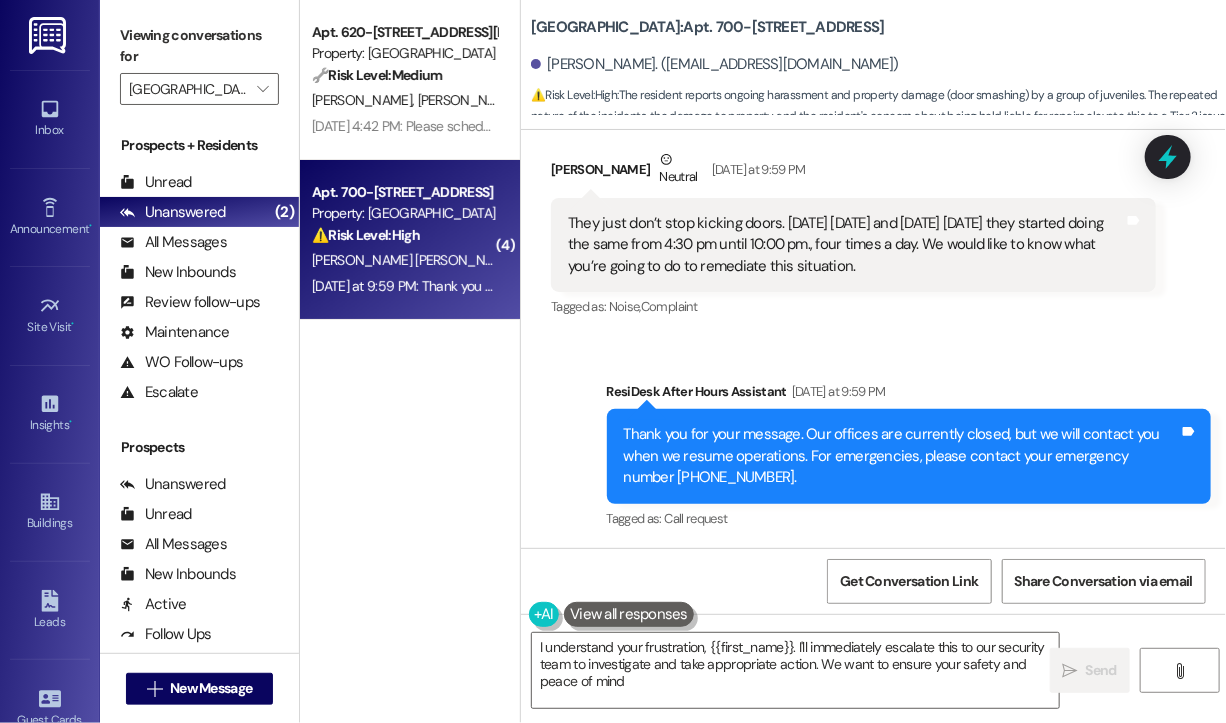 type on "I understand your frustration, {{first_name}}. I'll immediately escalate this to our security team to investigate and take appropriate action. We want to ensure your safety and peace of mind." 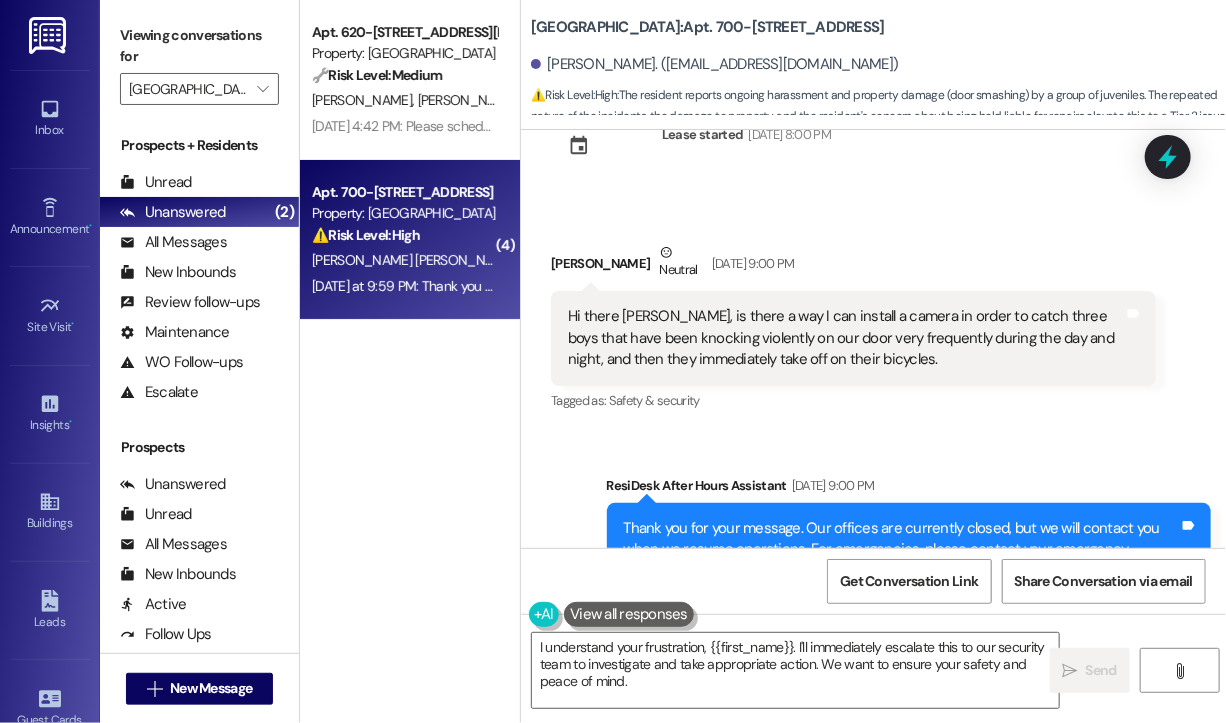 scroll, scrollTop: 6359, scrollLeft: 0, axis: vertical 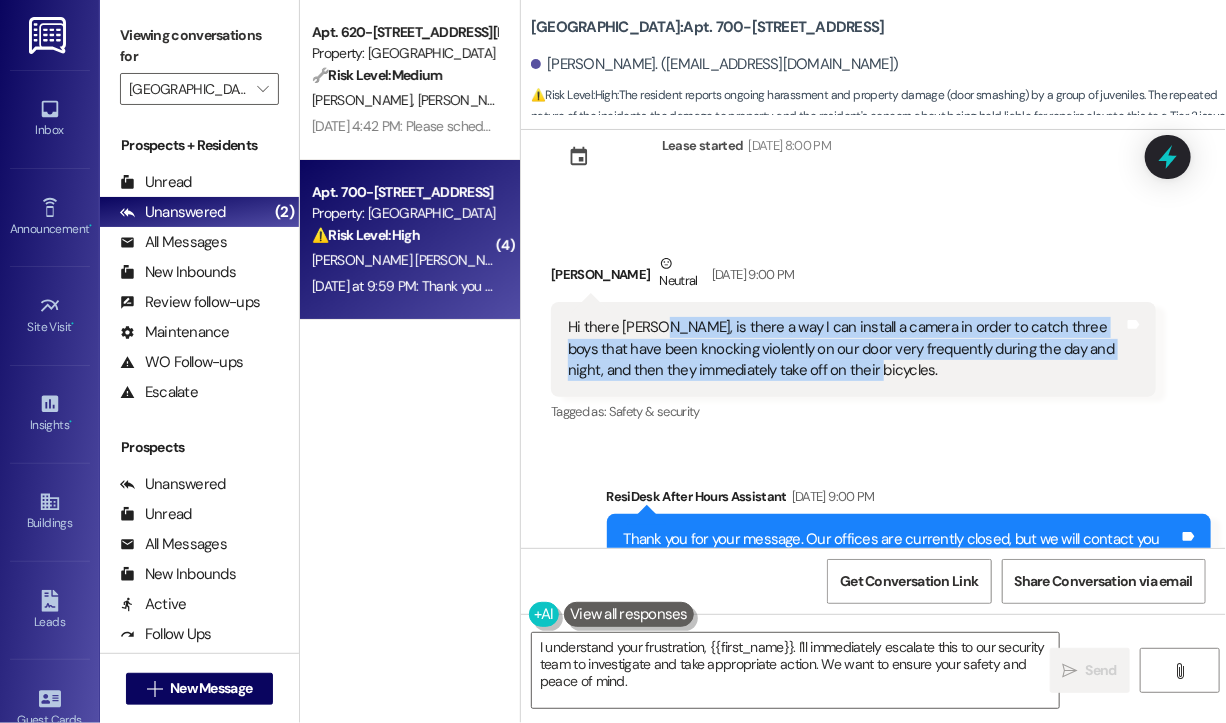 drag, startPoint x: 890, startPoint y: 374, endPoint x: 652, endPoint y: 334, distance: 241.33794 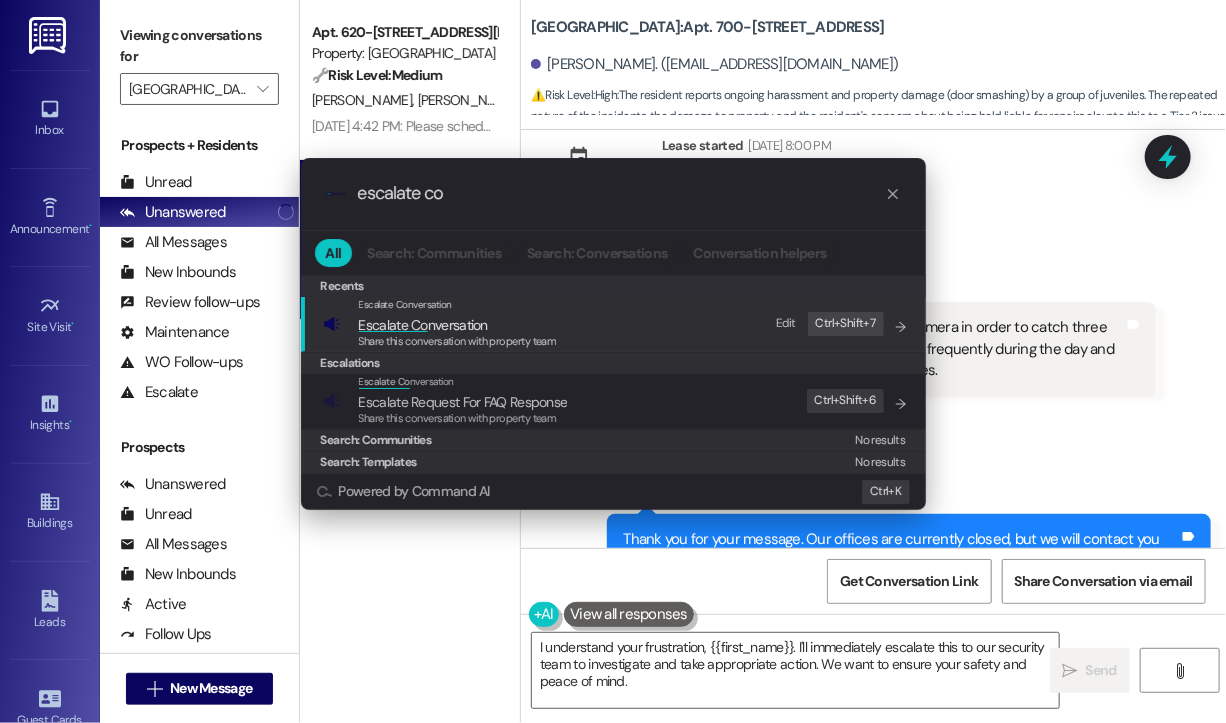 type on "escalate co" 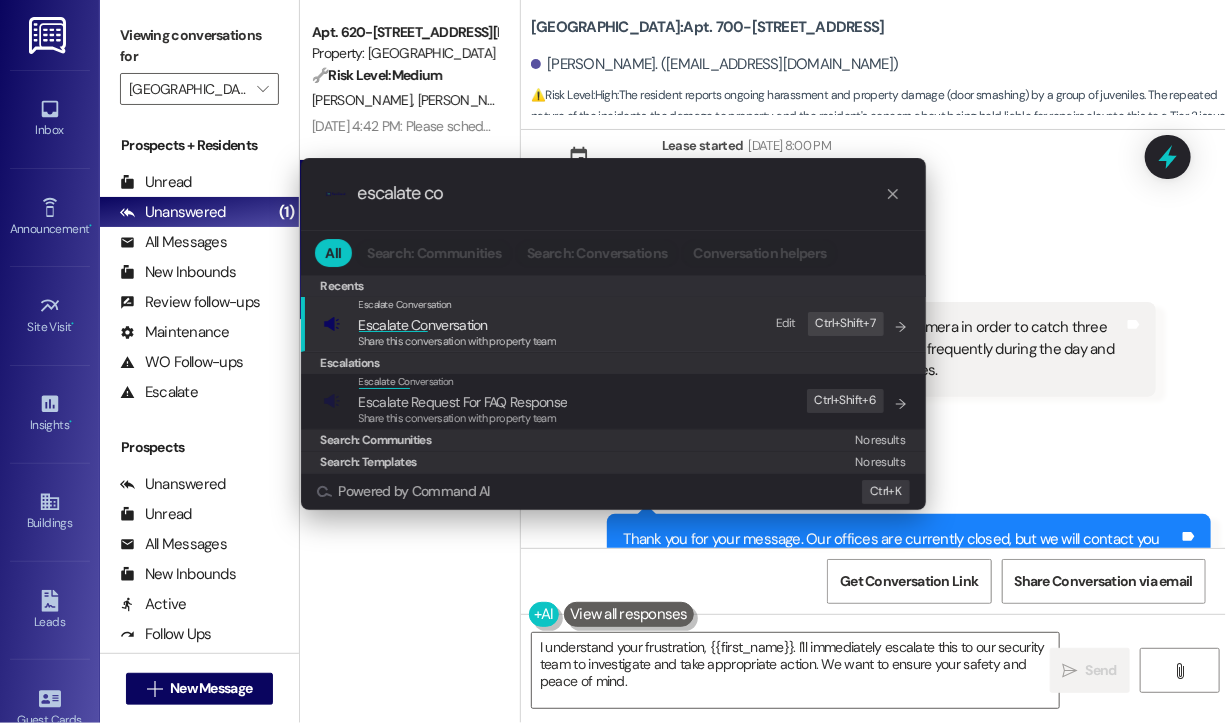 click on ".cls-1{fill:#0a055f;}.cls-2{fill:#0cc4c4;} resideskLogoBlueOrange escalate co All Search: Communities Search: Conversations Conversation helpers Recents Recents Escalate Conversation Escalate Co nversation Share this conversation with property team Edit Ctrl+ Shift+ 7 Escalations Escalate Co nversation Escalate Request For FAQ Response Share this conversation with property team Edit Ctrl+ Shift+ 6 Search: Communities No results Search: Templates No results Powered by Command AI Ctrl+ K" at bounding box center (613, 361) 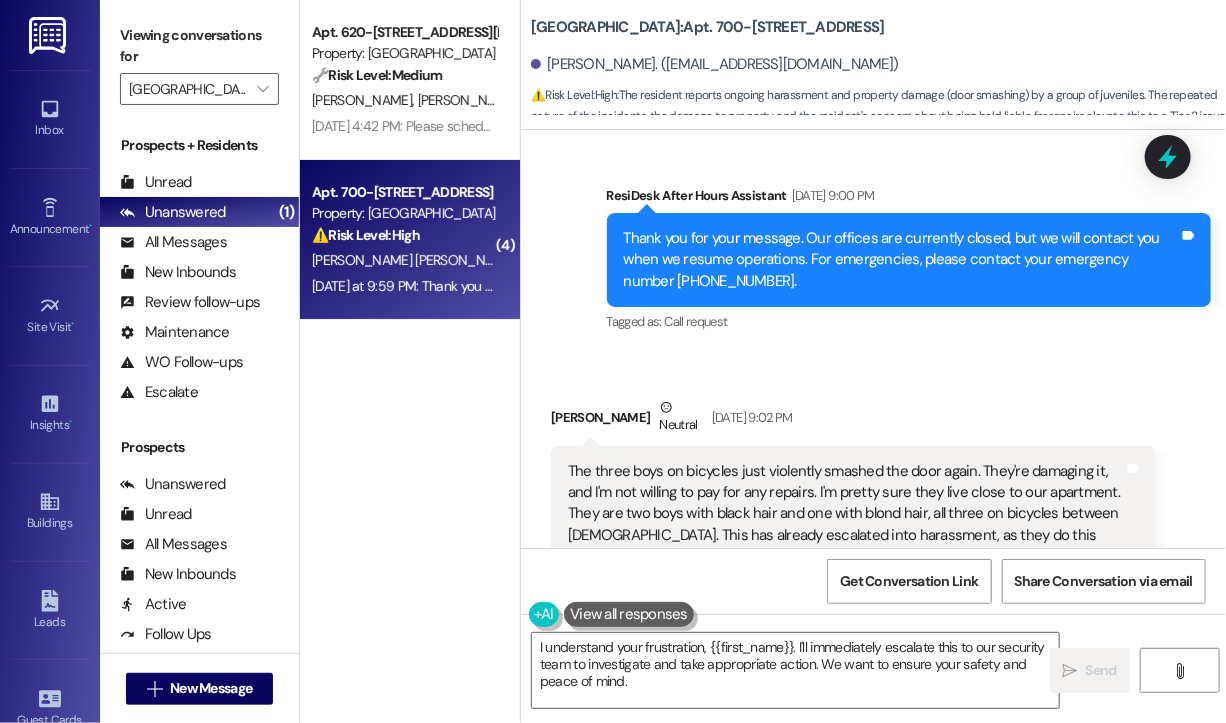 scroll, scrollTop: 6759, scrollLeft: 0, axis: vertical 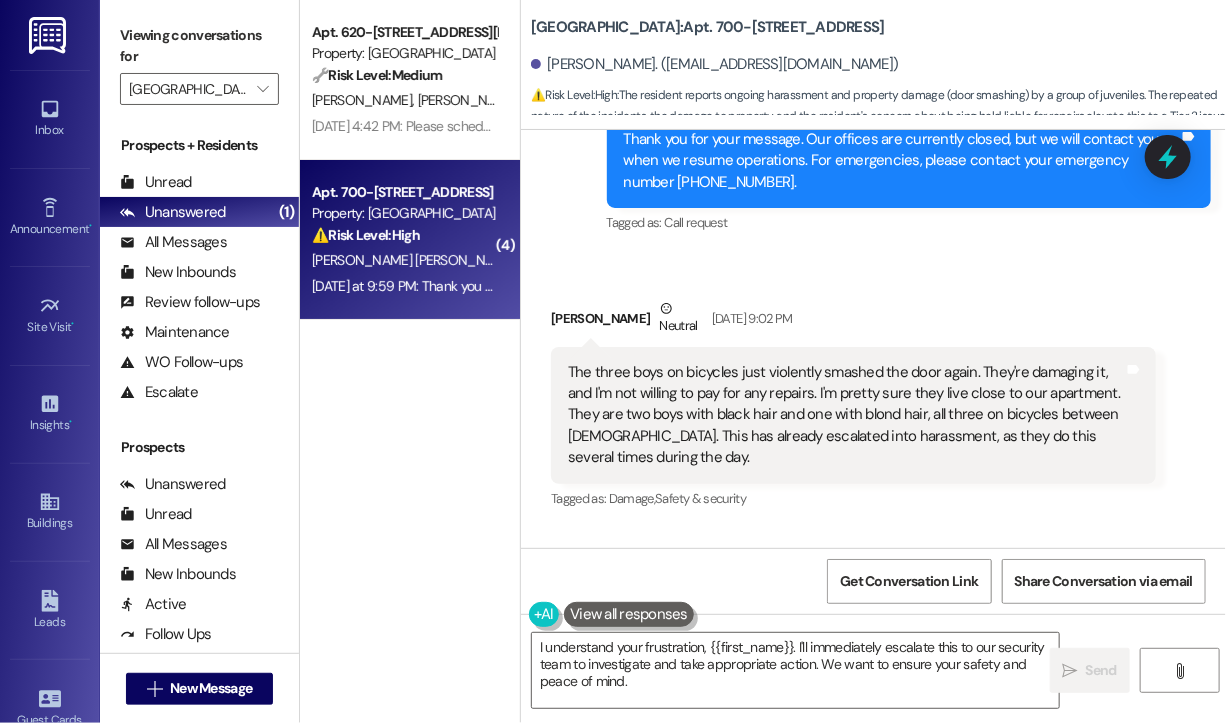 drag, startPoint x: 708, startPoint y: 456, endPoint x: 563, endPoint y: 377, distance: 165.12419 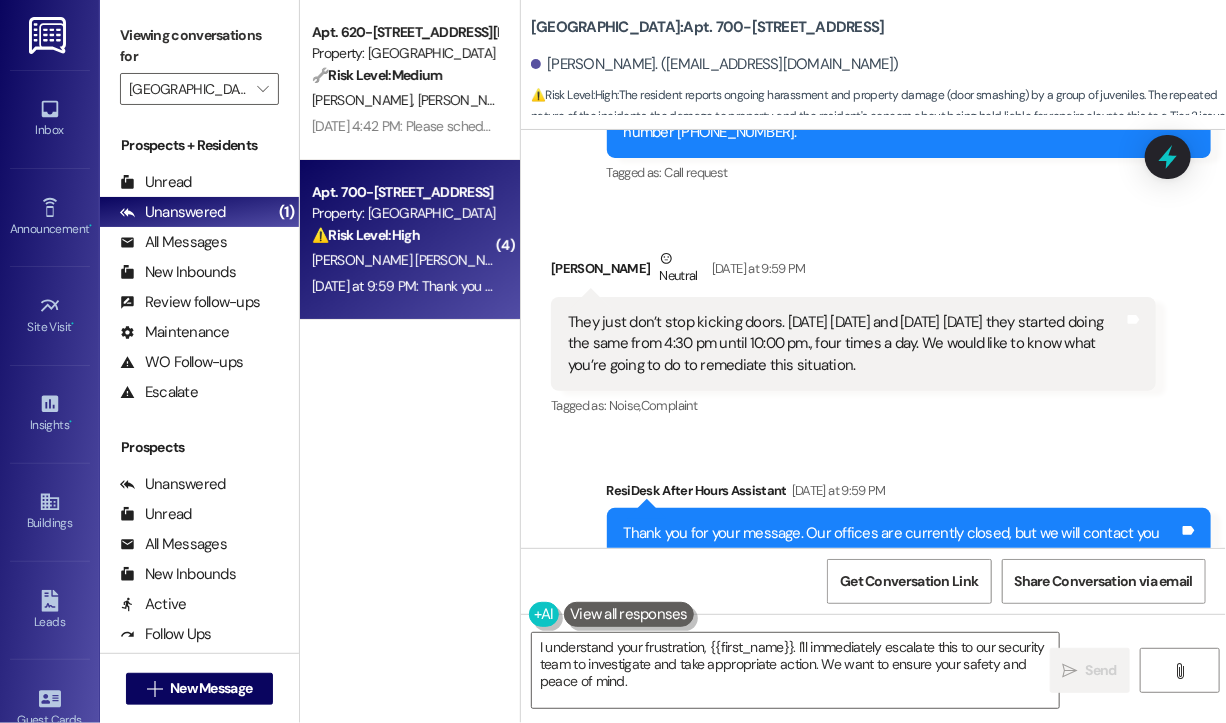 scroll, scrollTop: 7959, scrollLeft: 0, axis: vertical 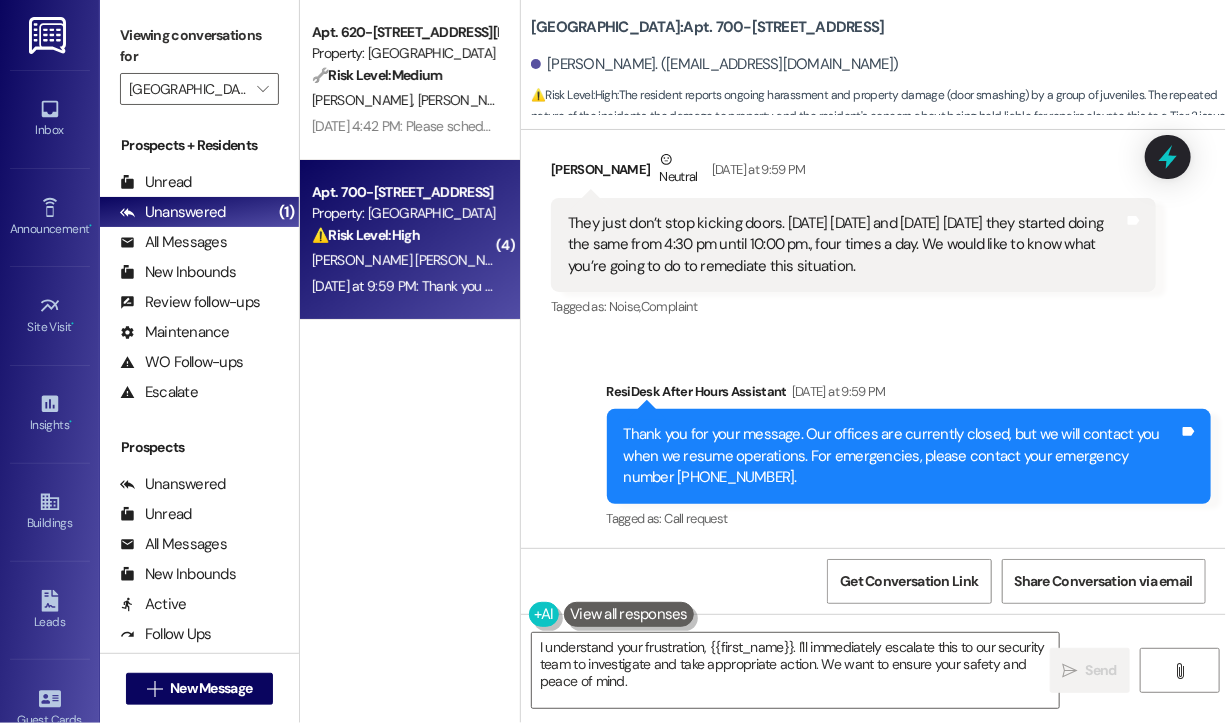 drag, startPoint x: 924, startPoint y: 265, endPoint x: 561, endPoint y: 218, distance: 366.03006 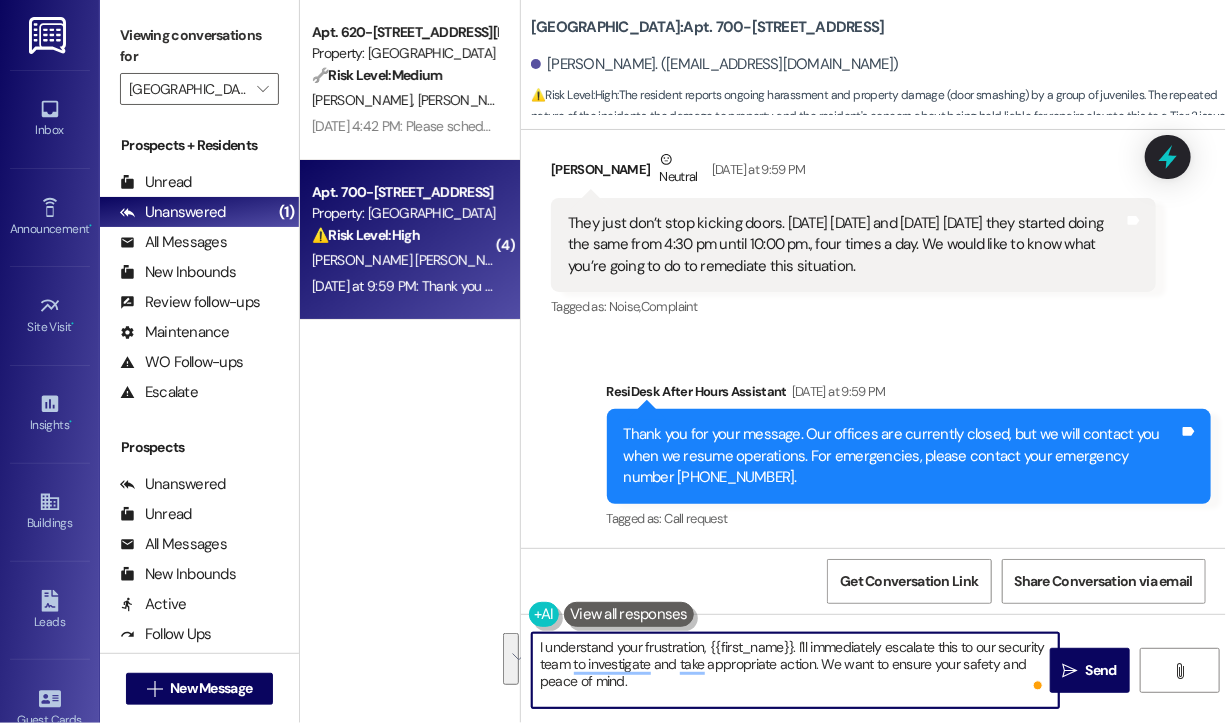 drag, startPoint x: 680, startPoint y: 686, endPoint x: 801, endPoint y: 710, distance: 123.35721 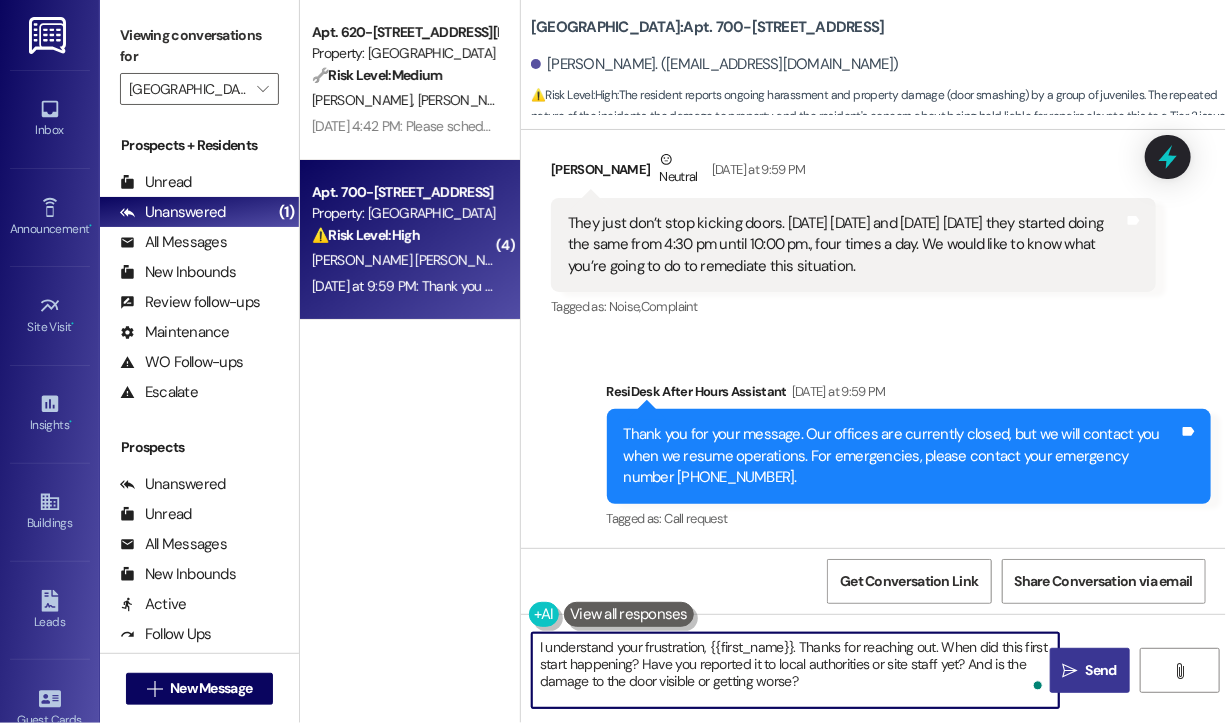 type on "I understand your frustration, {{first_name}}. Thanks for reaching out. When did this first start happening? Have you reported it to local authorities or site staff yet? And is the damage to the door visible or getting worse?" 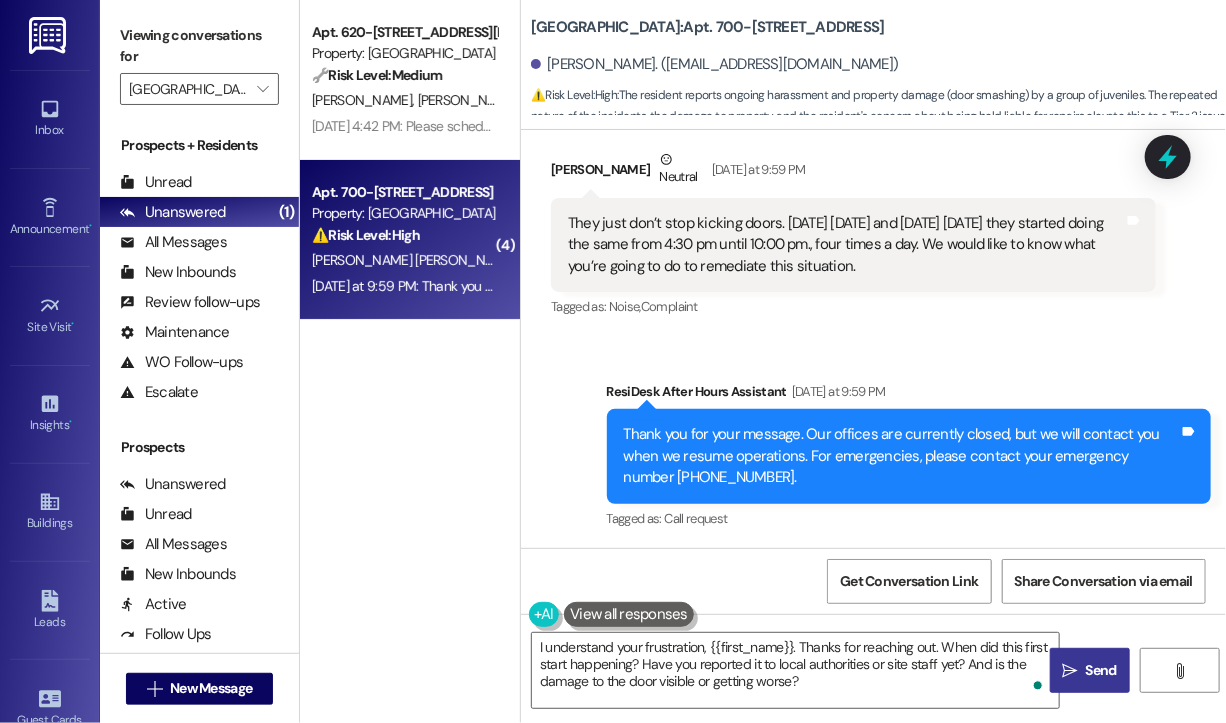 click on "Send" at bounding box center (1101, 670) 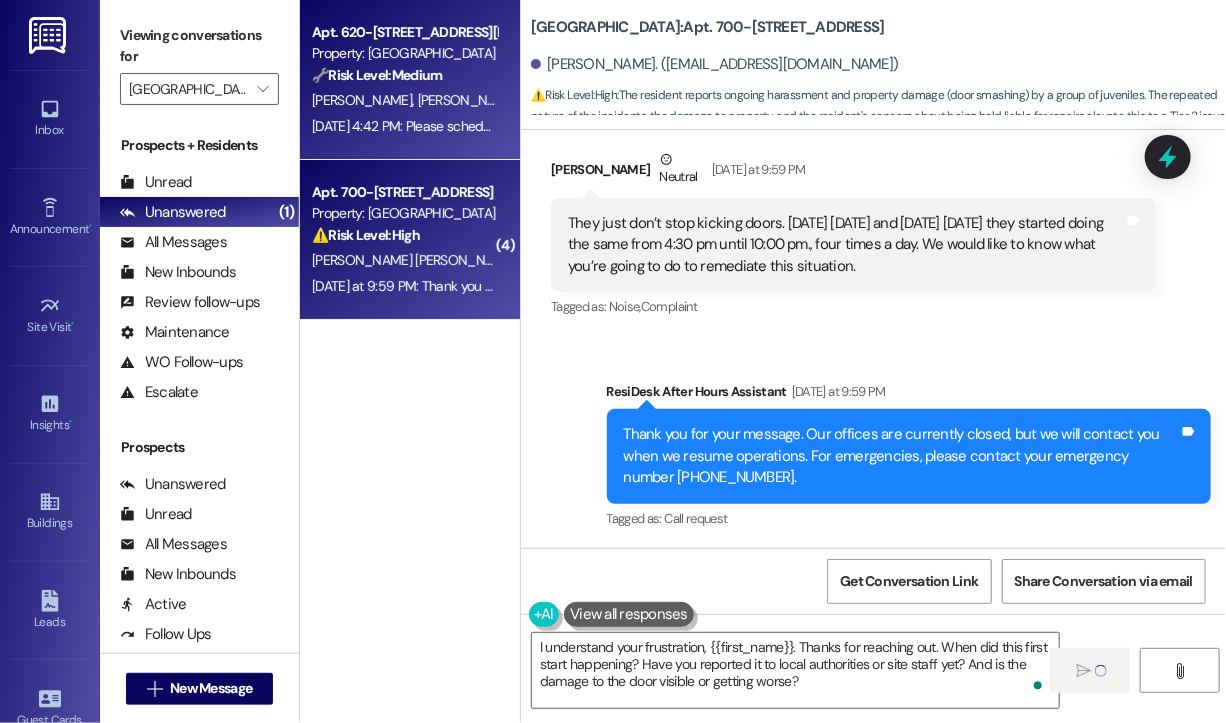 click on "C. Maimone" at bounding box center [468, 100] 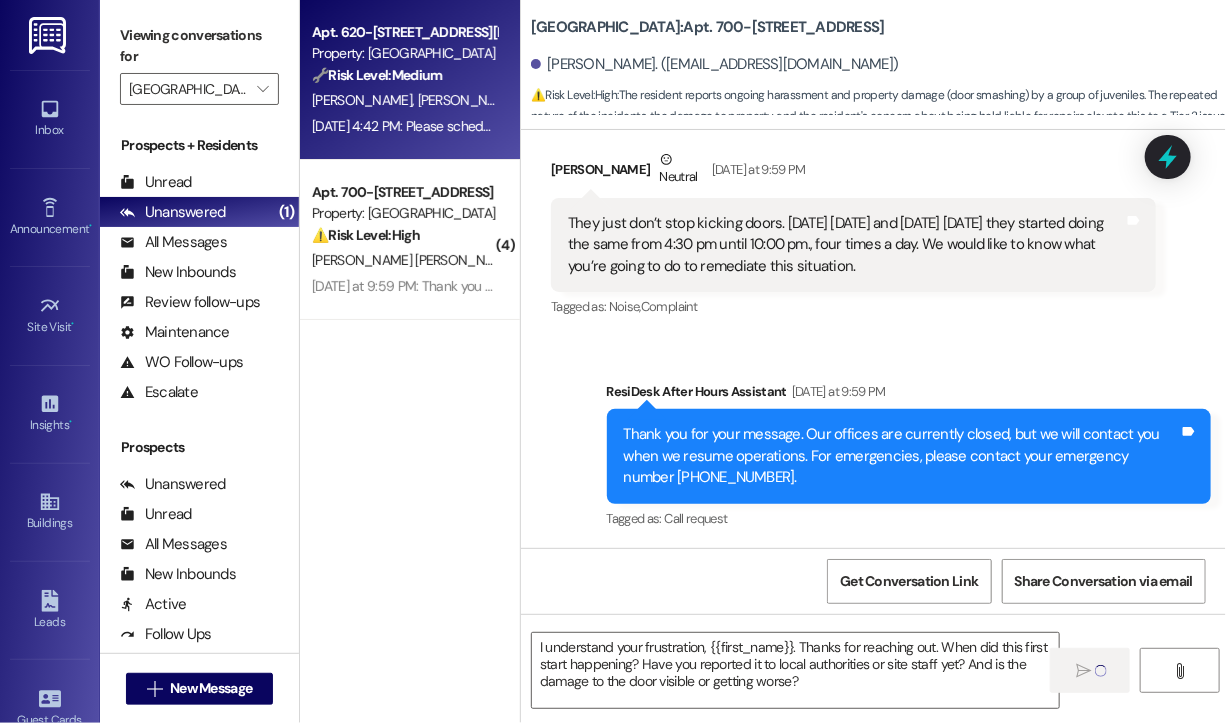 type 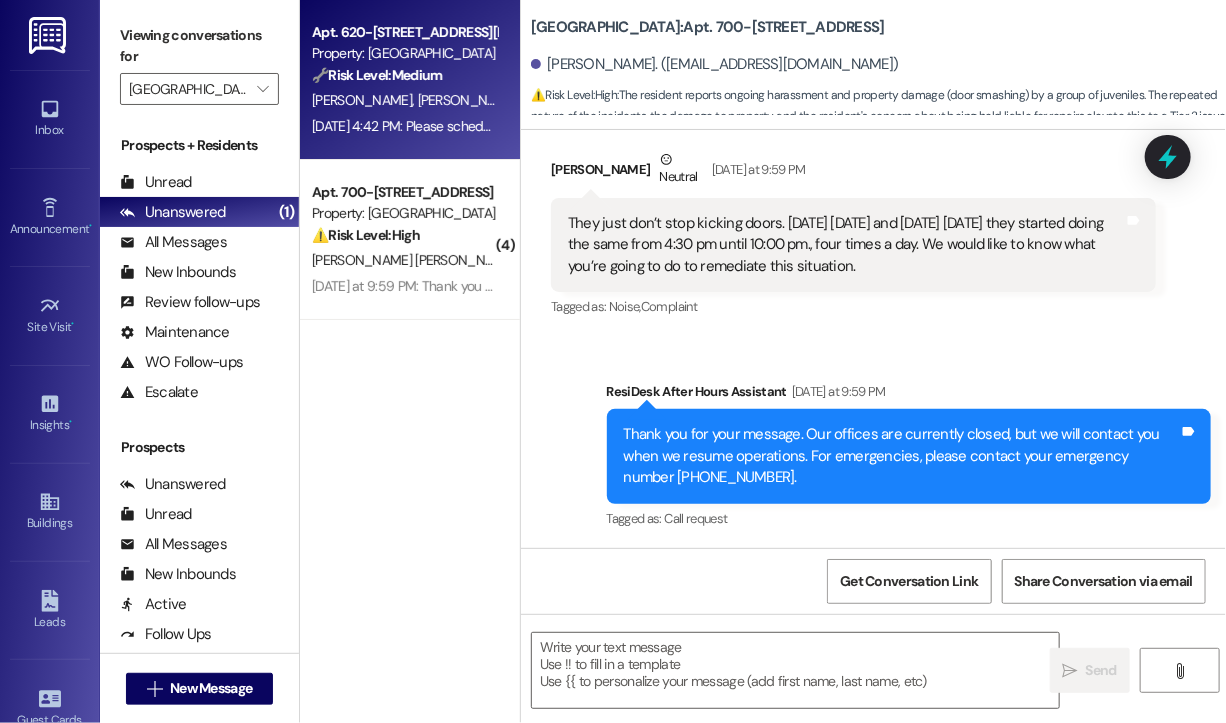 scroll, scrollTop: 0, scrollLeft: 0, axis: both 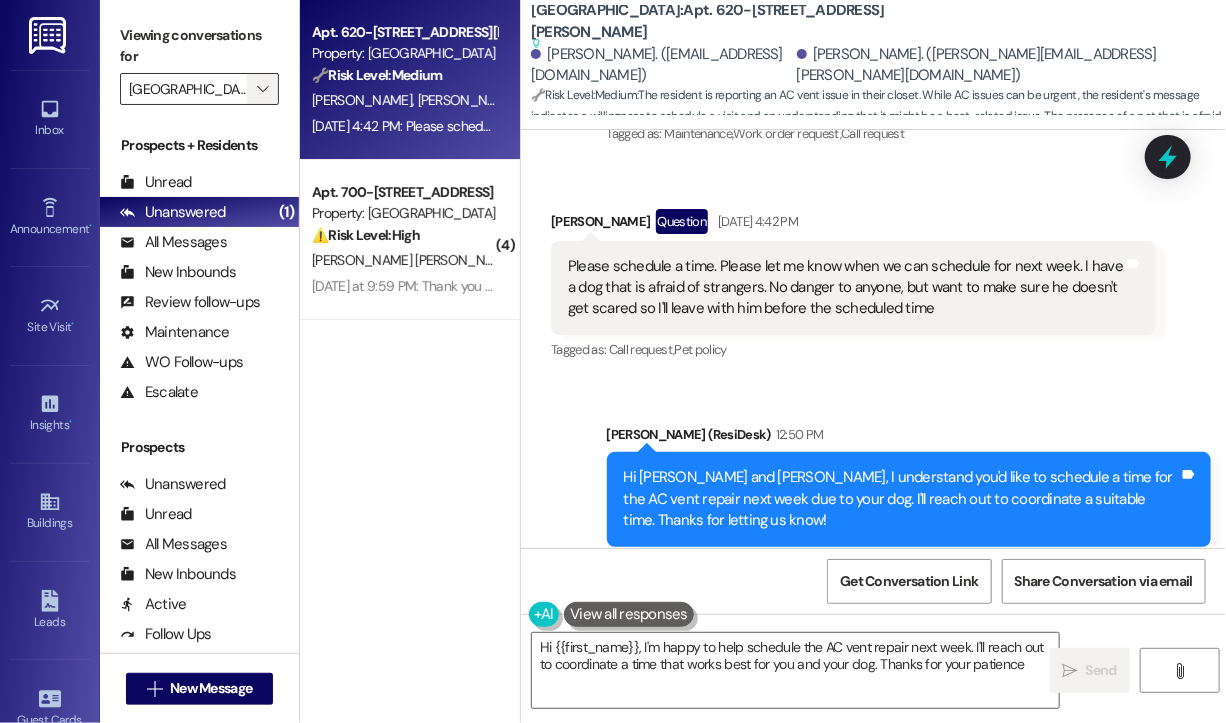 type on "Hi {{first_name}}, I'm happy to help schedule the AC vent repair next week. I'll reach out to coordinate a time that works best for you and your dog. Thanks for your patience!" 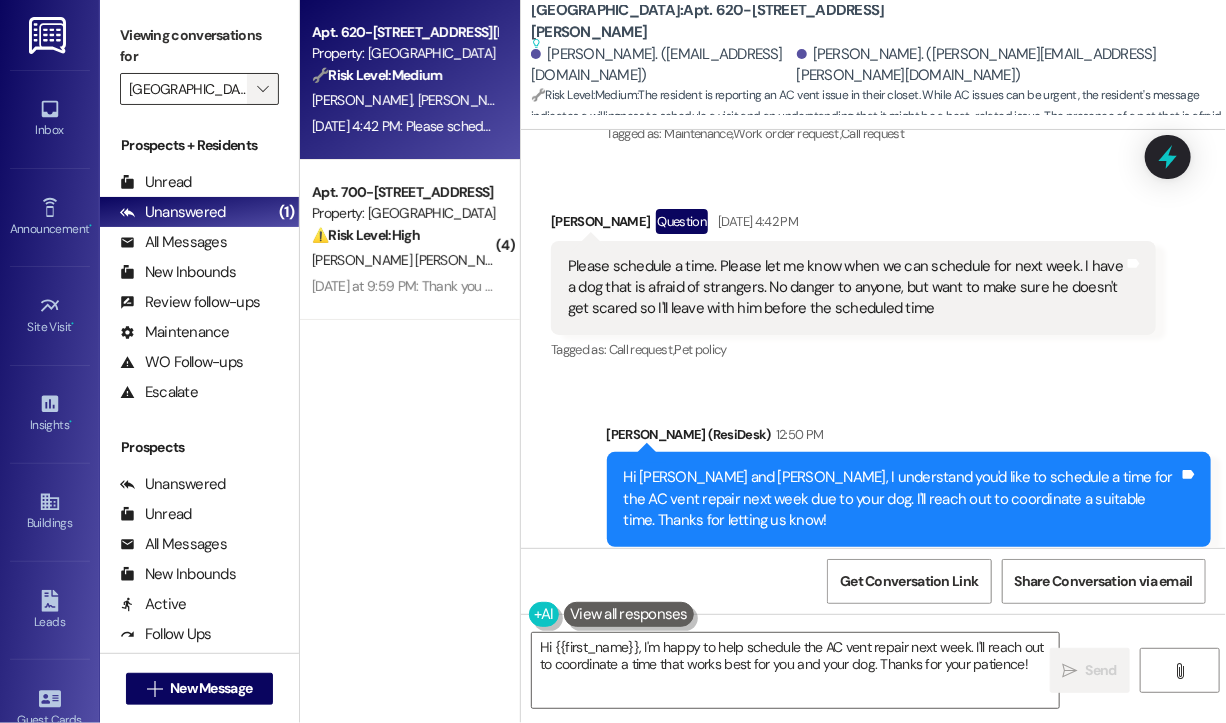 click on "" at bounding box center (262, 89) 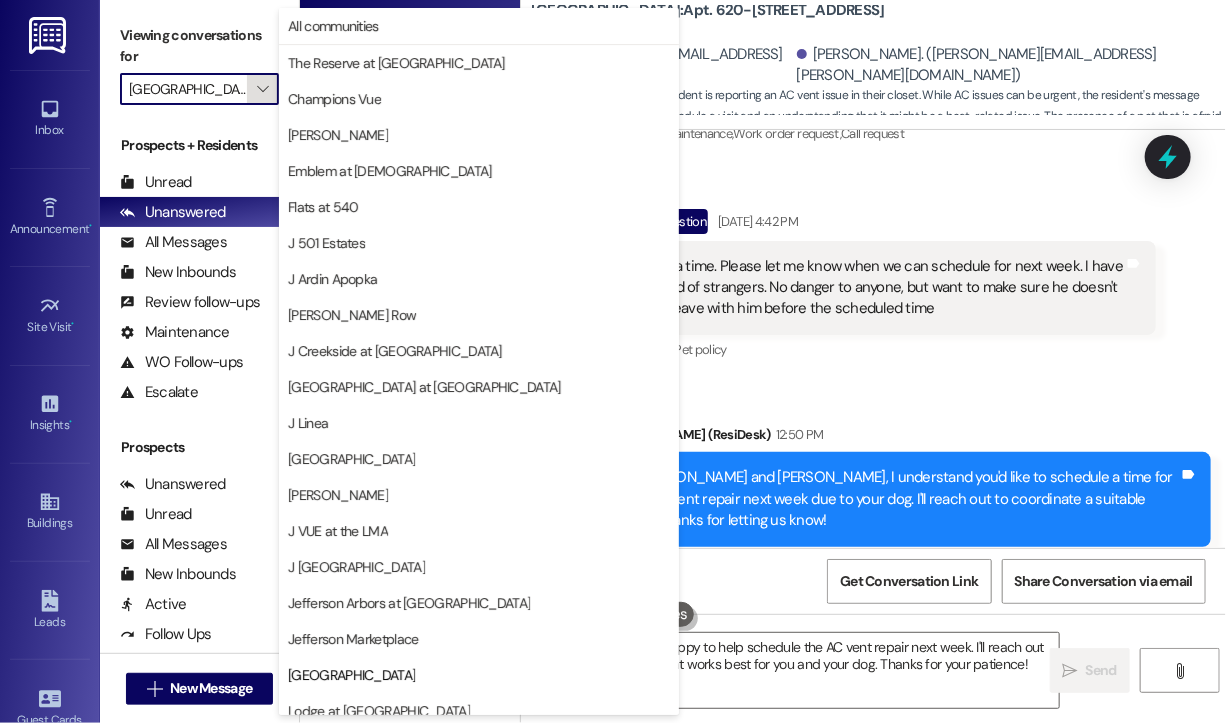 scroll, scrollTop: 0, scrollLeft: 23, axis: horizontal 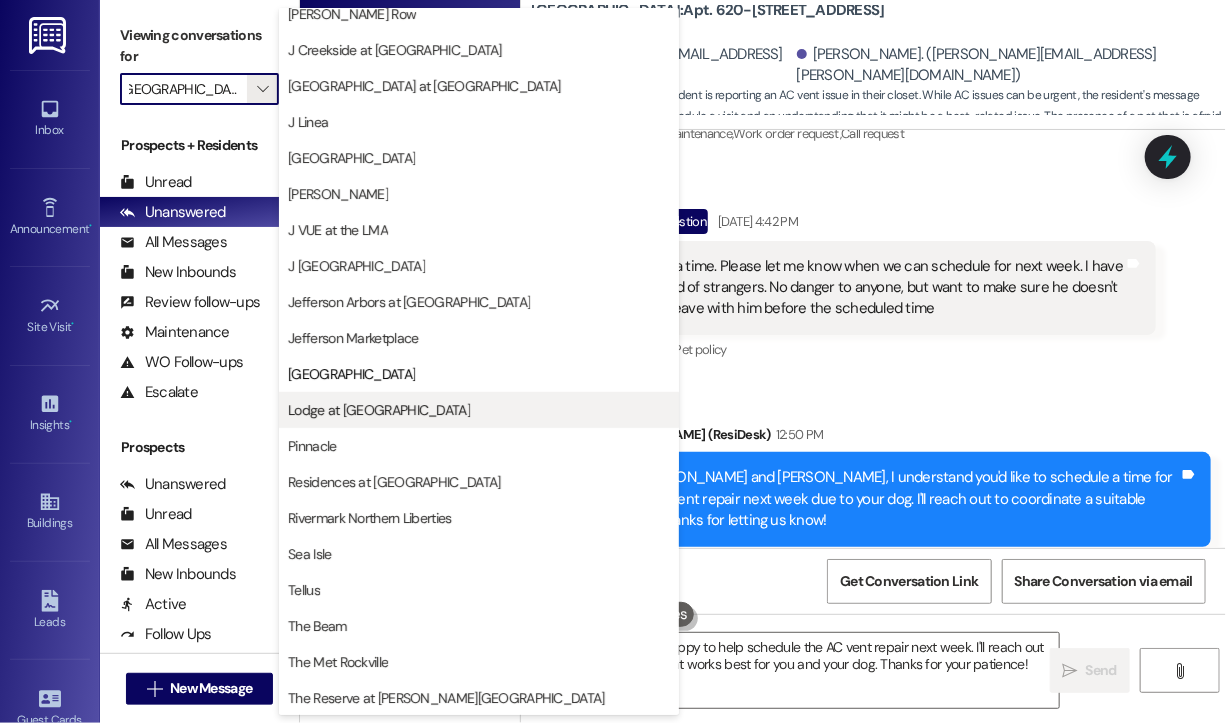 click on "Lodge at Croasdaile Farm" at bounding box center [379, 410] 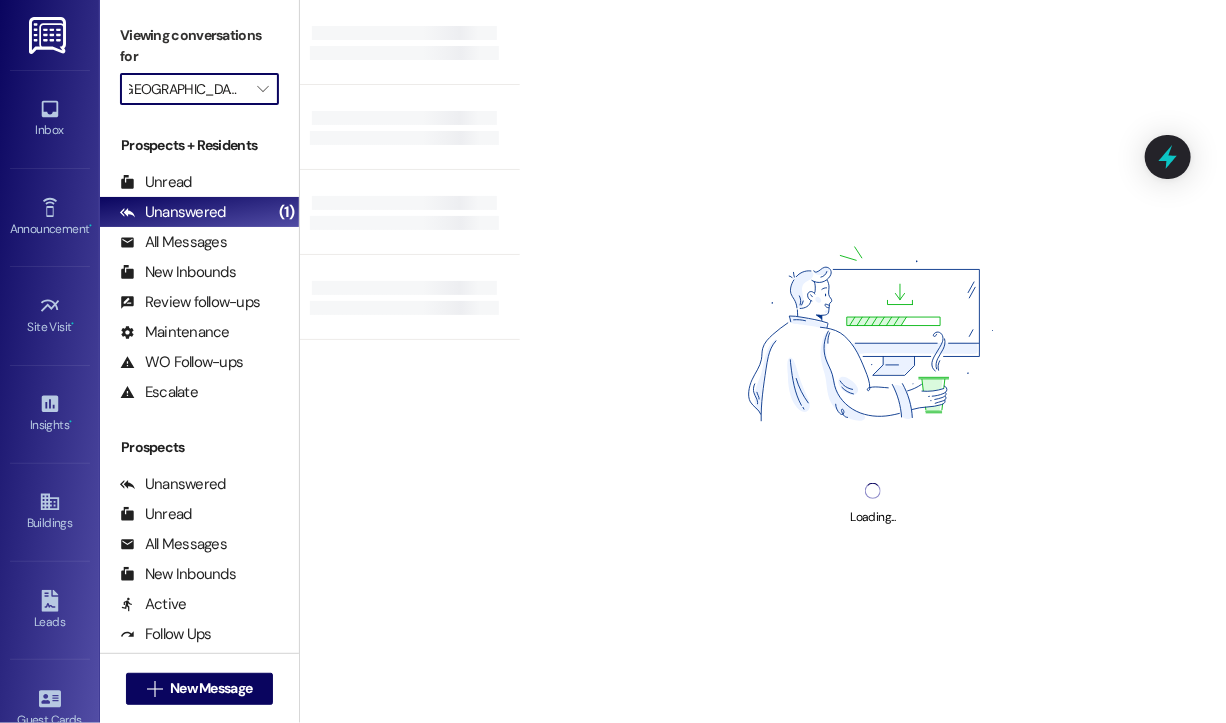 type on "Lodge at Croasdaile Farm" 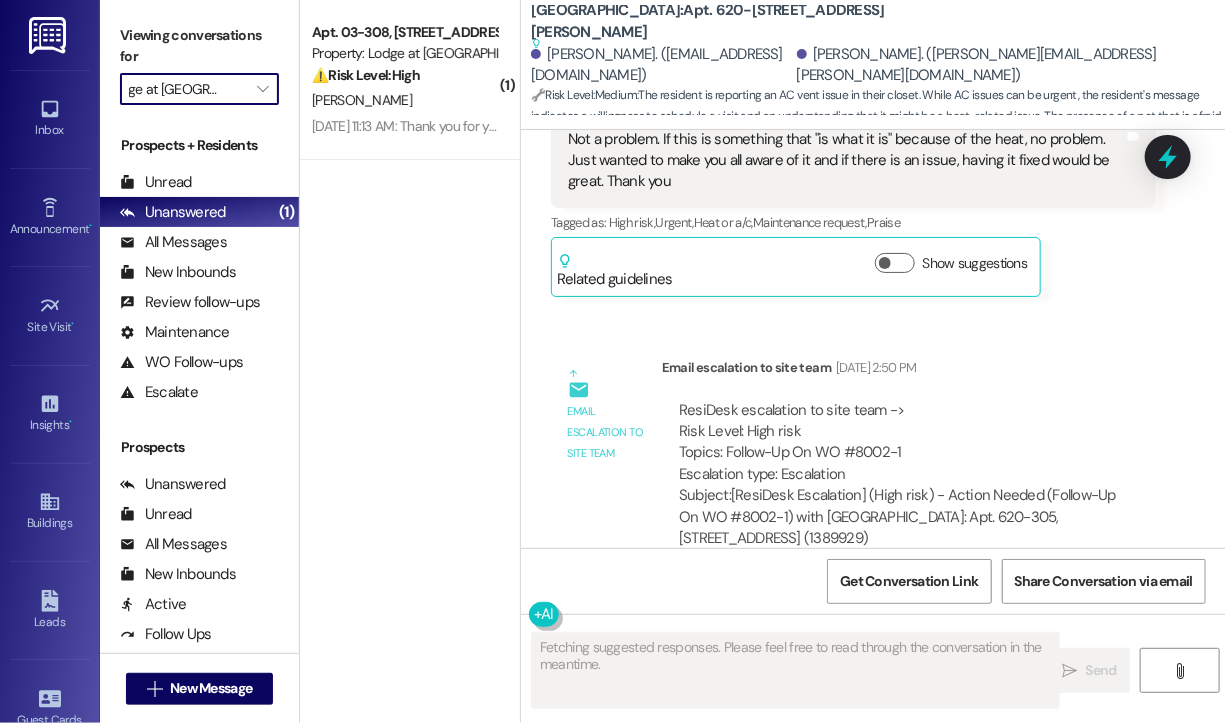 scroll, scrollTop: 4351, scrollLeft: 0, axis: vertical 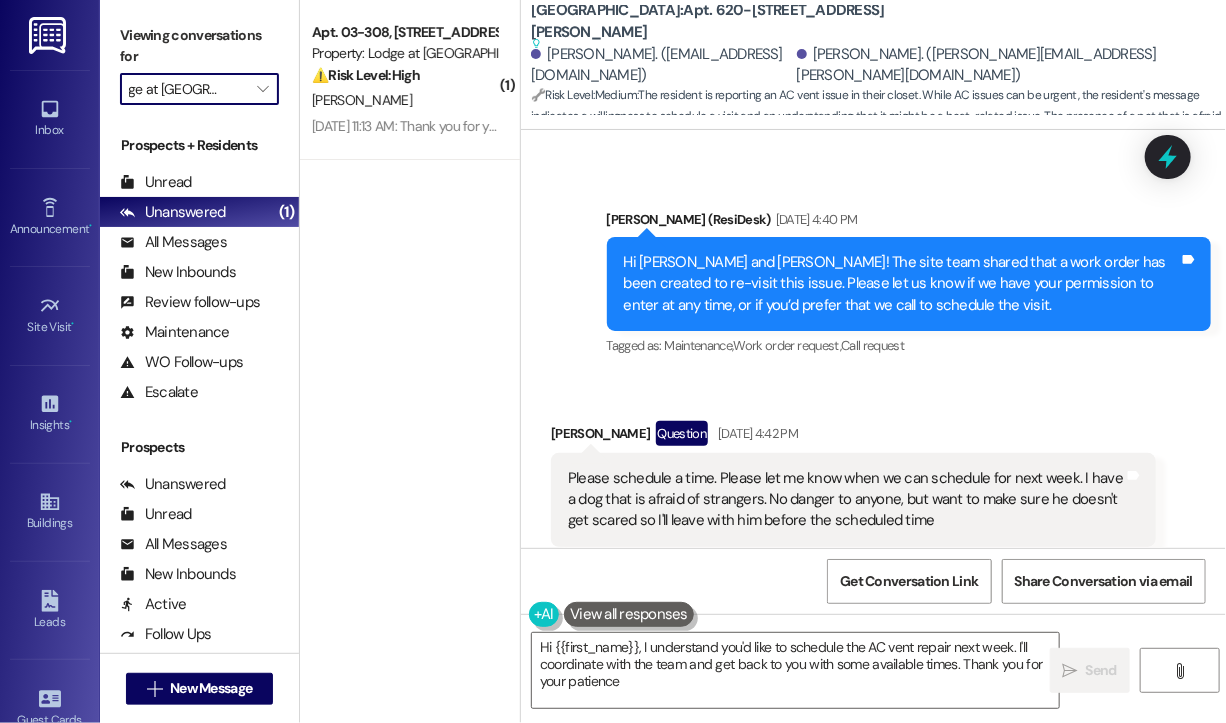type on "Hi {{first_name}}, I understand you'd like to schedule the AC vent repair next week. I'll coordinate with the team and get back to you with some available times. Thank you for your patience!" 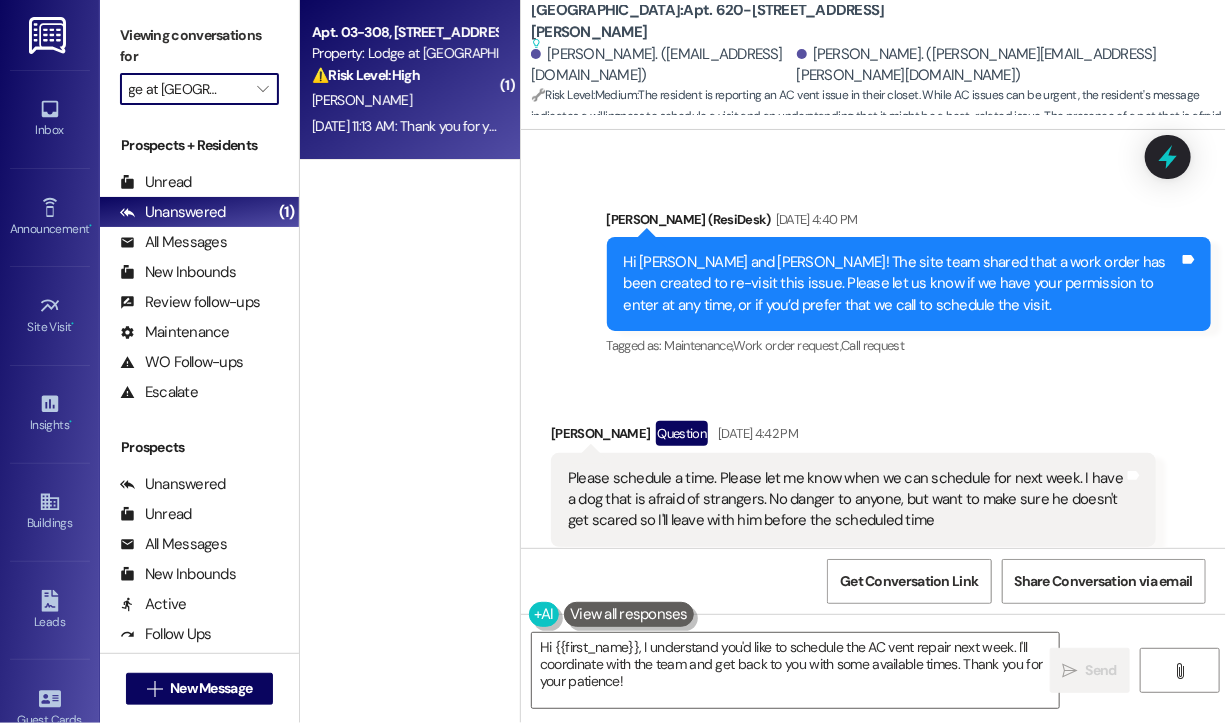scroll, scrollTop: 0, scrollLeft: 0, axis: both 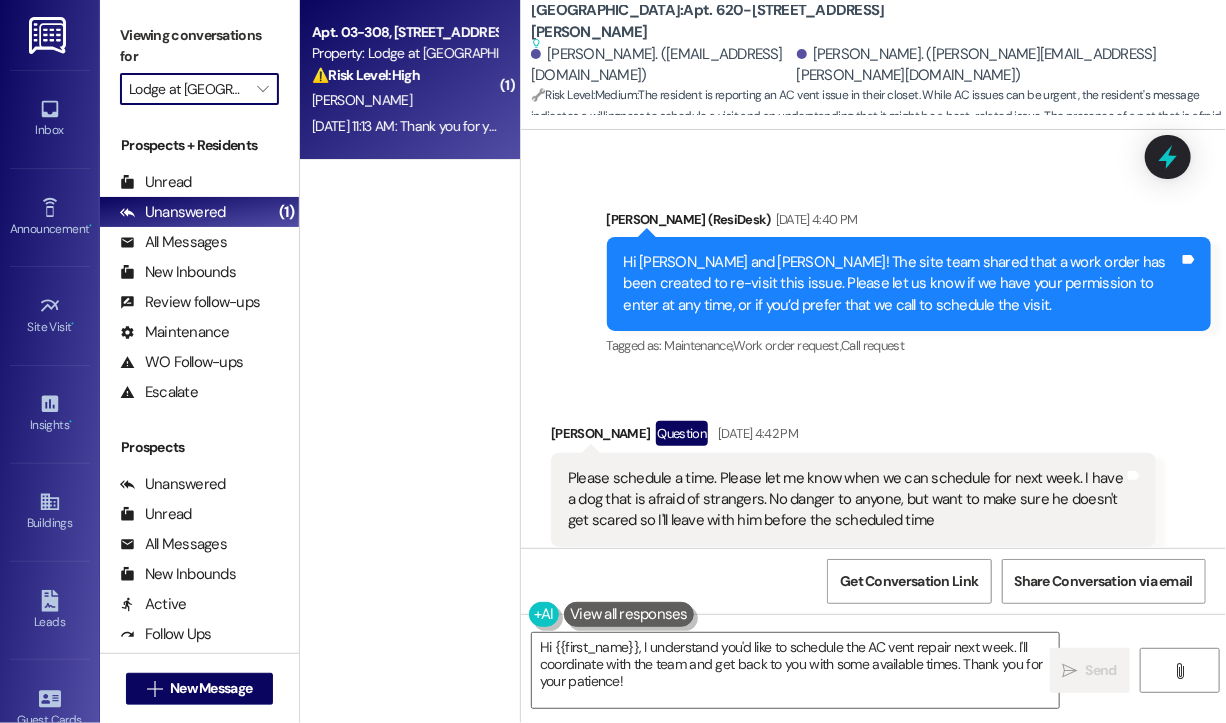 click on "H. Knostman" at bounding box center (362, 100) 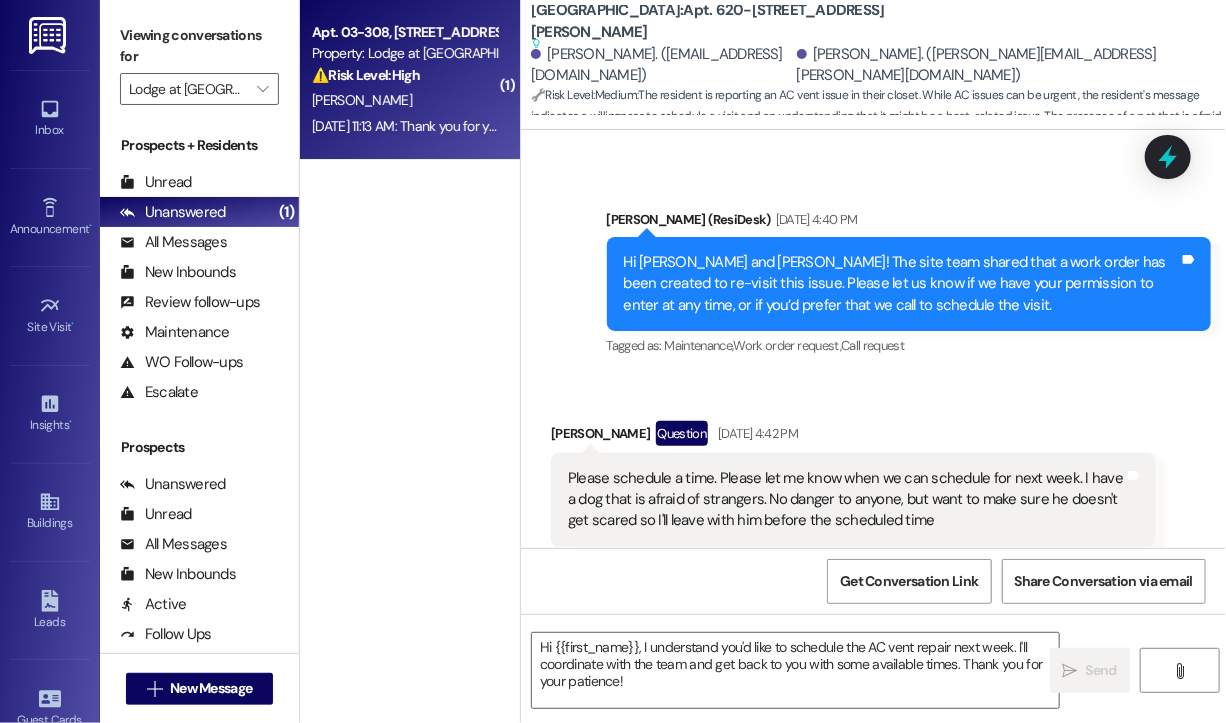 type on "Fetching suggested responses. Please feel free to read through the conversation in the meantime." 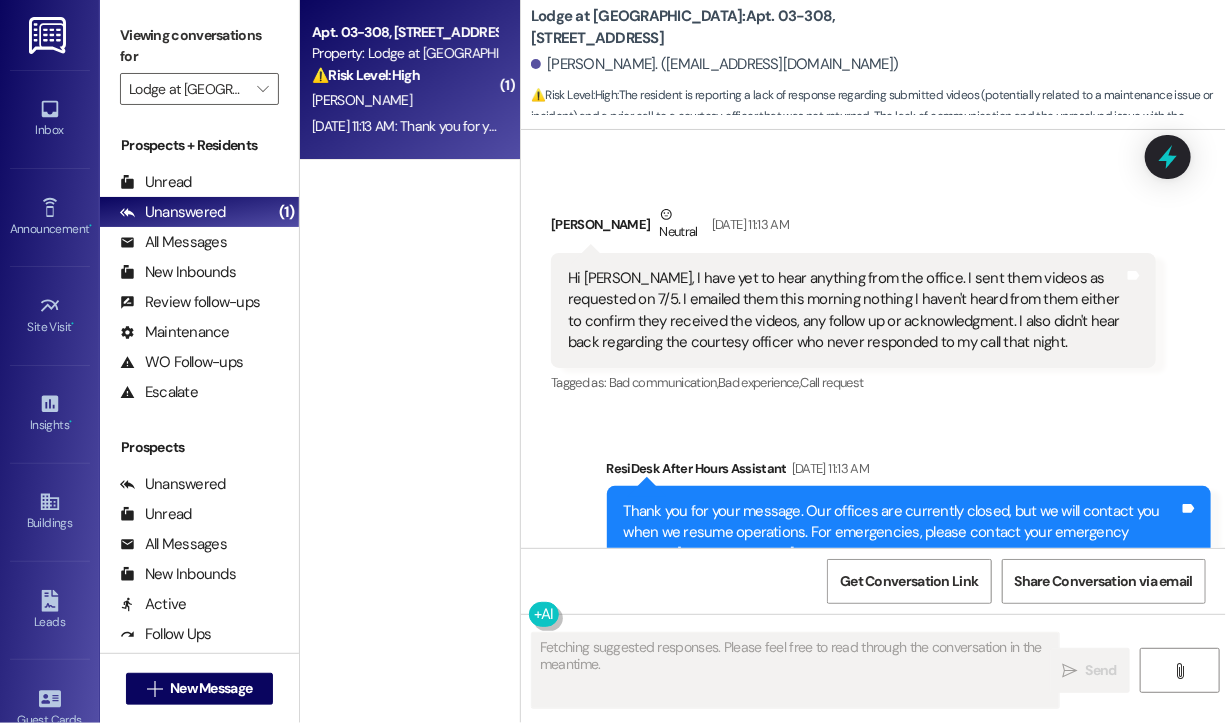 scroll, scrollTop: 6584, scrollLeft: 0, axis: vertical 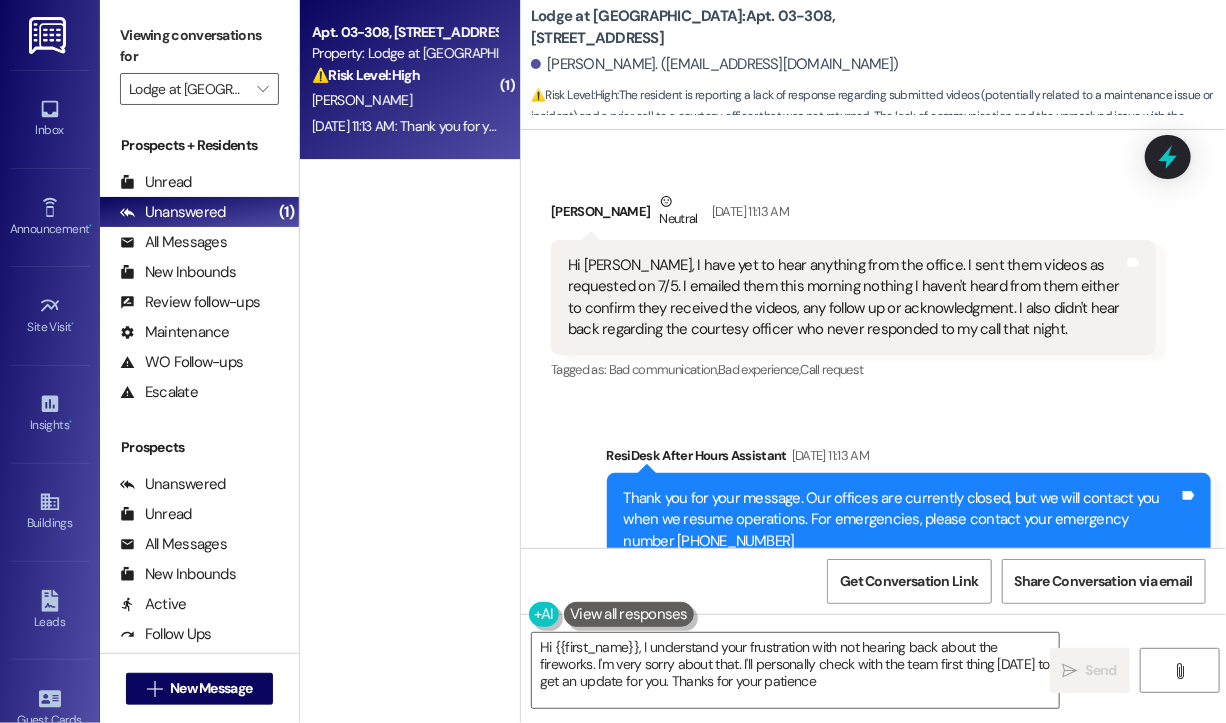 type on "Hi {{first_name}}, I understand your frustration with not hearing back about the fireworks. I'm very sorry about that. I'll personally check with the team first thing on Monday to get an update for you. Thanks for your patience!" 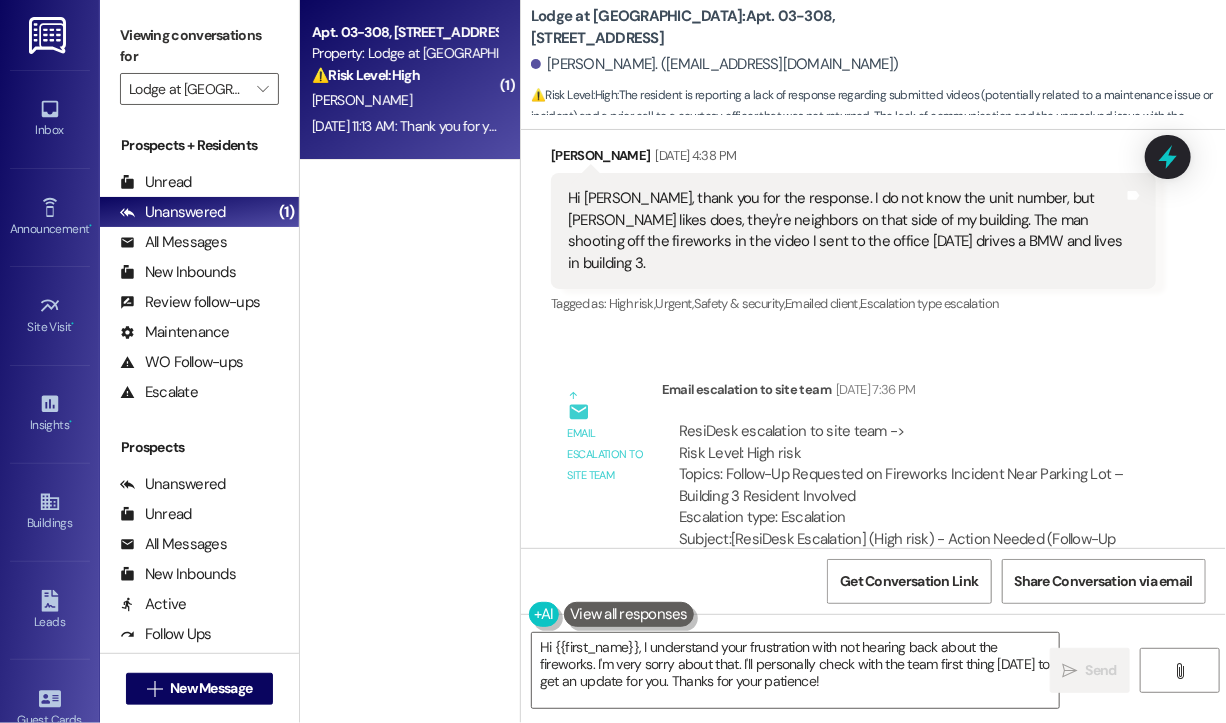 scroll, scrollTop: 4784, scrollLeft: 0, axis: vertical 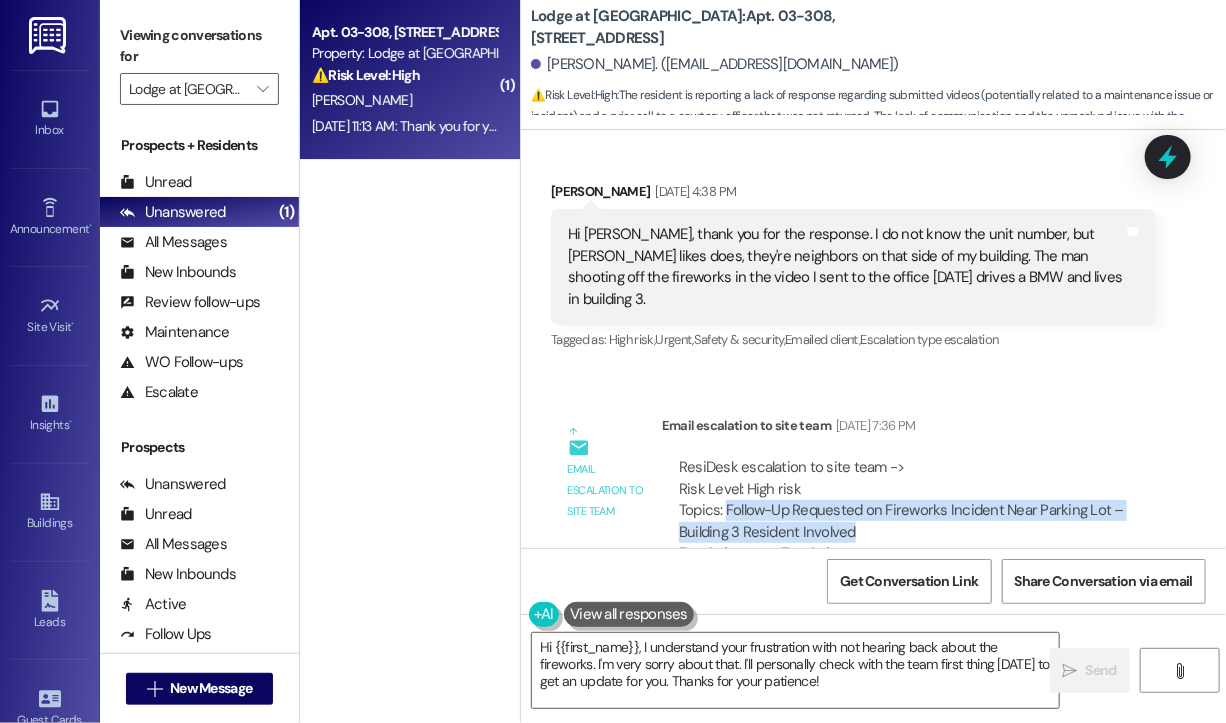 drag, startPoint x: 884, startPoint y: 462, endPoint x: 722, endPoint y: 449, distance: 162.52077 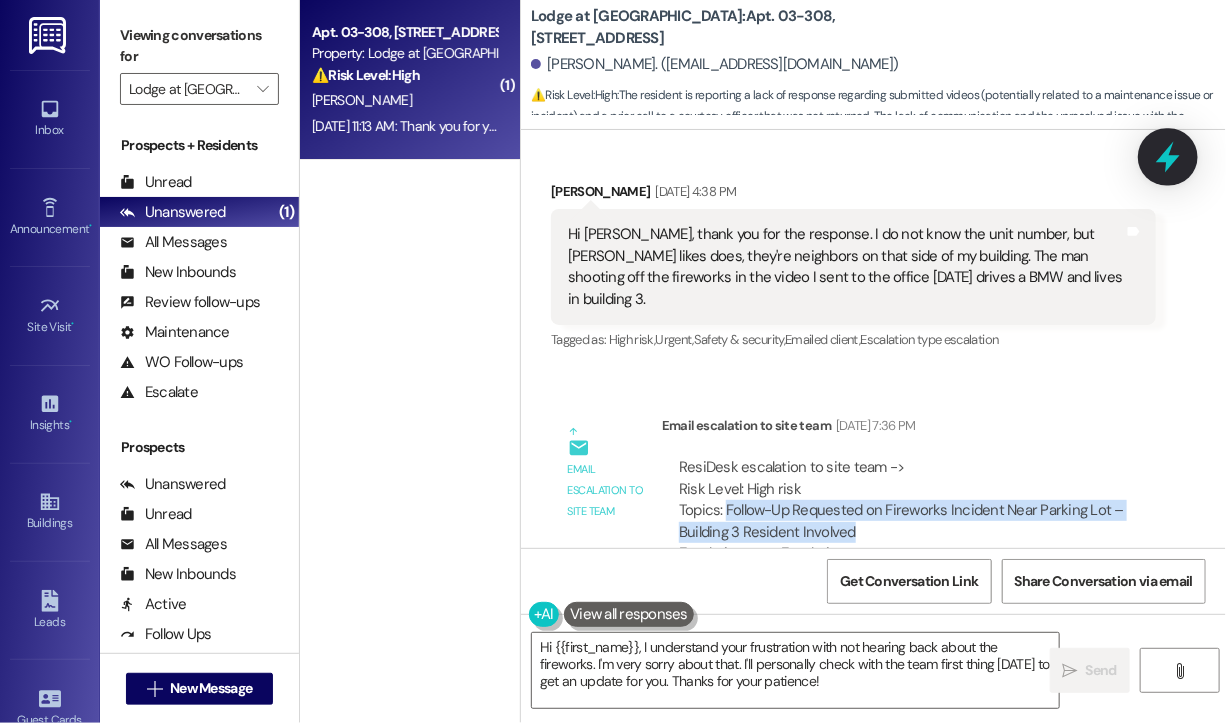 click 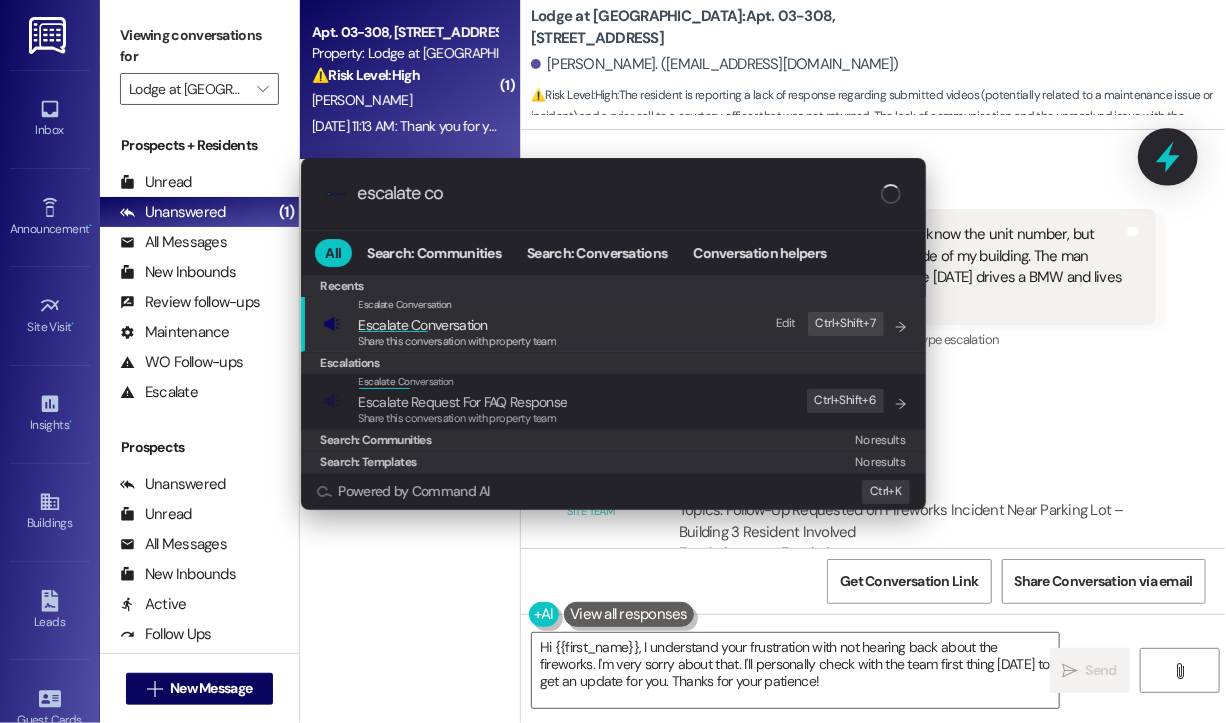 type on "escalate con" 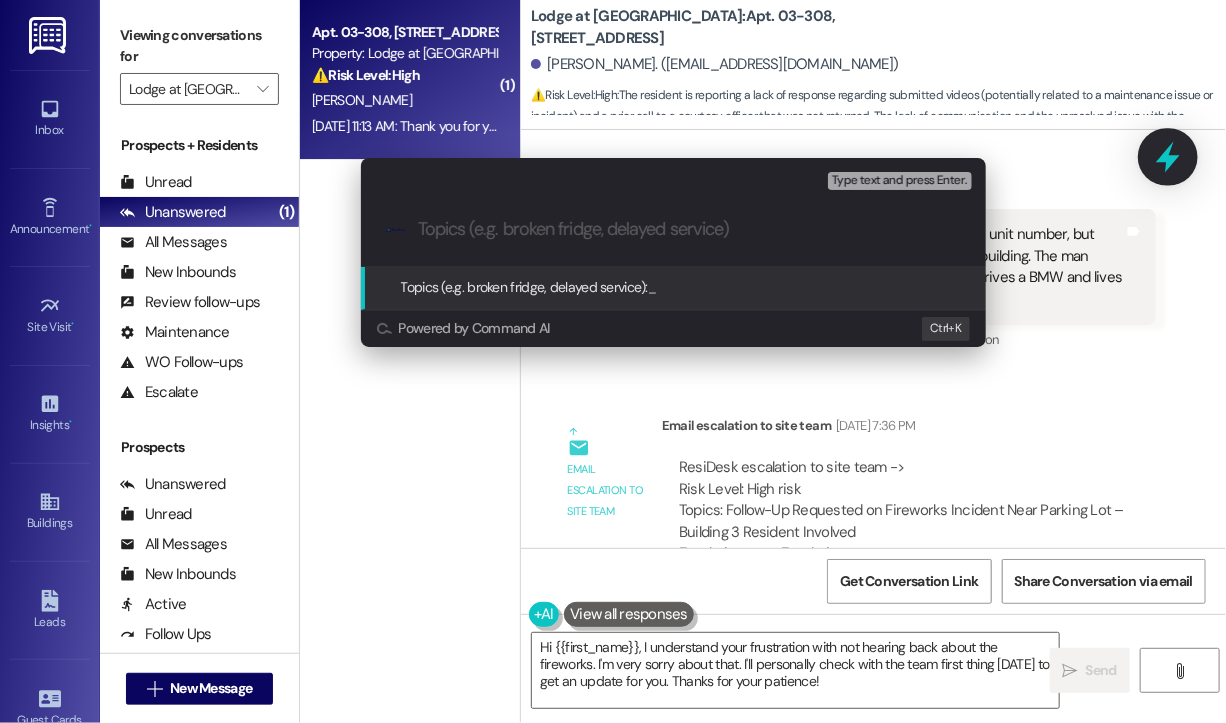 paste on "Follow-Up Requested on Fireworks Incident Near Parking Lot – Building 3 Resident Involved" 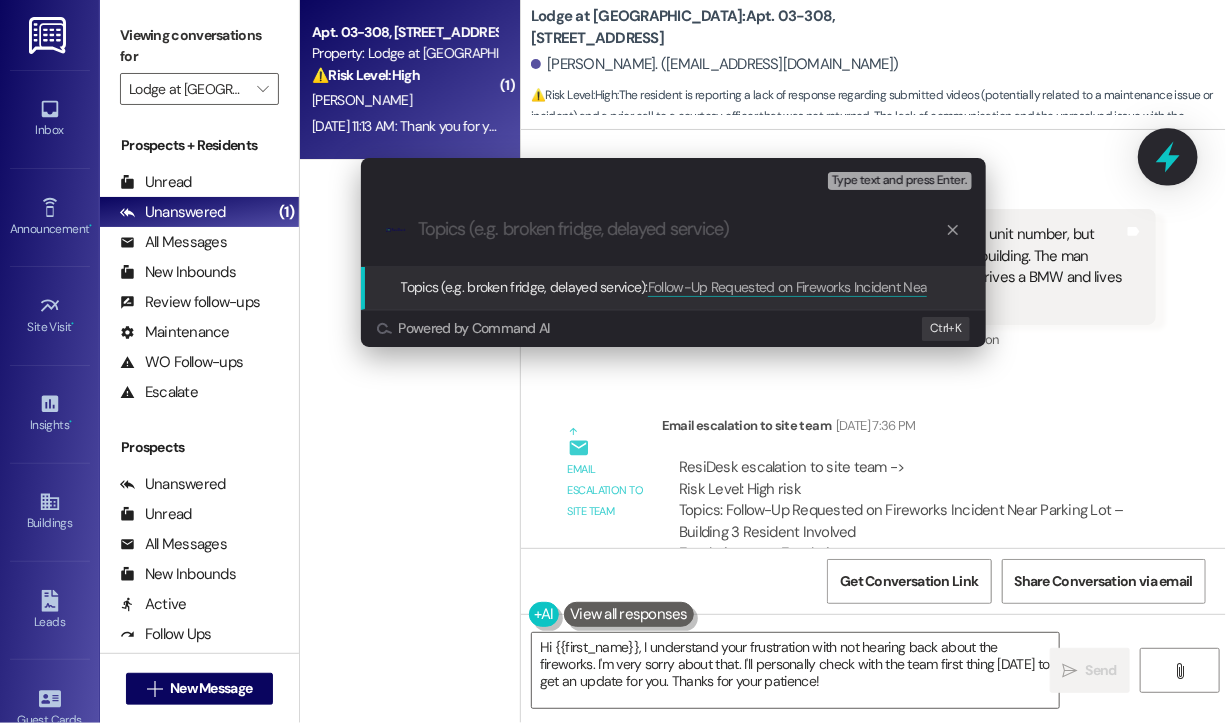 scroll, scrollTop: 0, scrollLeft: 0, axis: both 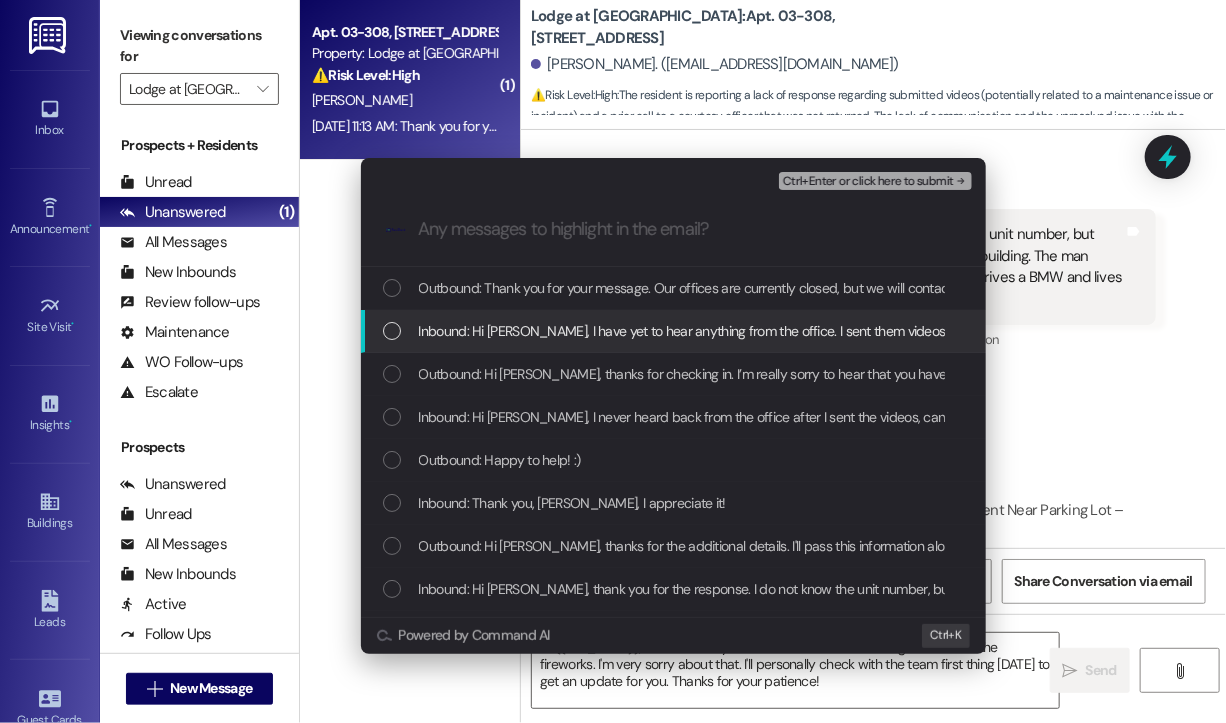 click on "Inbound: Hi Jay, I have yet to hear anything from the office. I sent them videos as requested on 7/5. I emailed them this morning nothing I haven't heard from them either to confirm they received the videos, any follow up or acknowledgment. I also didn't hear back regarding the courtesy officer who never responded to my call that night." at bounding box center [1426, 331] 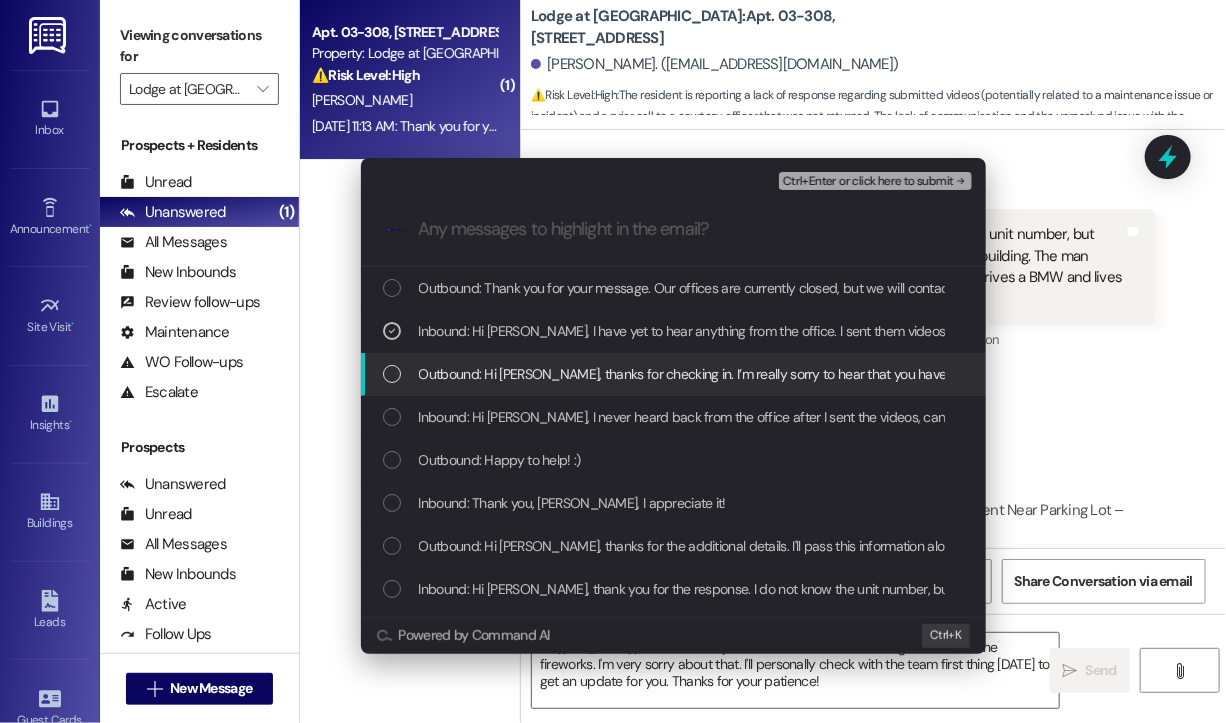 click on "Outbound: Hi Hayley, thanks for checking in. I’m really sorry to hear that you haven’t heard back from the office. I’ll follow up with the team to confirm whether the fireworks issue was addressed." at bounding box center (1007, 374) 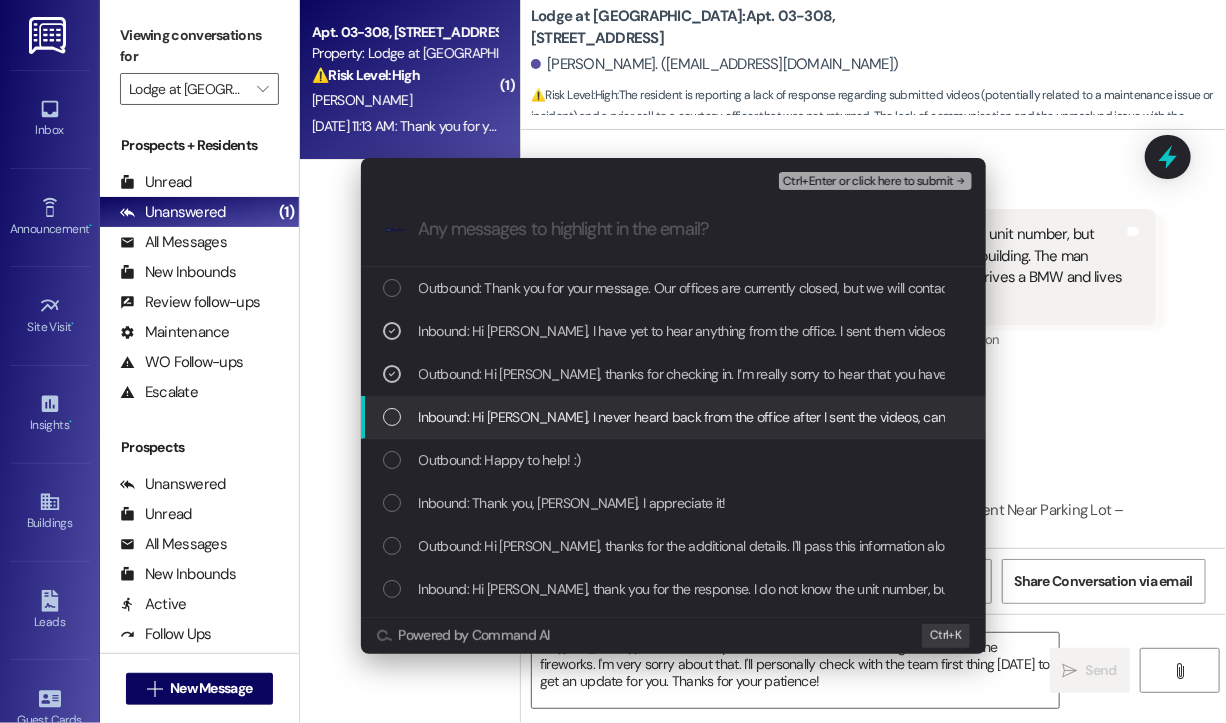 click on "Inbound: Hi Jay, I never heard back from the office after I sent the videos, can you confirm they followed up?" at bounding box center [772, 417] 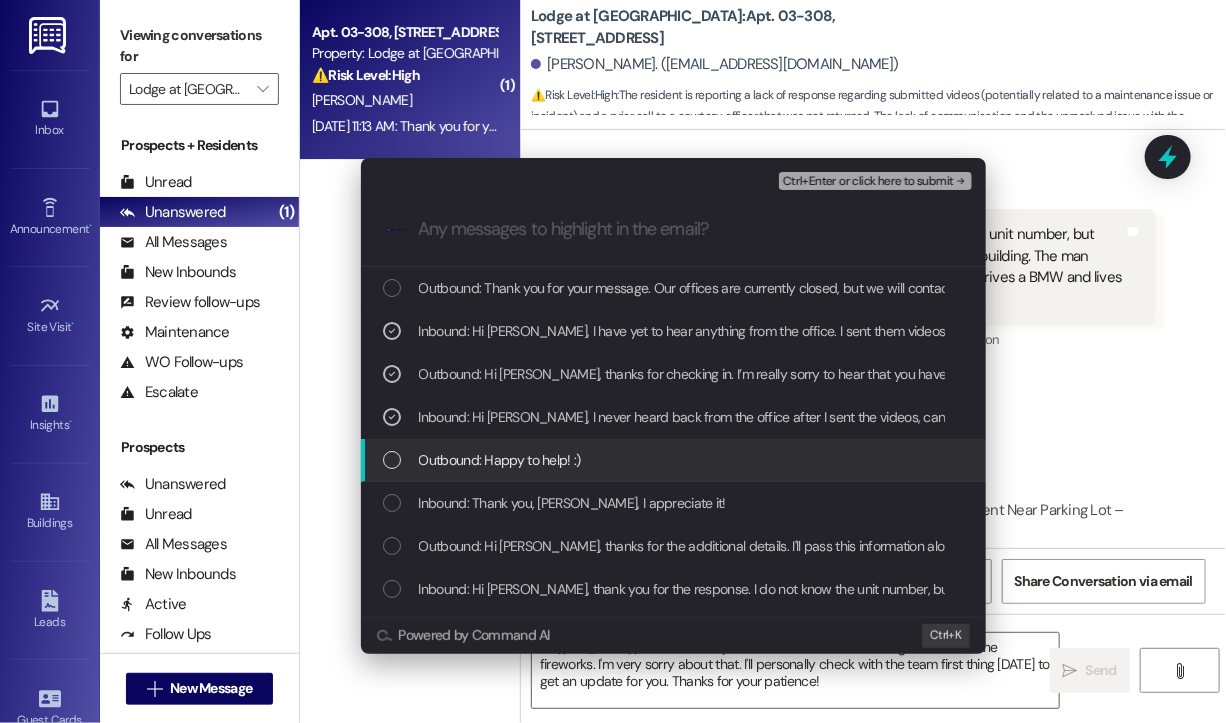 click on "Outbound: Happy to help! :)" at bounding box center (675, 460) 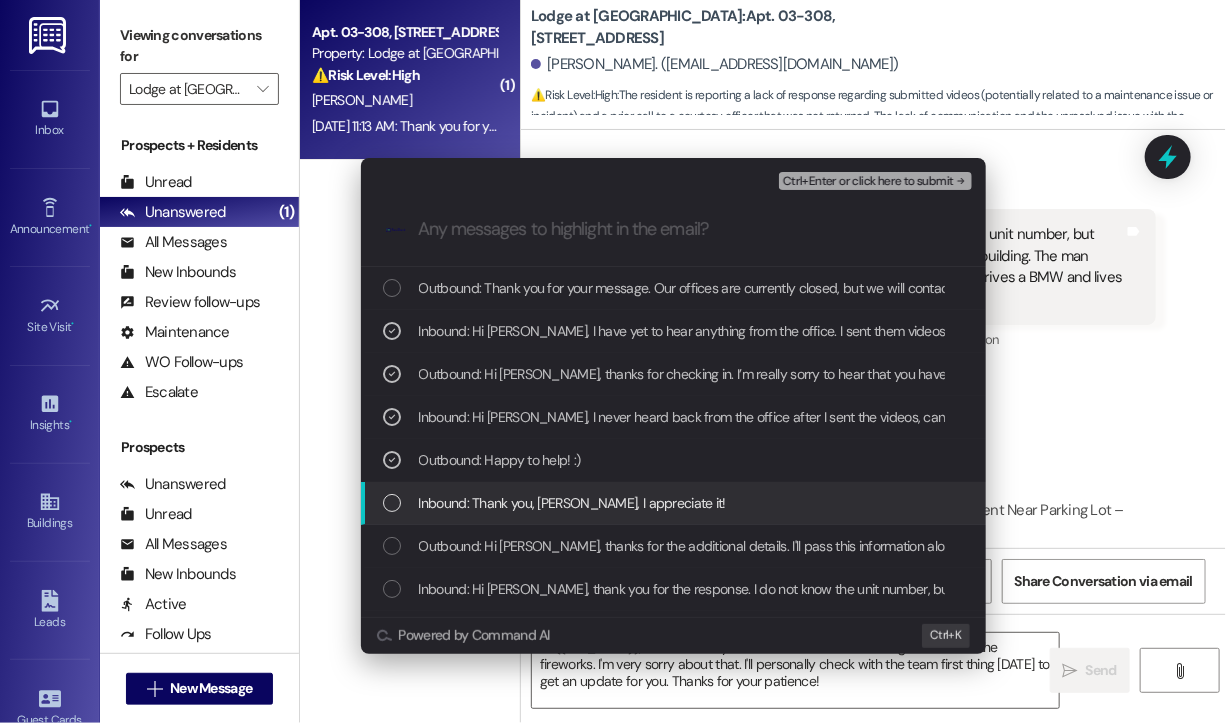 click on "Inbound: Thank you, Jay, I appreciate it!" at bounding box center [675, 503] 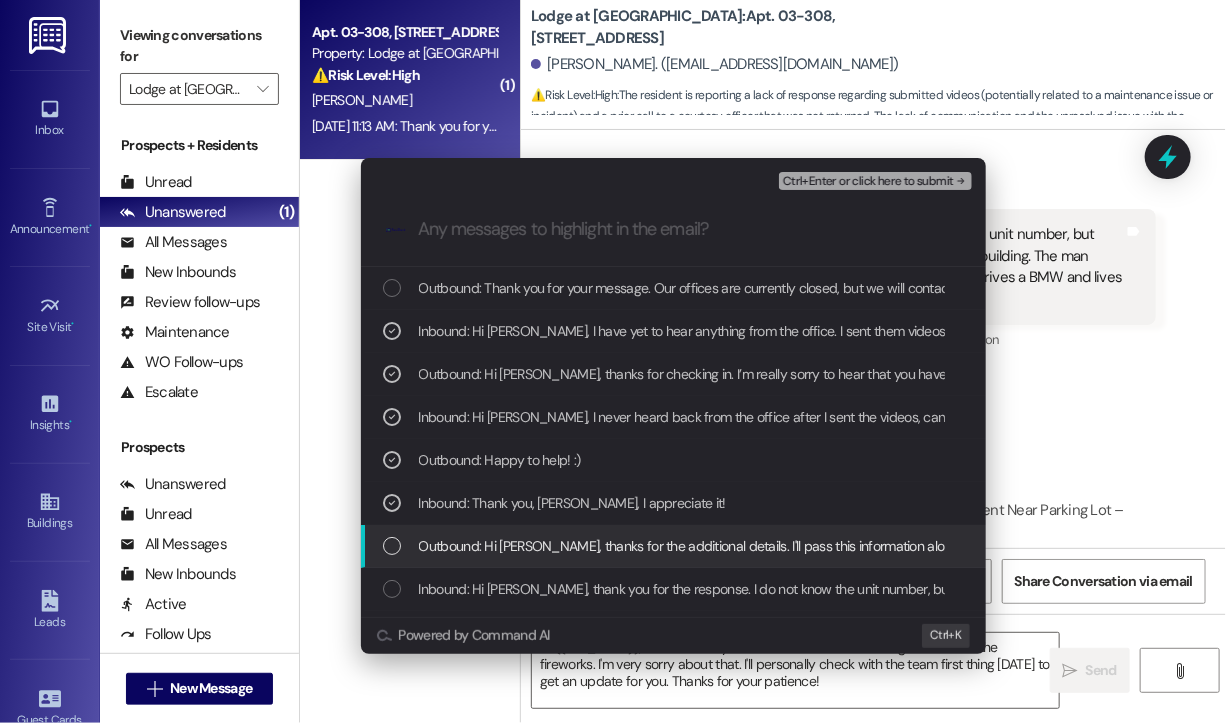 click on "Outbound: Hi Hayley, thanks for the additional details. I'll pass this information along to the team so they can follow up on the fireworks issue. I appreciate you helping us address this! Let me know if you have any other concerns." at bounding box center [1104, 546] 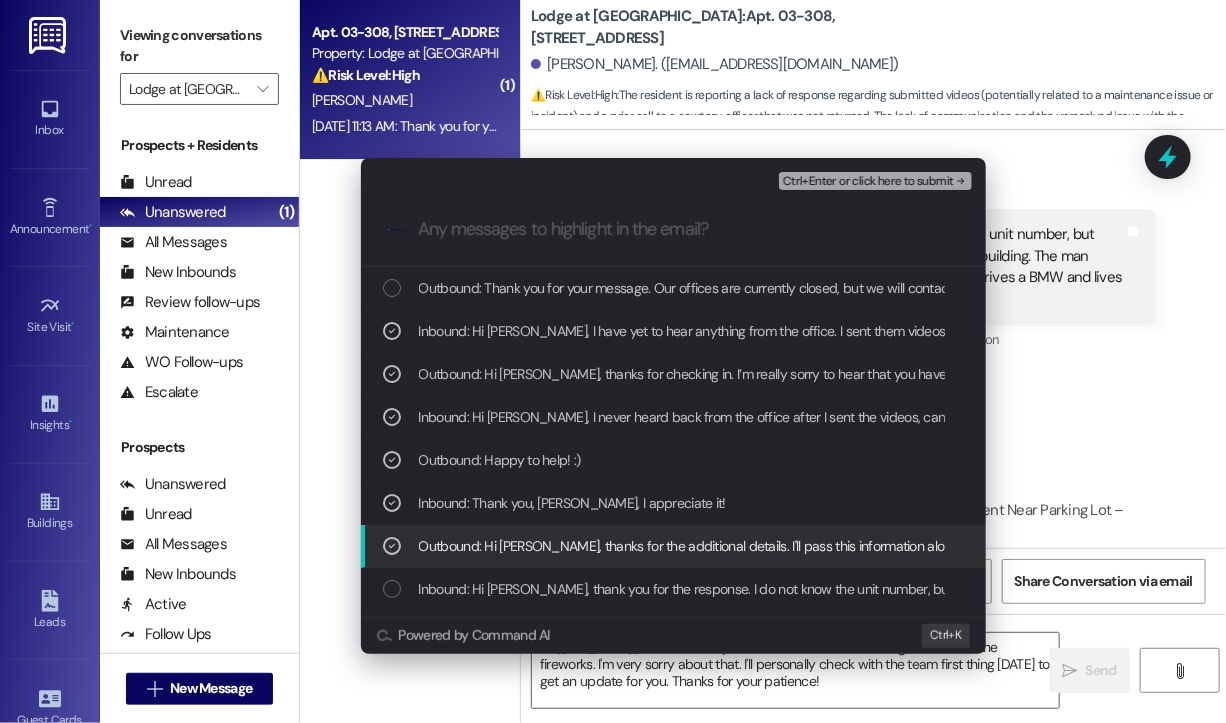 scroll, scrollTop: 100, scrollLeft: 0, axis: vertical 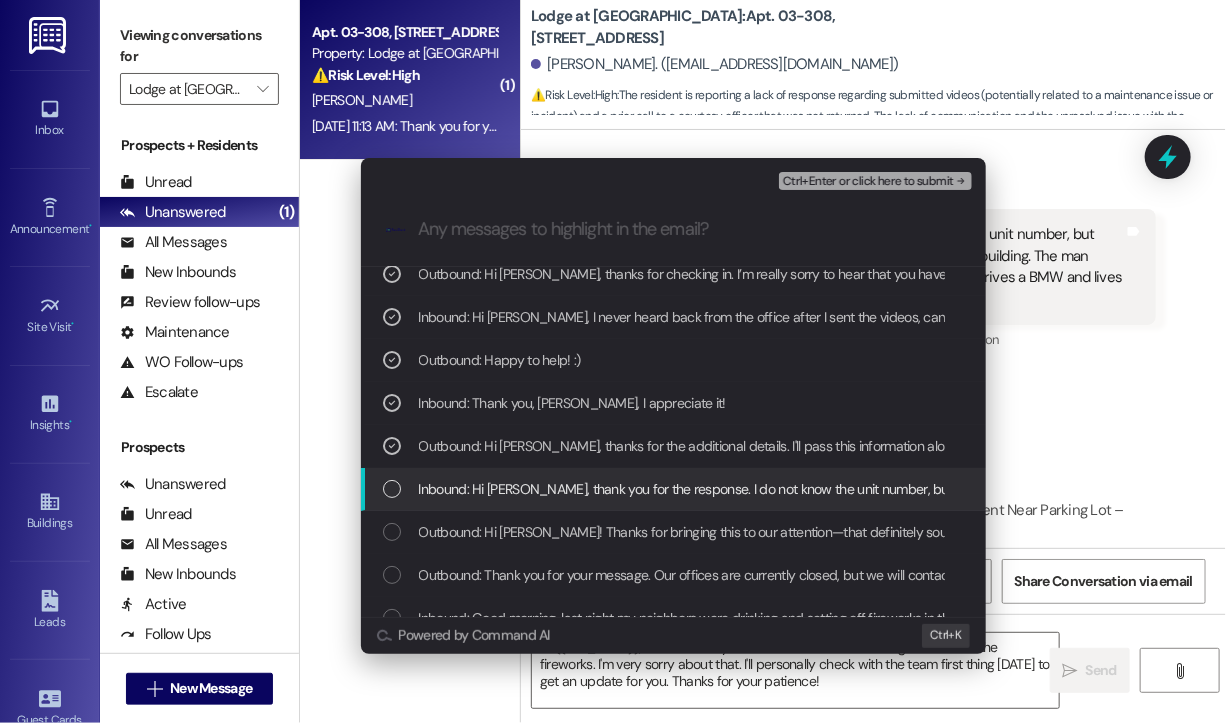 click on "Inbound: Hi Jay, thank you for the response. I do not know the unit number, but Kenni likes does, they're neighbors on that side of my building. The man shooting off the fireworks in the video I sent to the office on Saturday drives a BMW and lives in building 3." at bounding box center (1217, 489) 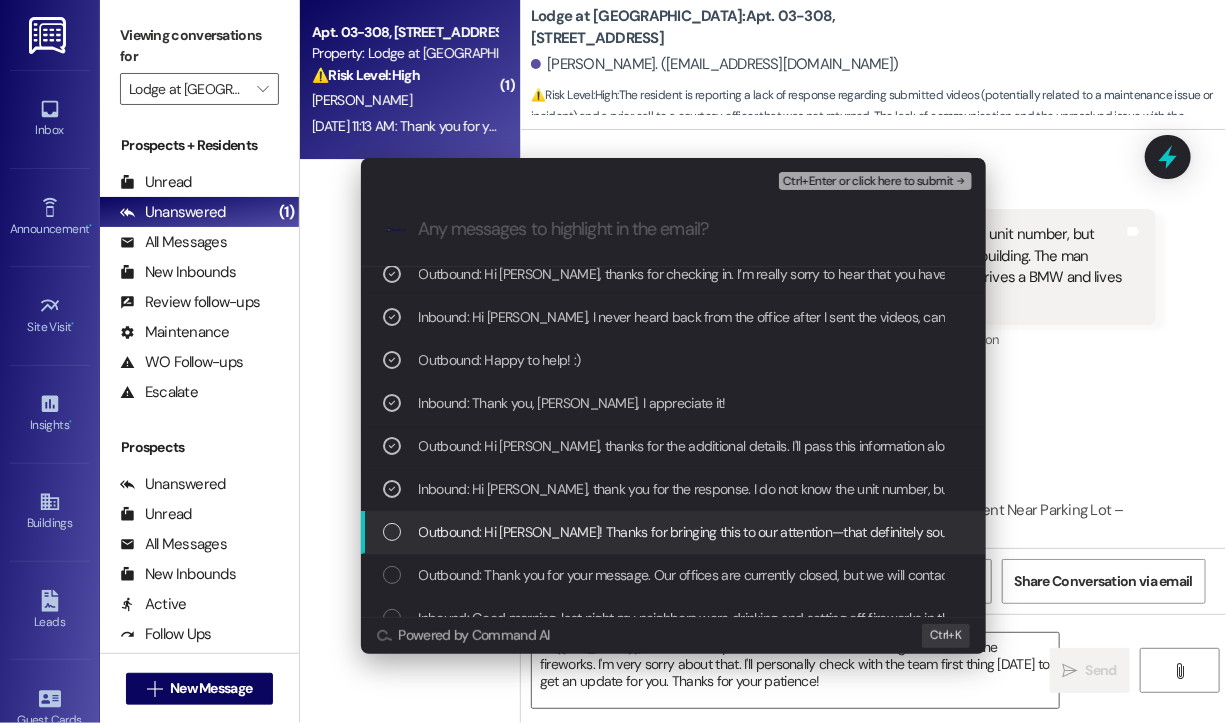 click on "Outbound: Hi Hayley! Thanks for bringing this to our attention—that definitely sounds concerning. Just to help us follow up more effectively, do you happen to know which unit your neighbors are in or have any identifying details (like a description or vehicle)? That information will help the team address the situation more directly today." at bounding box center [1415, 532] 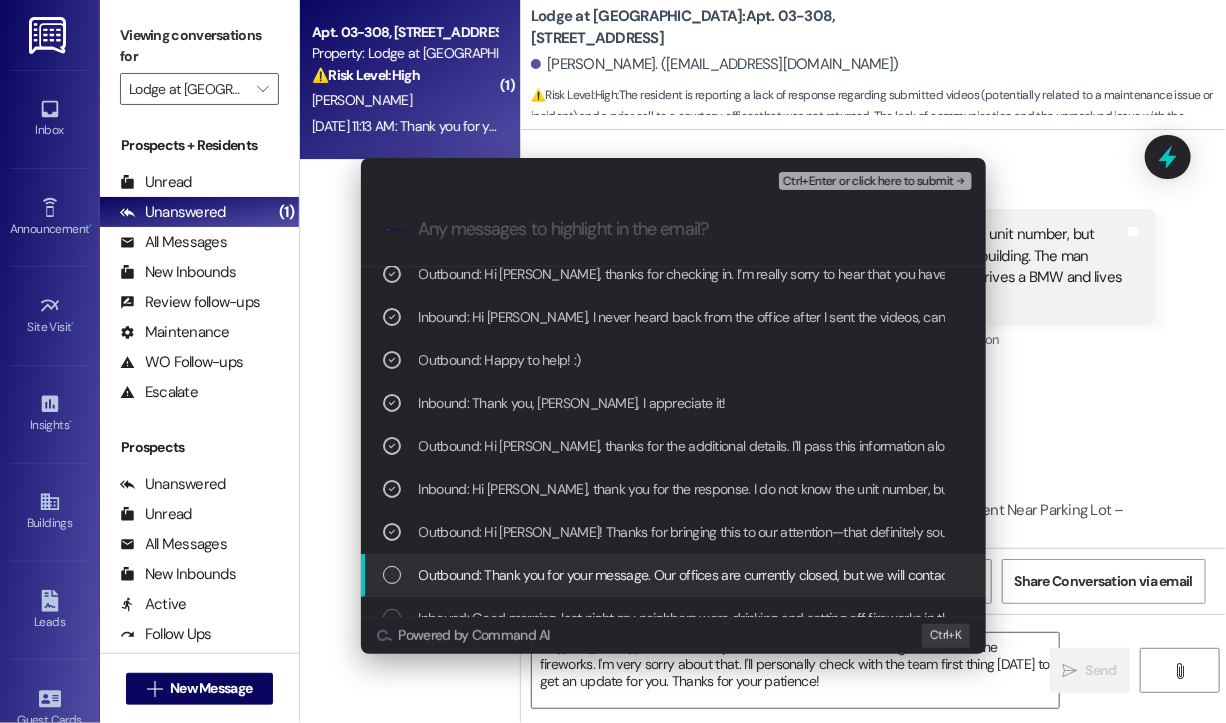 click on "Outbound: Thank you for your message. Our offices are currently closed, but we will contact you when we resume operations. For emergencies, please contact your emergency number 919-747-8057" at bounding box center [1010, 575] 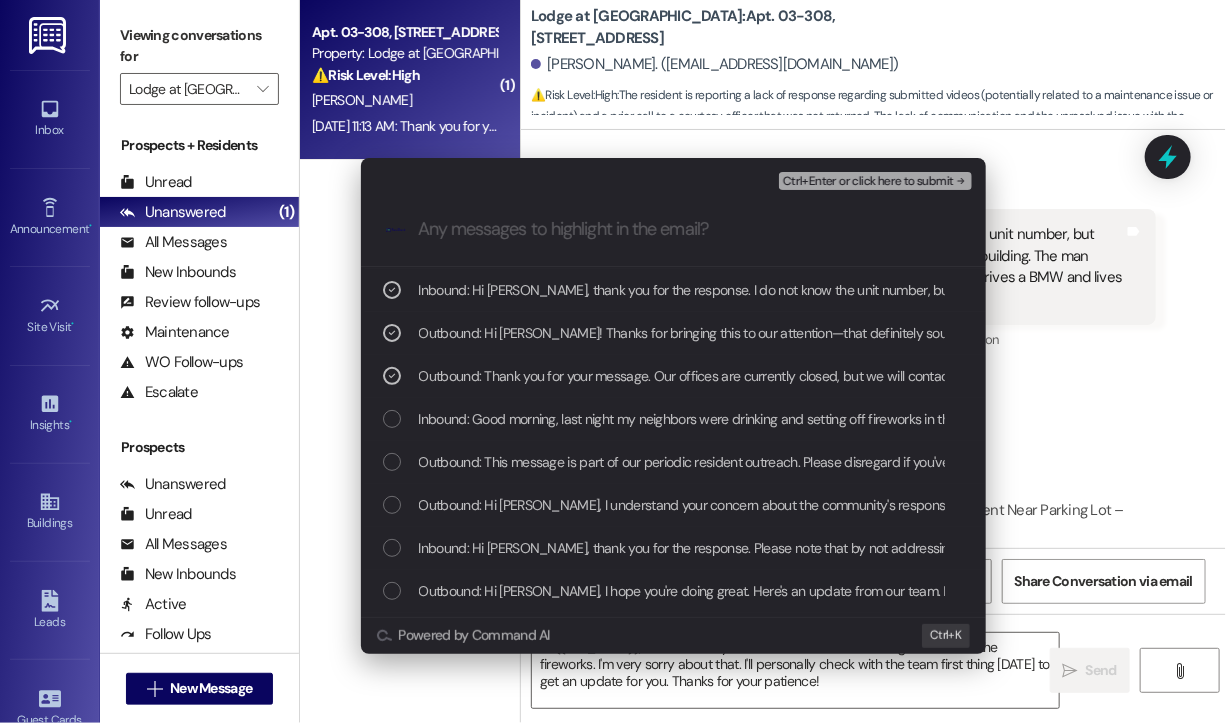 scroll, scrollTop: 300, scrollLeft: 0, axis: vertical 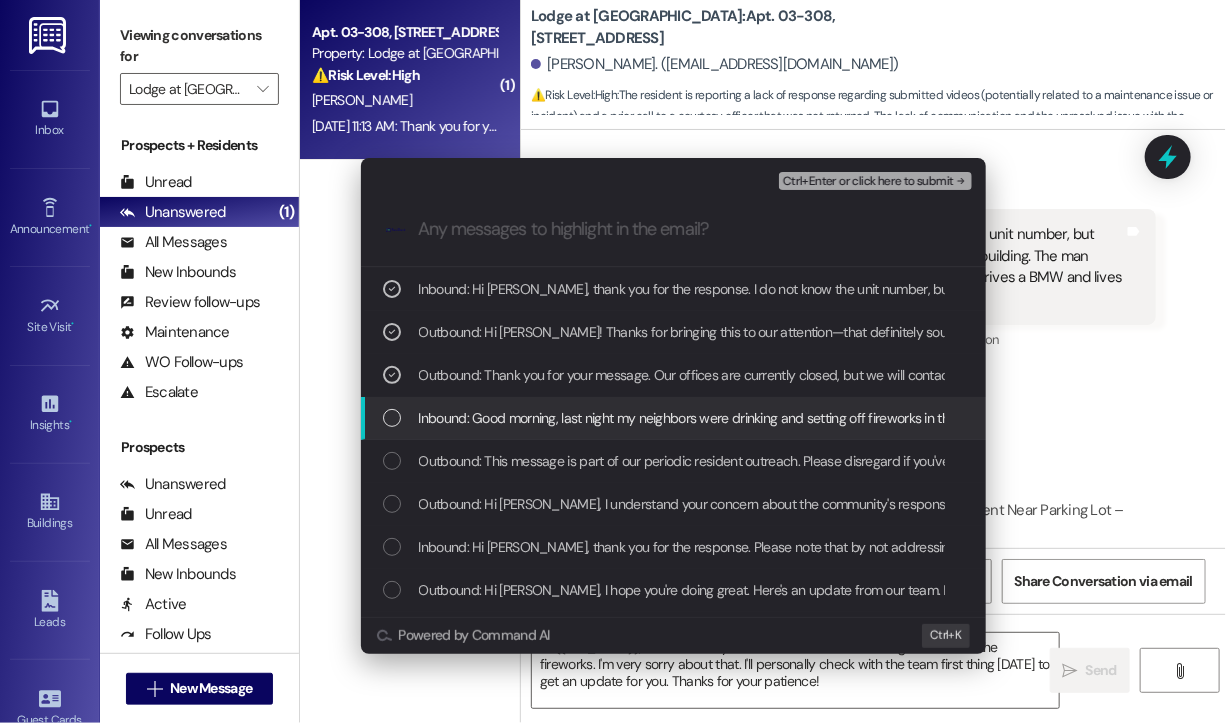 click on "Inbound: Good morning, last night my neighbors were drinking and setting off fireworks in the parking lot directly in front of my building and next to our cars. They also did this Thursday night. I emailed the office last night and I would like to know how this will be directly followed up on today." at bounding box center (1236, 418) 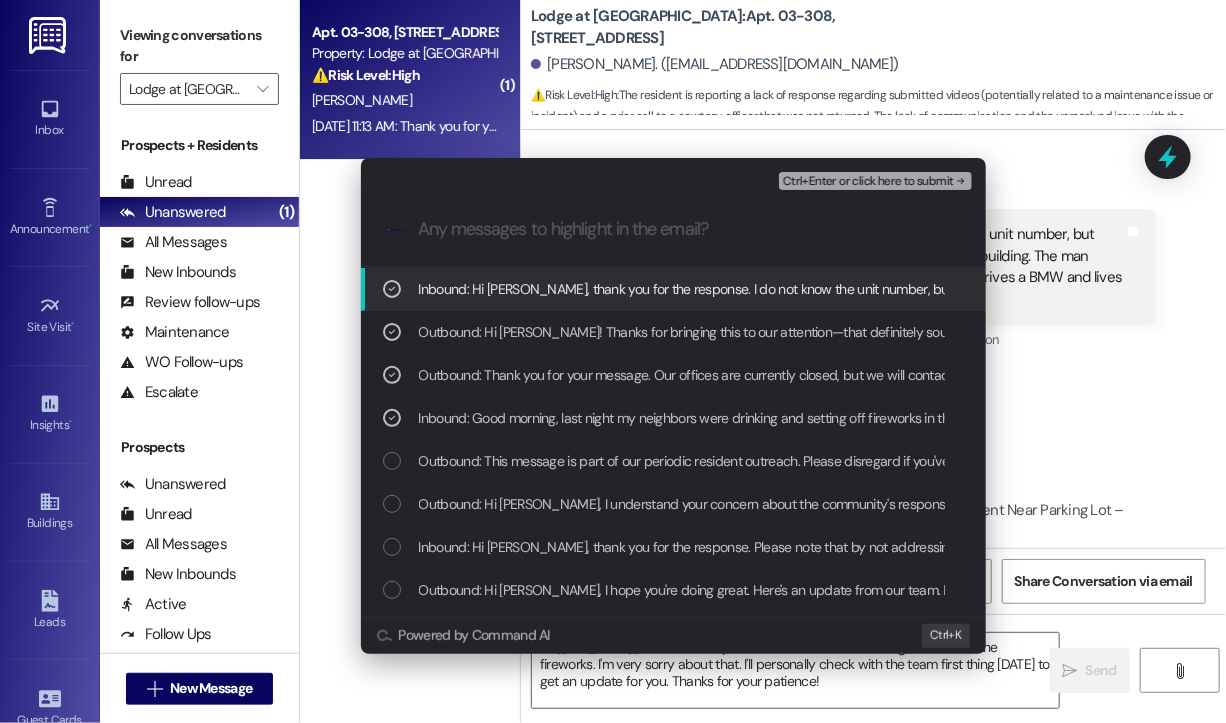 click on "Ctrl+Enter or click here to submit" at bounding box center [868, 182] 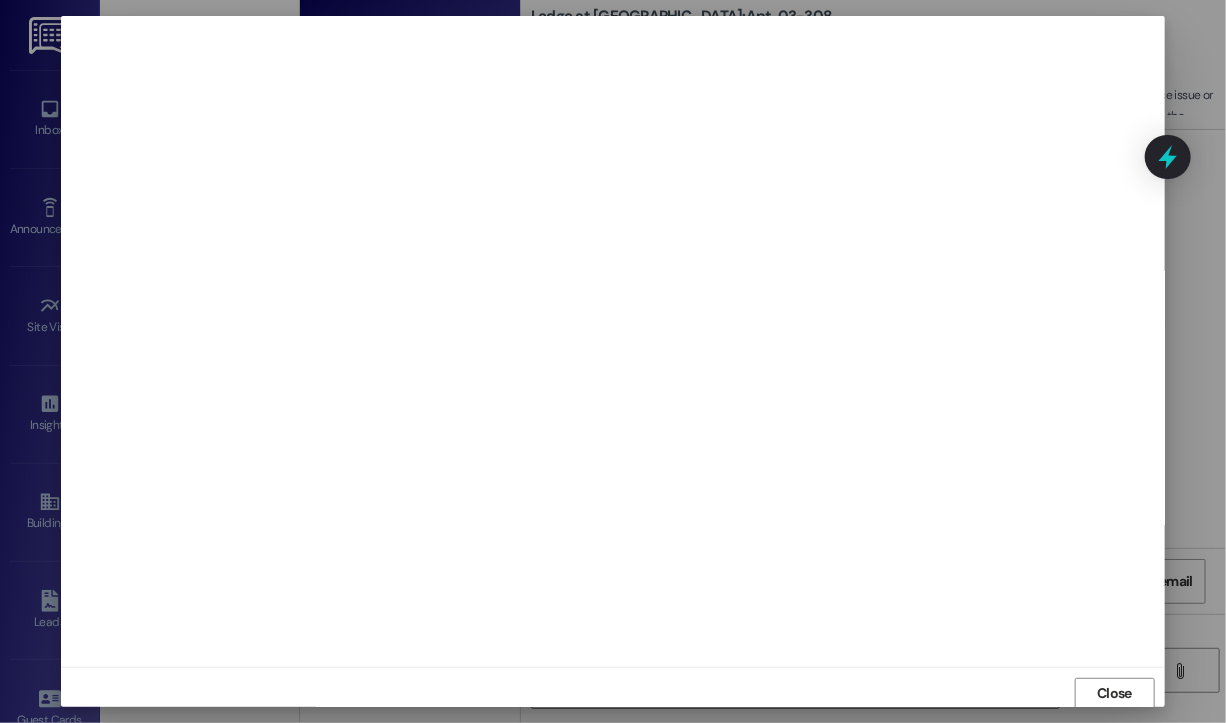 scroll, scrollTop: 2, scrollLeft: 0, axis: vertical 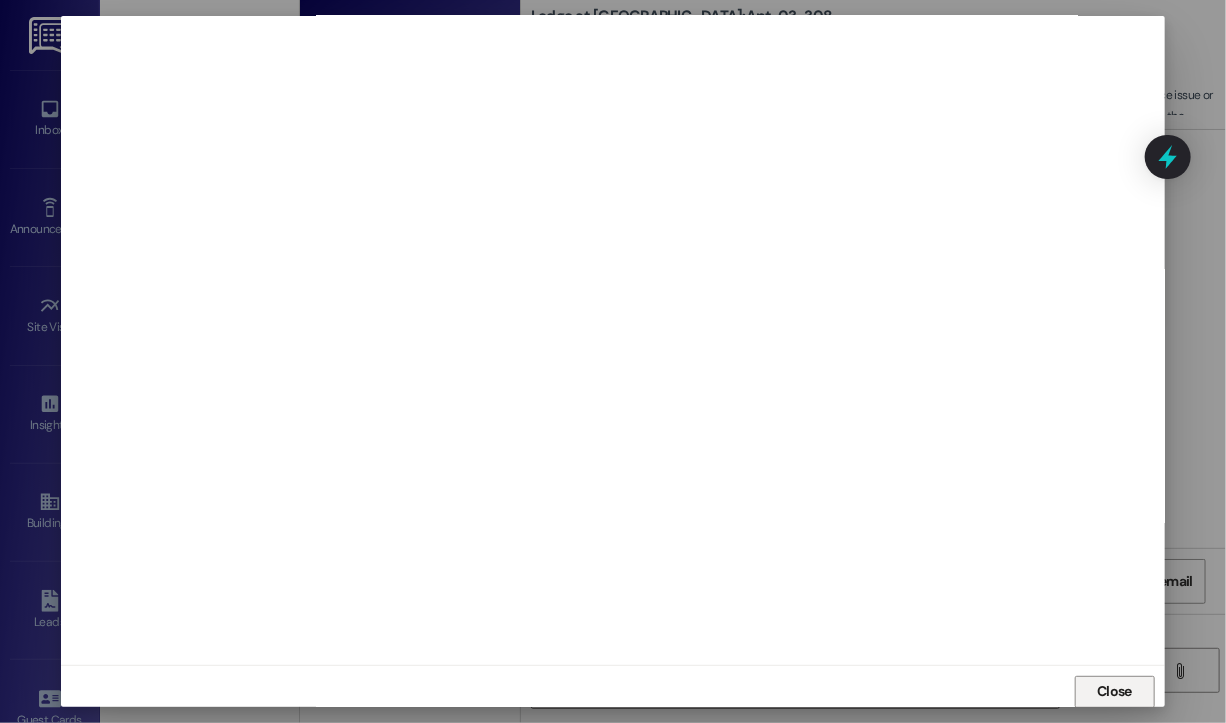 click on "Close" at bounding box center [1114, 691] 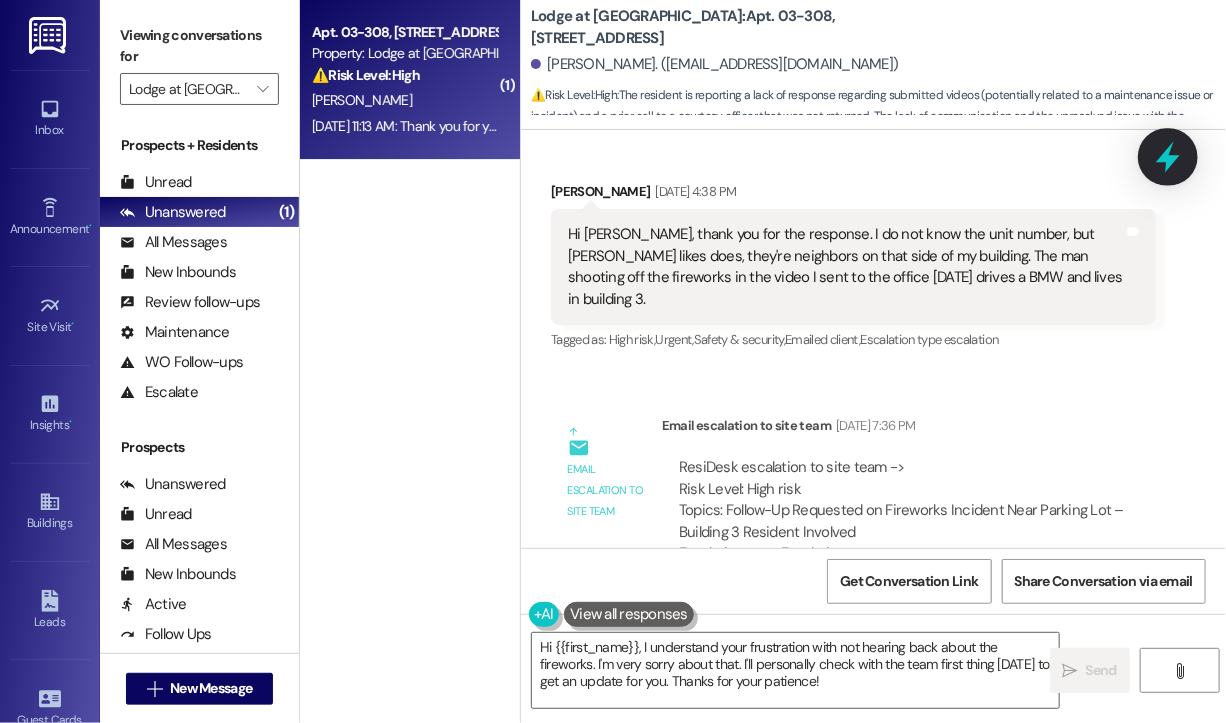 click 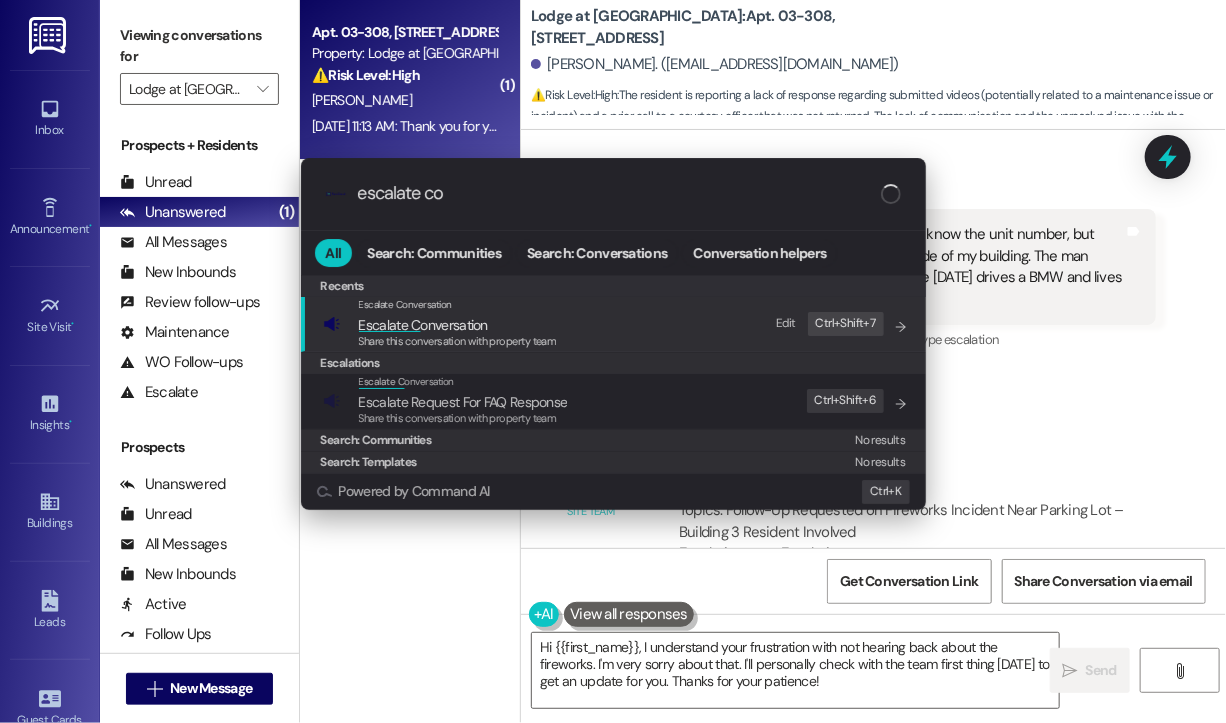 type on "escalate con" 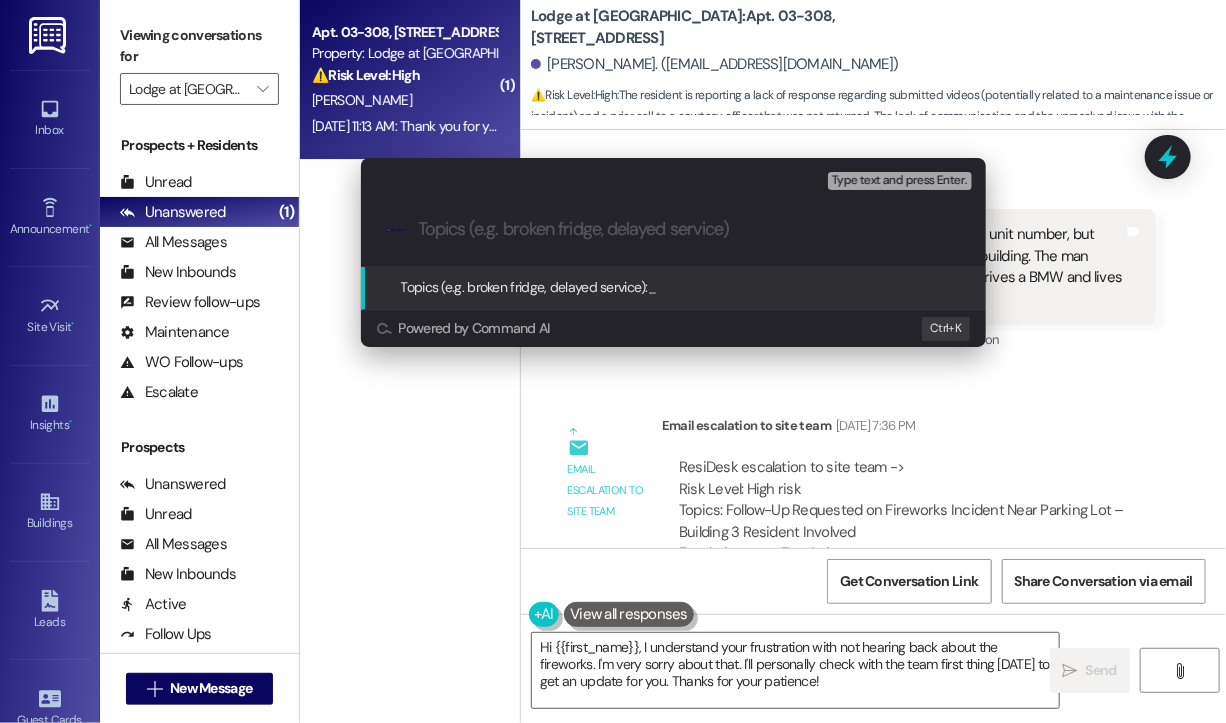 paste on "Follow-Up Requested on Fireworks Incident Near Parking Lot – Building 3 Resident Involved" 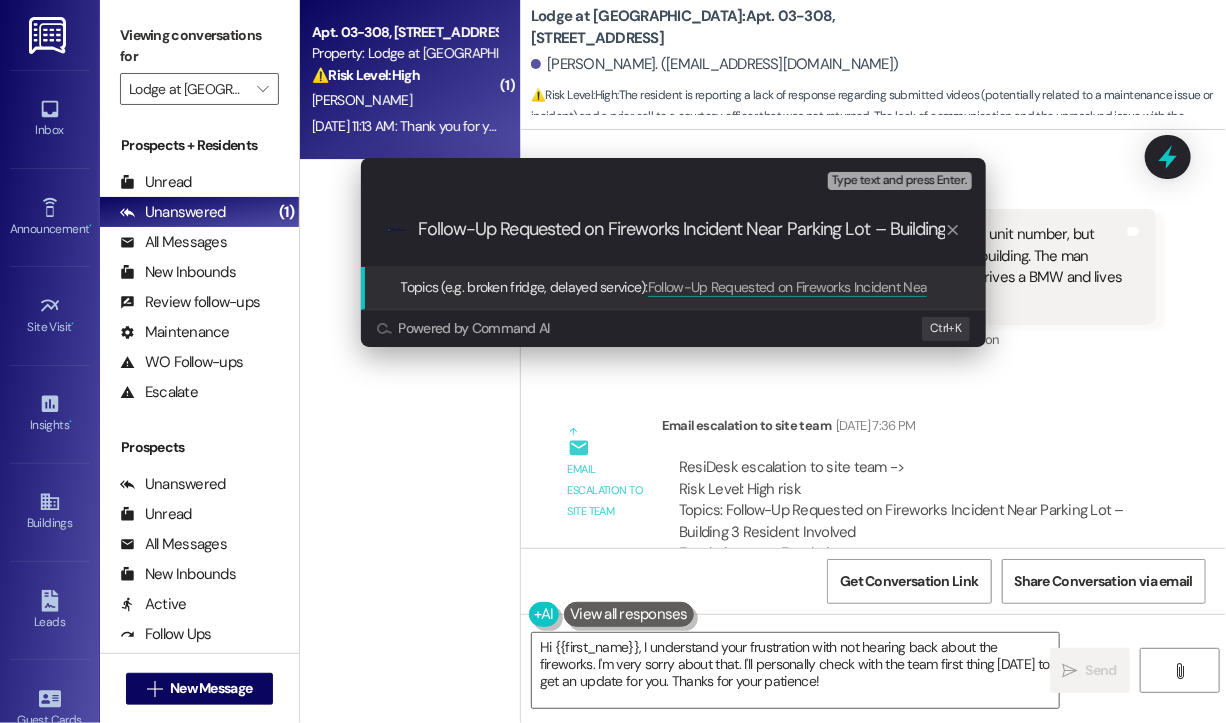 scroll, scrollTop: 0, scrollLeft: 154, axis: horizontal 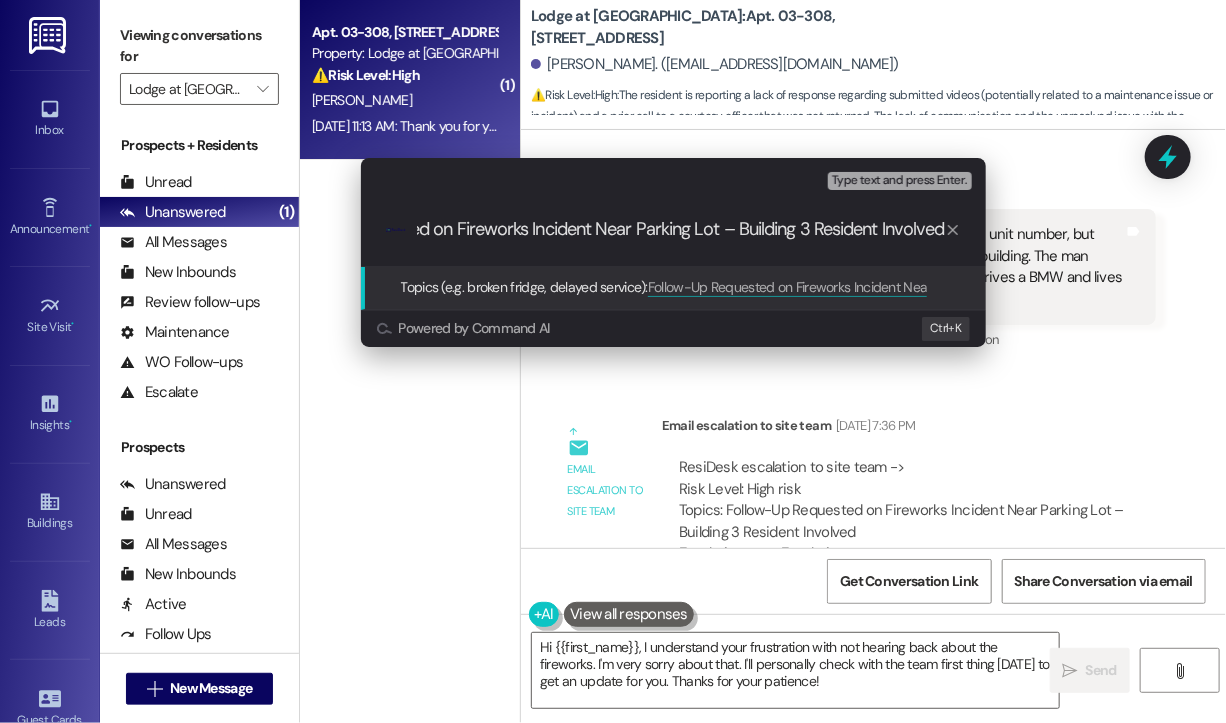 type 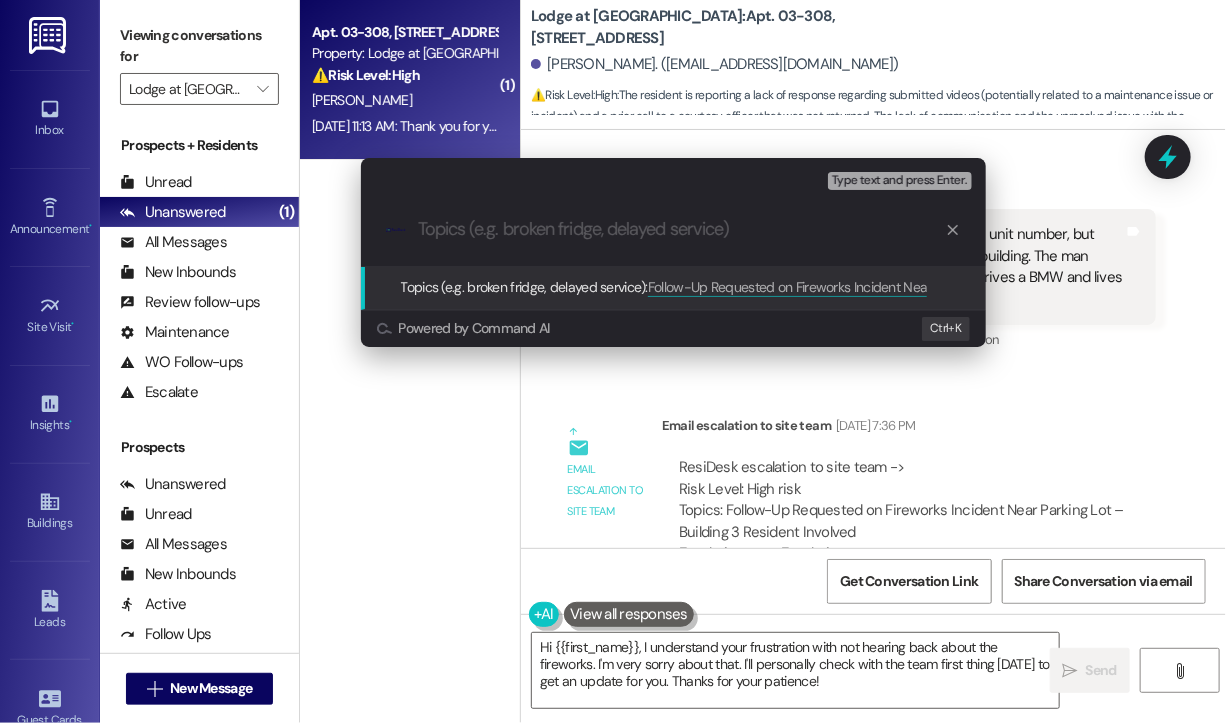 scroll, scrollTop: 0, scrollLeft: 0, axis: both 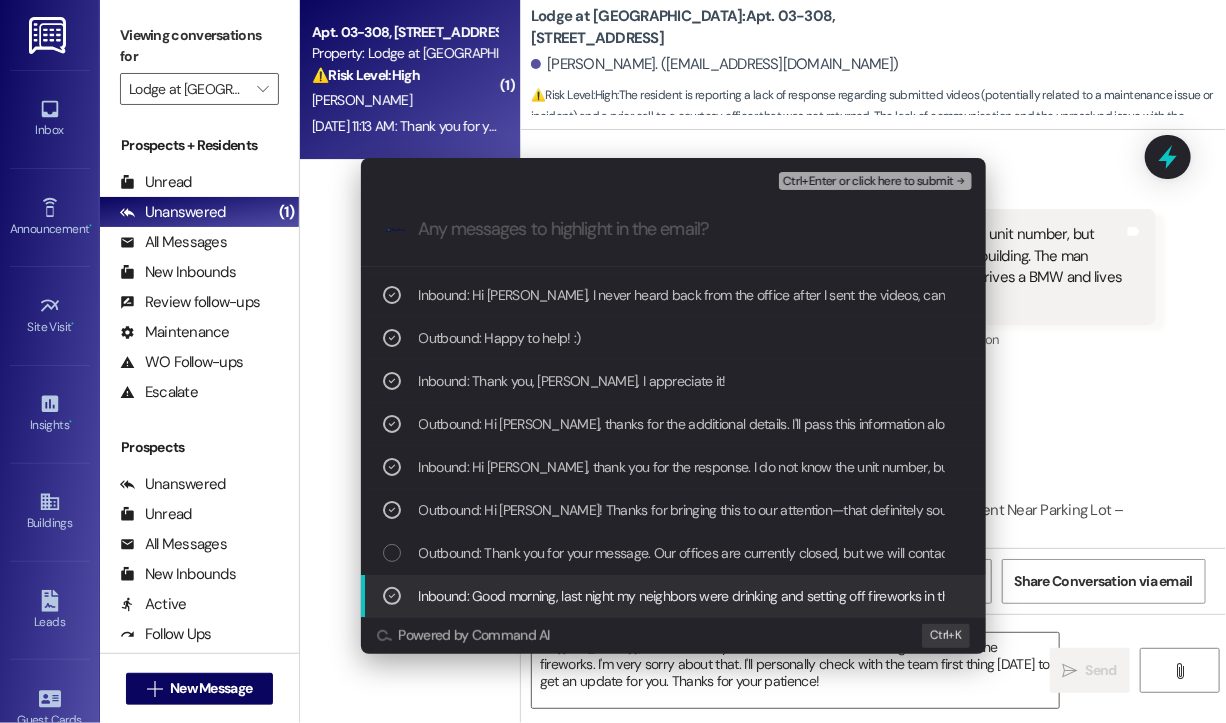 click on "Ctrl+Enter or click here to submit" at bounding box center (868, 182) 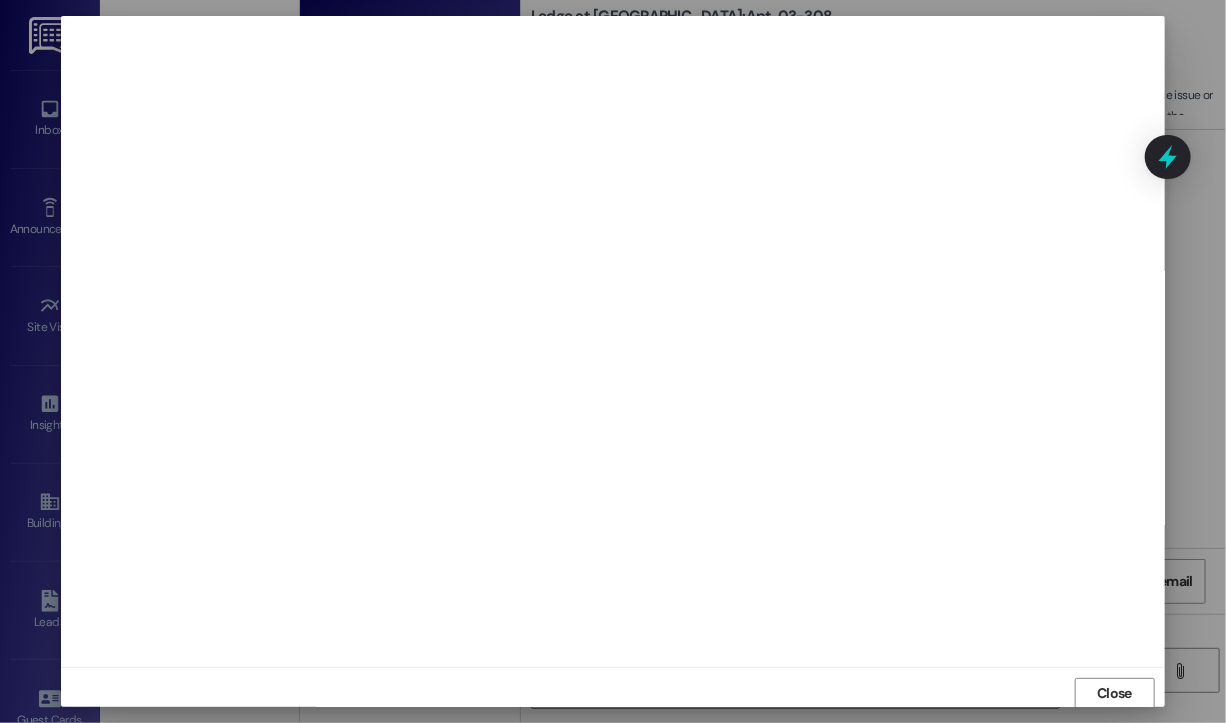 scroll, scrollTop: 2, scrollLeft: 0, axis: vertical 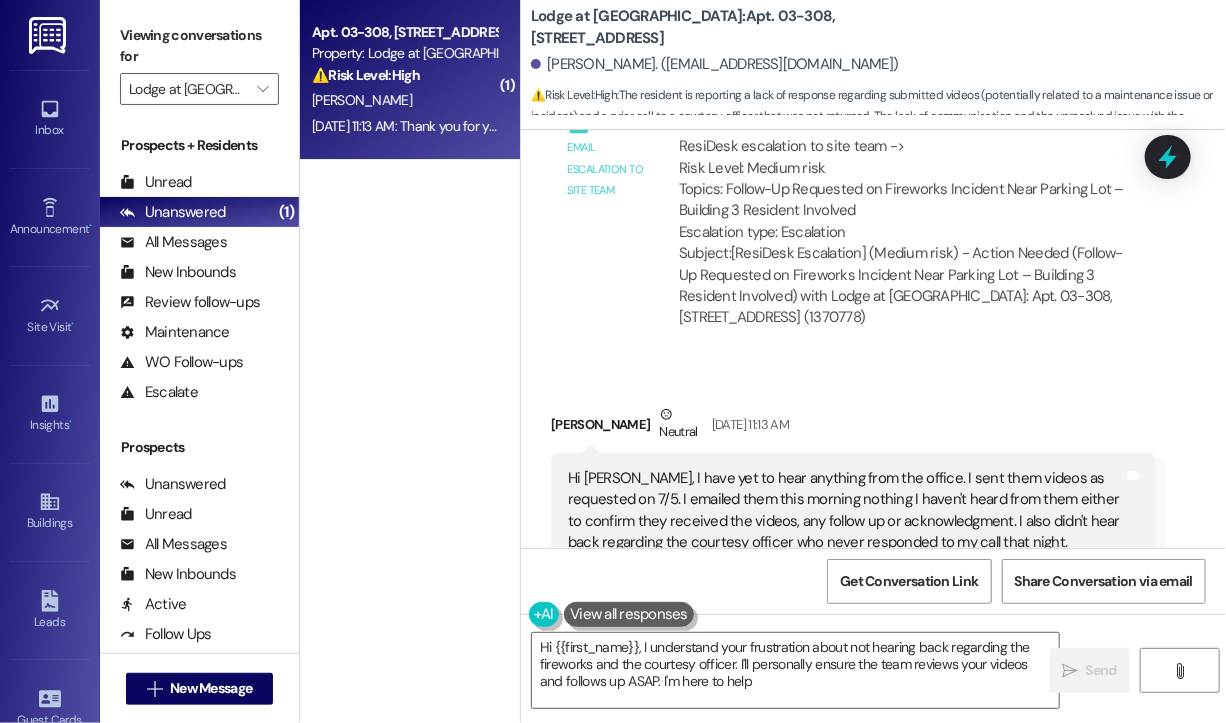 type on "Hi {{first_name}}, I understand your frustration about not hearing back regarding the fireworks and the courtesy officer. I'll personally ensure the team reviews your videos and follows up ASAP. I'm here to help!" 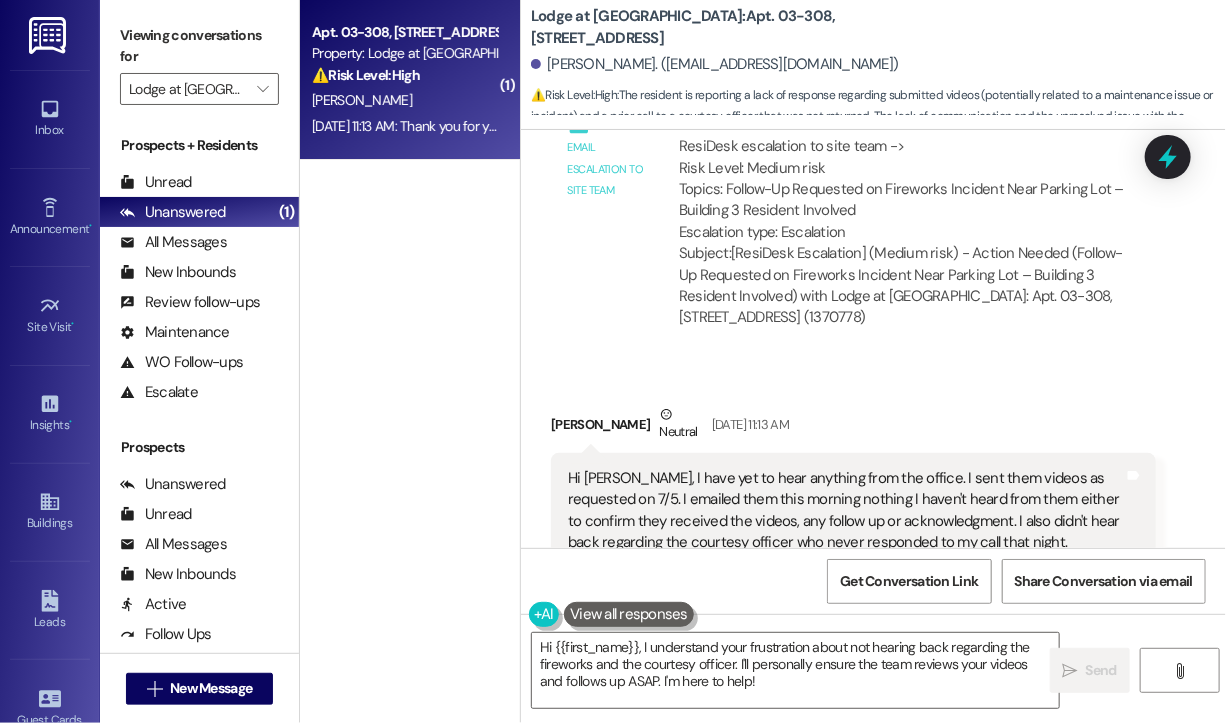 scroll, scrollTop: 6584, scrollLeft: 0, axis: vertical 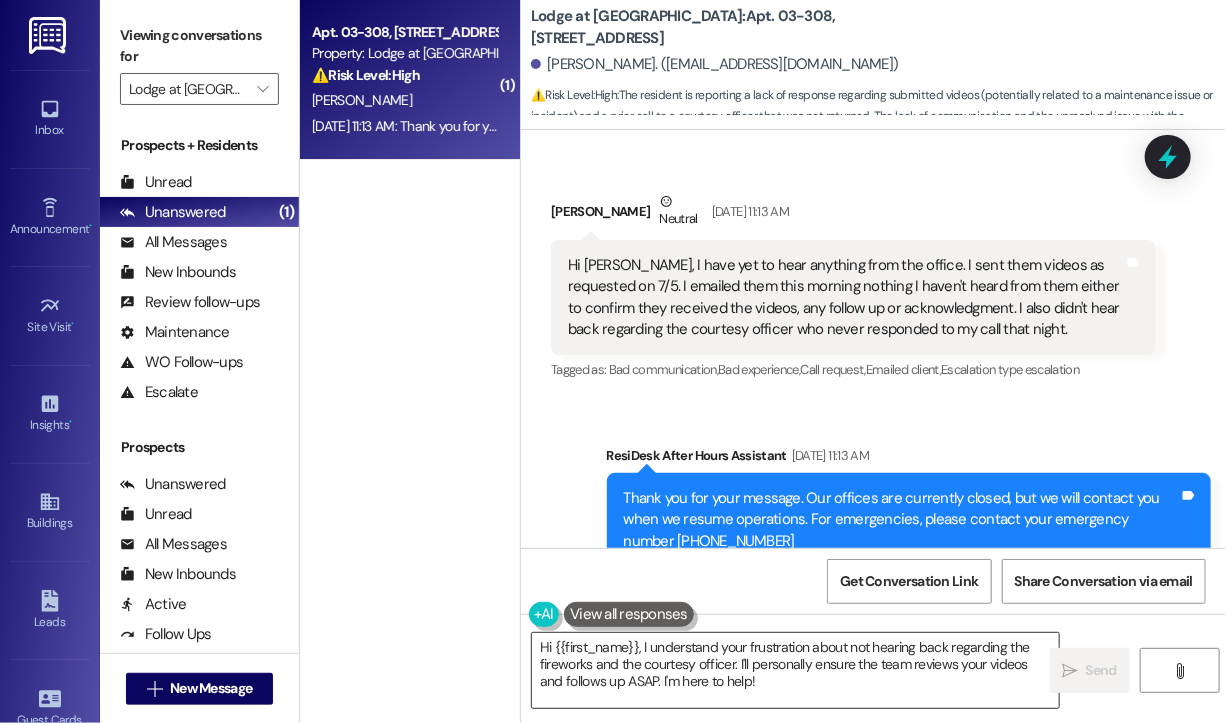 click on "Hi {{first_name}}, I understand your frustration about not hearing back regarding the fireworks and the courtesy officer. I'll personally ensure the team reviews your videos and follows up ASAP. I'm here to help!" at bounding box center [795, 670] 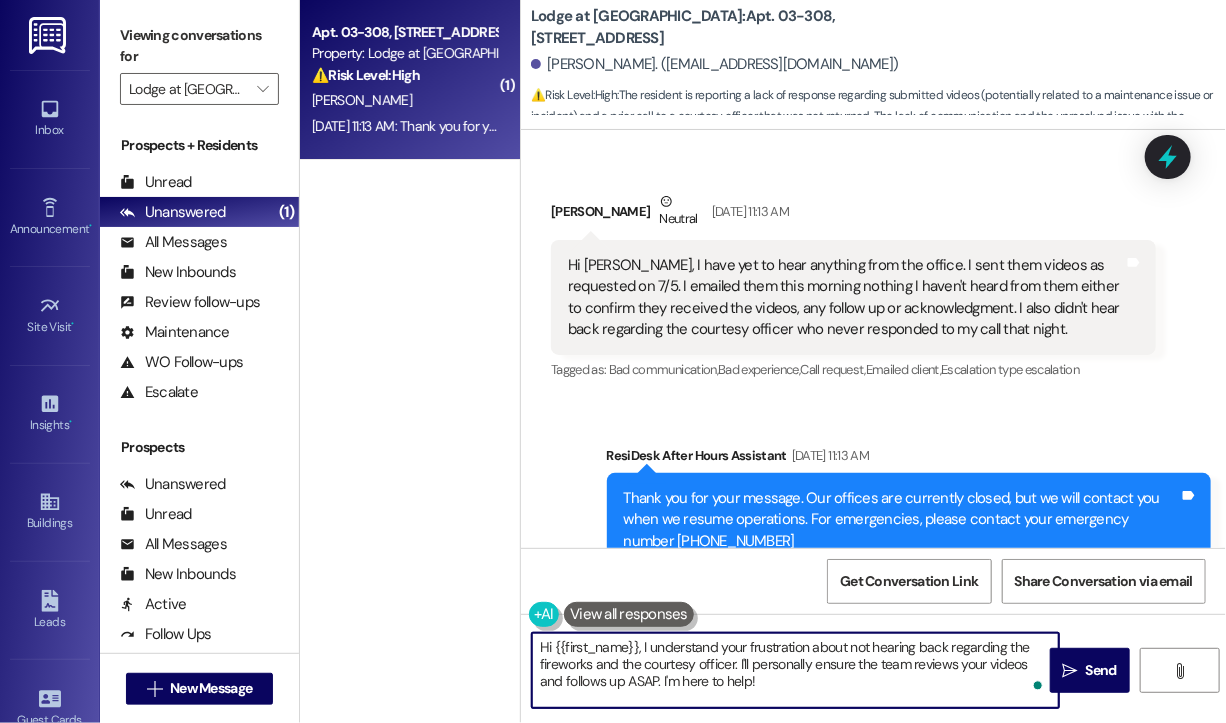 click on "Hi {{first_name}}, I understand your frustration about not hearing back regarding the fireworks and the courtesy officer. I'll personally ensure the team reviews your videos and follows up ASAP. I'm here to help!" at bounding box center [795, 670] 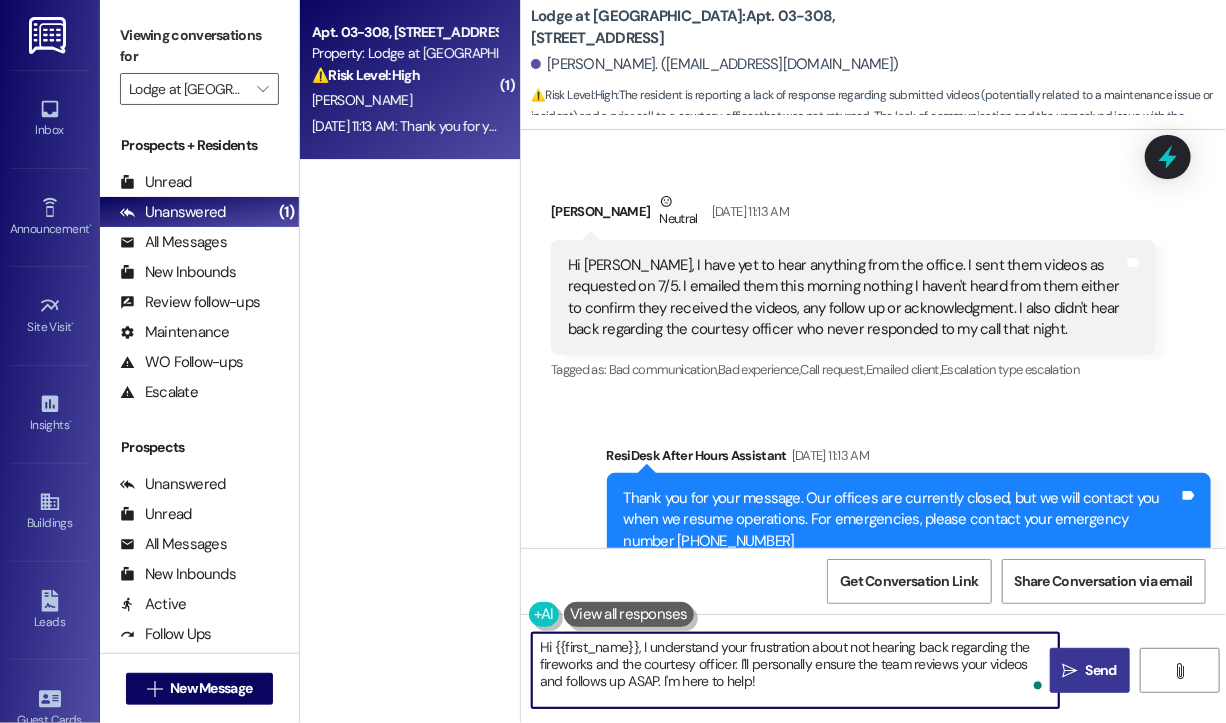 click on " Send" at bounding box center [1090, 670] 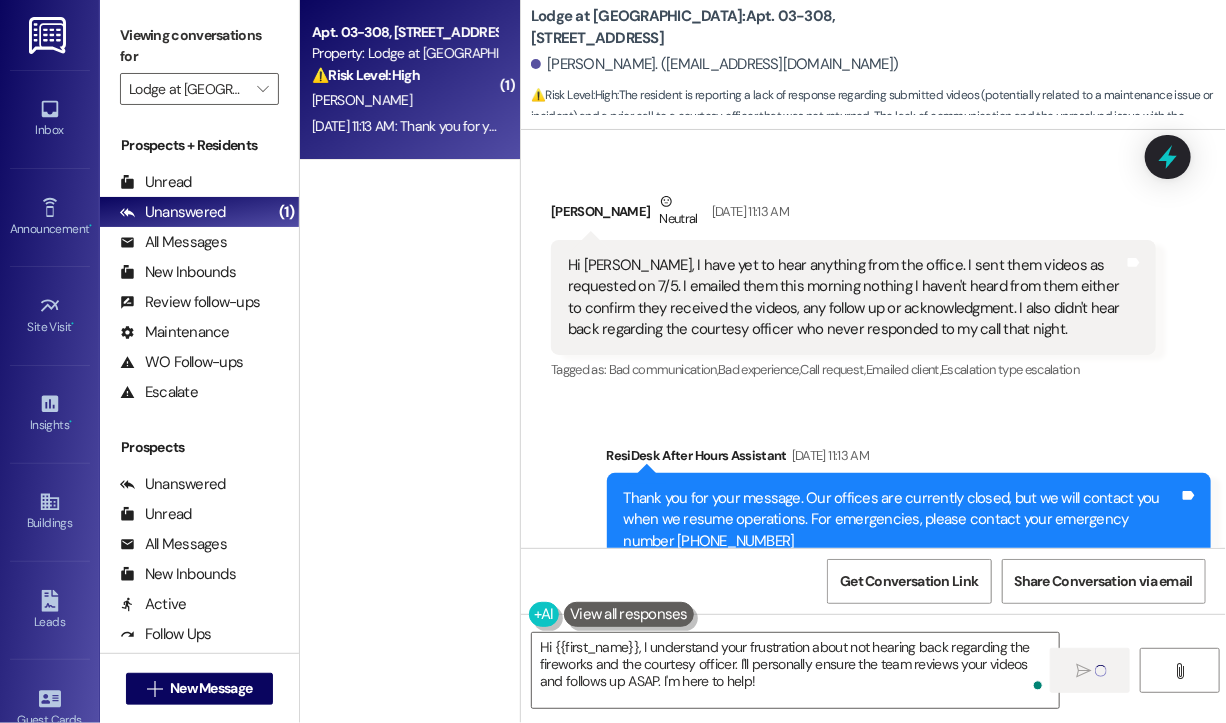 type 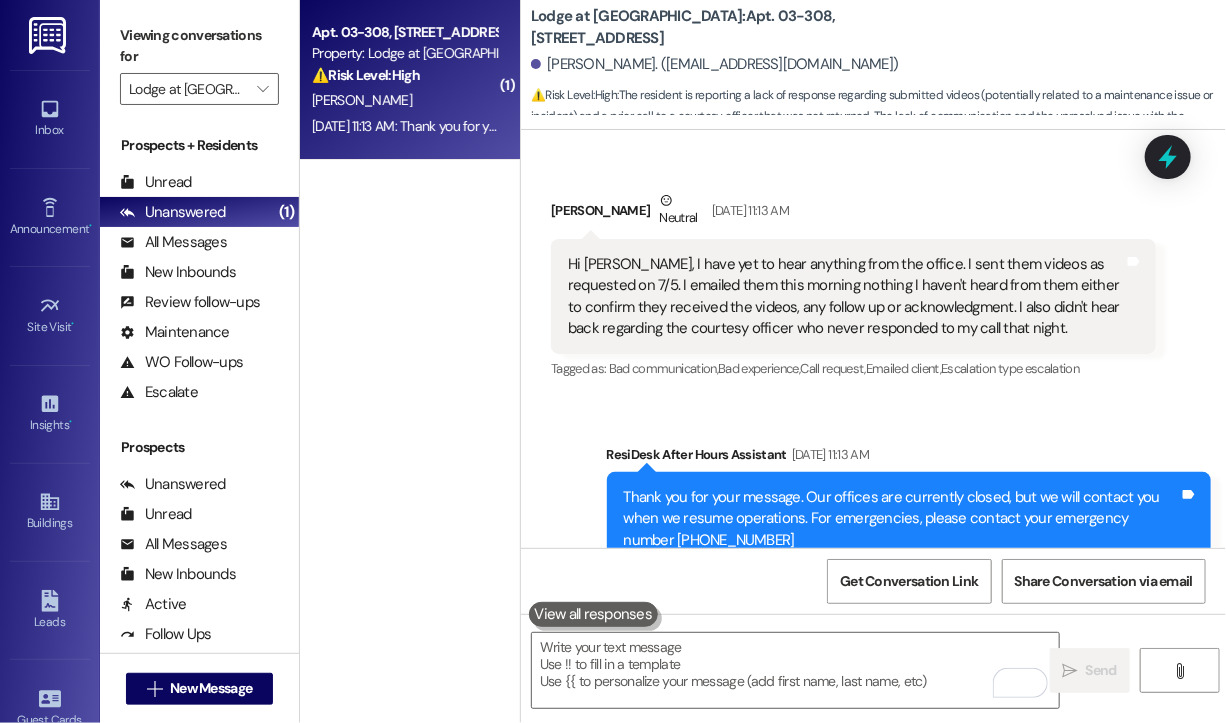 scroll, scrollTop: 6766, scrollLeft: 0, axis: vertical 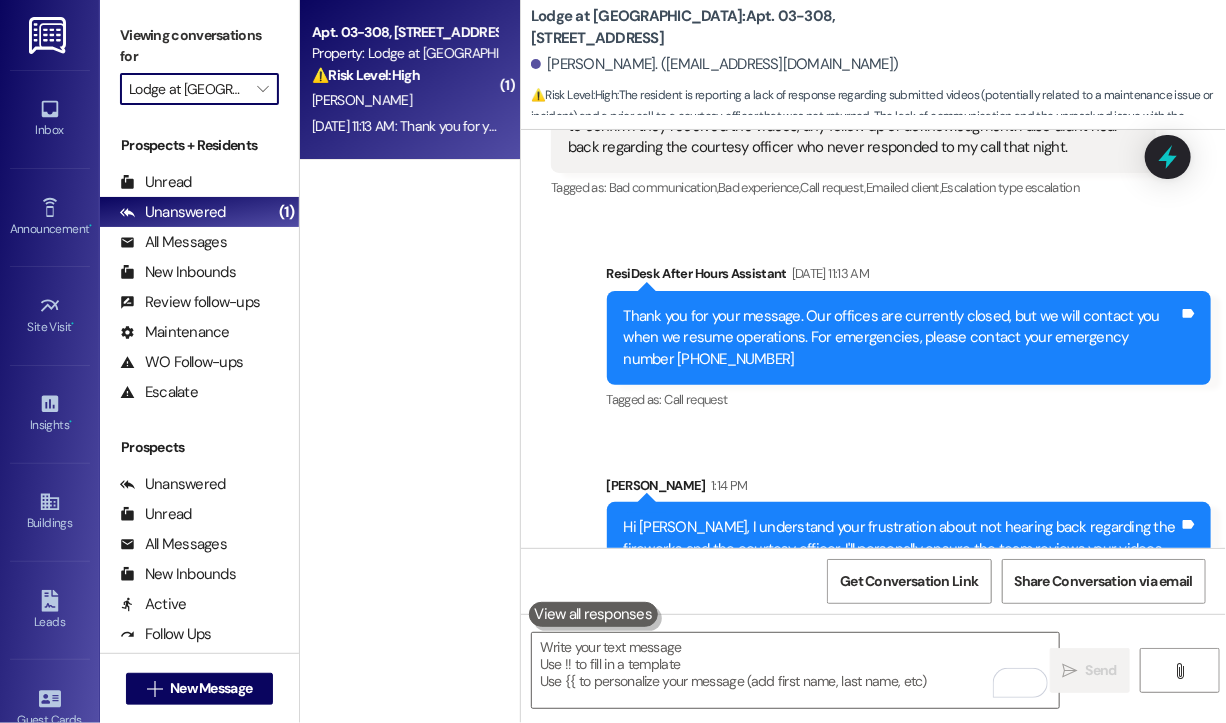 click on "Lodge at Croasdaile Farm" at bounding box center [188, 89] 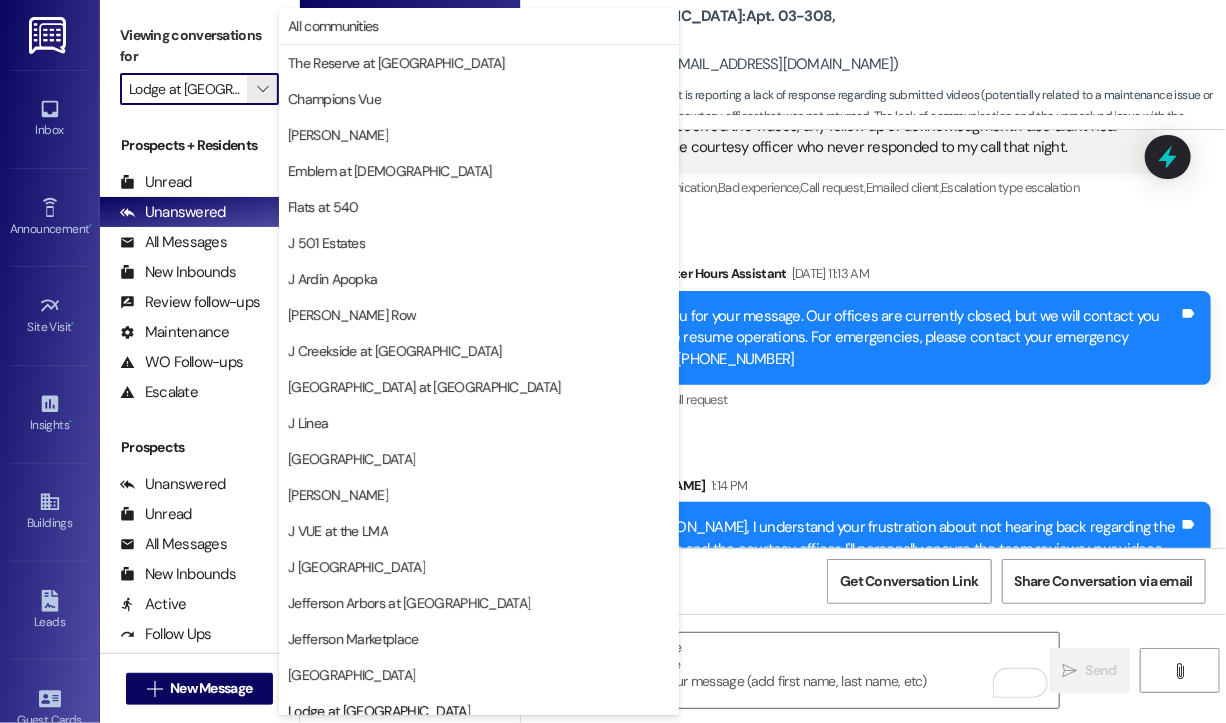 scroll, scrollTop: 301, scrollLeft: 0, axis: vertical 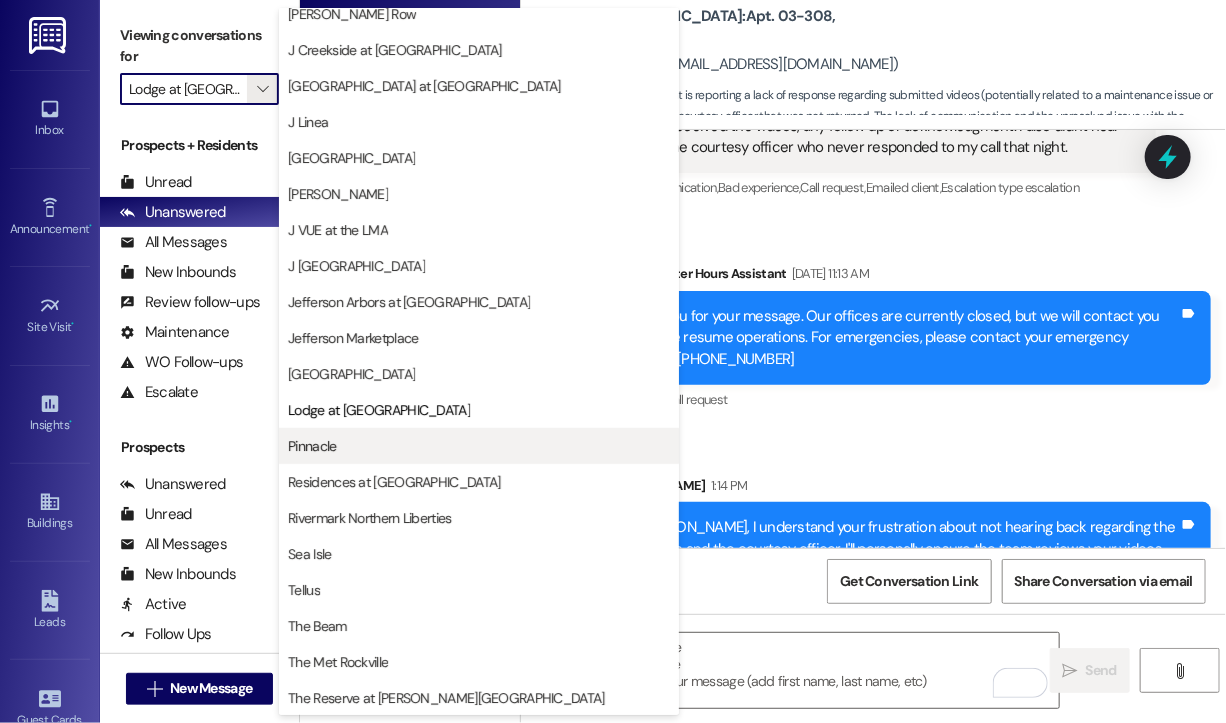 click on "Pinnacle" at bounding box center (312, 446) 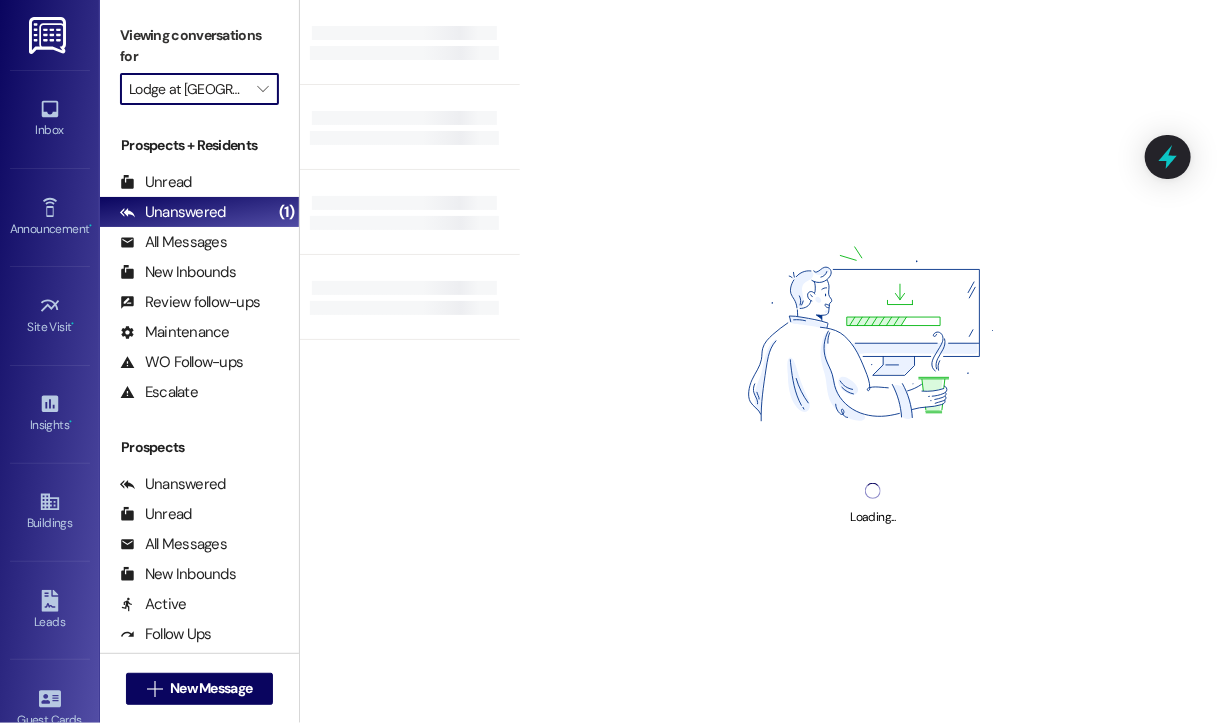 type on "Pinnacle" 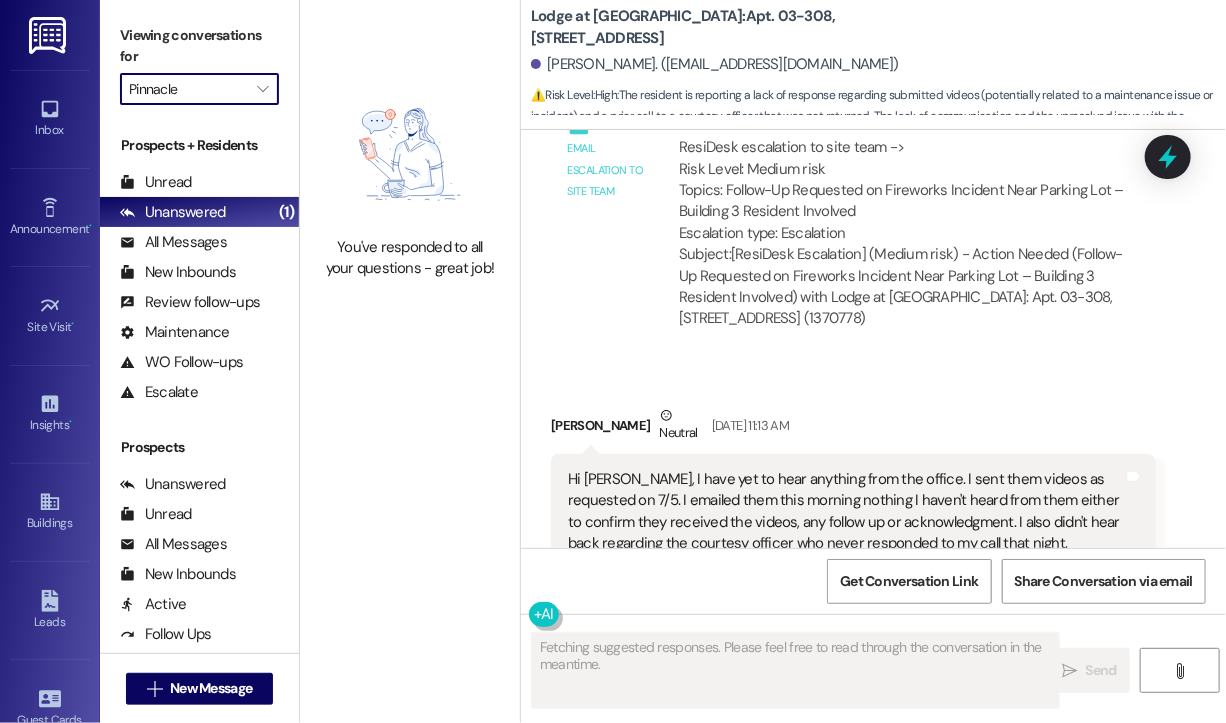 scroll, scrollTop: 6371, scrollLeft: 0, axis: vertical 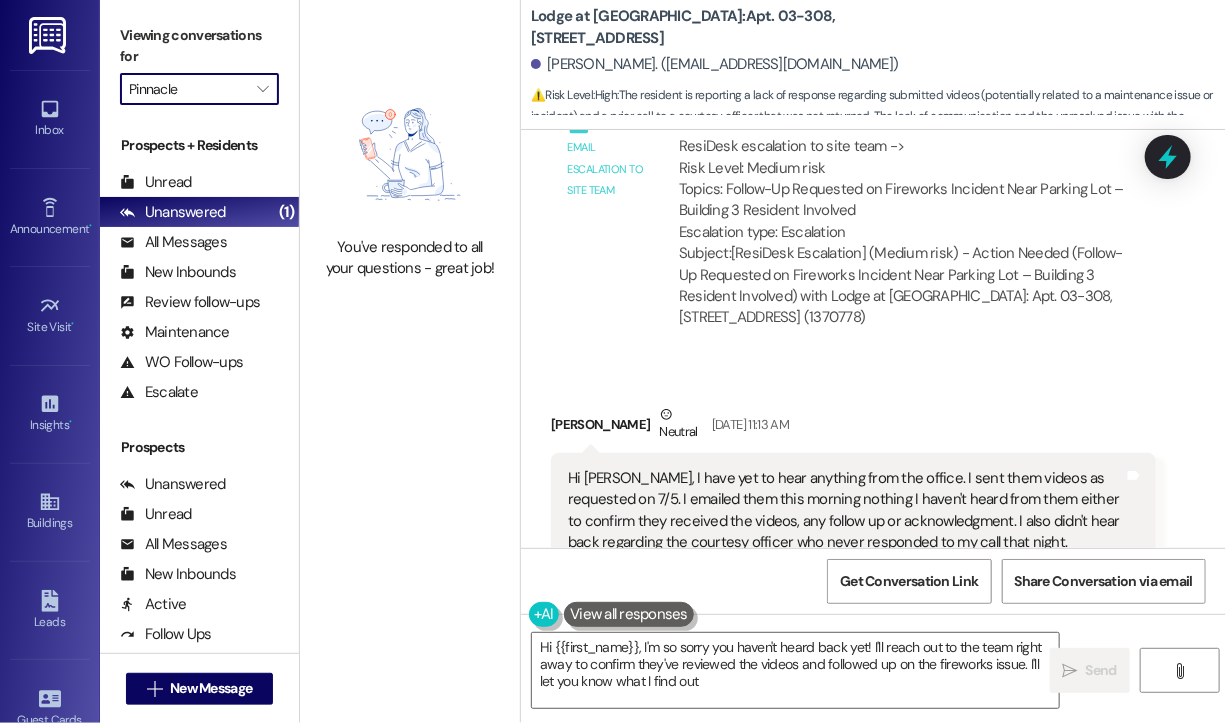 type on "Hi {{first_name}}, I'm so sorry you haven't heard back yet! I'll reach out to the team right away to confirm they've reviewed the videos and followed up on the fireworks issue. I'll let you know what I find out!" 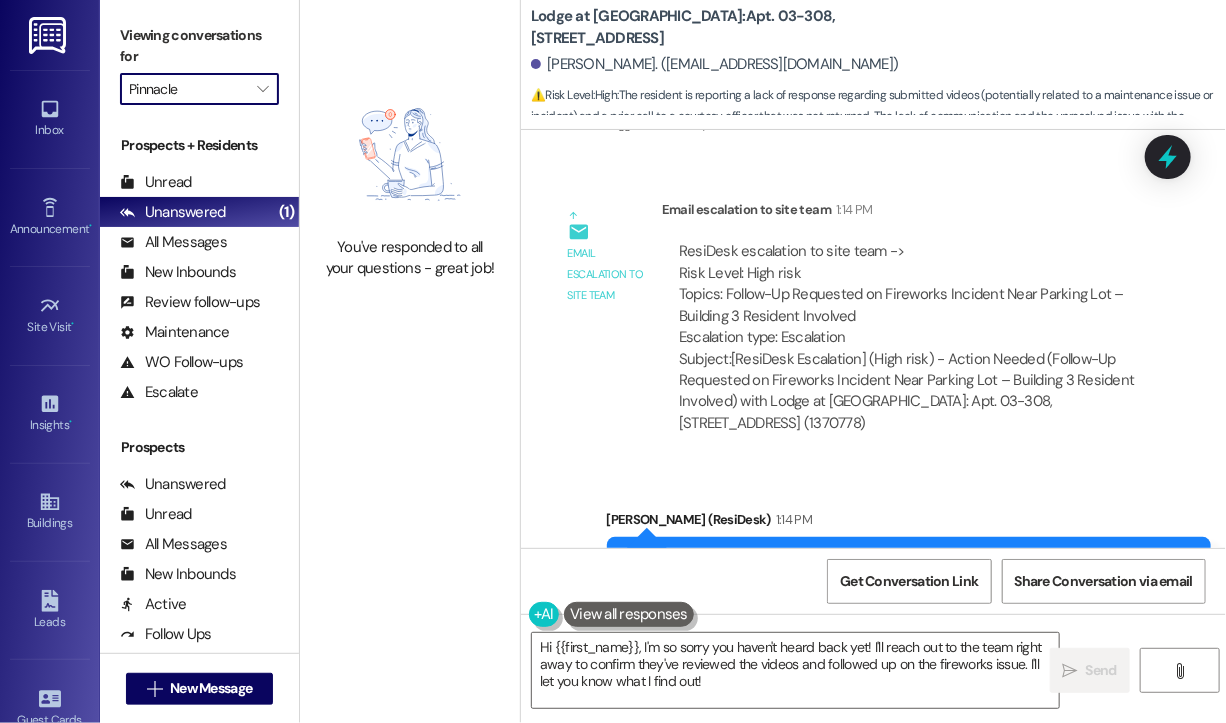 scroll, scrollTop: 7106, scrollLeft: 0, axis: vertical 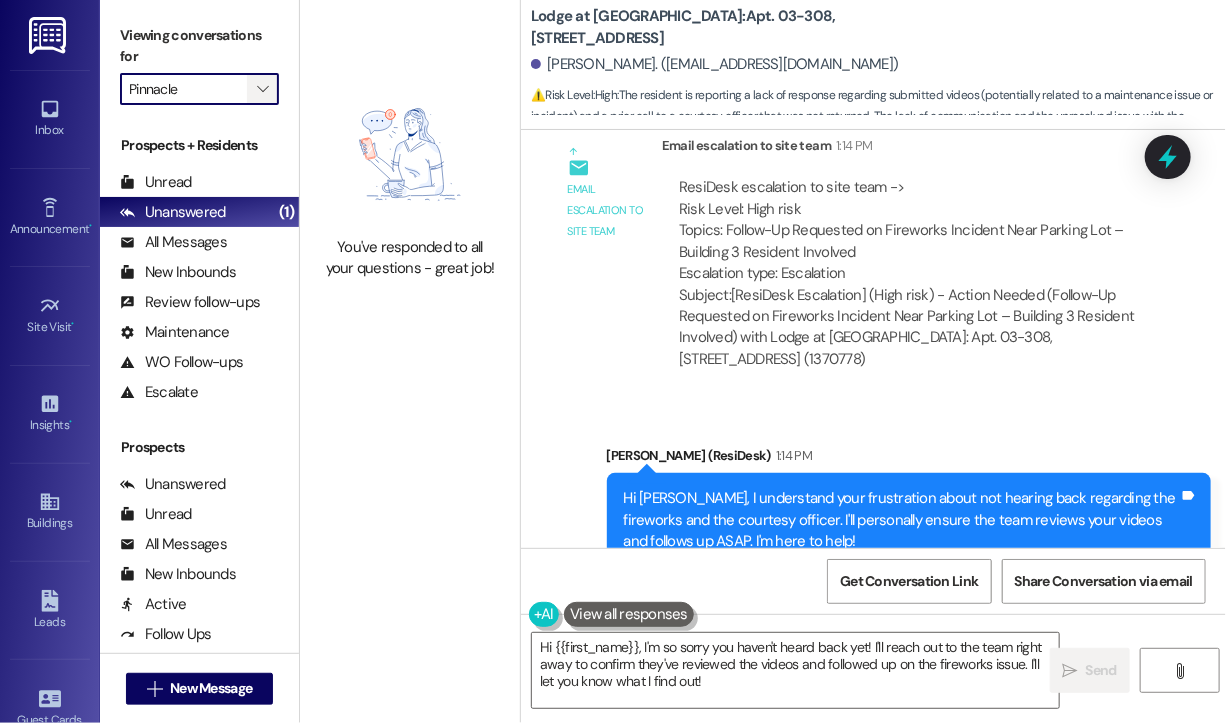 click on "" at bounding box center (262, 89) 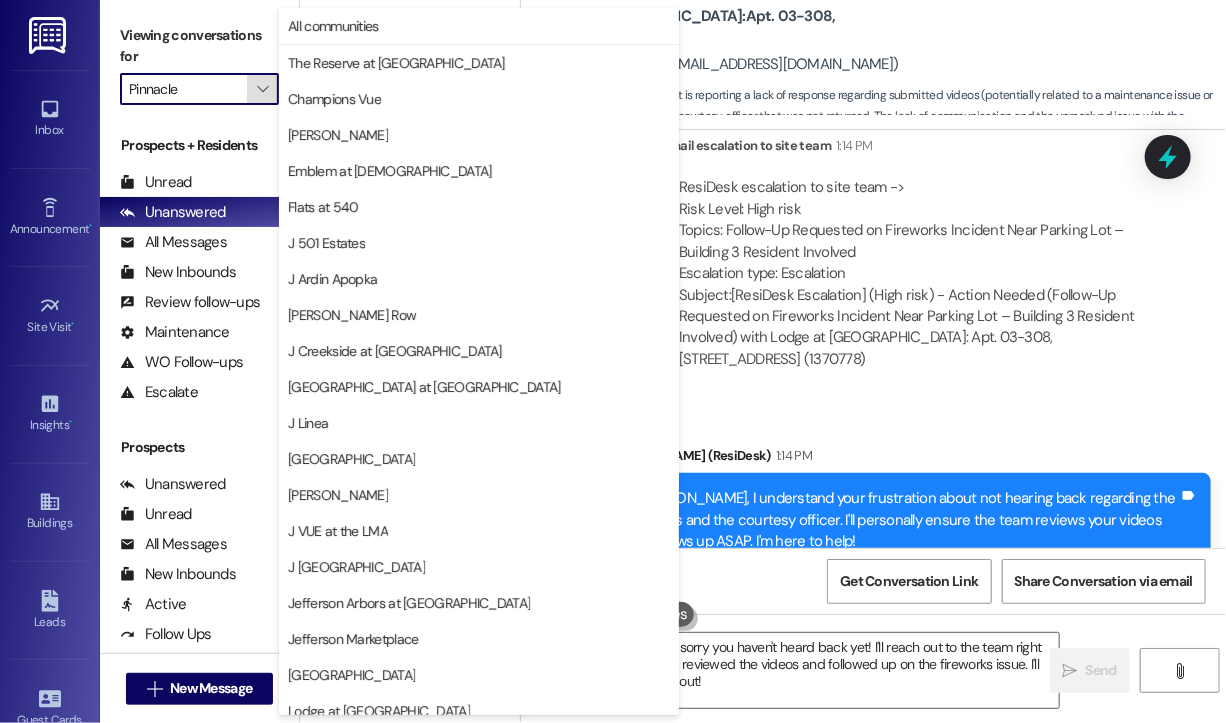 scroll, scrollTop: 301, scrollLeft: 0, axis: vertical 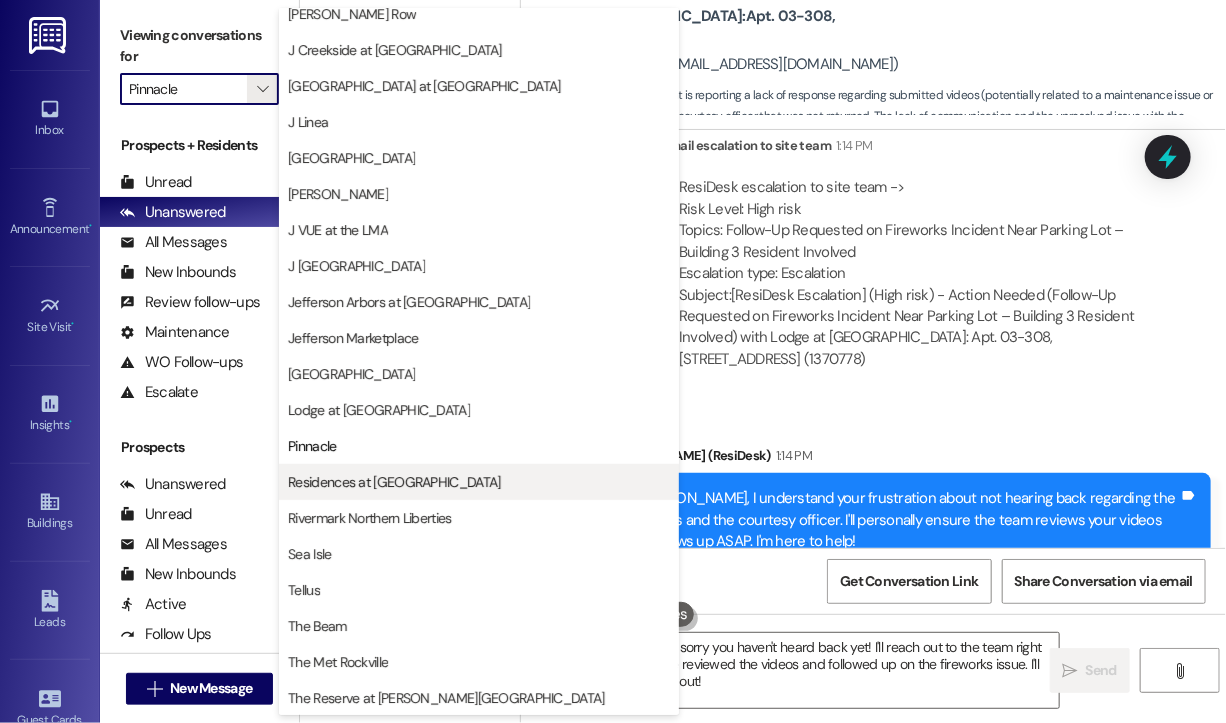 click on "Residences at Annapolis Junction" at bounding box center (394, 482) 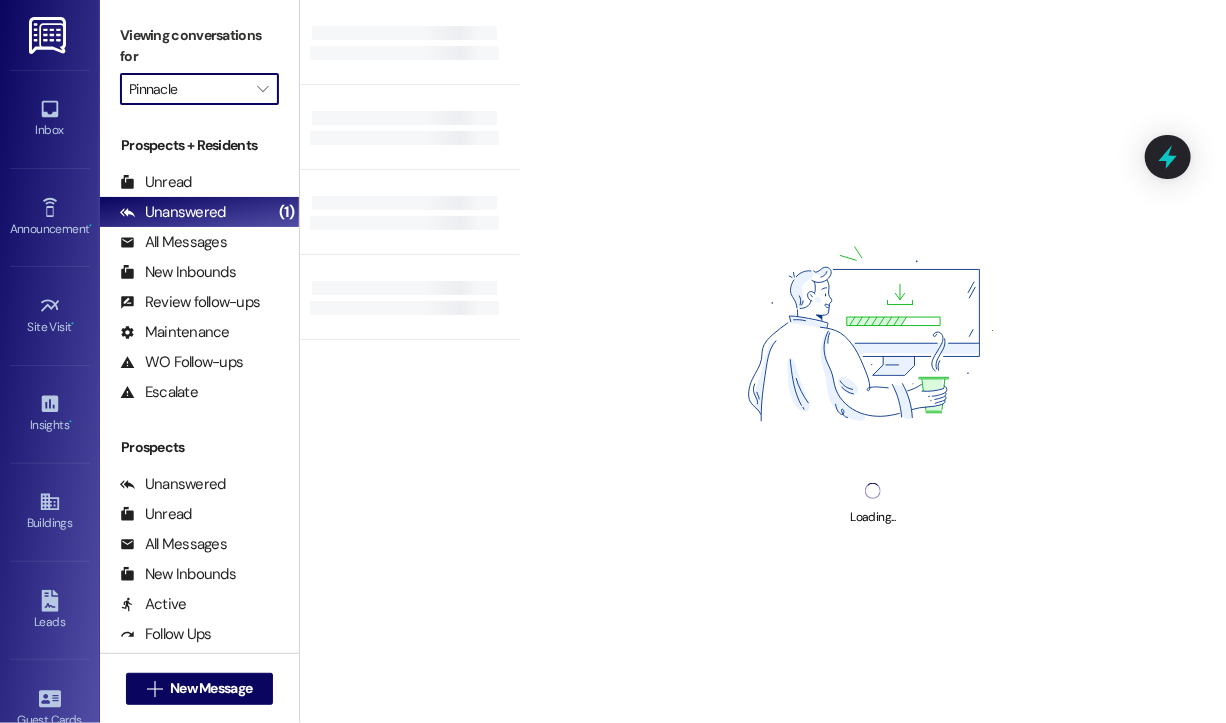 type on "Residences at Annapolis Junction" 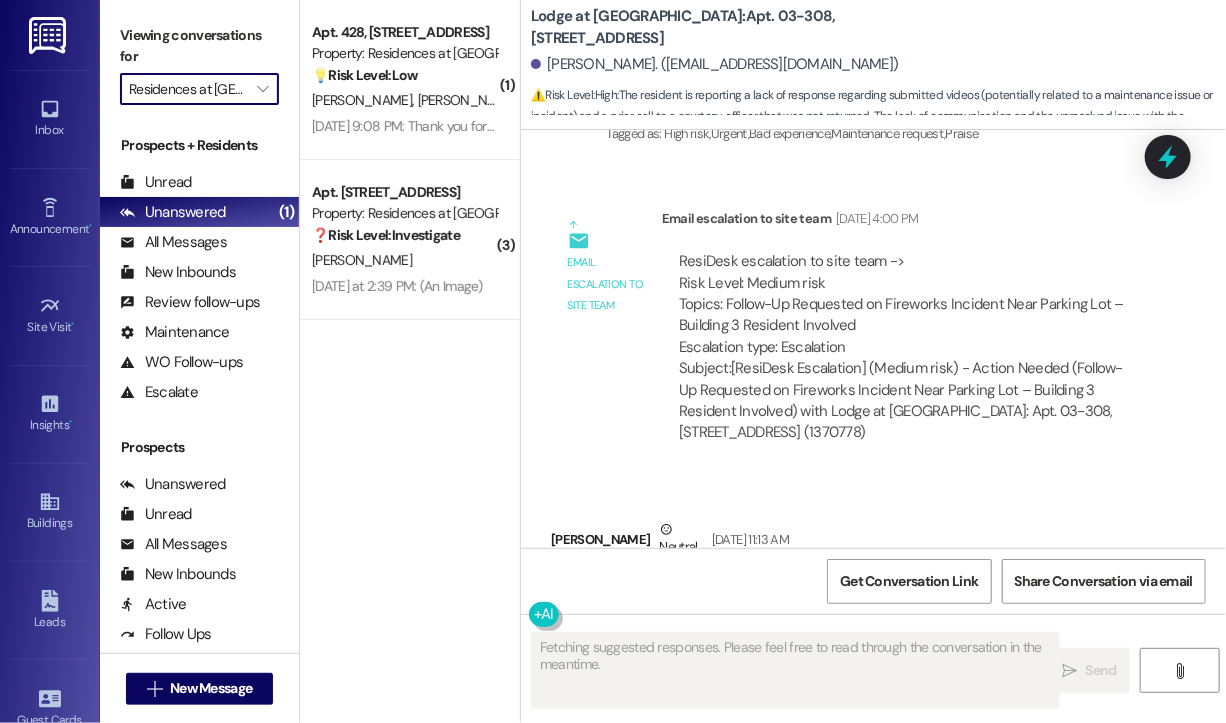scroll, scrollTop: 6371, scrollLeft: 0, axis: vertical 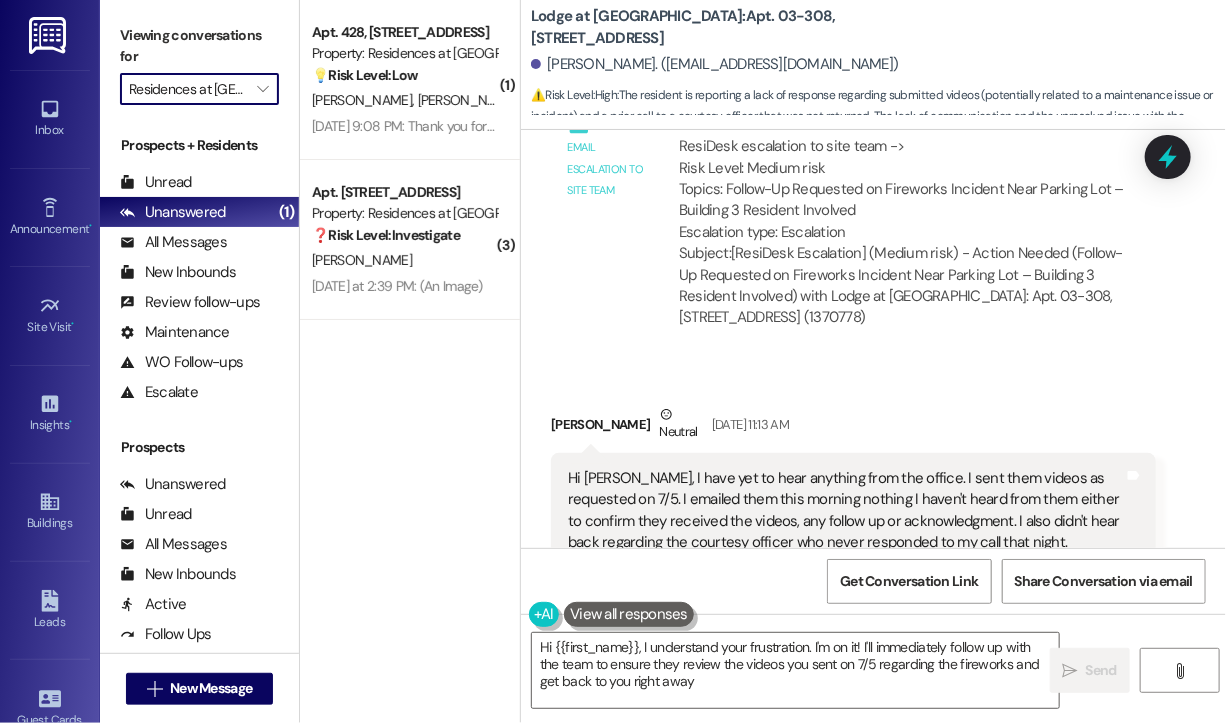 type on "Hi {{first_name}}, I understand your frustration. I'm on it! I'll immediately follow up with the team to ensure they review the videos you sent on 7/5 regarding the fireworks and get back to you right away." 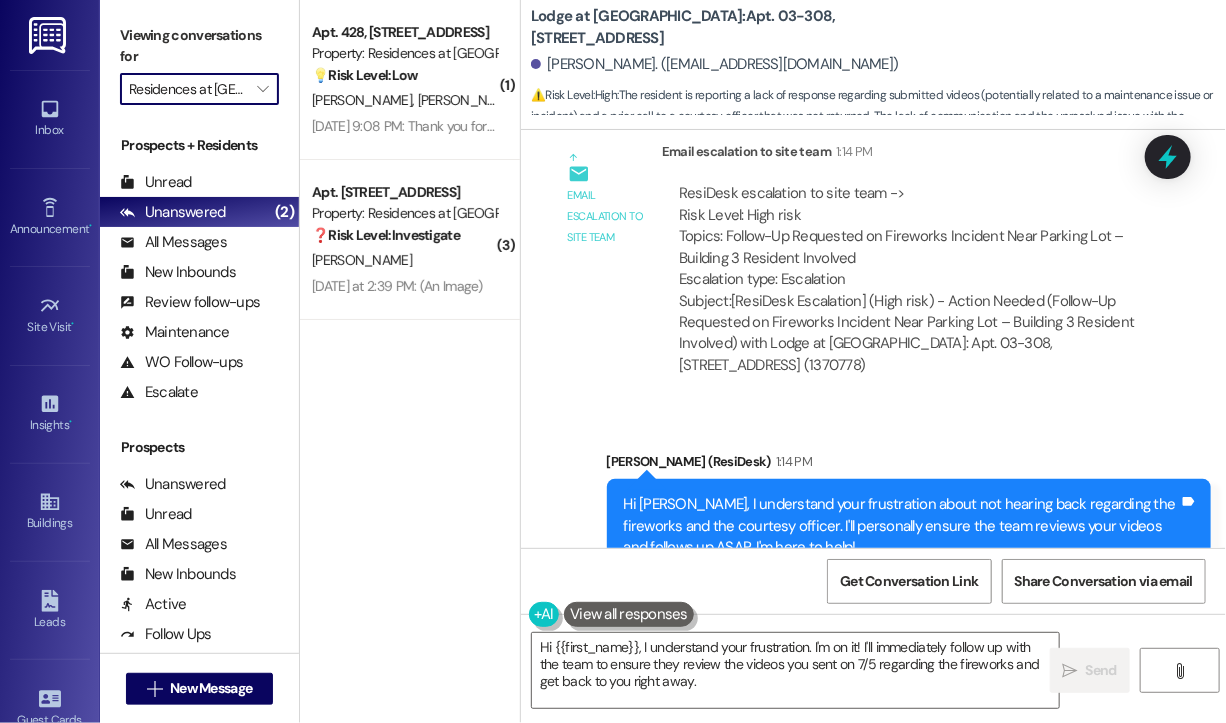 scroll, scrollTop: 7106, scrollLeft: 0, axis: vertical 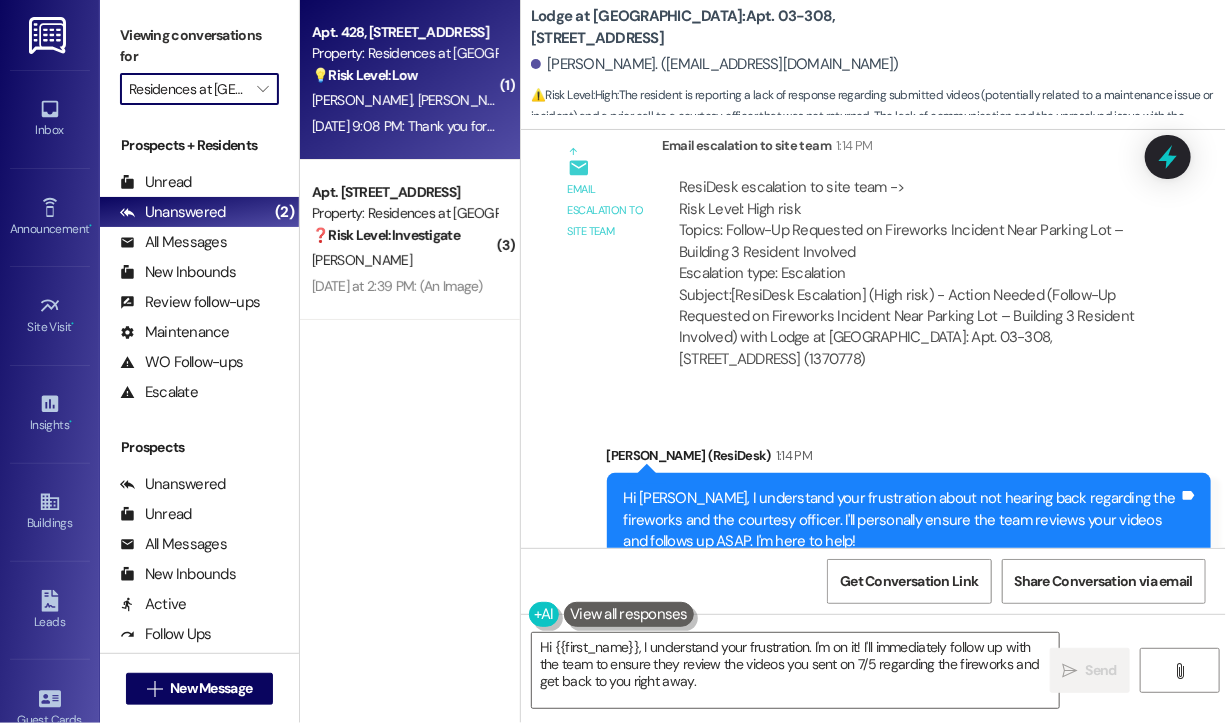 click on "Jul 18, 2025 at 9:08 PM: Thank you for your message. Our offices are currently closed, but we will contact you when we resume operations. For emergencies, please contact your emergency number 833-410-1745 Jul 18, 2025 at 9:08 PM: Thank you for your message. Our offices are currently closed, but we will contact you when we resume operations. For emergencies, please contact your emergency number 833-410-1745" at bounding box center [404, 126] 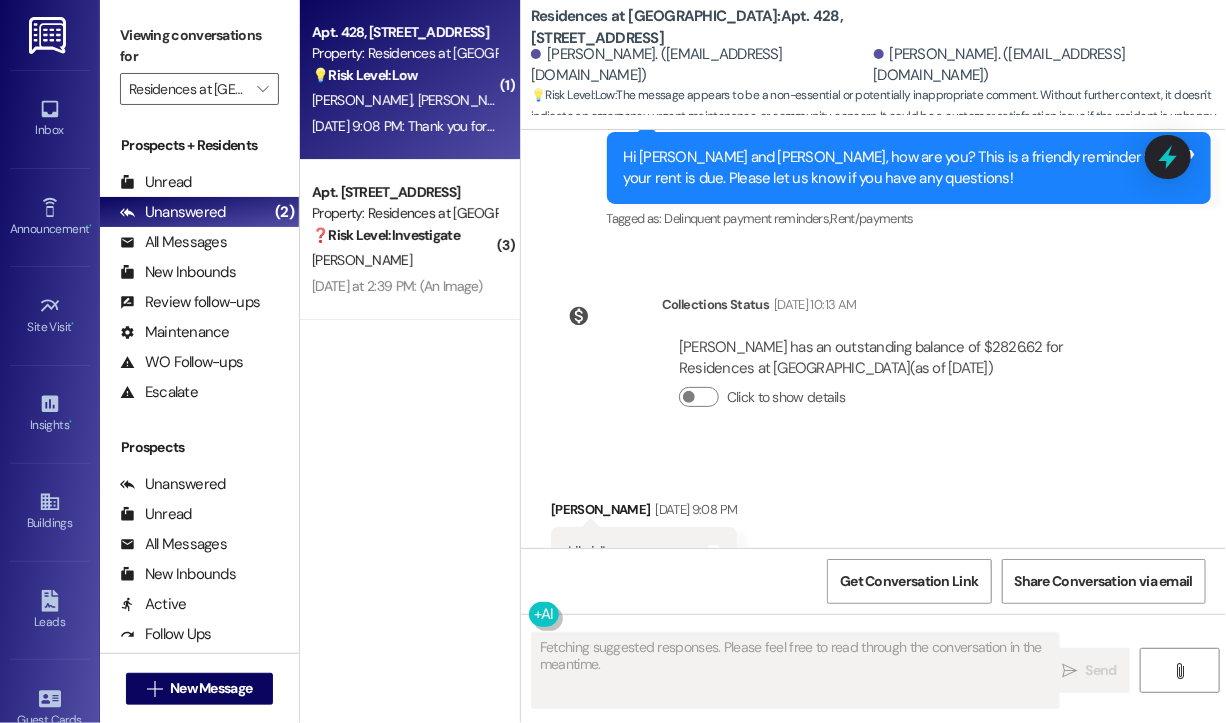 scroll, scrollTop: 2431, scrollLeft: 0, axis: vertical 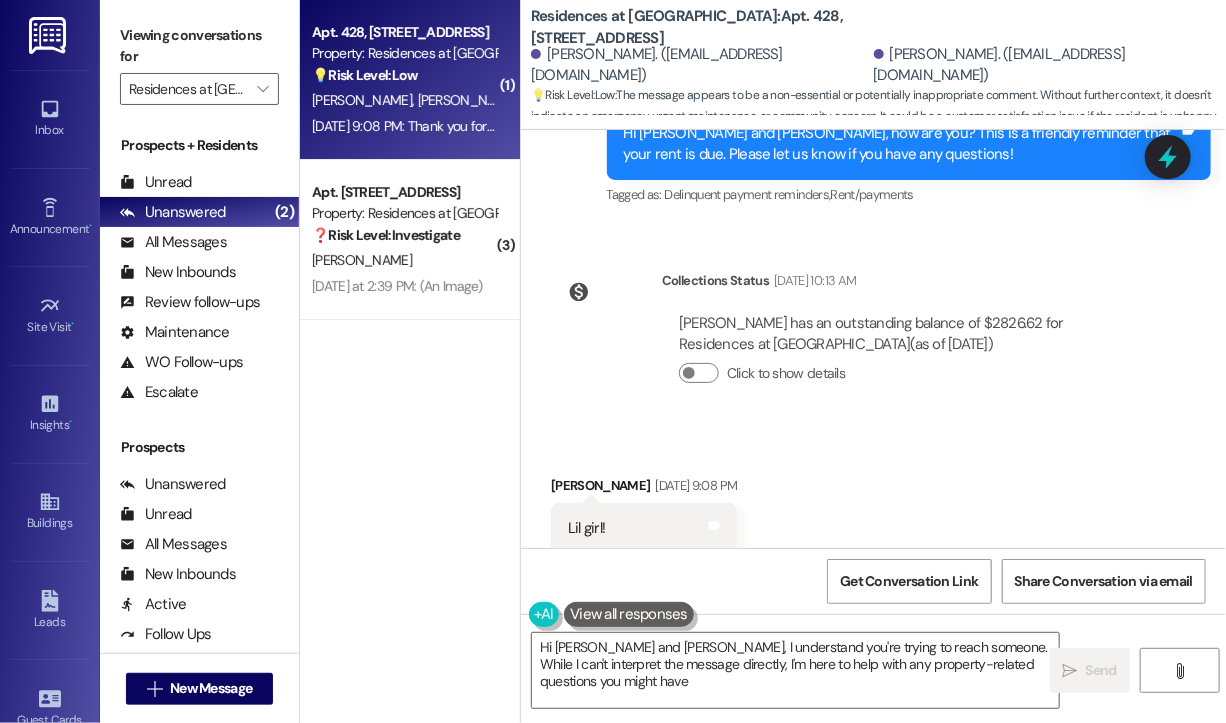 type on "Hi Ennese and Fred, I understand you're trying to reach someone. While I can't interpret the message directly, I'm here to help with any property-related questions you might have!" 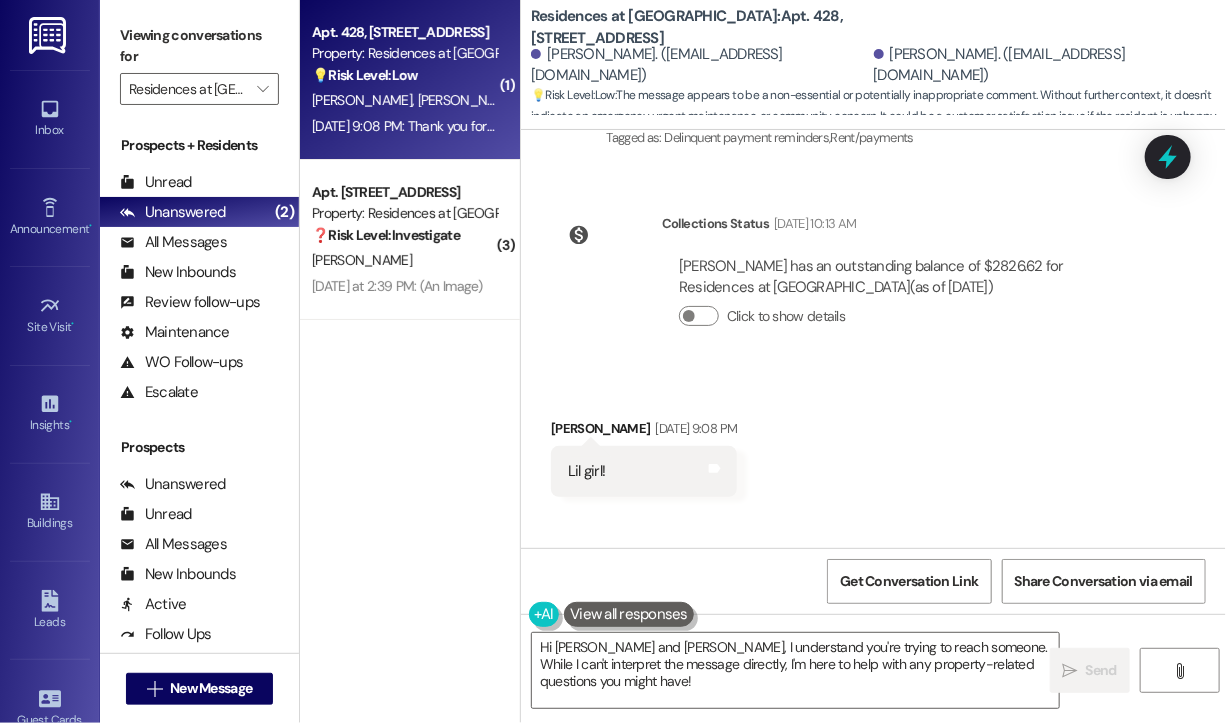 scroll, scrollTop: 2643, scrollLeft: 0, axis: vertical 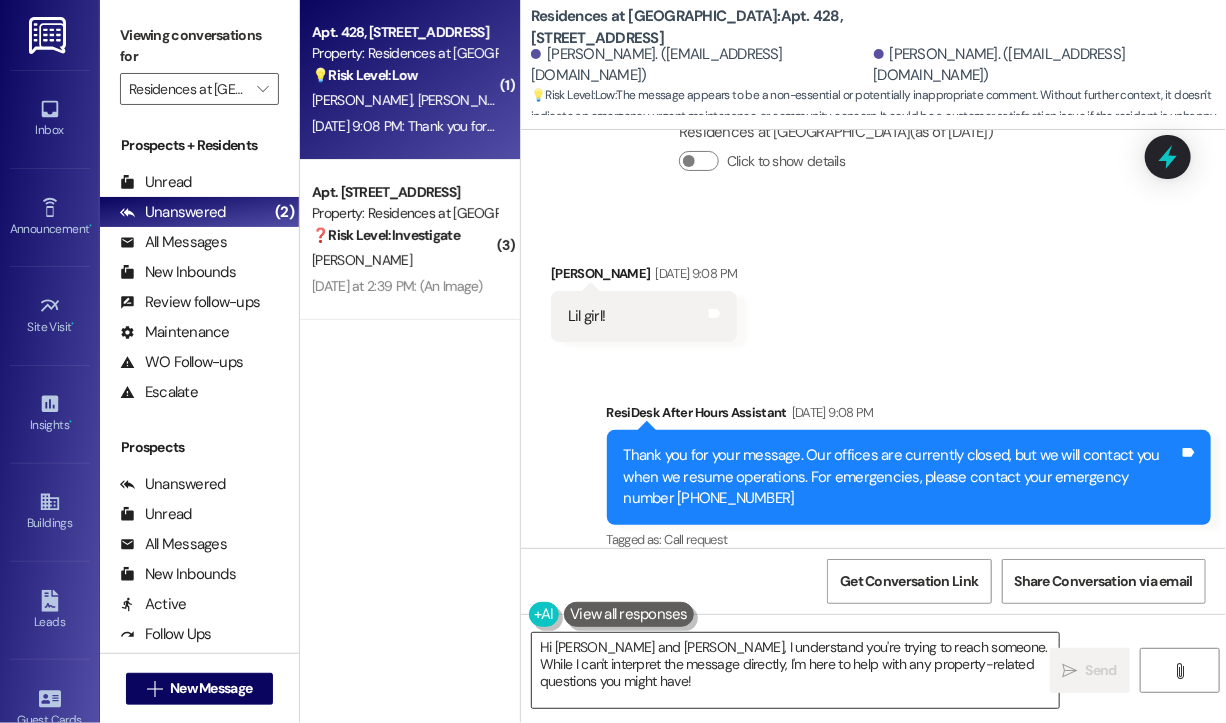 click on "Hi Ennese and Fred, I understand you're trying to reach someone. While I can't interpret the message directly, I'm here to help with any property-related questions you might have!" at bounding box center [795, 670] 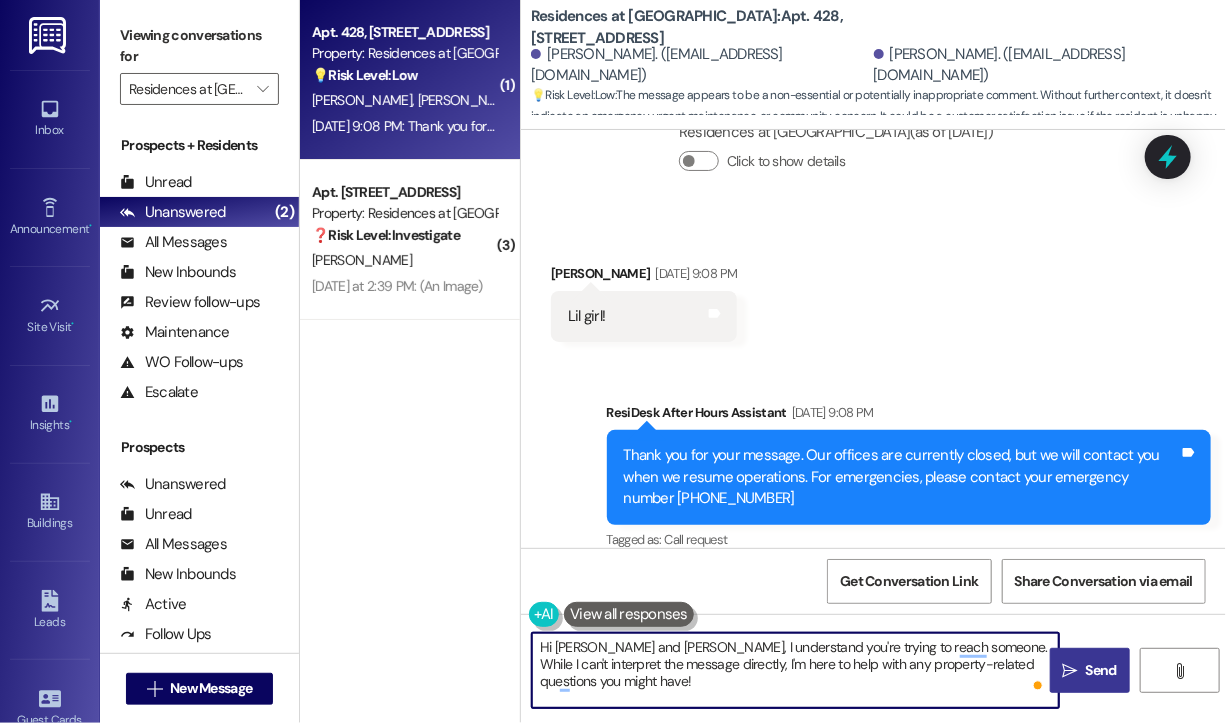 click on "" at bounding box center (1070, 671) 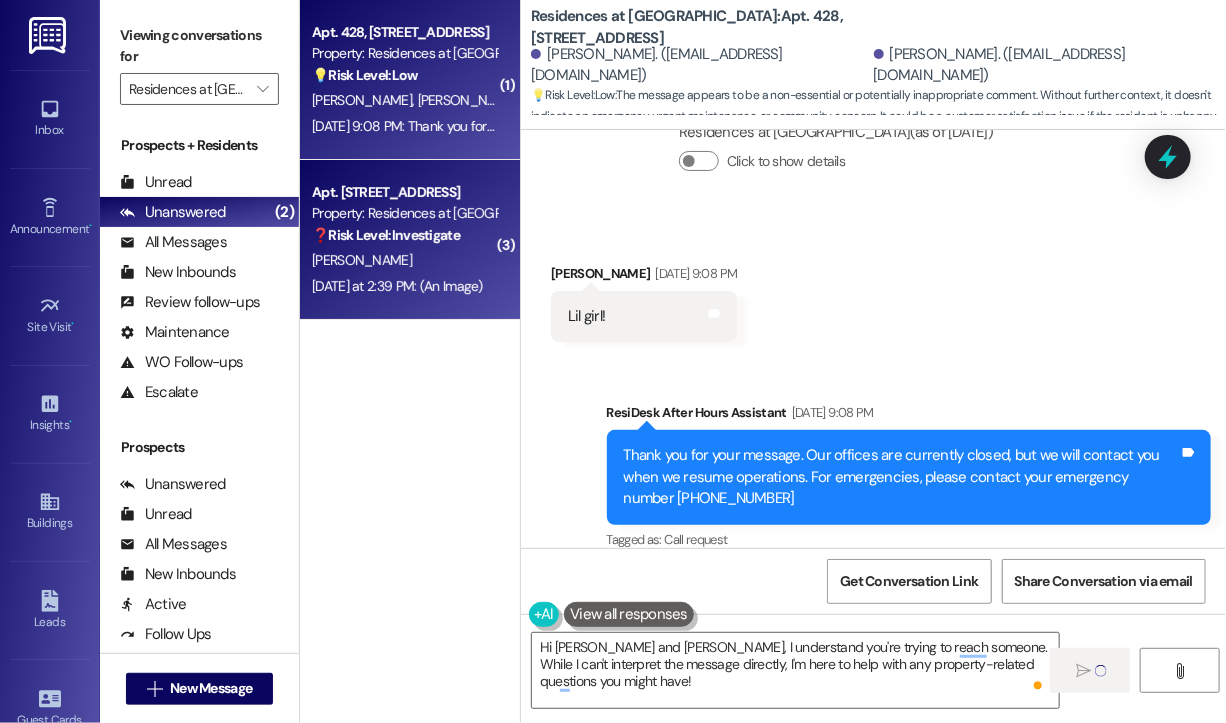 click on "Yesterday at 2:39 PM: (An Image) Yesterday at 2:39 PM: (An Image)" at bounding box center (404, 286) 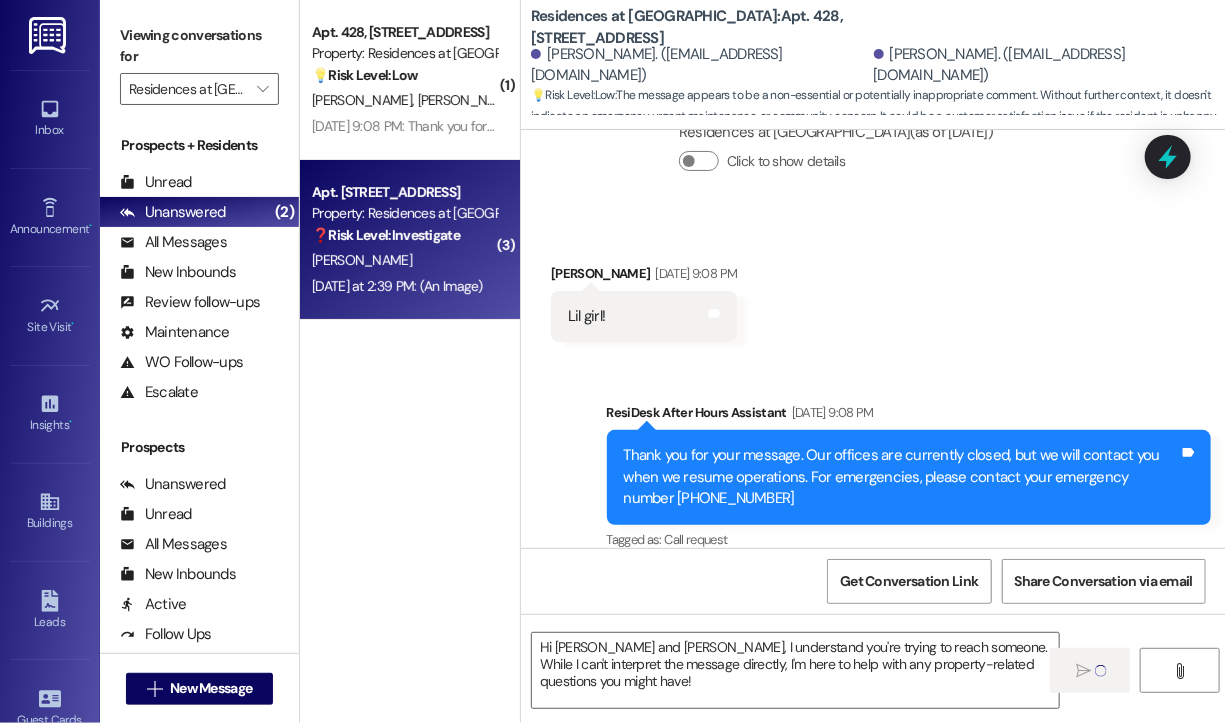 type on "Fetching suggested responses. Please feel free to read through the conversation in the meantime." 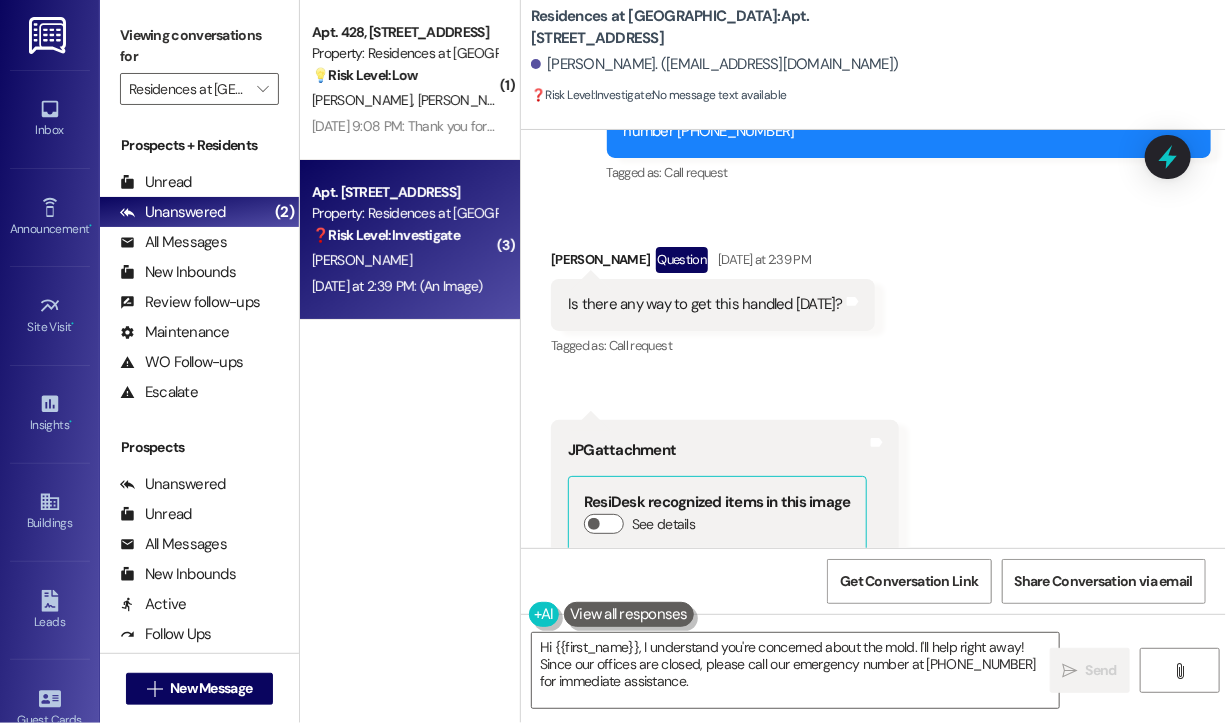 scroll, scrollTop: 9109, scrollLeft: 0, axis: vertical 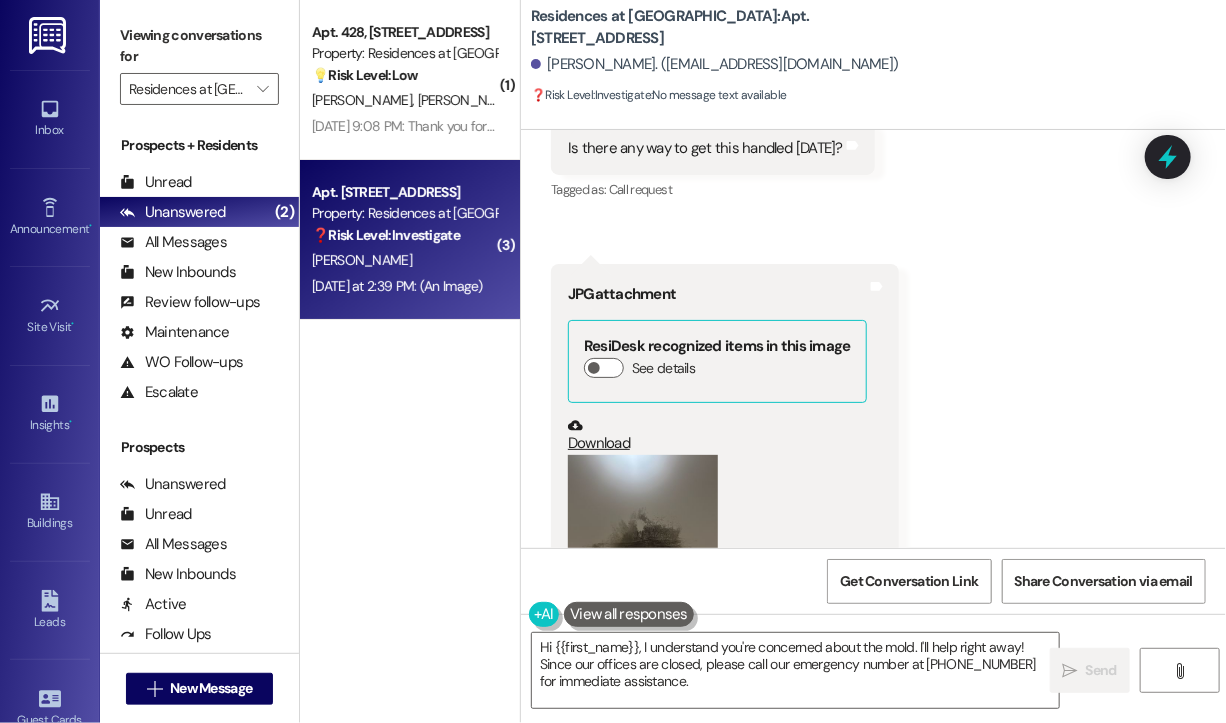 click at bounding box center (643, 555) 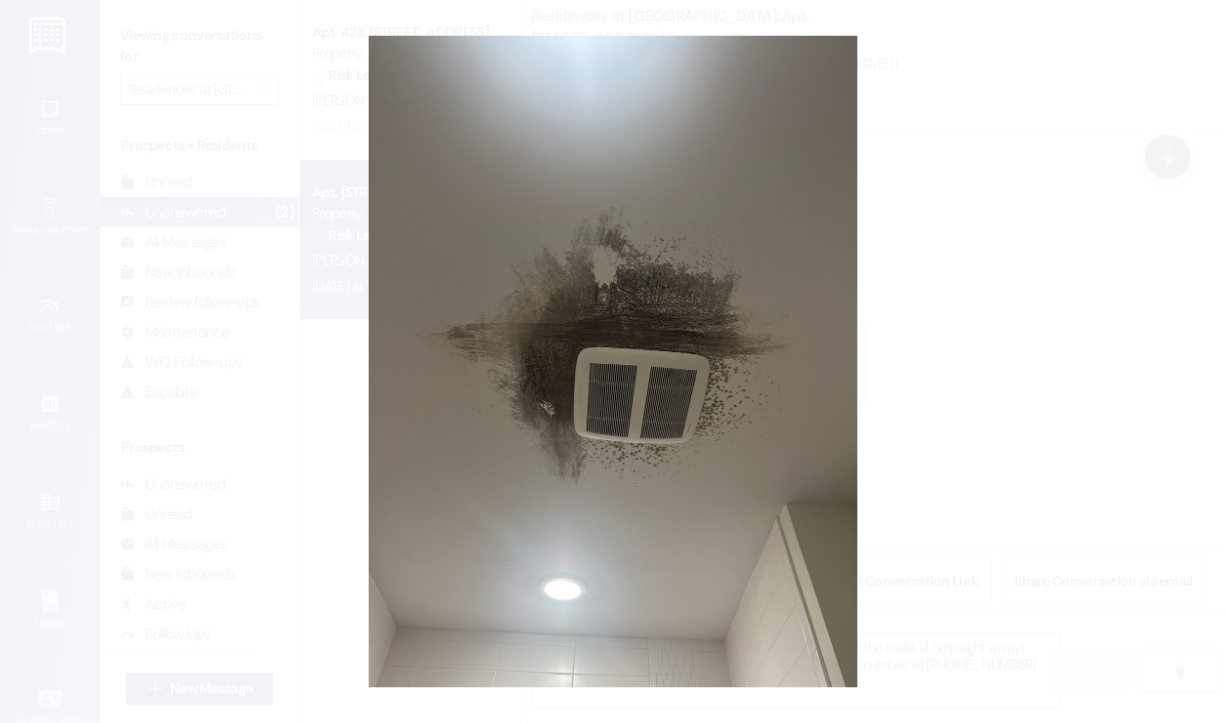 click at bounding box center [613, 361] 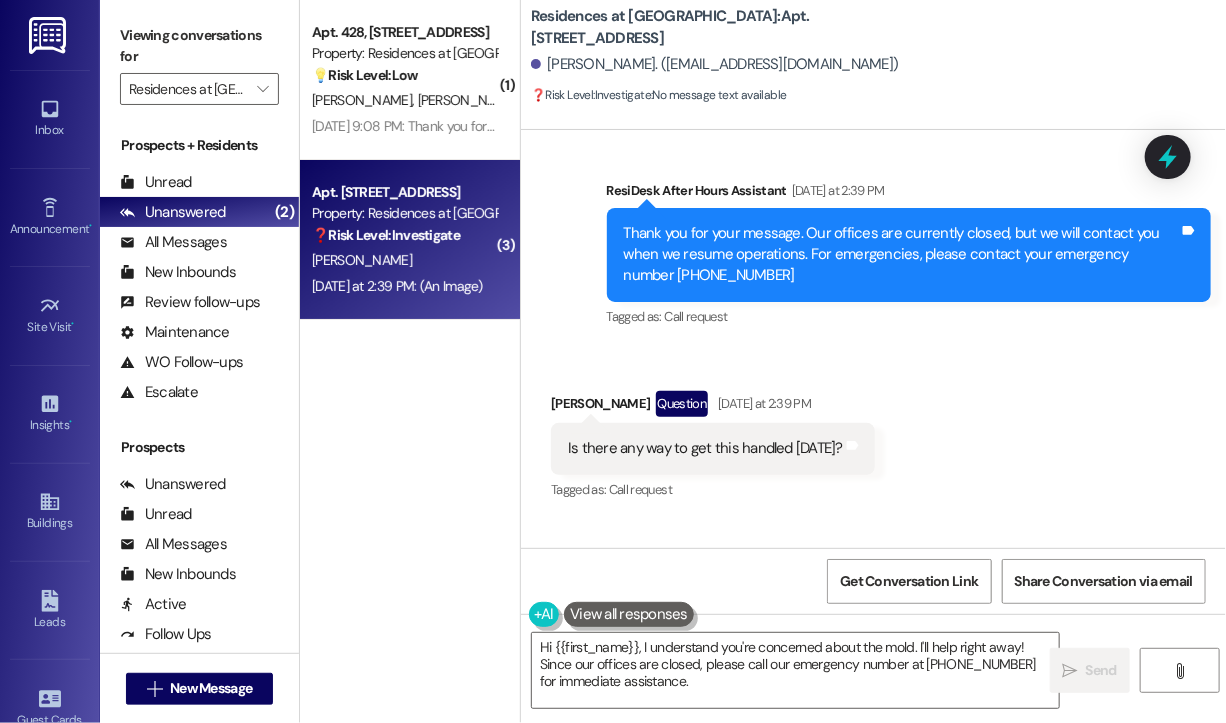 scroll, scrollTop: 8509, scrollLeft: 0, axis: vertical 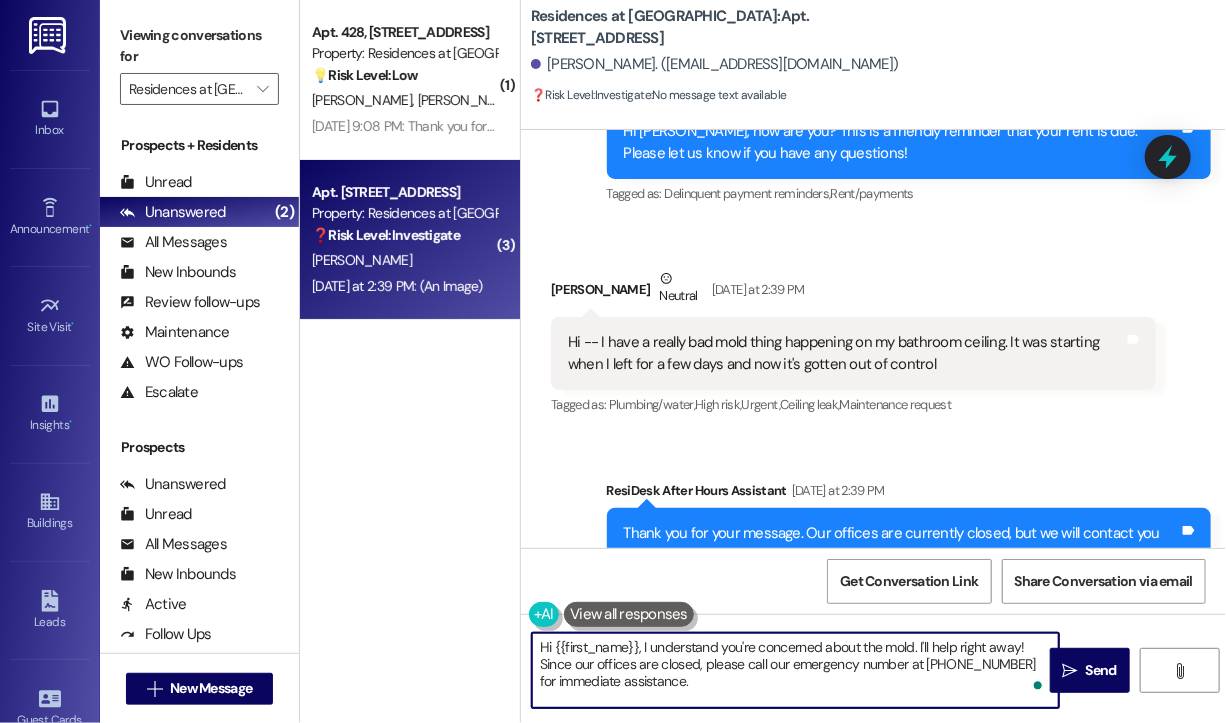 drag, startPoint x: 710, startPoint y: 684, endPoint x: 637, endPoint y: 646, distance: 82.29824 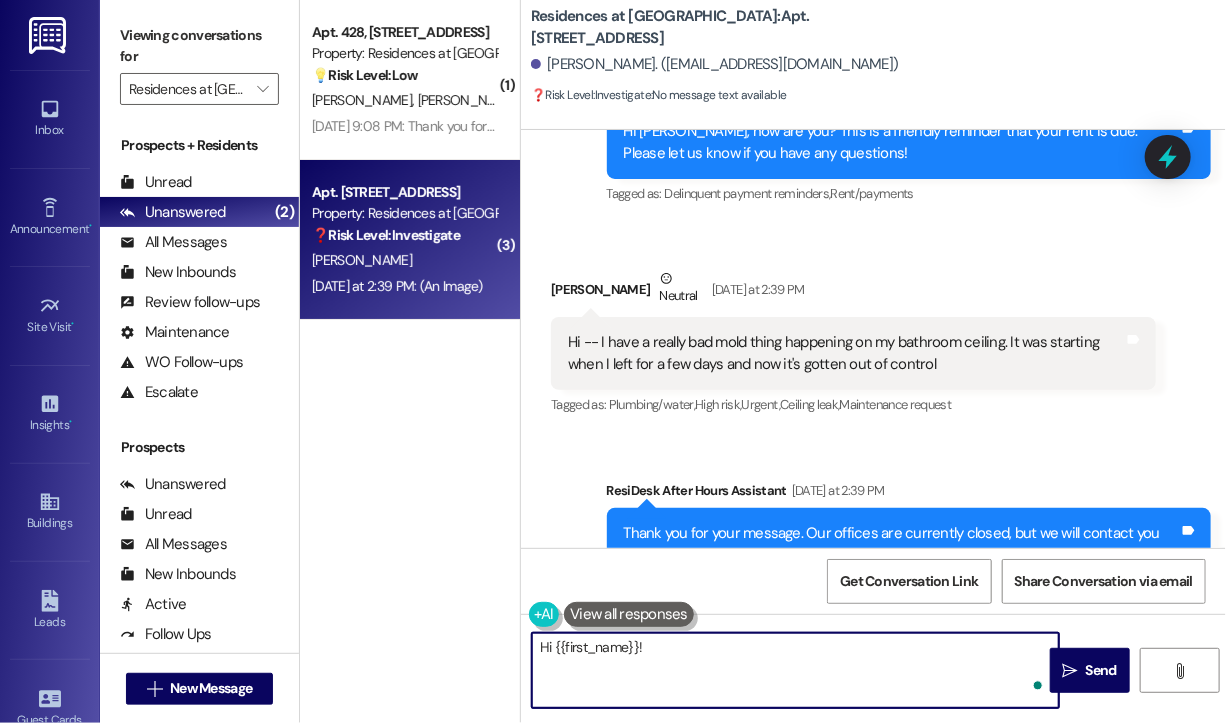 paste on "I apologize for the late response. Can you let us know which ceiling the moisture is coming from? Do we have your permission to enter during your absence to check on this? Also, please let us know if there are any pets our maintenance team should be aware of." 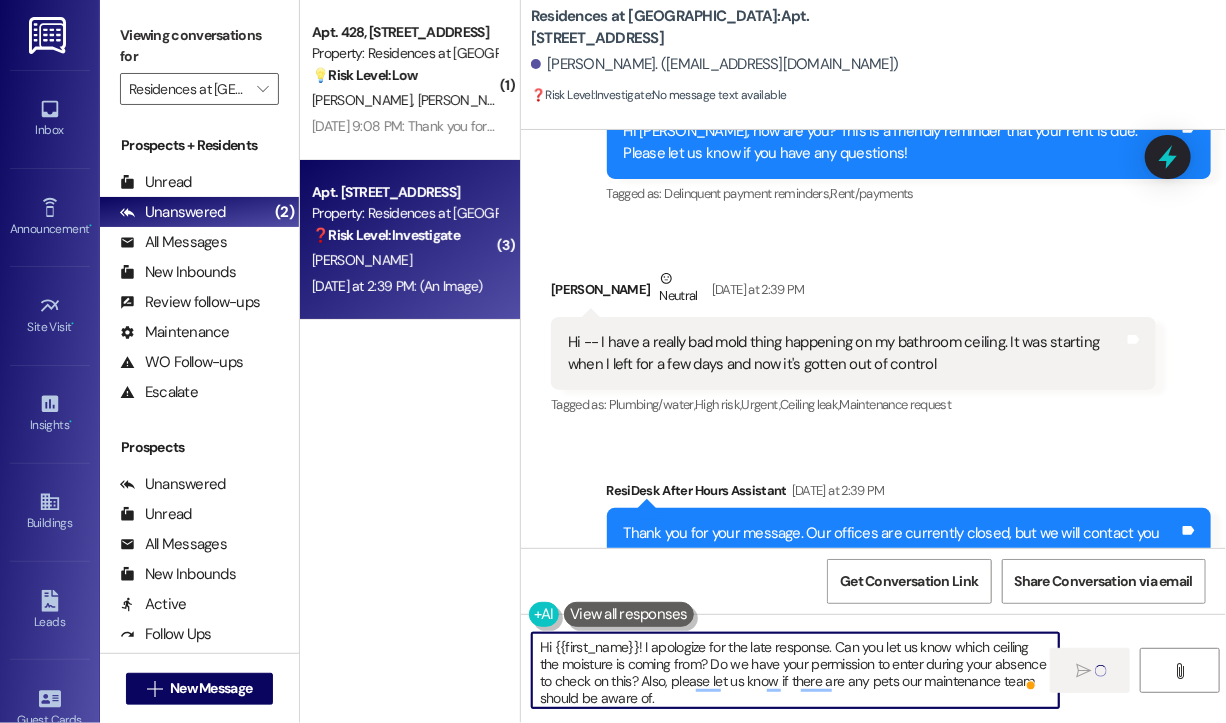 type 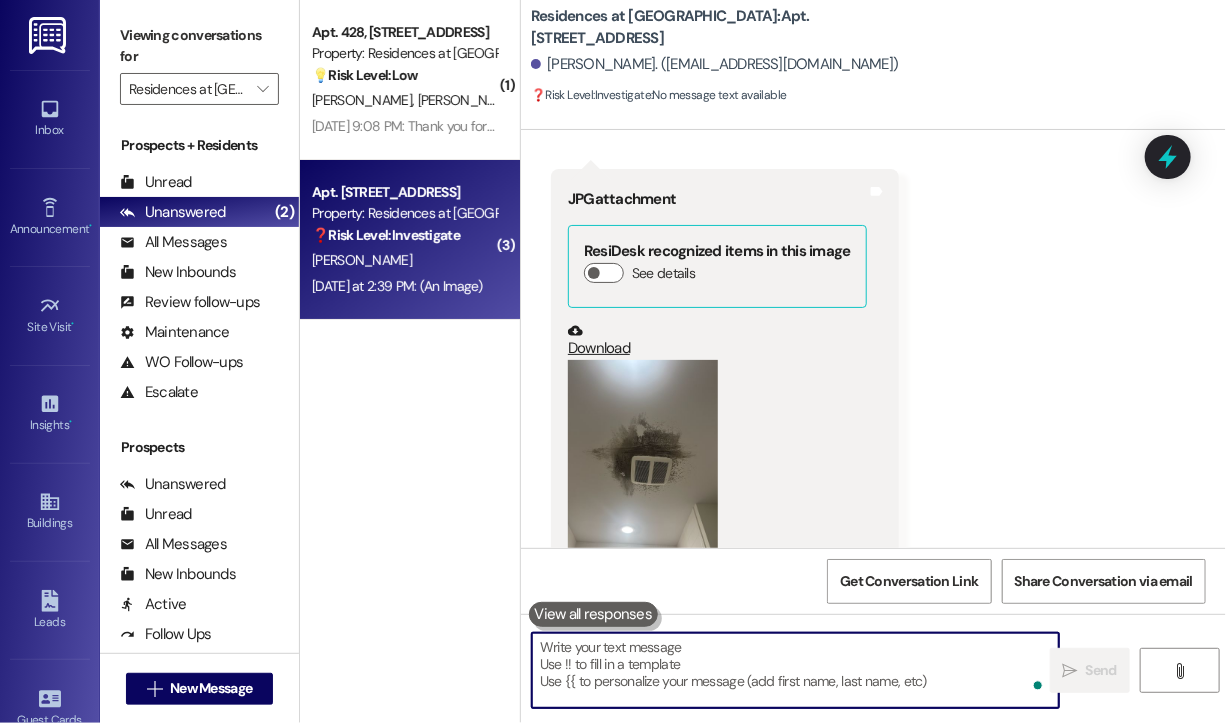 scroll, scrollTop: 9208, scrollLeft: 0, axis: vertical 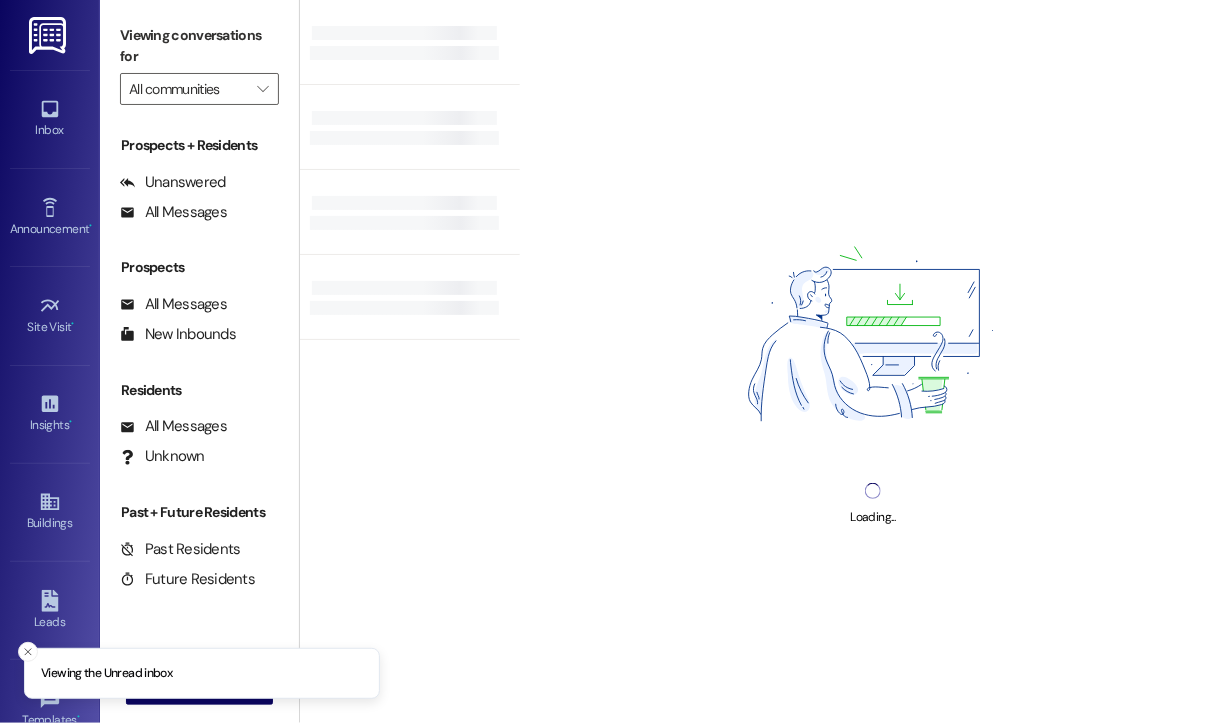 type 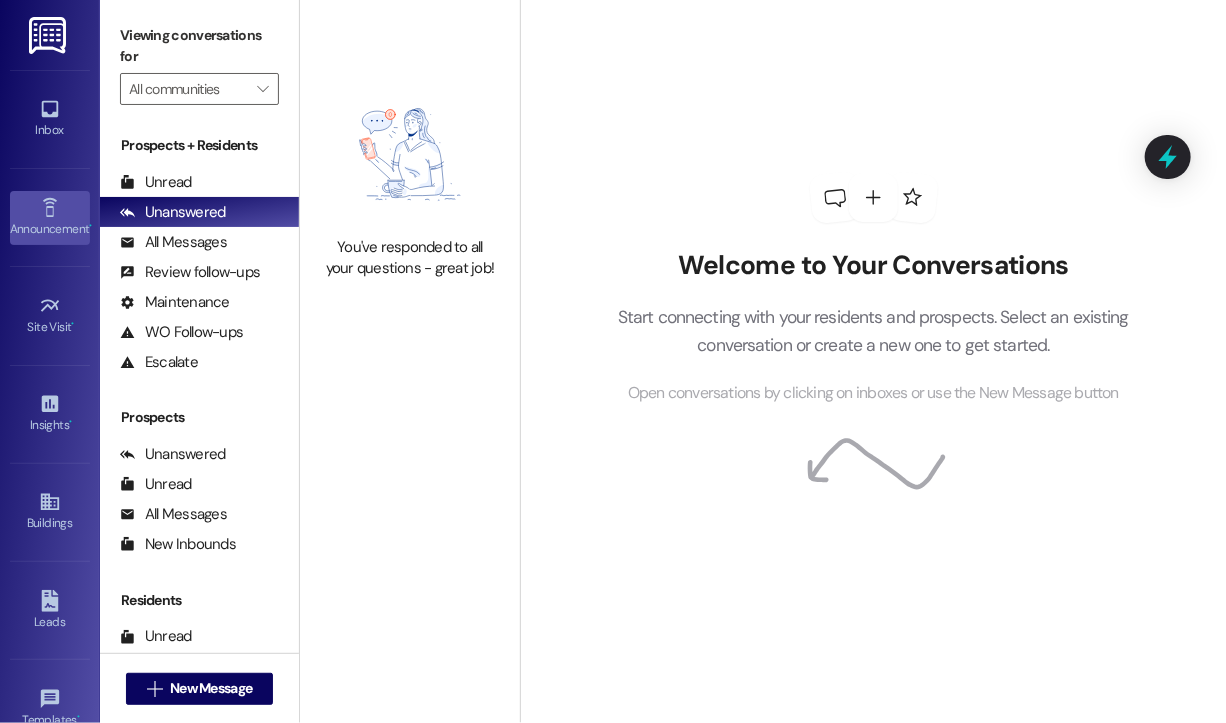 click on "Announcement   •" at bounding box center (50, 218) 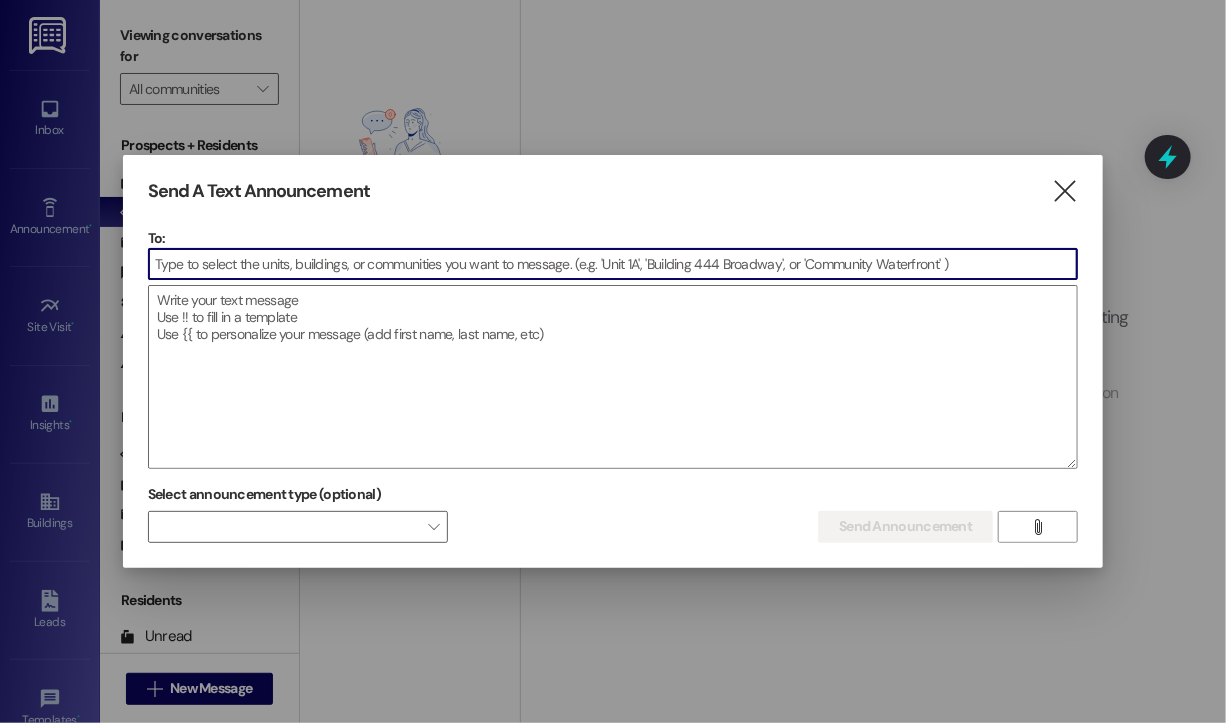 click at bounding box center [613, 264] 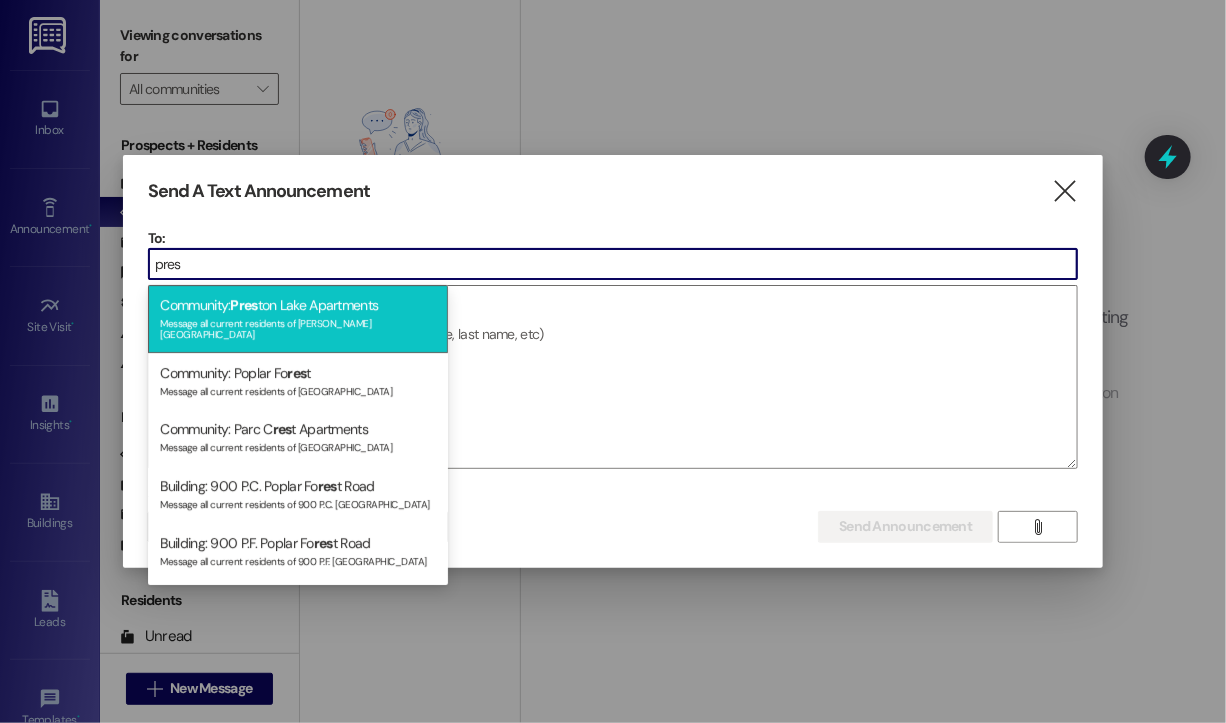 type on "pres" 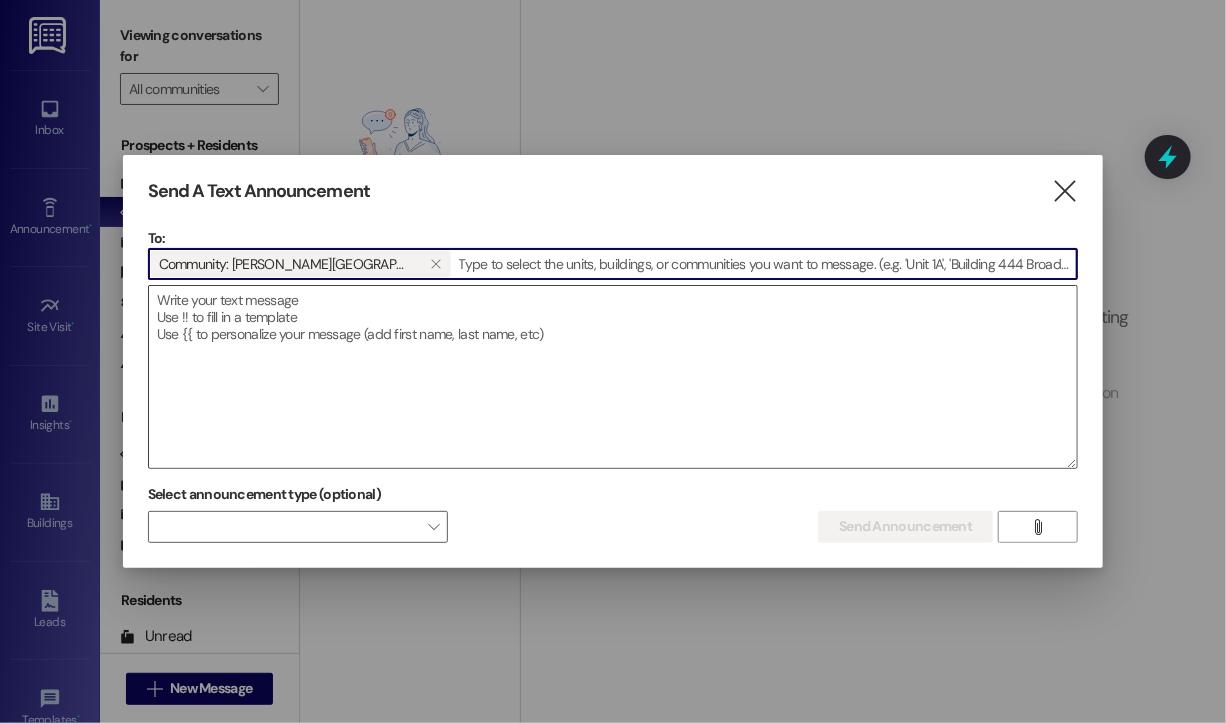 click at bounding box center [613, 377] 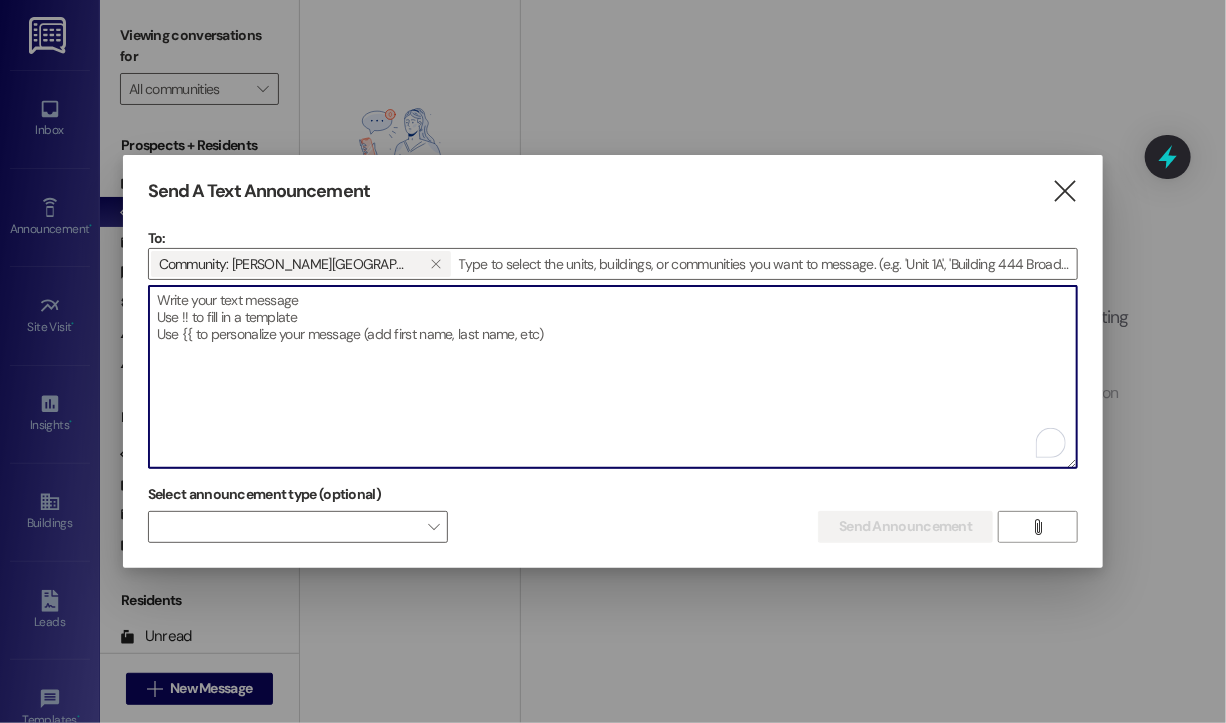 paste on "Hi {{first_name}}!
Cool Treats at the Clubhouse!
Stop by the clubhouse anytime this week for free ice cream and drinks!
Reminder: One per person so everyone in the community can enjoy!" 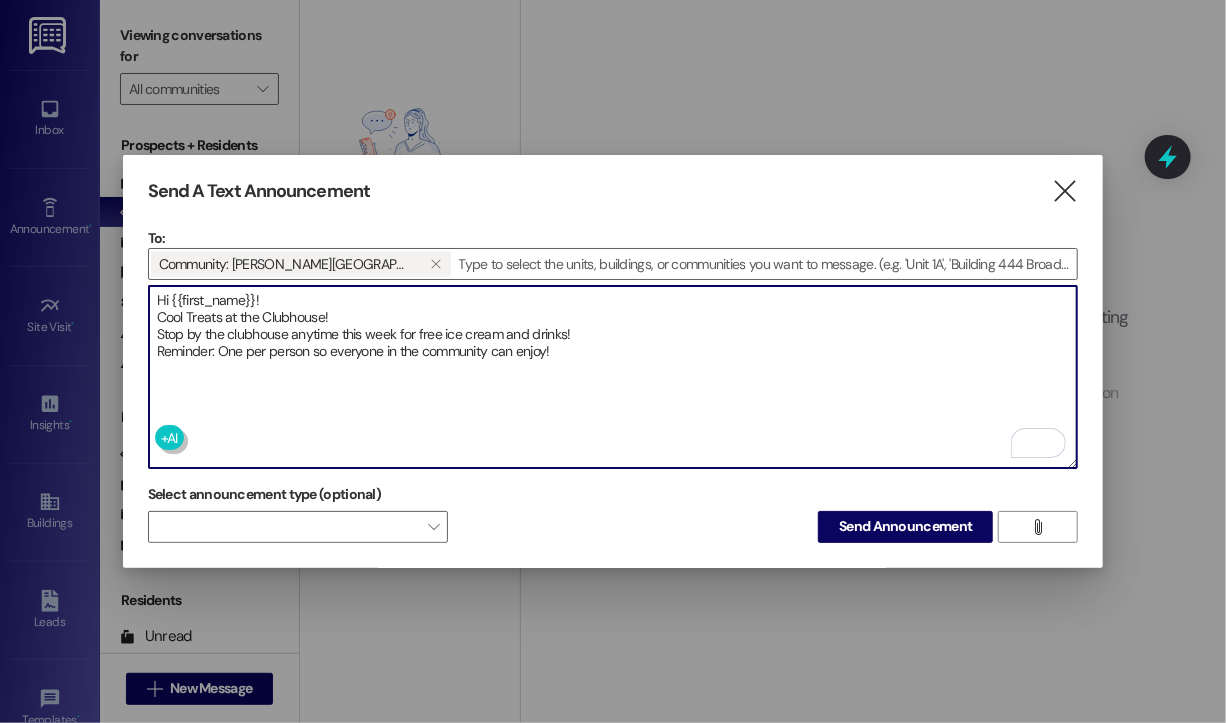 click on "Hi {{first_name}}!
Cool Treats at the Clubhouse!
Stop by the clubhouse anytime this week for free ice cream and drinks!
Reminder: One per person so everyone in the community can enjoy!" at bounding box center [613, 377] 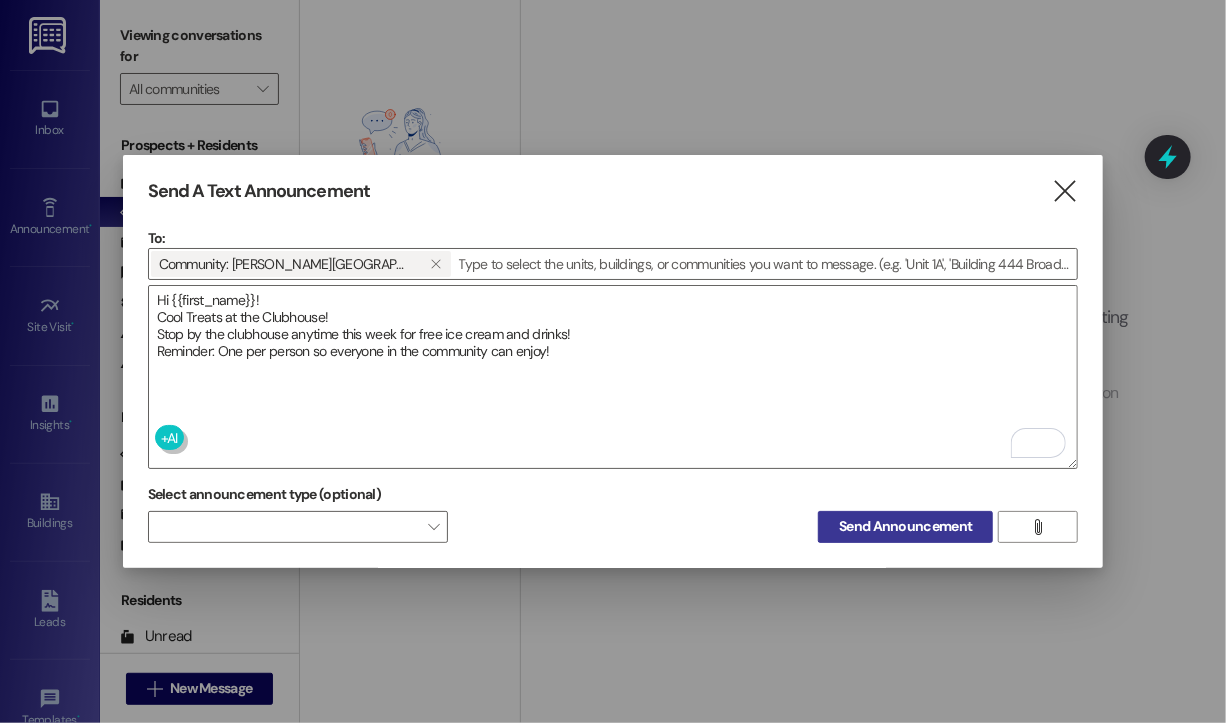 click on "Send Announcement" at bounding box center (905, 526) 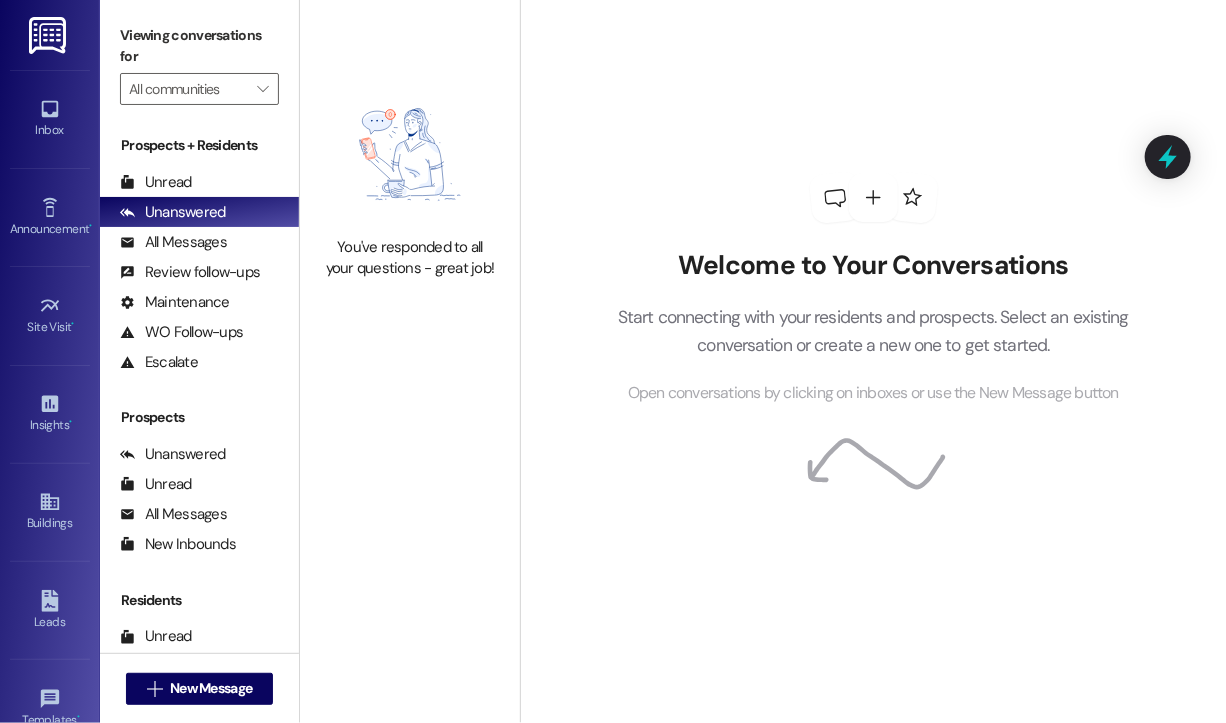 click on "Welcome to Your Conversations Start connecting with your residents and prospects. Select an existing conversation or create a new one to get started. Open conversations by clicking on inboxes or use the New Message button" at bounding box center (874, 289) 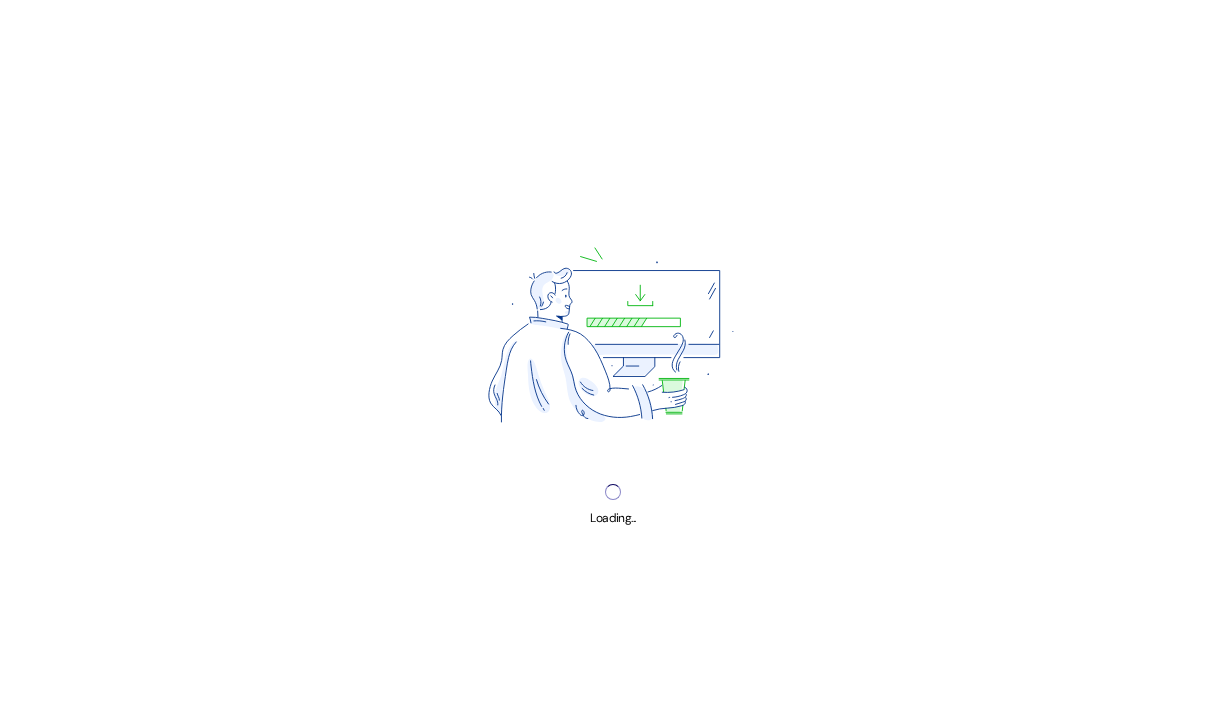 scroll, scrollTop: 0, scrollLeft: 0, axis: both 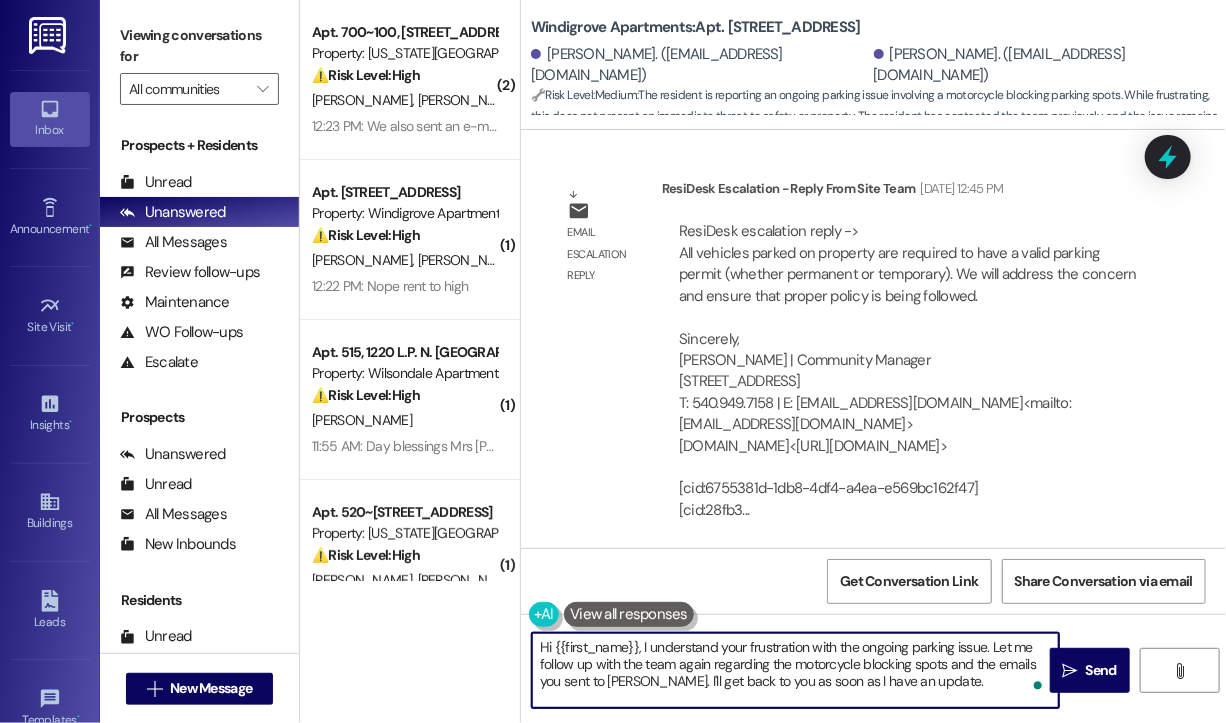 drag, startPoint x: 965, startPoint y: 690, endPoint x: 638, endPoint y: 653, distance: 329.0866 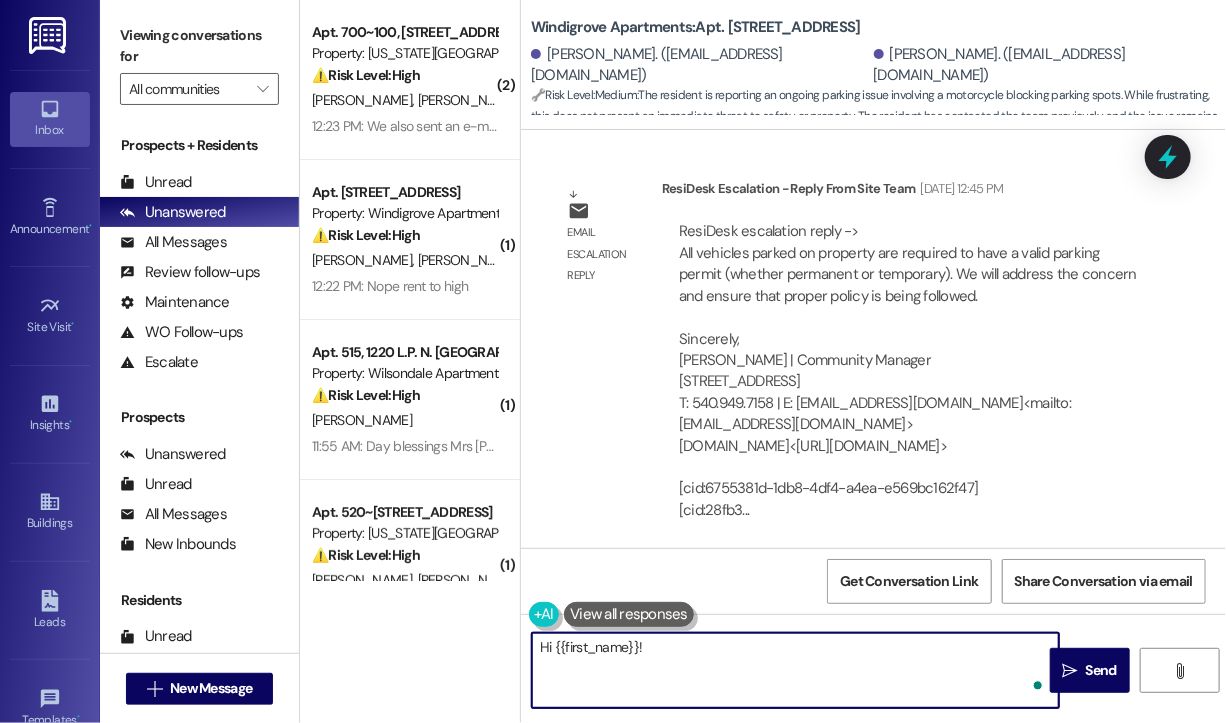 paste on "The site team asked me to share that all vehicles parked on the property must have a valid parking permit, whether permanent or temporary. They're looking into the concern and will make sure the parking policy is being followed." 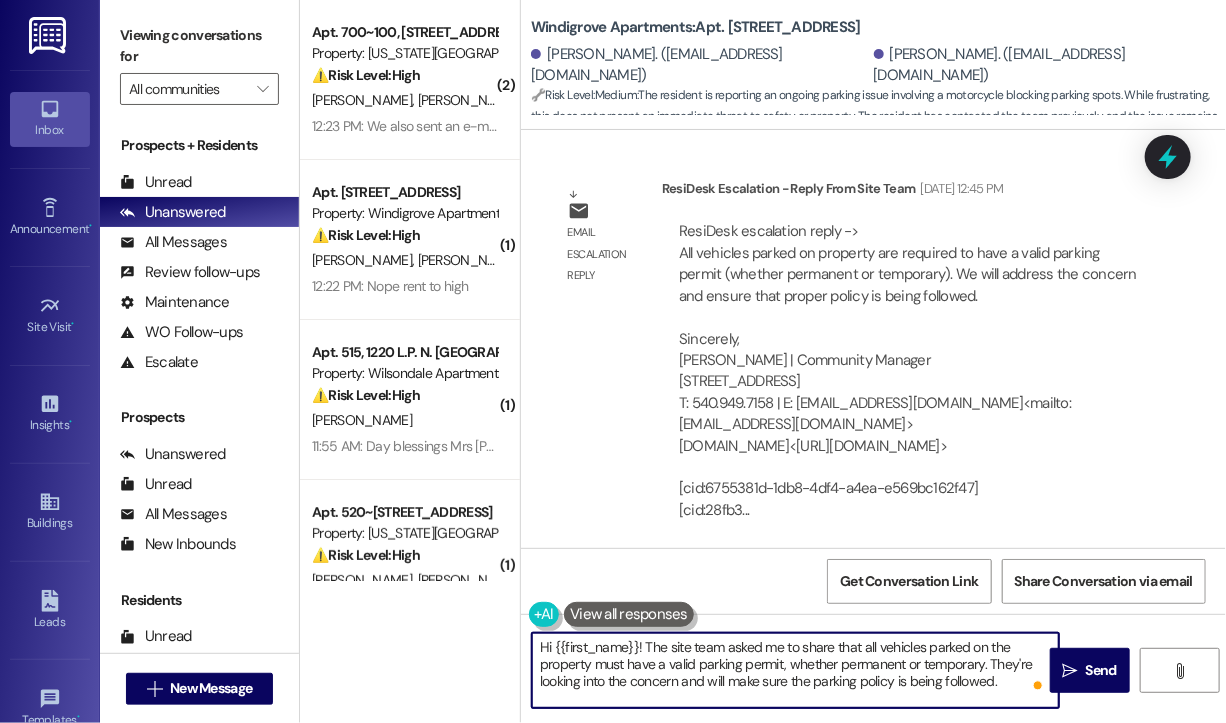 click on "Hi {{first_name}}! The site team asked me to share that all vehicles parked on the property must have a valid parking permit, whether permanent or temporary. They're looking into the concern and will make sure the parking policy is being followed." at bounding box center (795, 670) 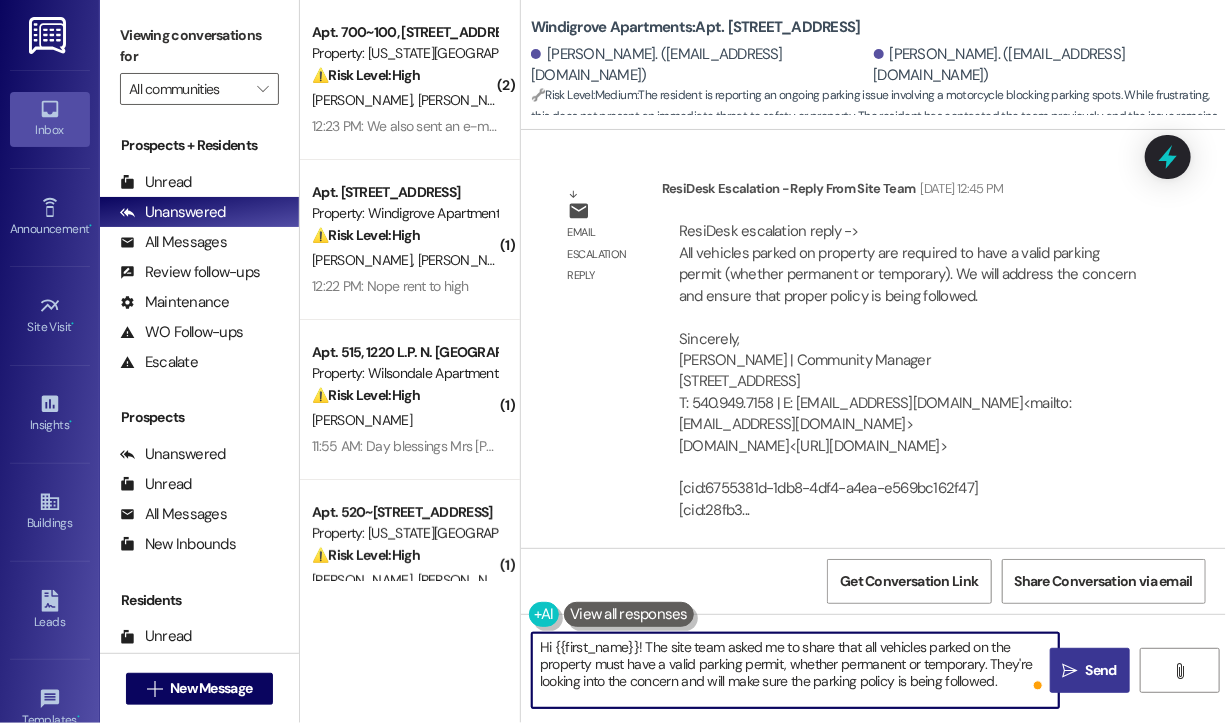 type on "Hi {{first_name}}! The site team asked me to share that all vehicles parked on the property must have a valid parking permit, whether permanent or temporary. They're looking into the concern and will make sure the parking policy is being followed." 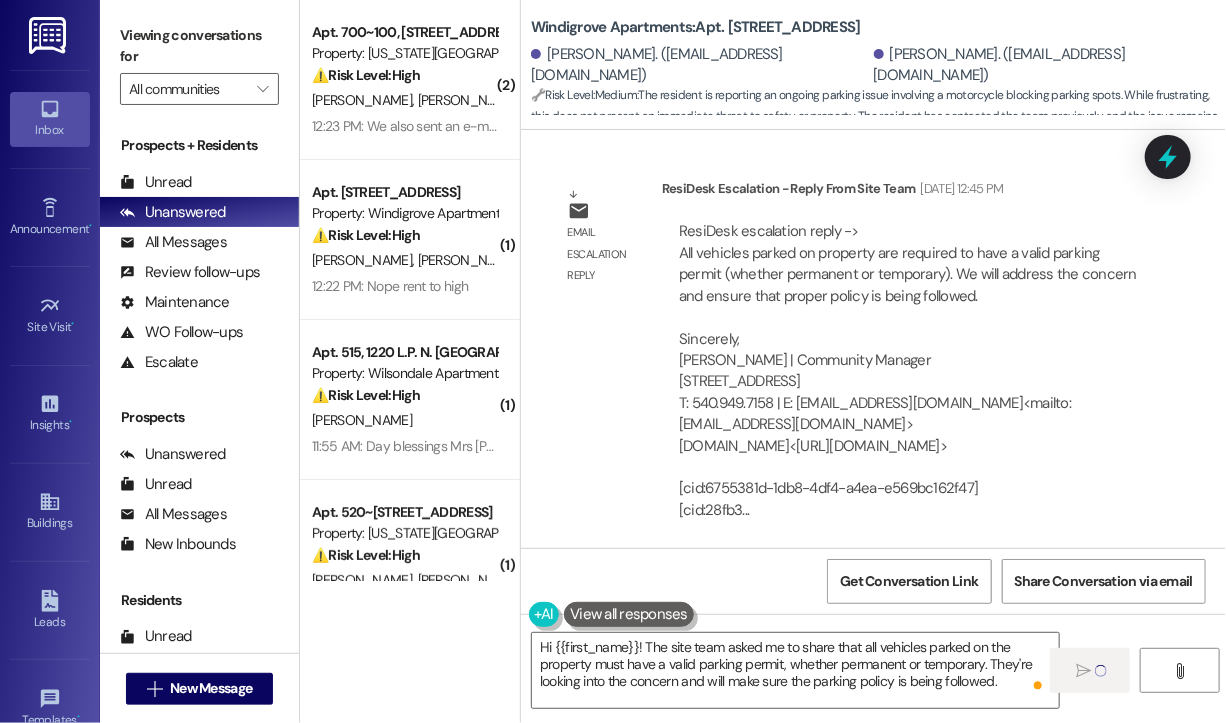 type 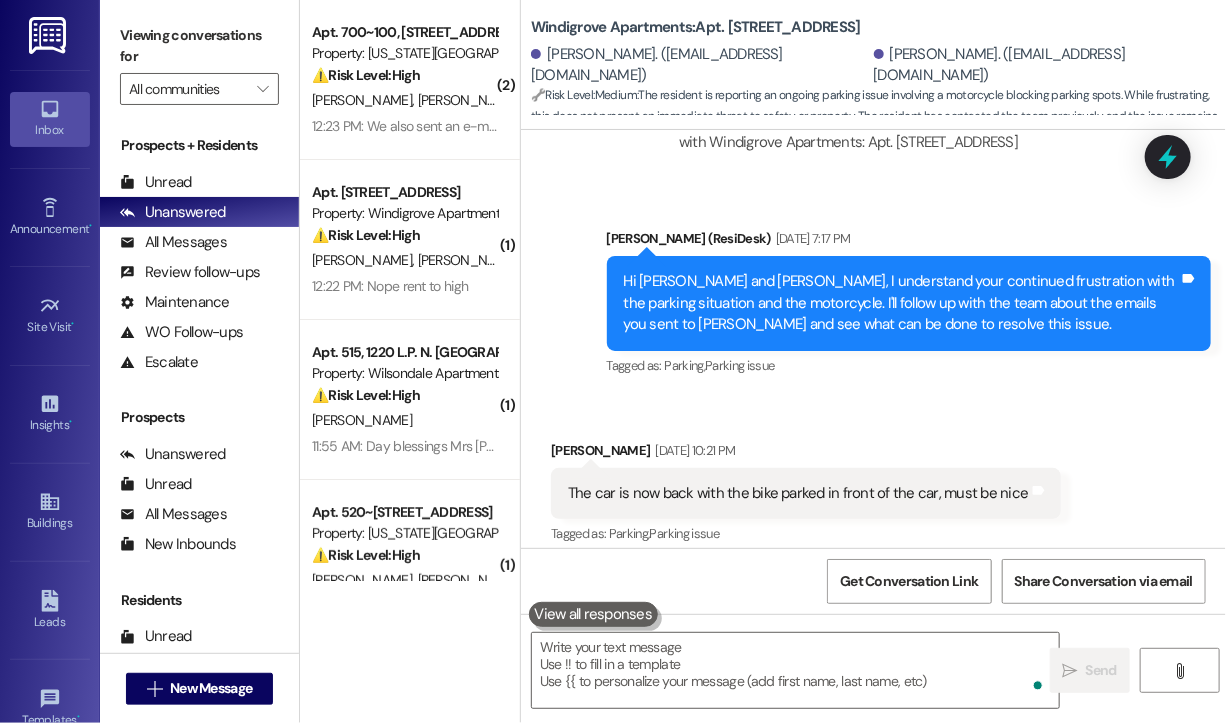scroll, scrollTop: 4236, scrollLeft: 0, axis: vertical 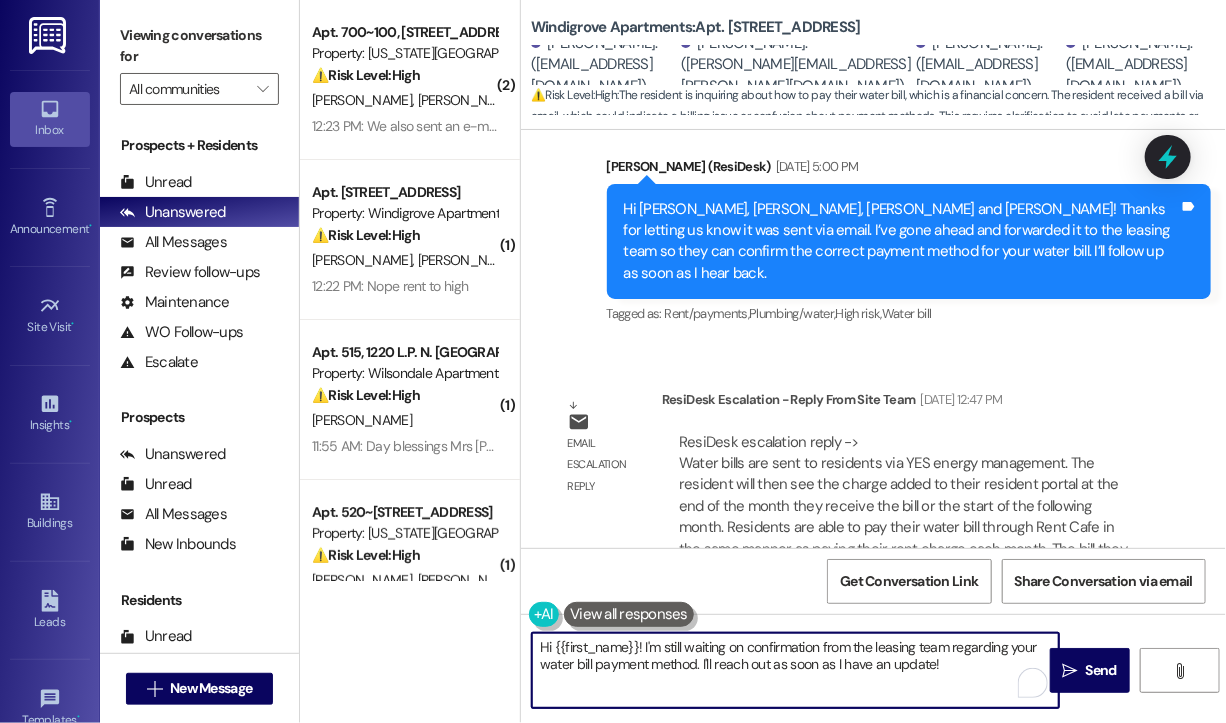 drag, startPoint x: 972, startPoint y: 673, endPoint x: 644, endPoint y: 650, distance: 328.80542 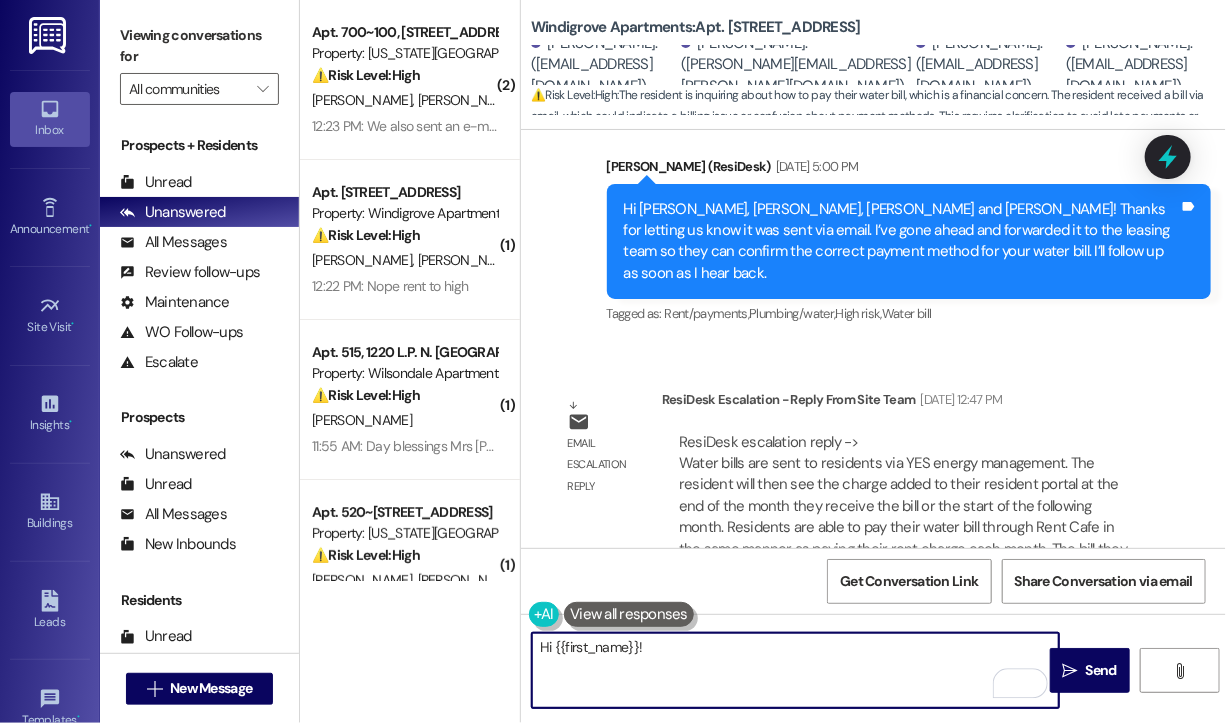 paste on "The site team asked me to share that water bills are sent through YES Energy Management, and the charge will appear in your resident portal either at the end of the month the bill is received or at the start of the following month. You can pay your water bill through RentCafe the same way you pay your rent. While the bill mentions a due date of the 25th, the site team confirmed that as long as payment is submitted with your rent on the 1st, it will be considered on time." 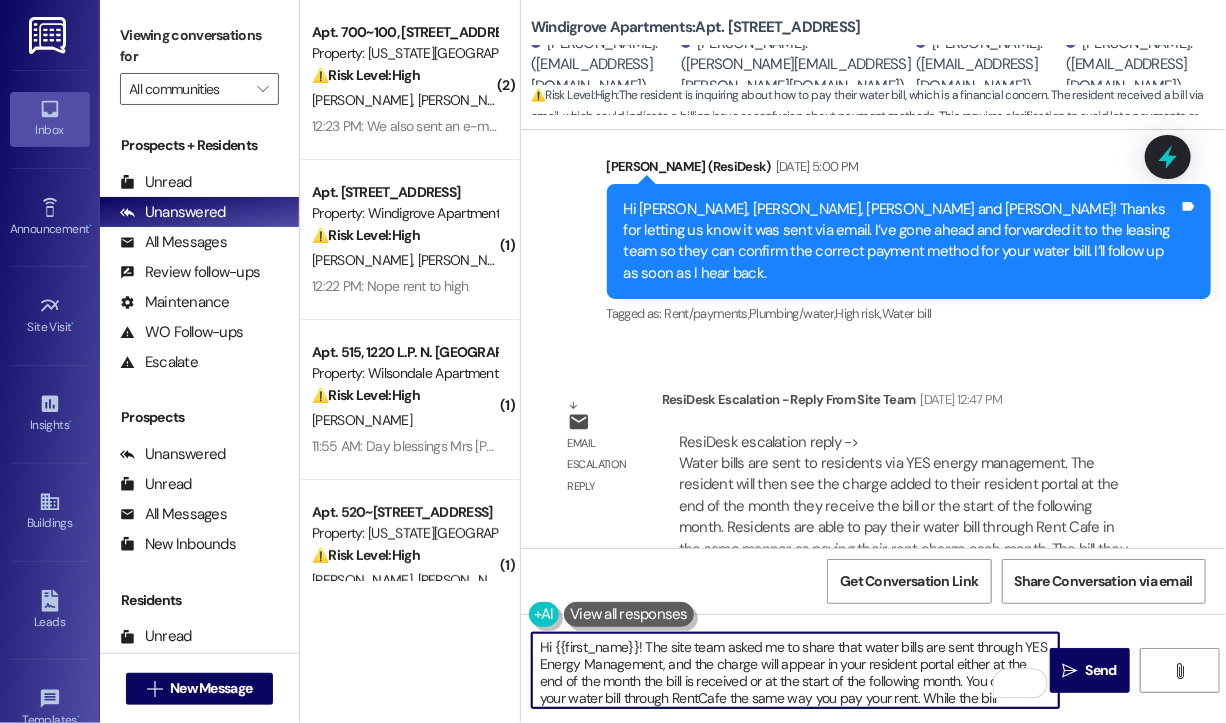 scroll, scrollTop: 33, scrollLeft: 0, axis: vertical 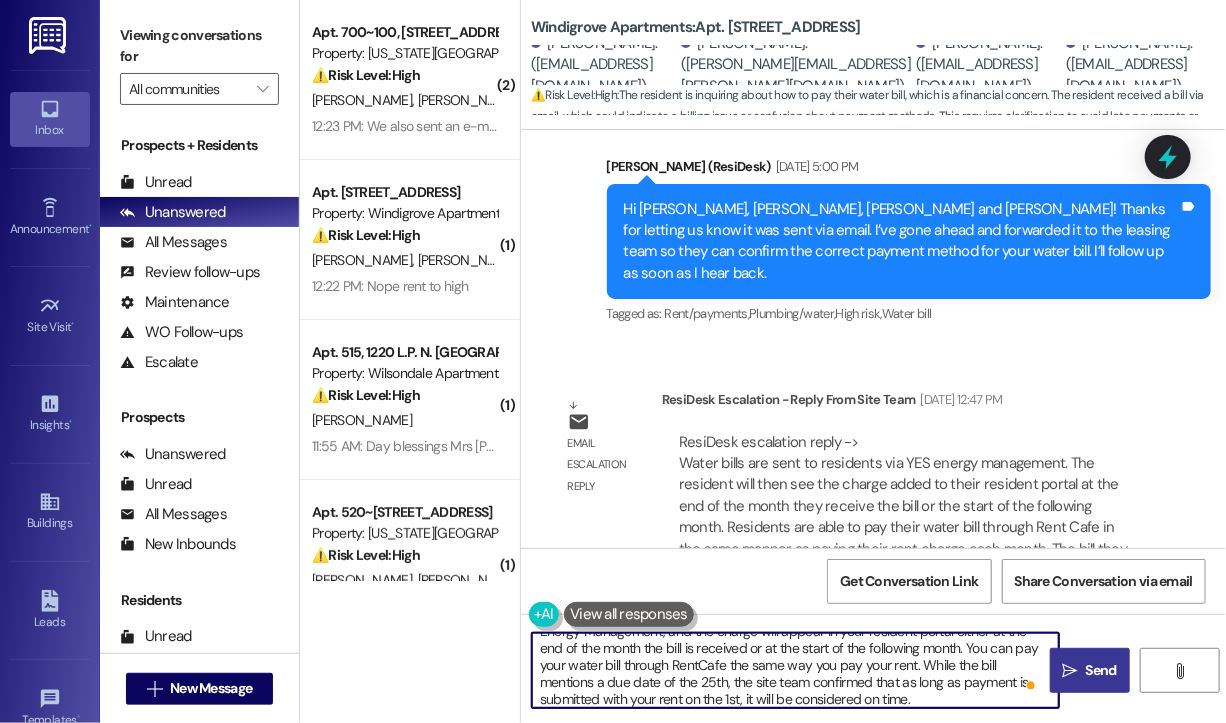 type on "Hi {{first_name}}! The site team asked me to share that water bills are sent through YES Energy Management, and the charge will appear in your resident portal either at the end of the month the bill is received or at the start of the following month. You can pay your water bill through RentCafe the same way you pay your rent. While the bill mentions a due date of the 25th, the site team confirmed that as long as payment is submitted with your rent on the 1st, it will be considered on time." 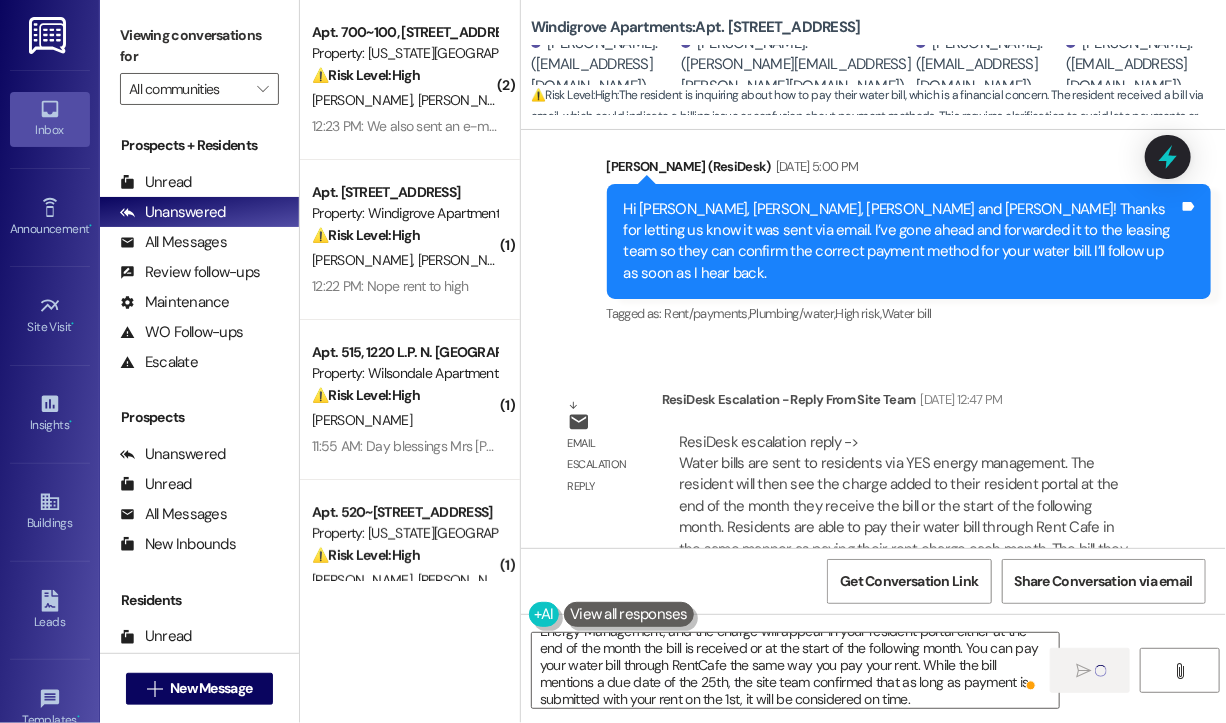 type 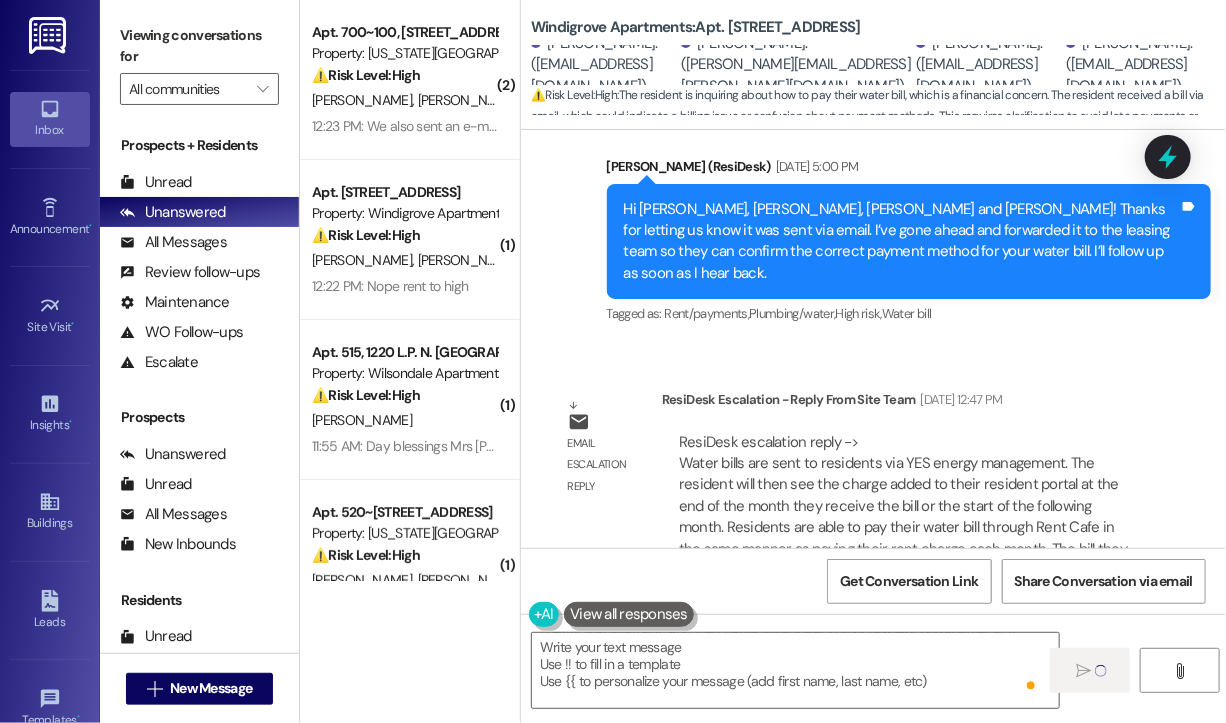 scroll, scrollTop: 0, scrollLeft: 0, axis: both 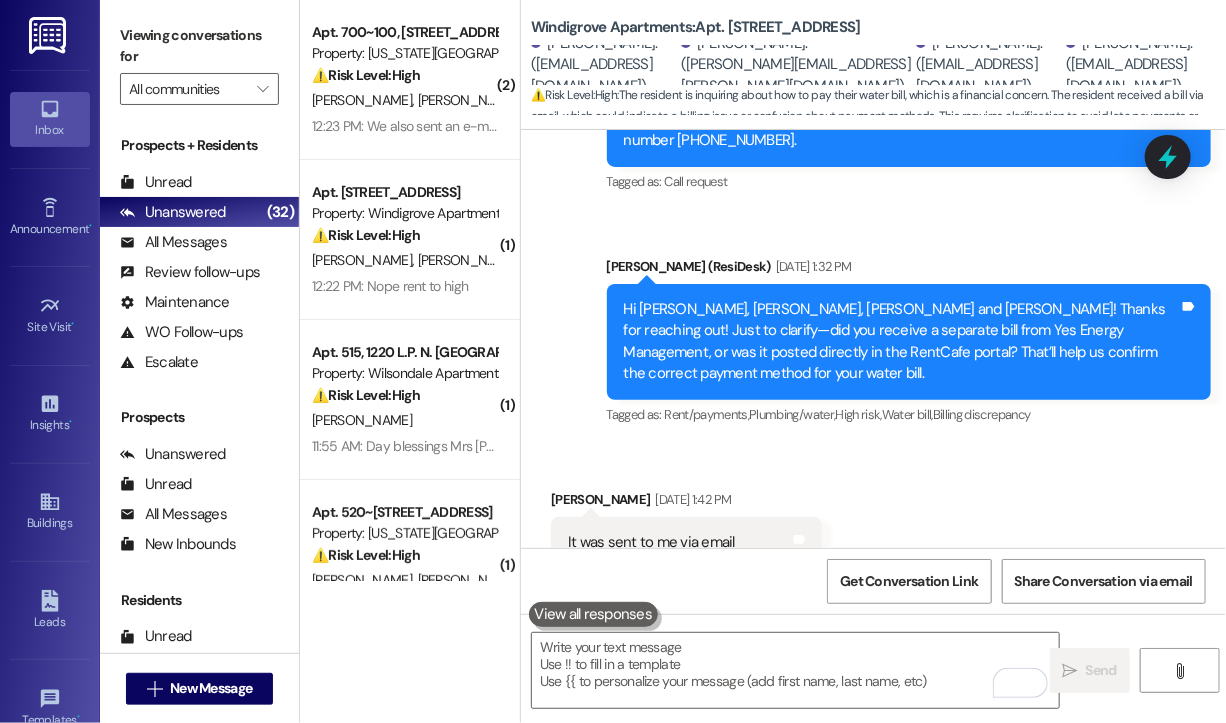 click on "Received via SMS Bradley Thomas Jul 17, 2025 at 1:42 PM It was sent to me via email Tags and notes Tagged as:   Emailed client ,  Click to highlight conversations about Emailed client Escalation type escalation Click to highlight conversations about Escalation type escalation" at bounding box center [873, 528] 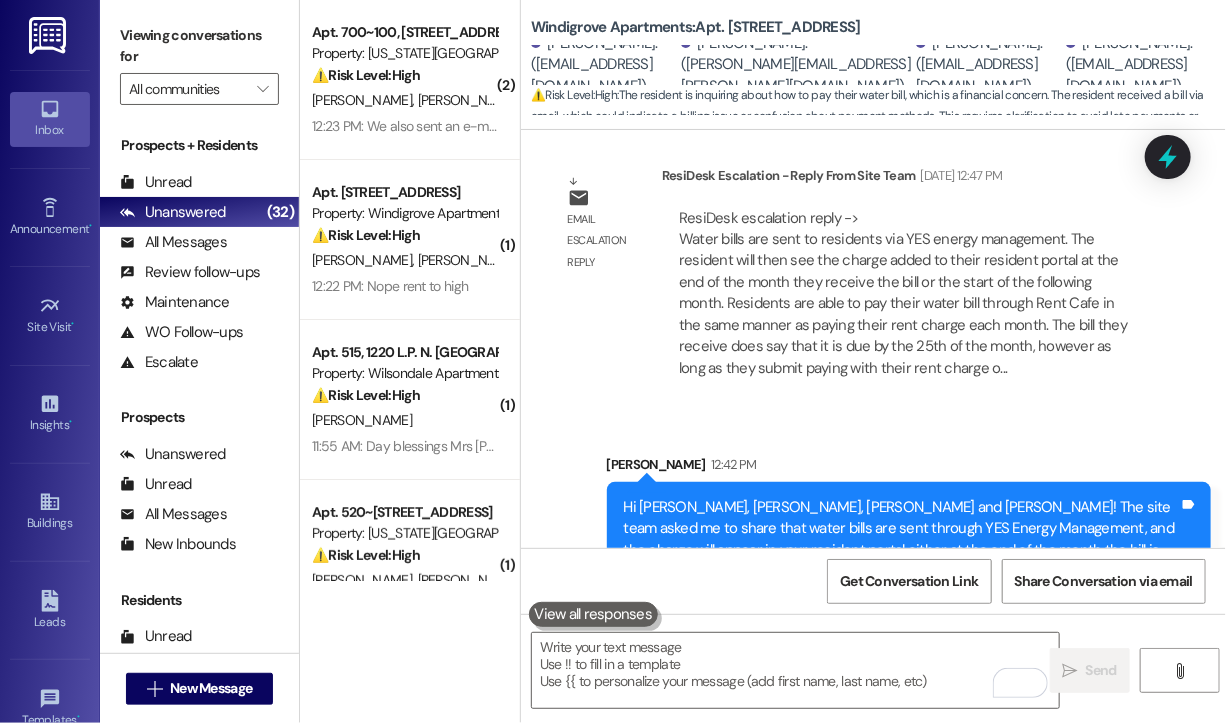 scroll, scrollTop: 2402, scrollLeft: 0, axis: vertical 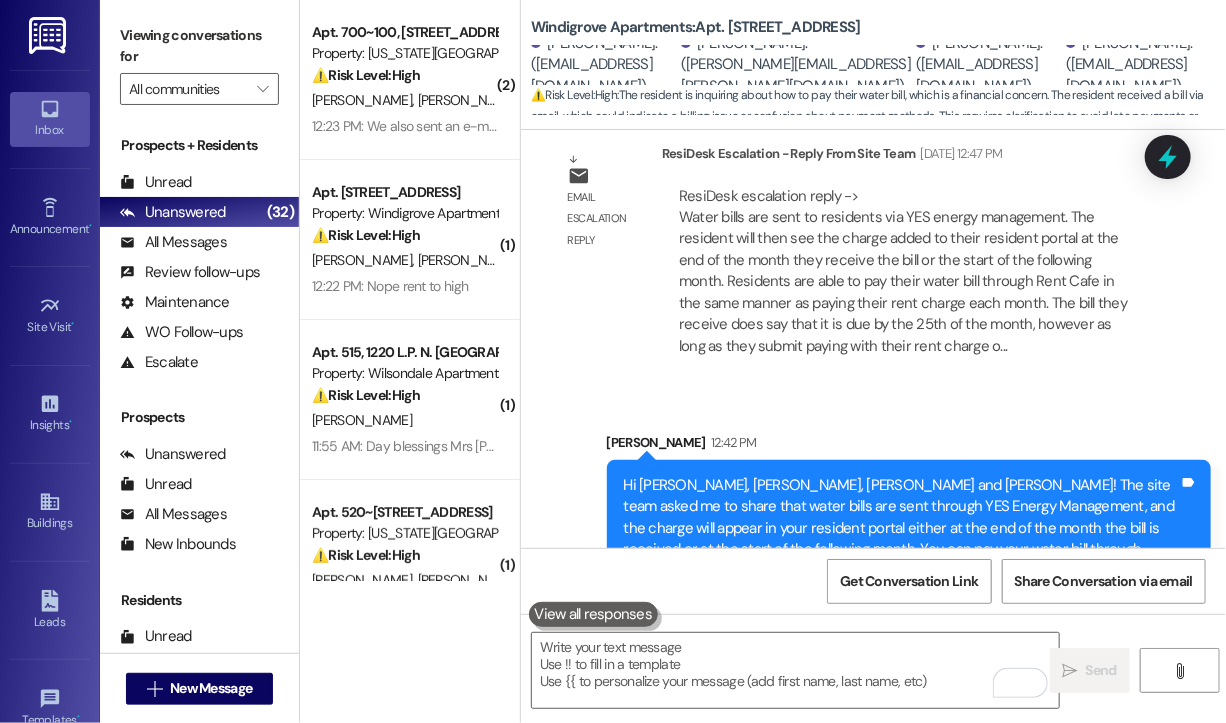 click on "Sent via SMS Sarah 12:42 PM Hi Abigail, Bradley, Benjamin and Lisa! The site team asked me to share that water bills are sent through YES Energy Management, and the charge will appear in your resident portal either at the end of the month the bill is received or at the start of the following month. You can pay your water bill through RentCafe the same way you pay your rent. While the bill mentions a due date of the 25th, the site team confirmed that as long as payment is submitted with your rent on the 1st, it will be considered on time. Tags and notes" at bounding box center [873, 521] 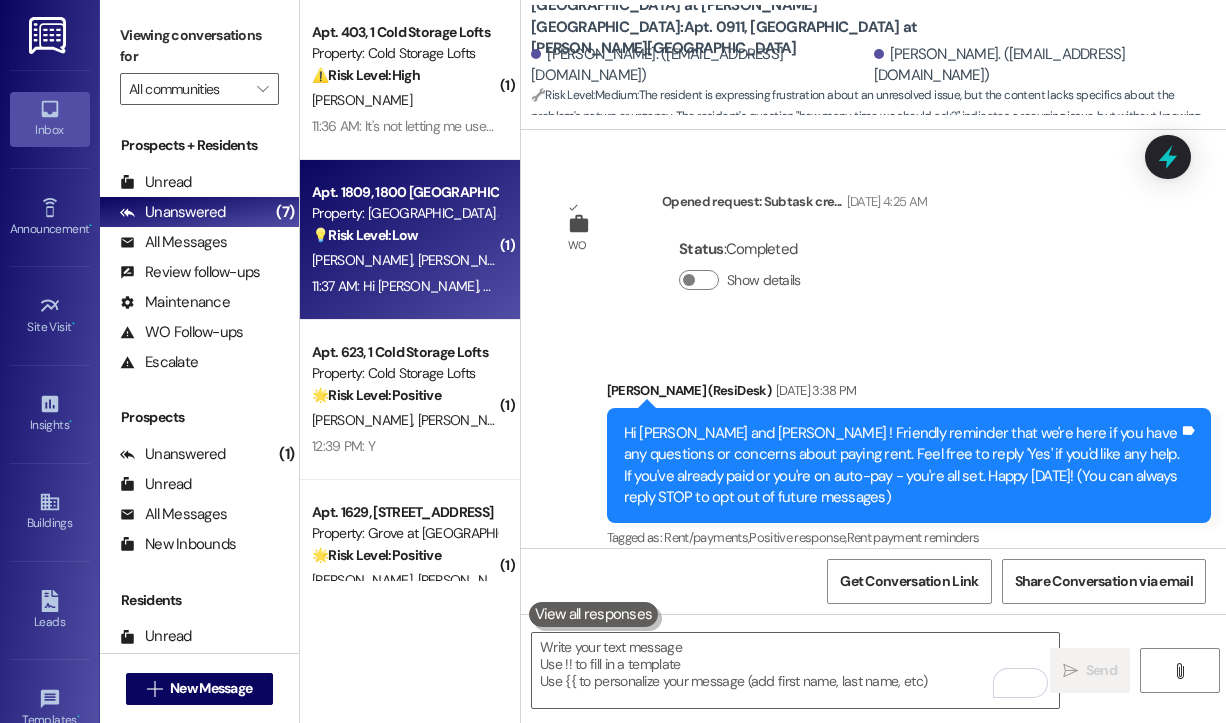 scroll, scrollTop: 0, scrollLeft: 0, axis: both 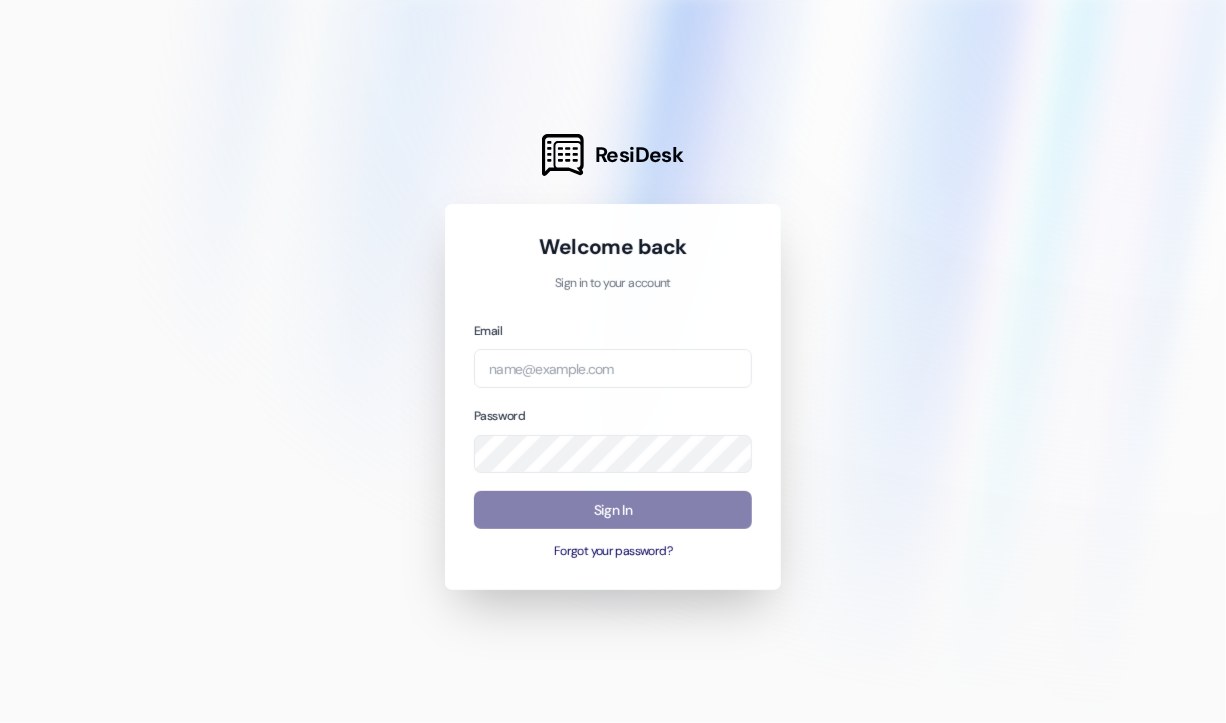 click at bounding box center [613, 361] 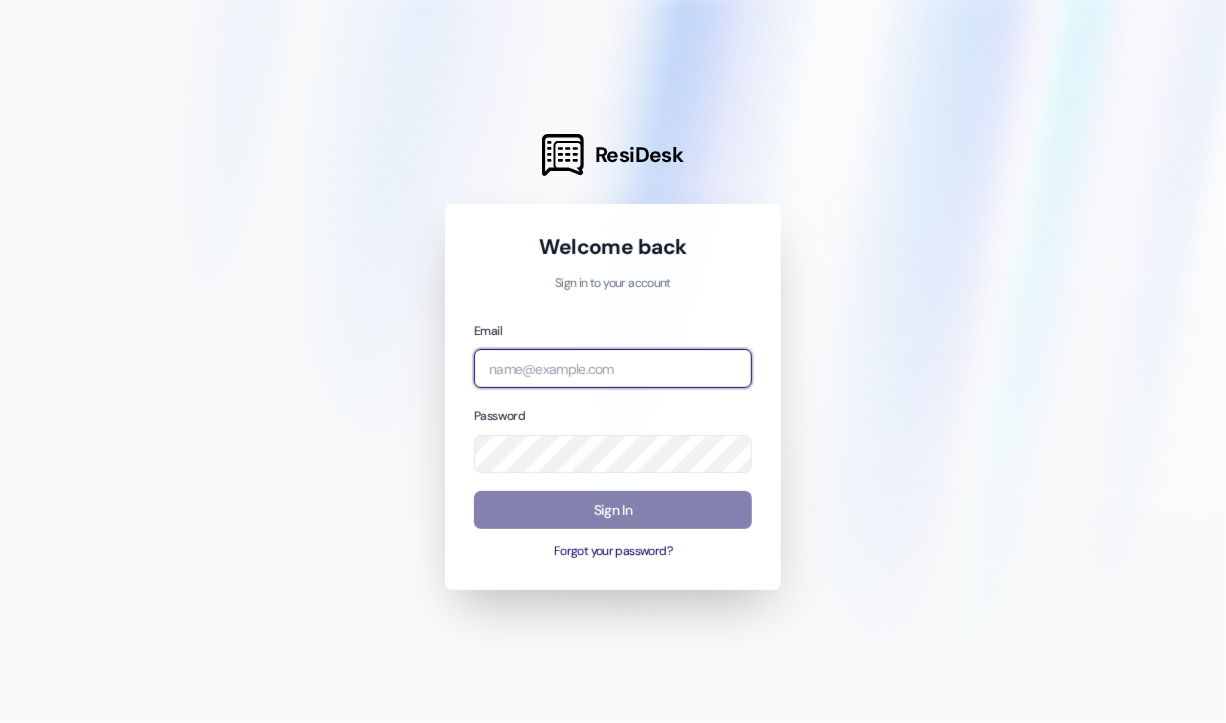 click at bounding box center [613, 368] 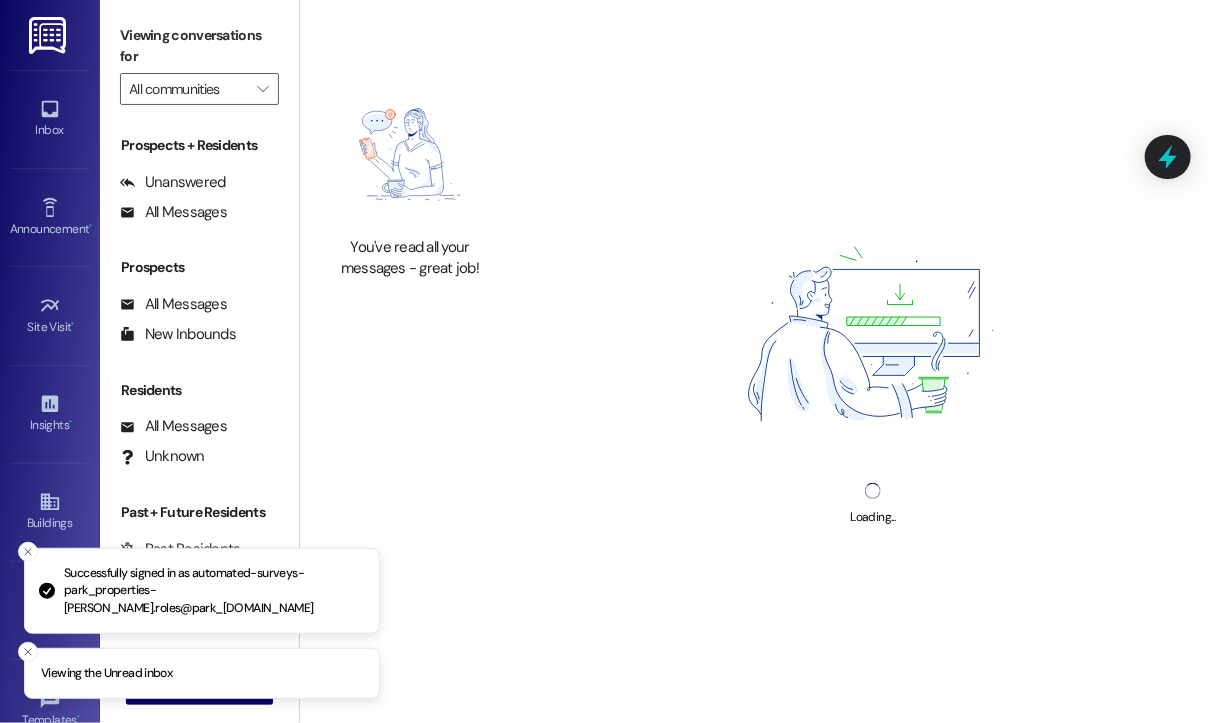 type 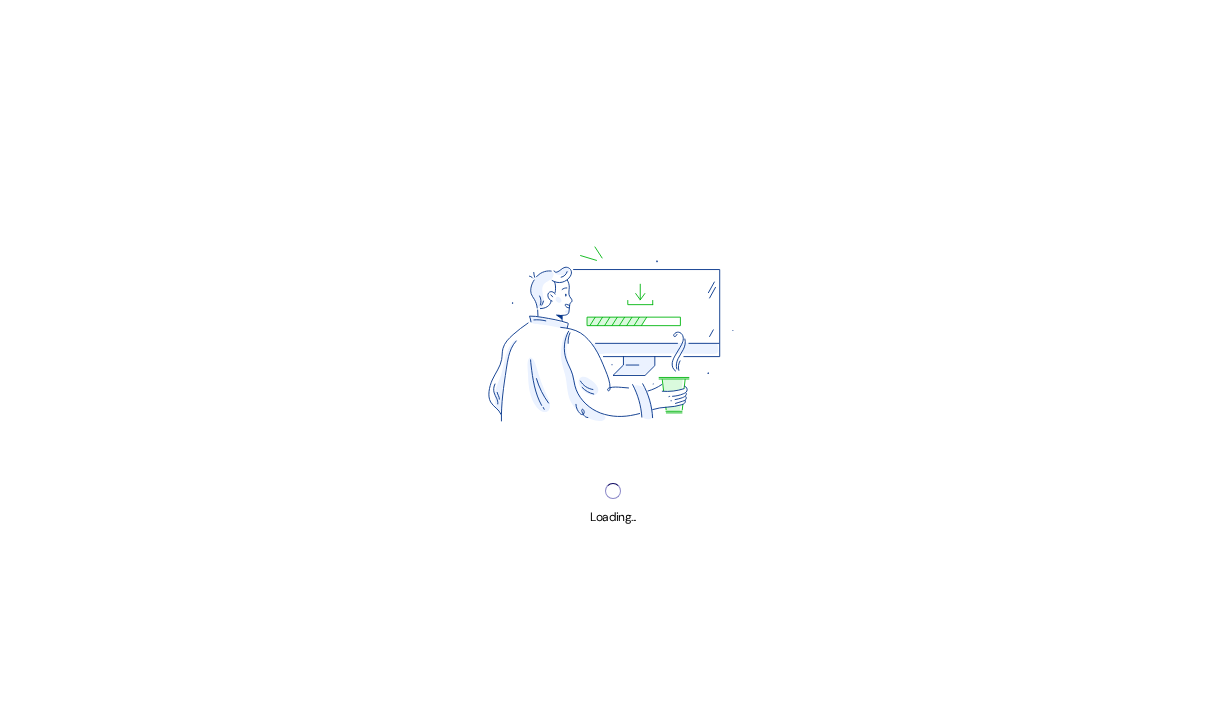 scroll, scrollTop: 0, scrollLeft: 0, axis: both 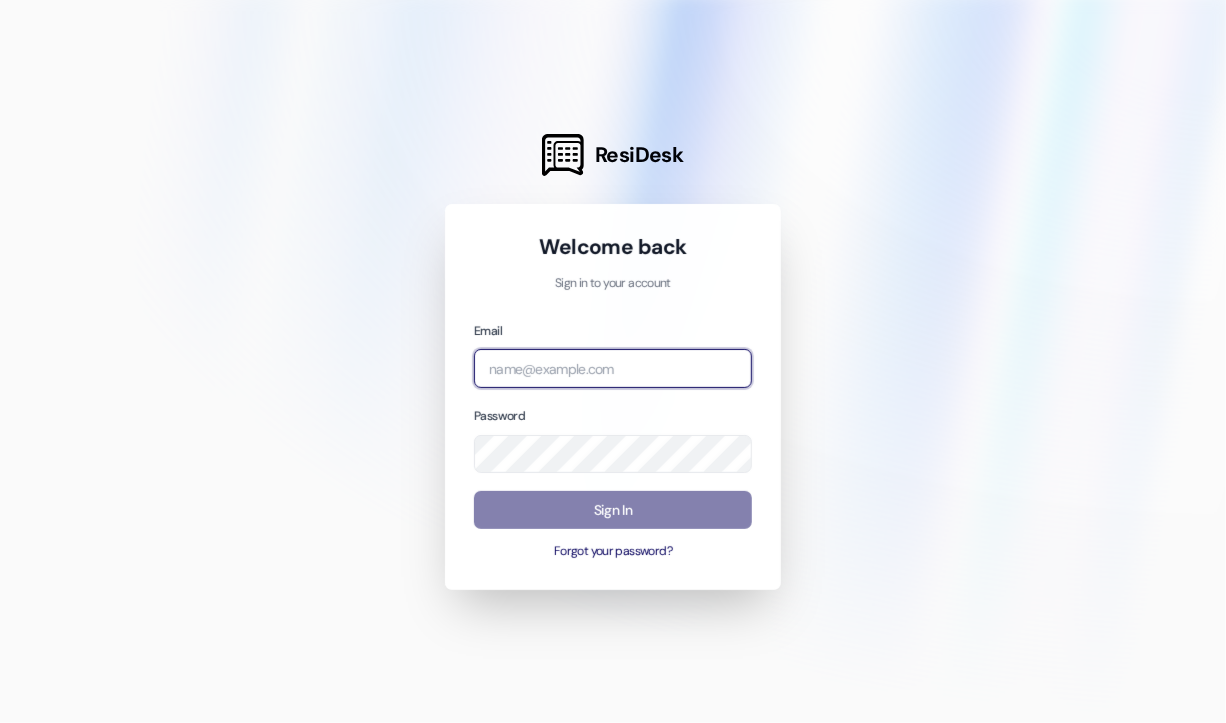 click at bounding box center [613, 368] 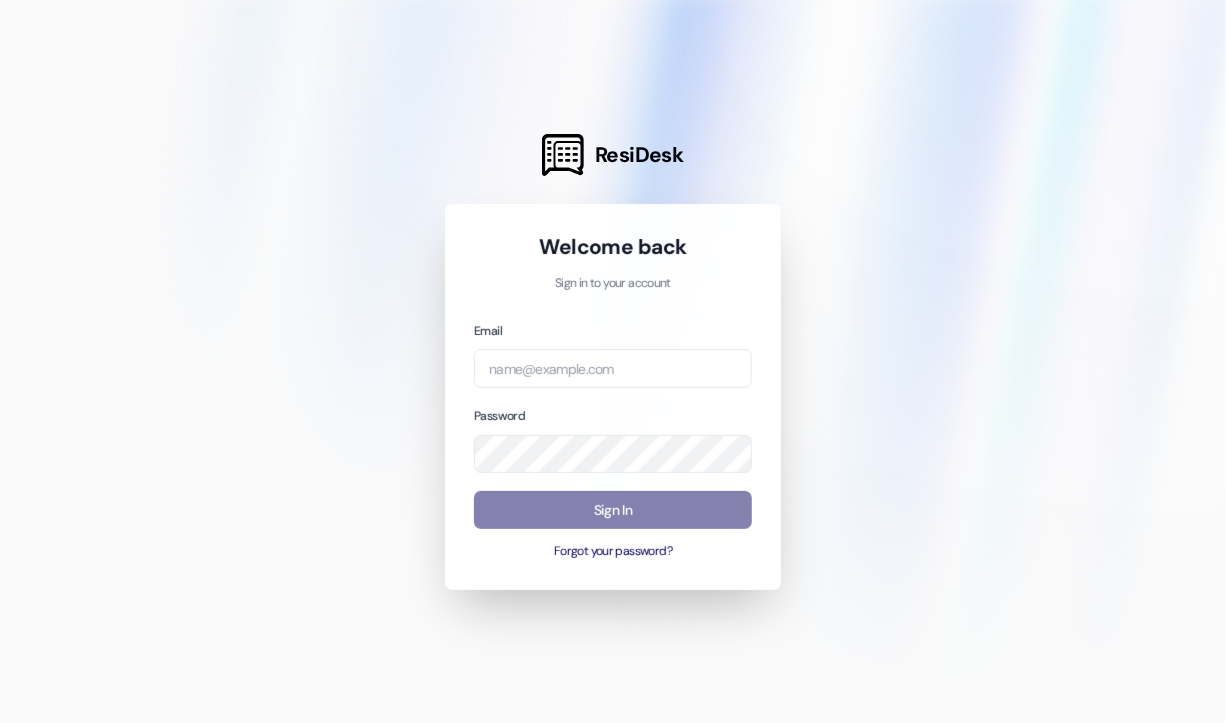 click at bounding box center (613, 361) 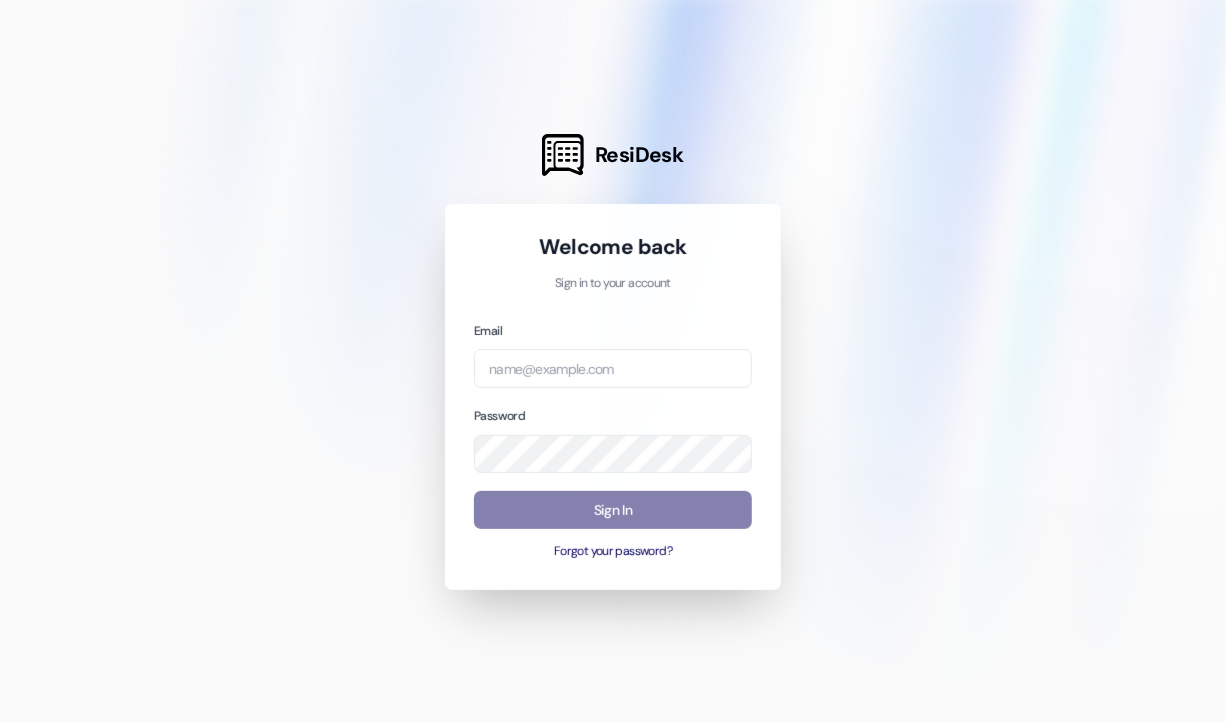 click at bounding box center (613, 361) 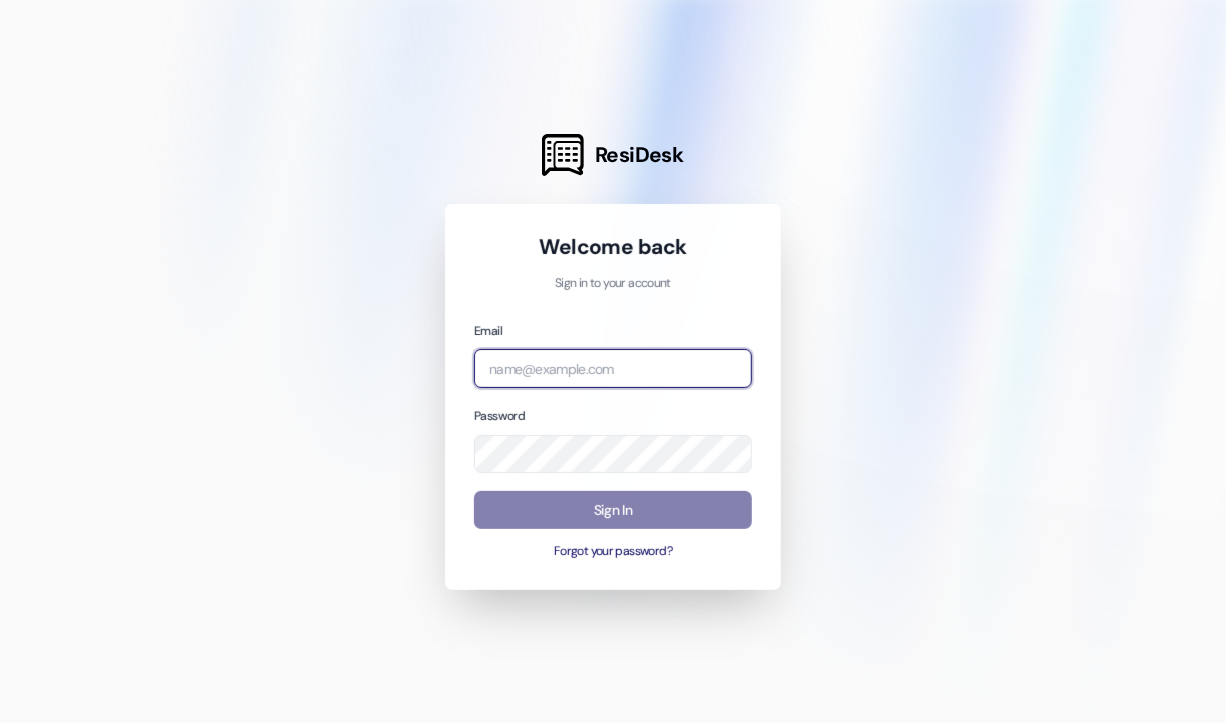 click at bounding box center [613, 368] 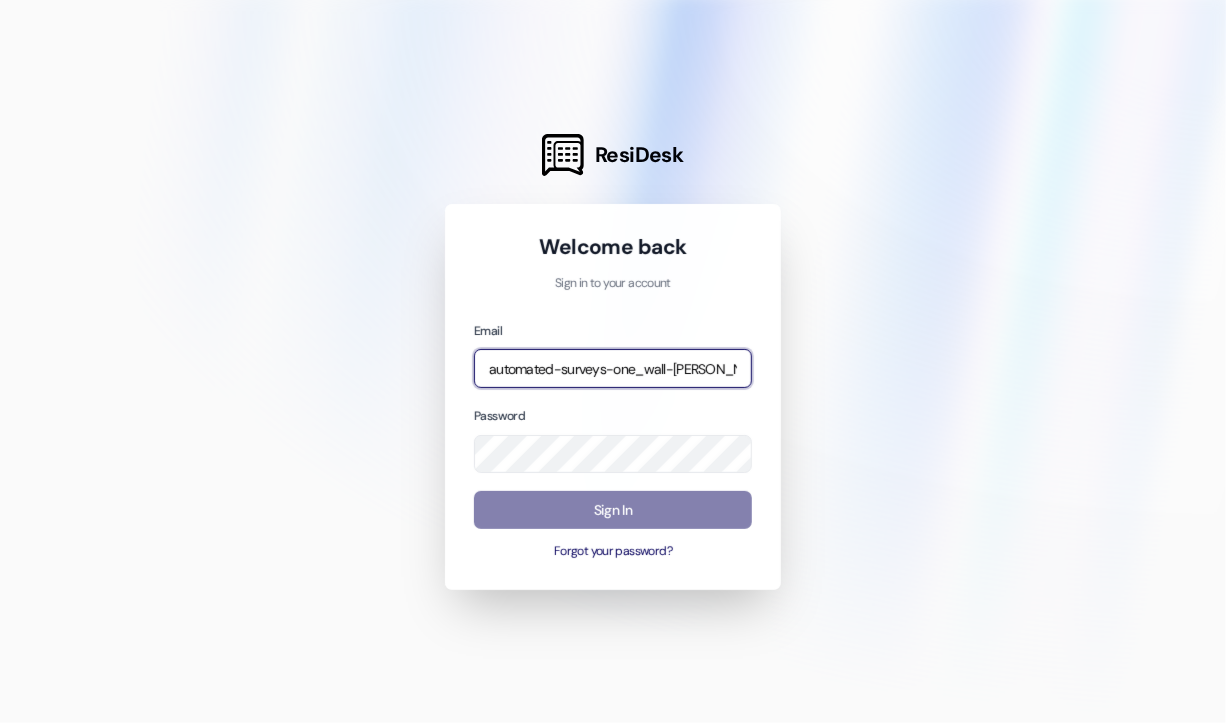 scroll, scrollTop: 0, scrollLeft: 106, axis: horizontal 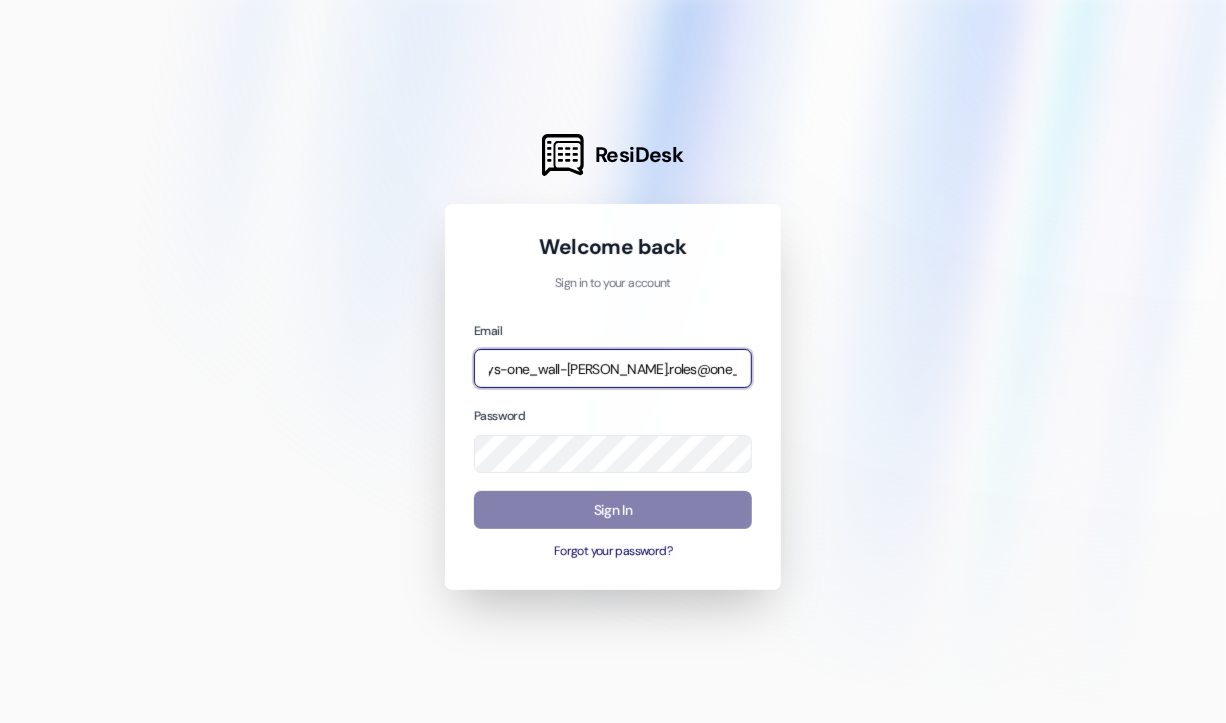 type on "automated-surveys-one_wall-[PERSON_NAME].roles@one_[DOMAIN_NAME]" 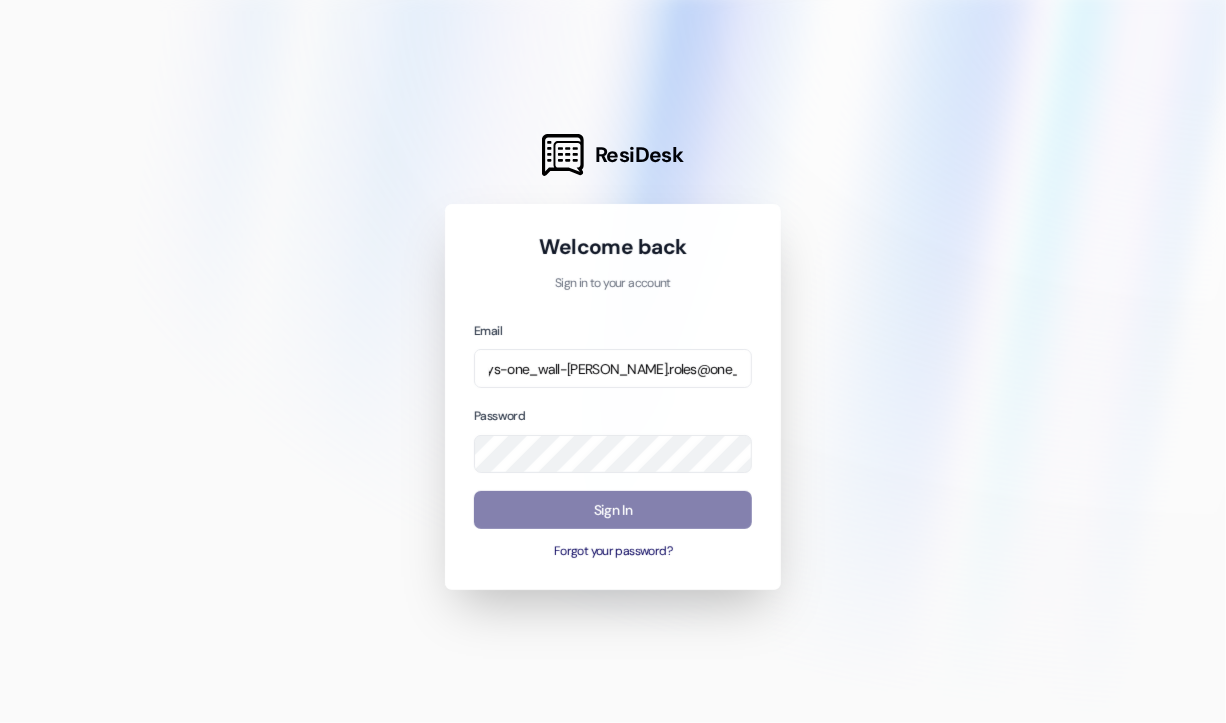 scroll, scrollTop: 0, scrollLeft: 0, axis: both 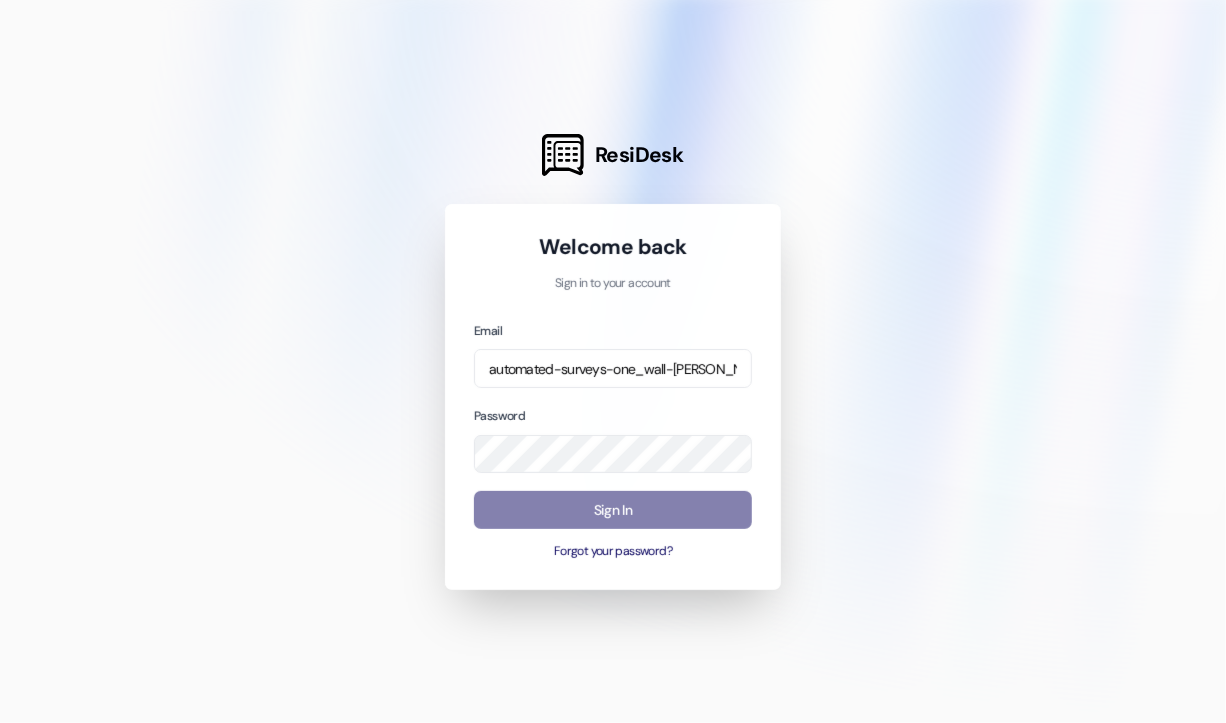 click at bounding box center [613, 361] 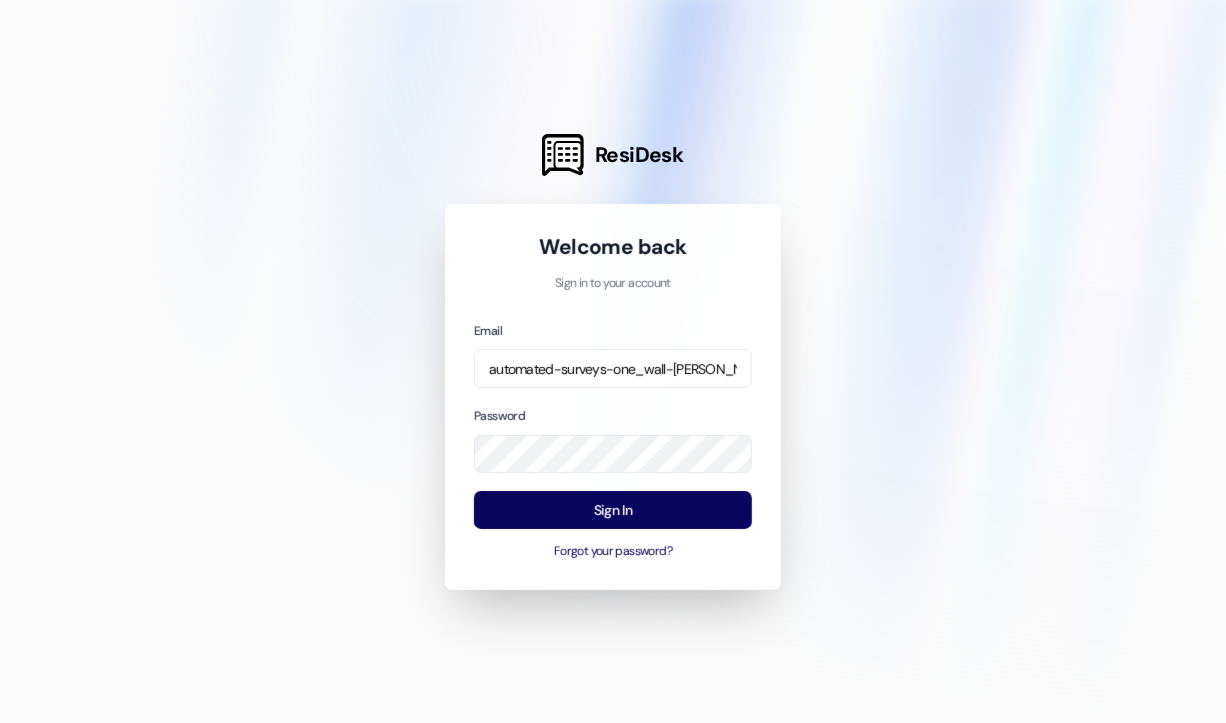 click at bounding box center [613, 361] 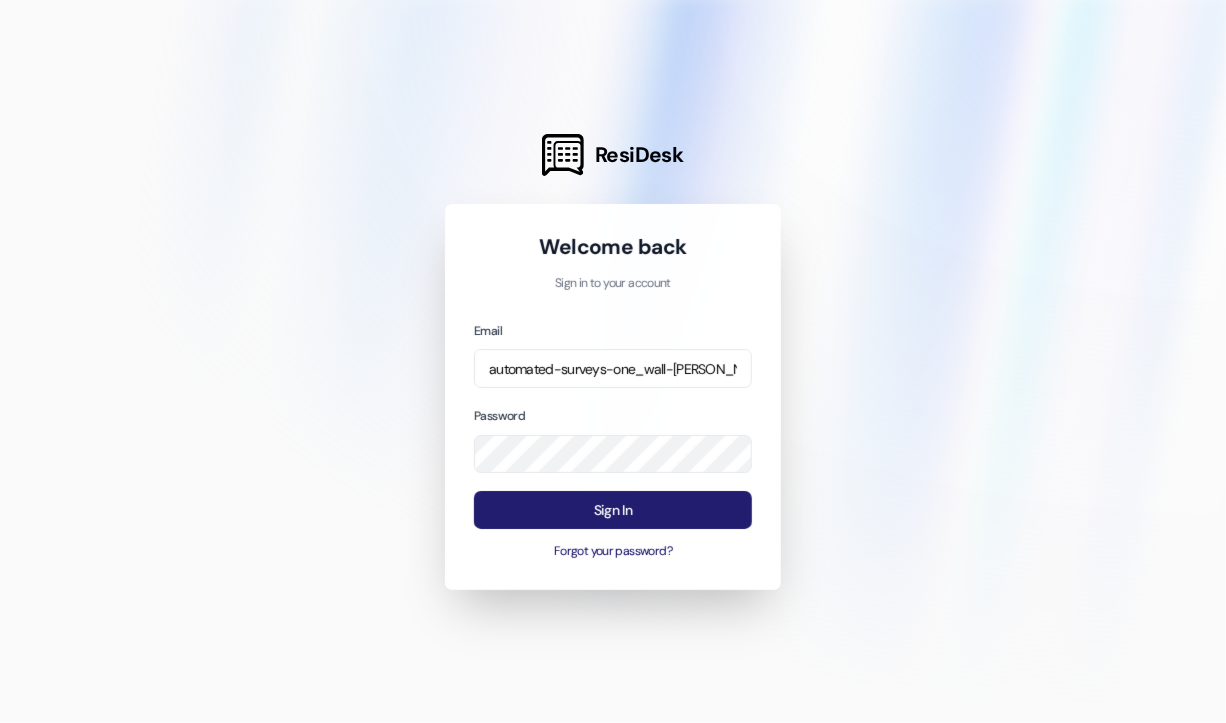 click on "Sign In" at bounding box center (613, 510) 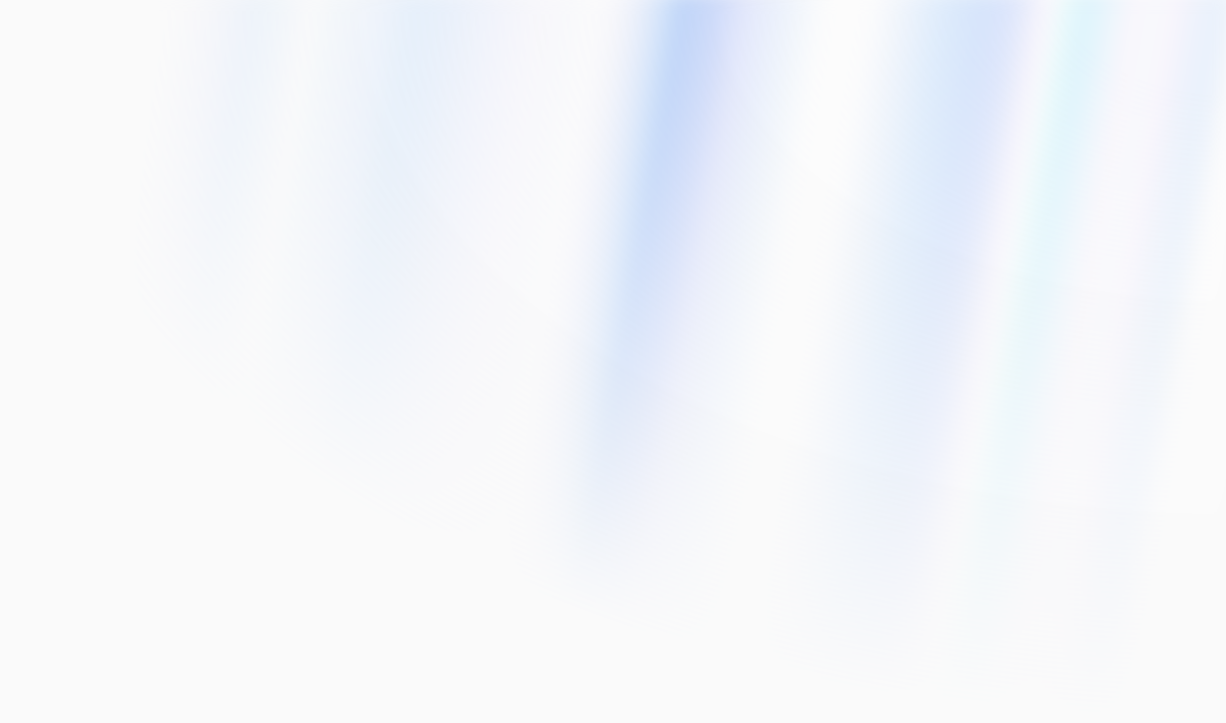 scroll, scrollTop: 0, scrollLeft: 0, axis: both 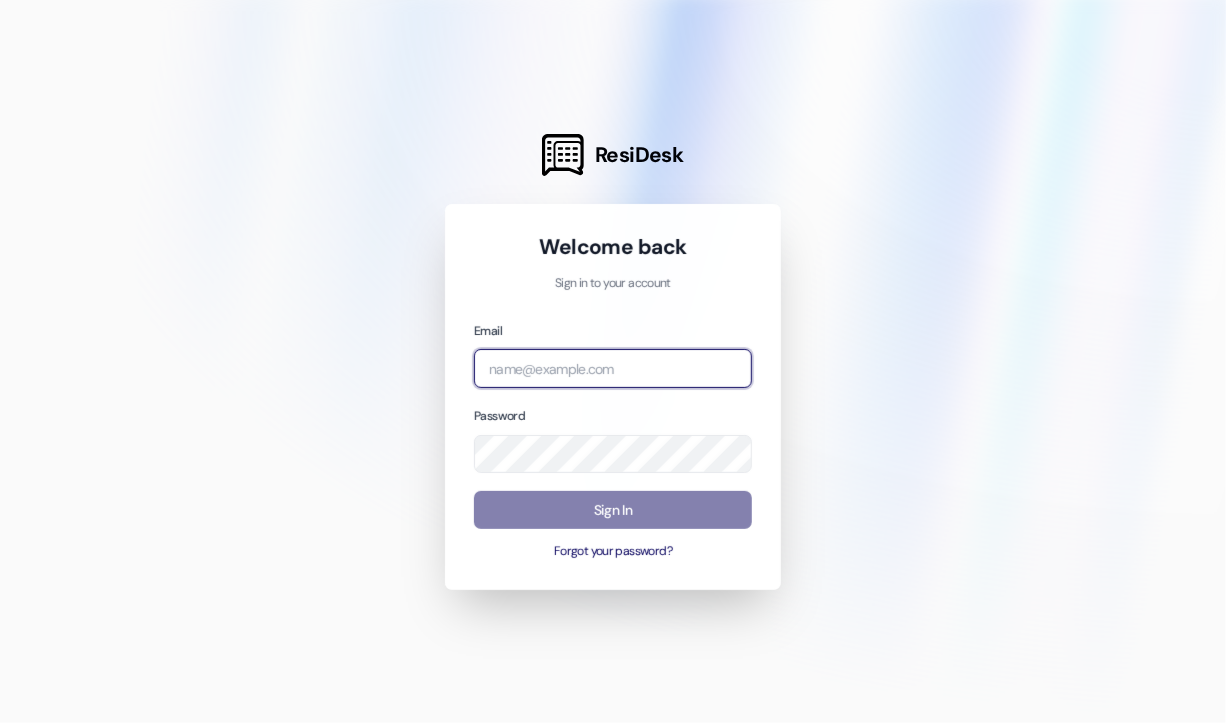 click at bounding box center [613, 368] 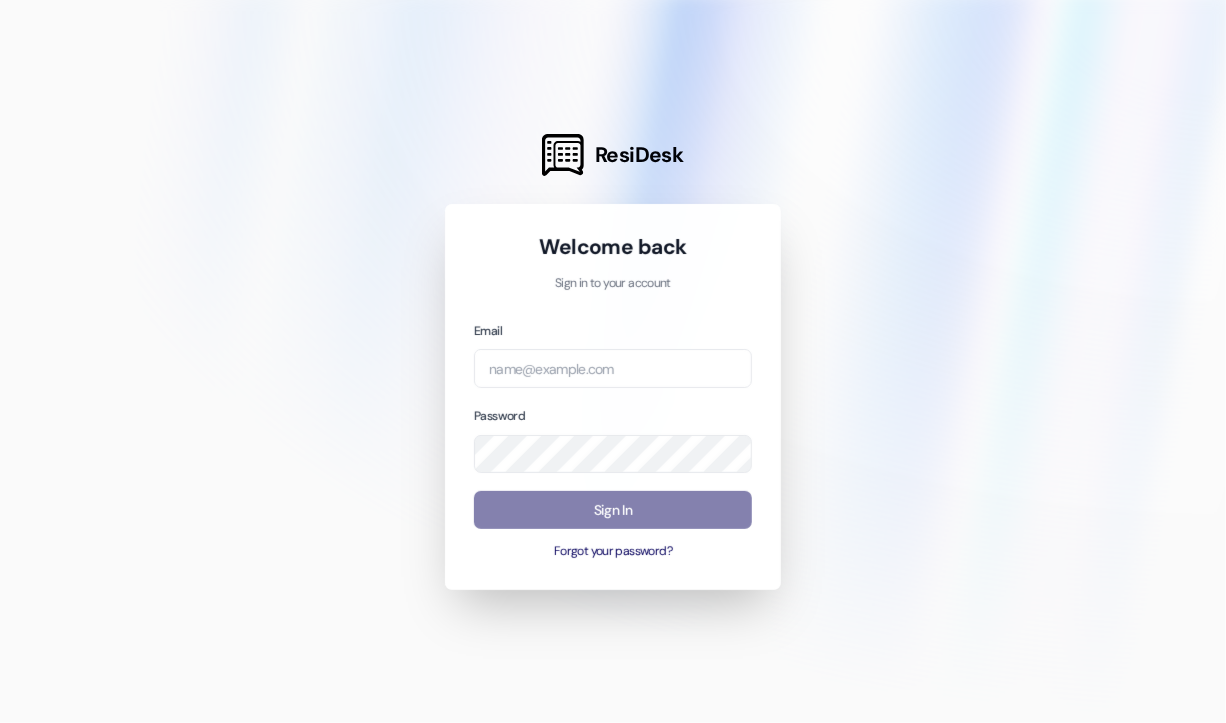 click at bounding box center [613, 361] 